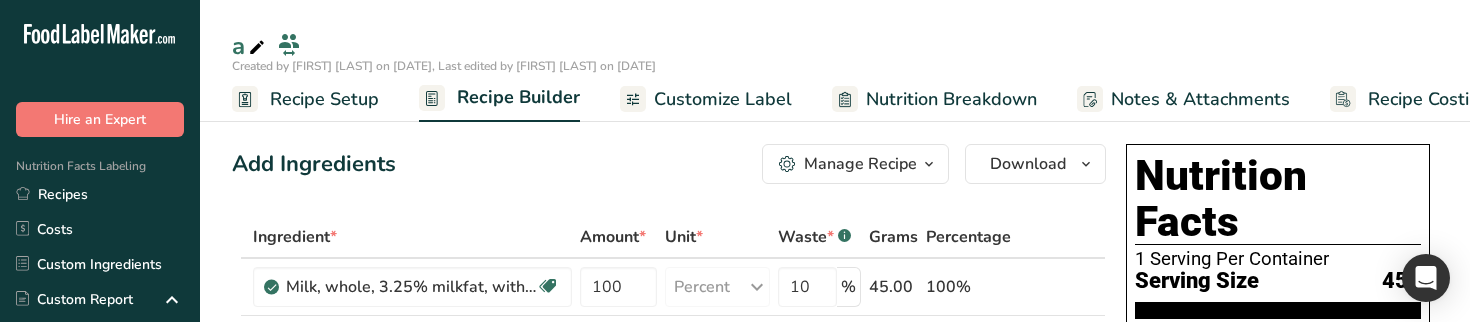 scroll, scrollTop: 0, scrollLeft: 0, axis: both 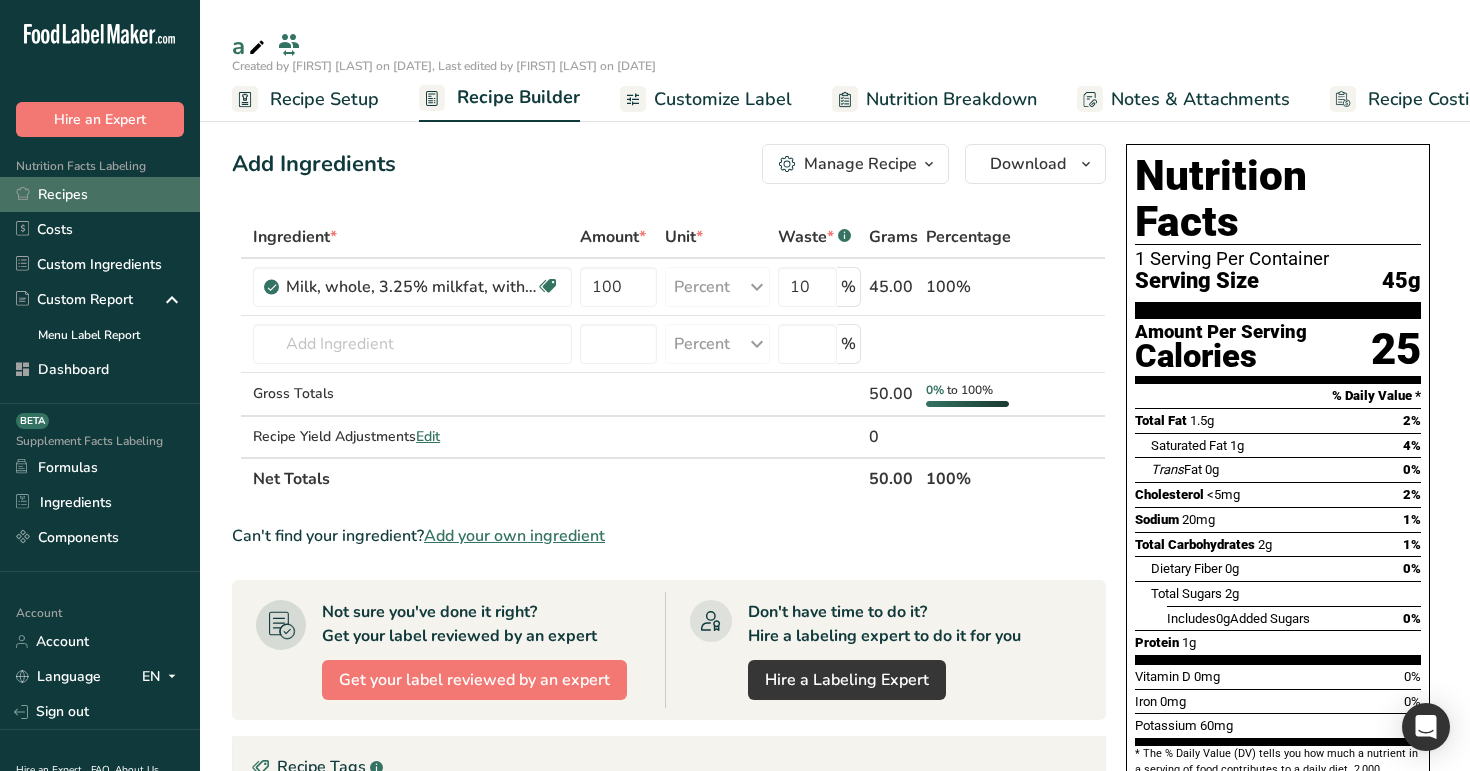 click on "Recipes" at bounding box center [100, 194] 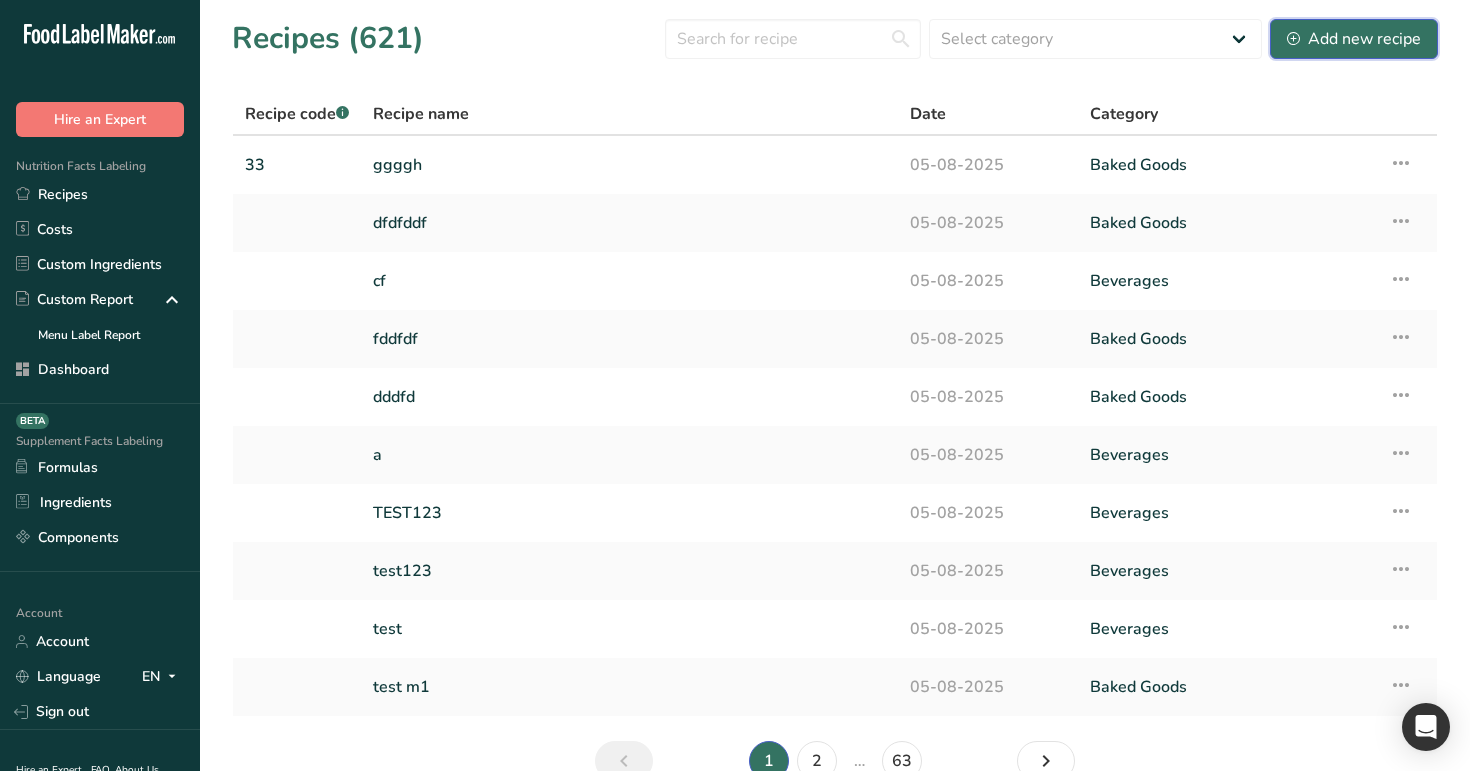 click on "Add new recipe" at bounding box center [1354, 39] 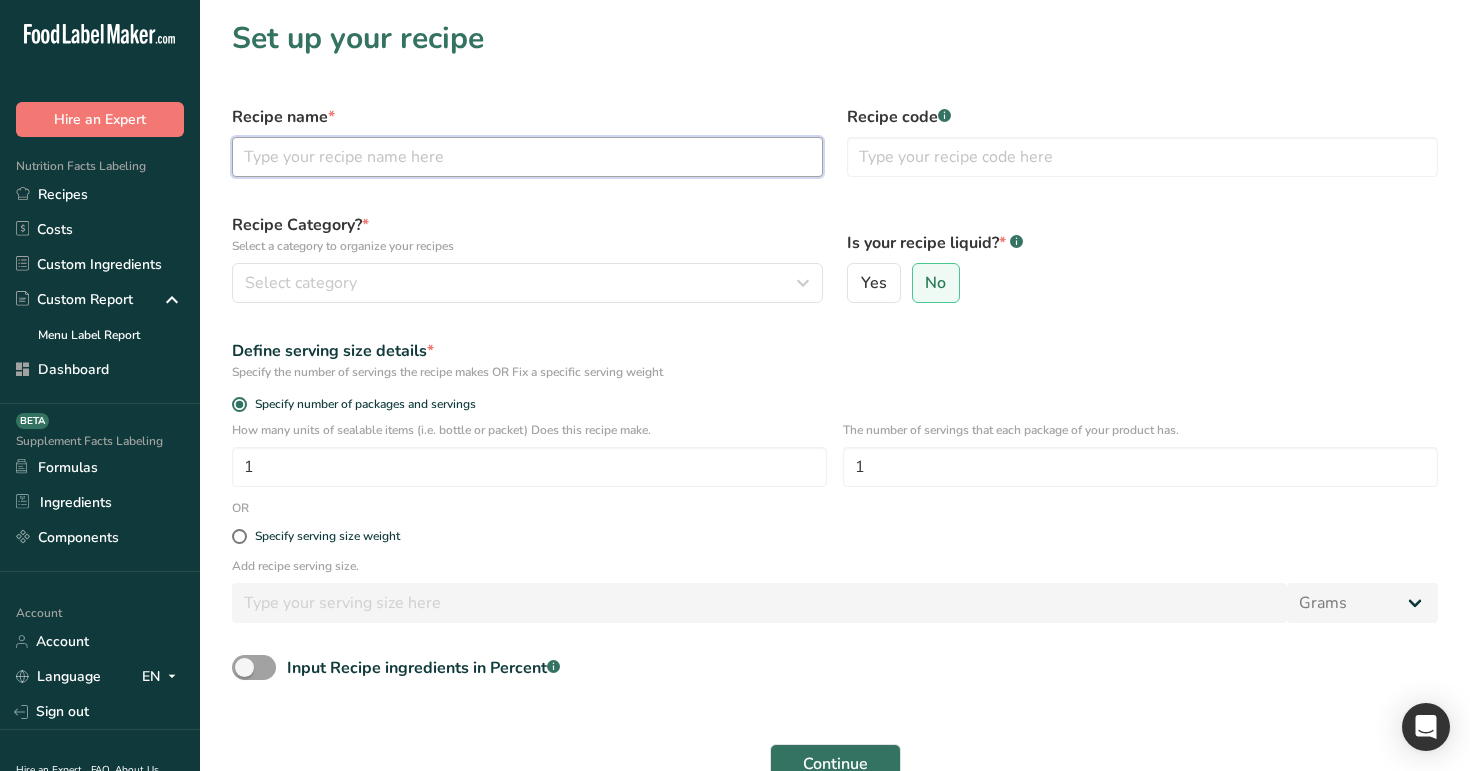 click at bounding box center (527, 157) 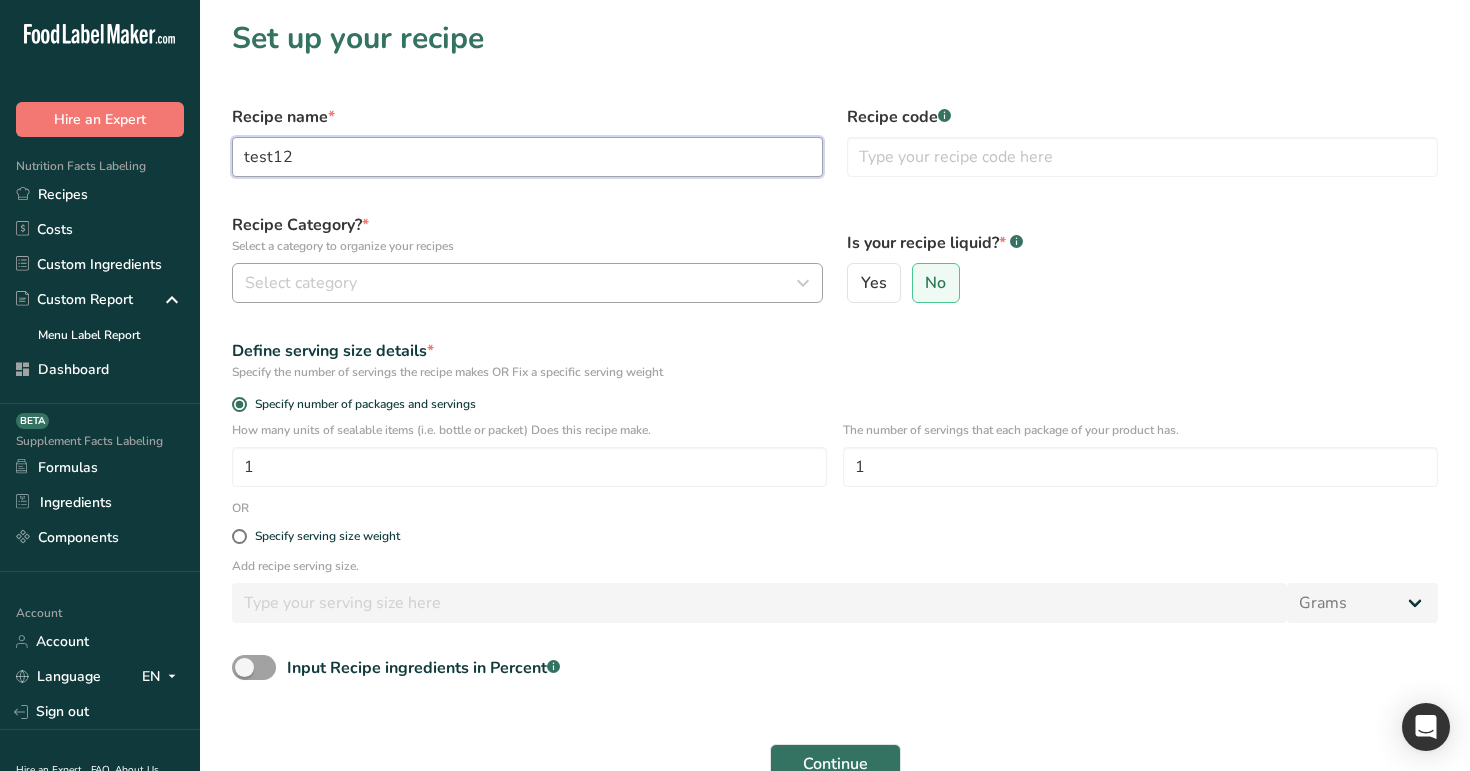 type on "test12" 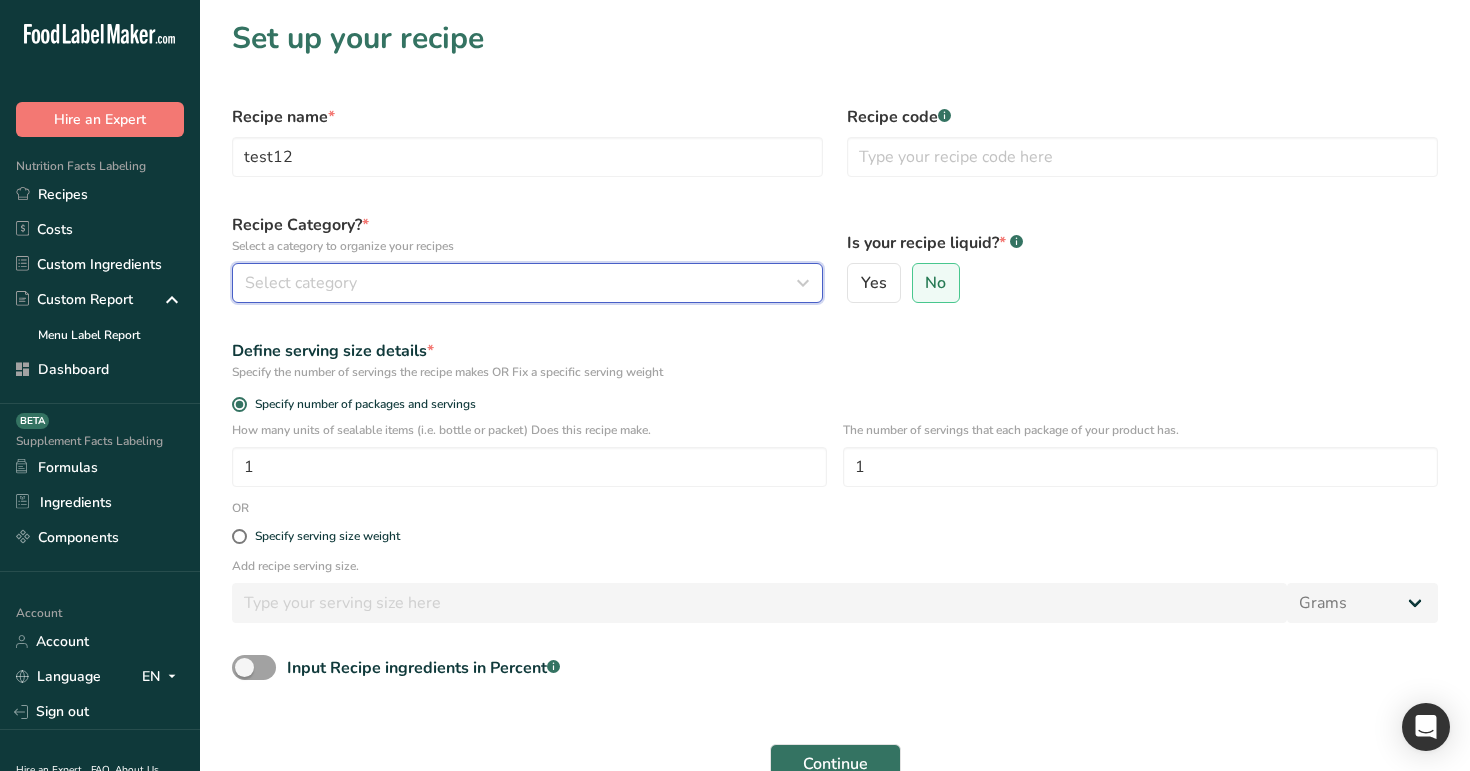 click on "Select category" at bounding box center (521, 283) 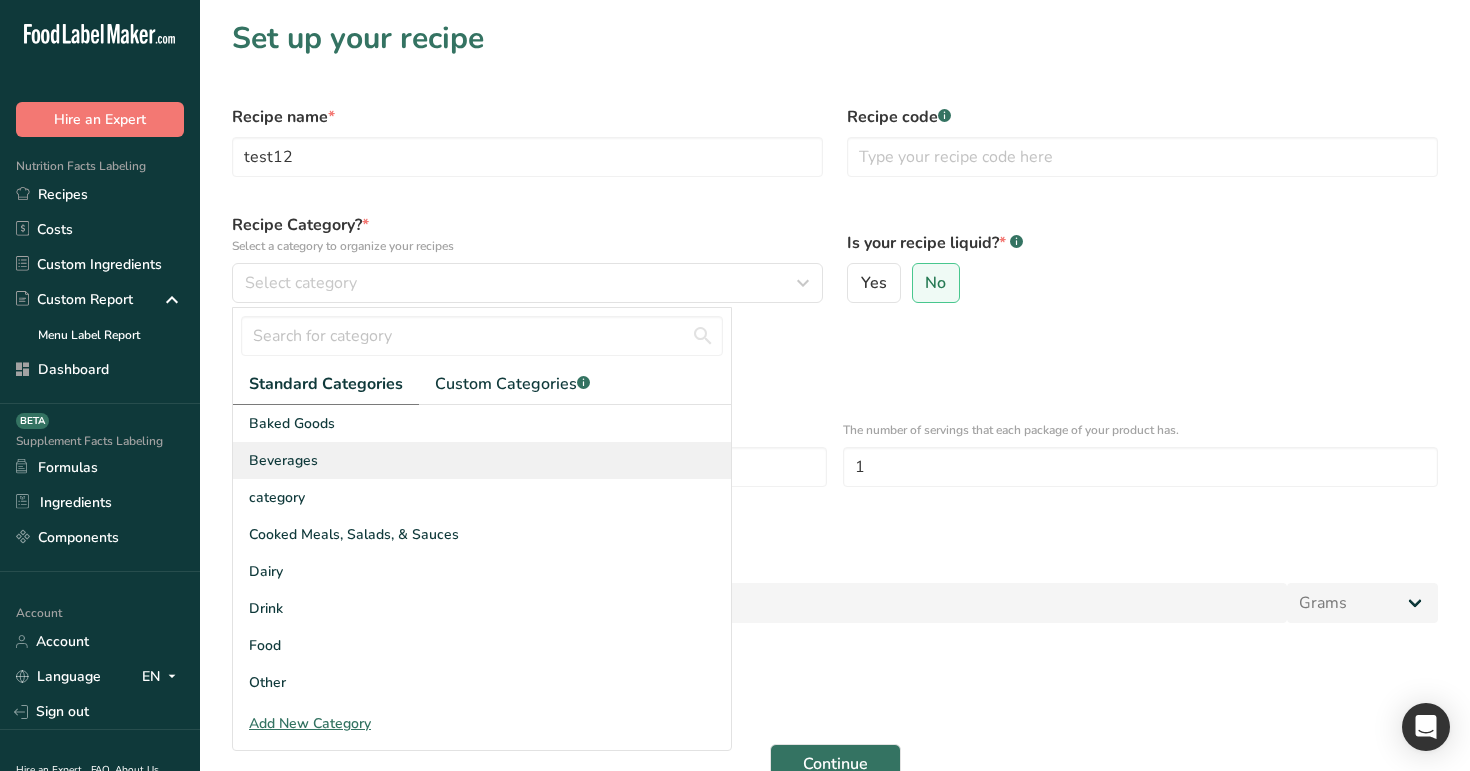 click on "Beverages" at bounding box center [482, 460] 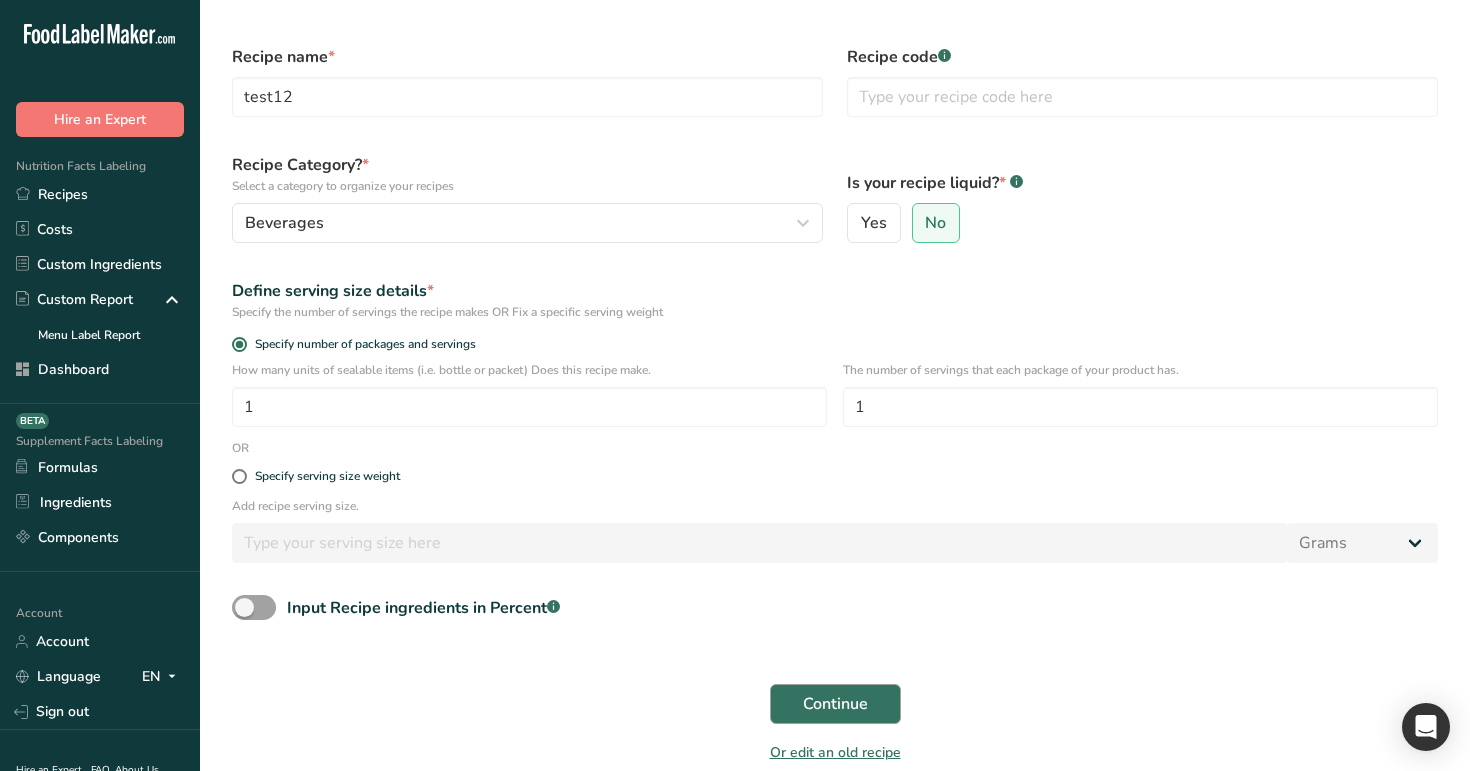 scroll, scrollTop: 149, scrollLeft: 0, axis: vertical 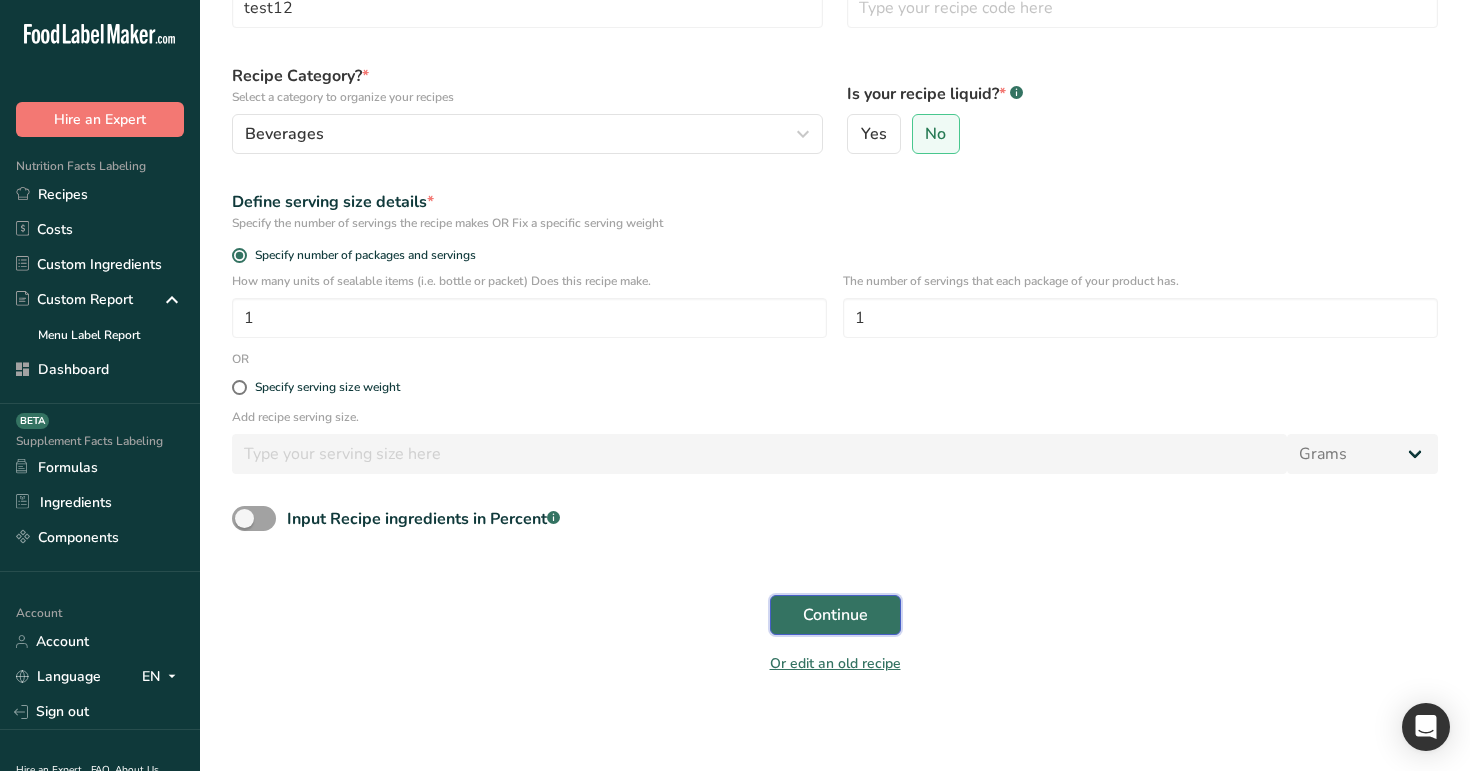 click on "Continue" at bounding box center (835, 615) 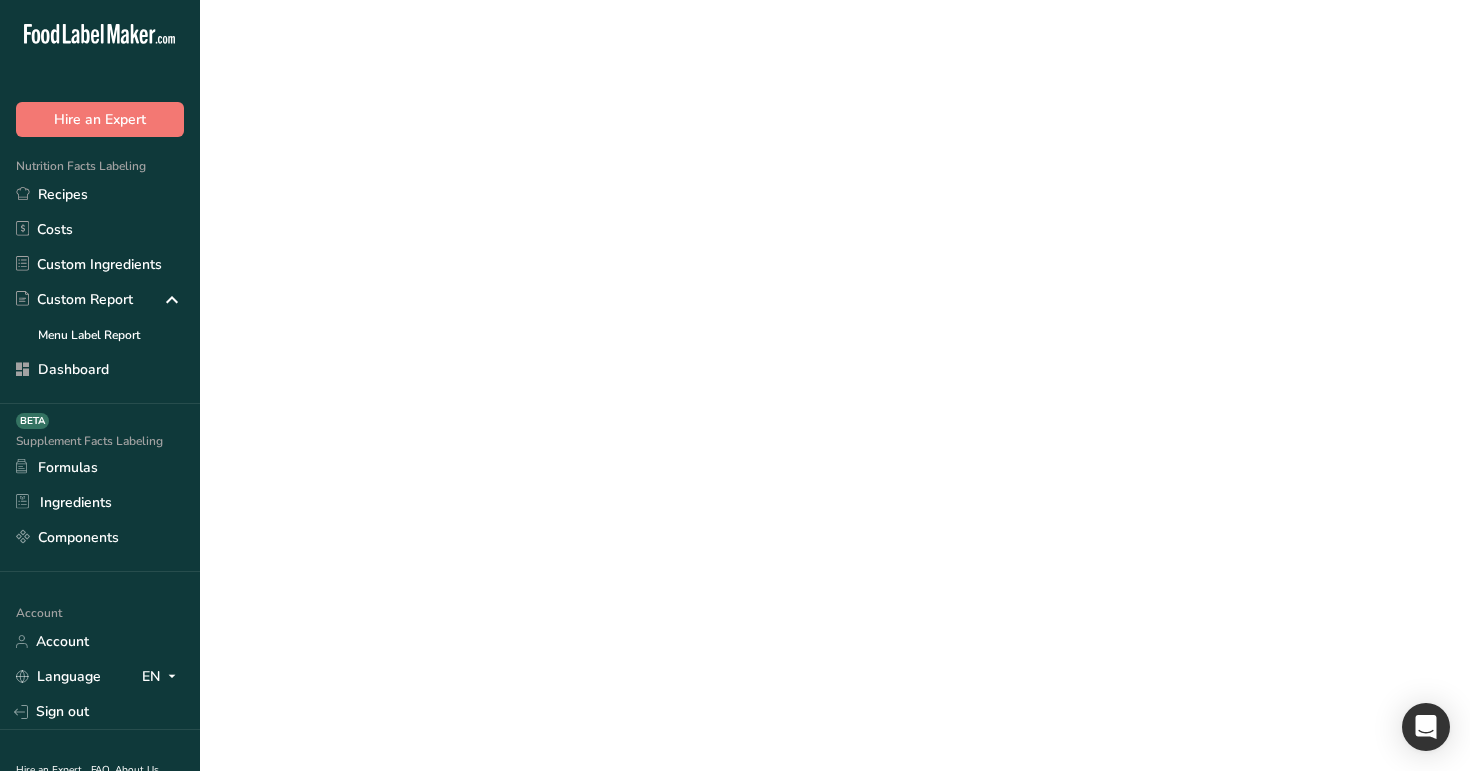 scroll, scrollTop: 0, scrollLeft: 0, axis: both 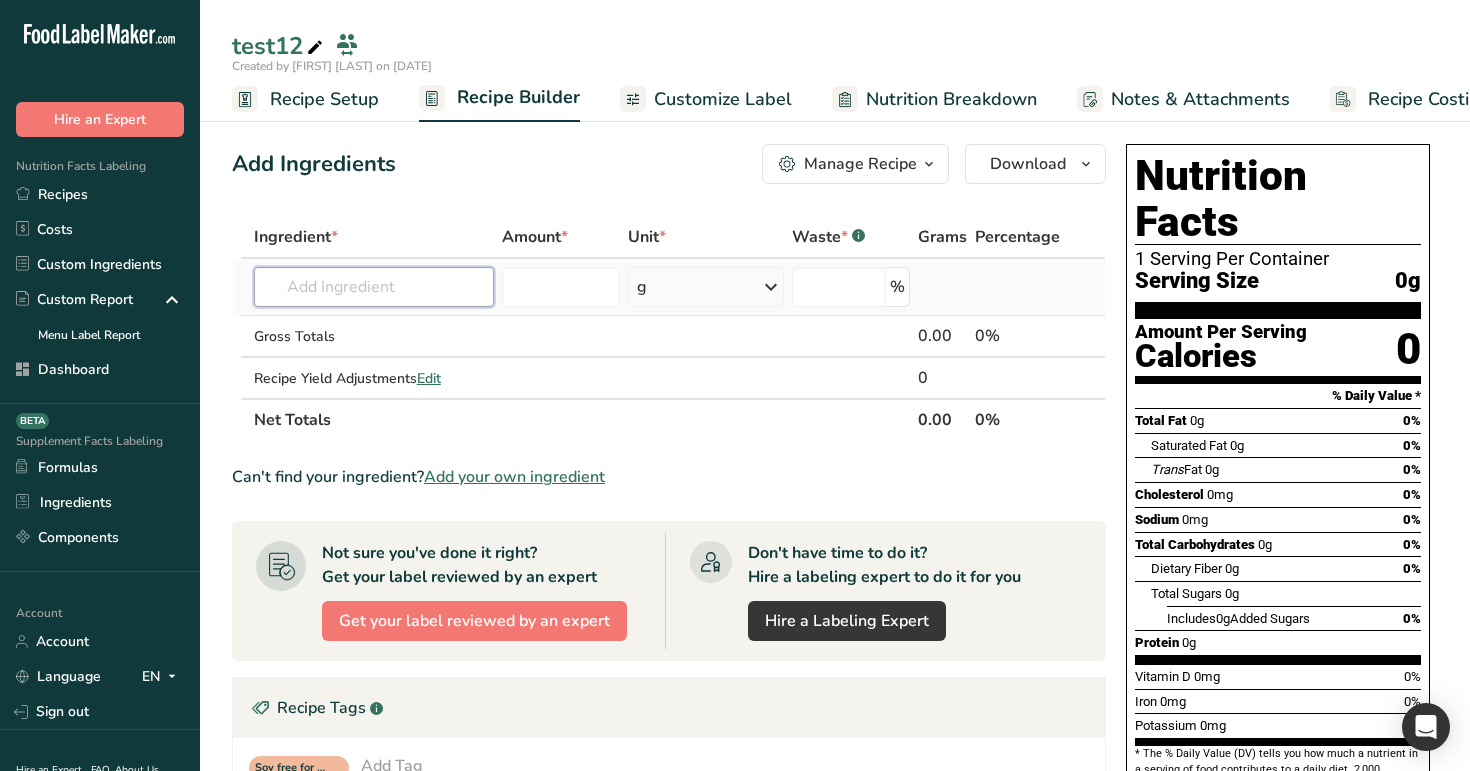 click at bounding box center (374, 287) 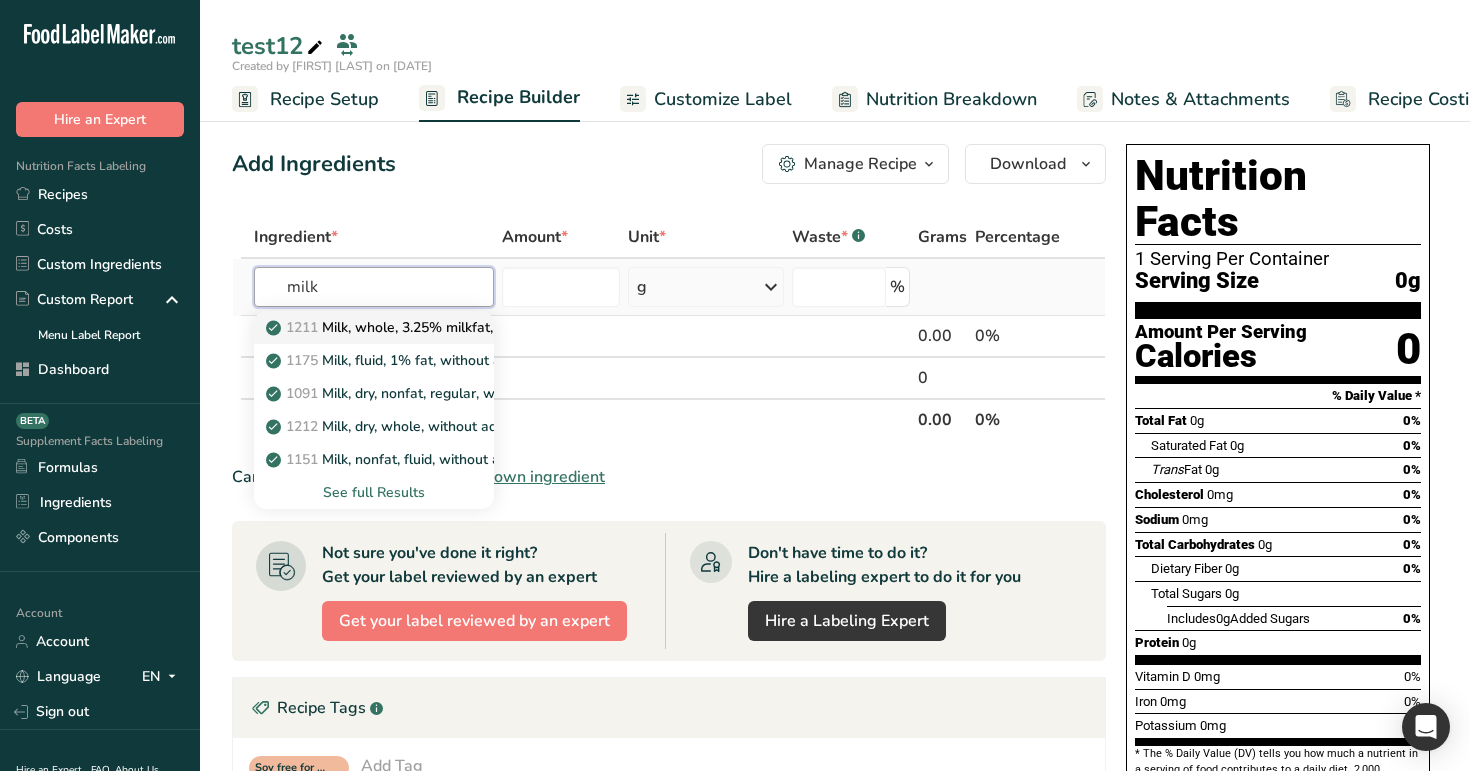type on "milk" 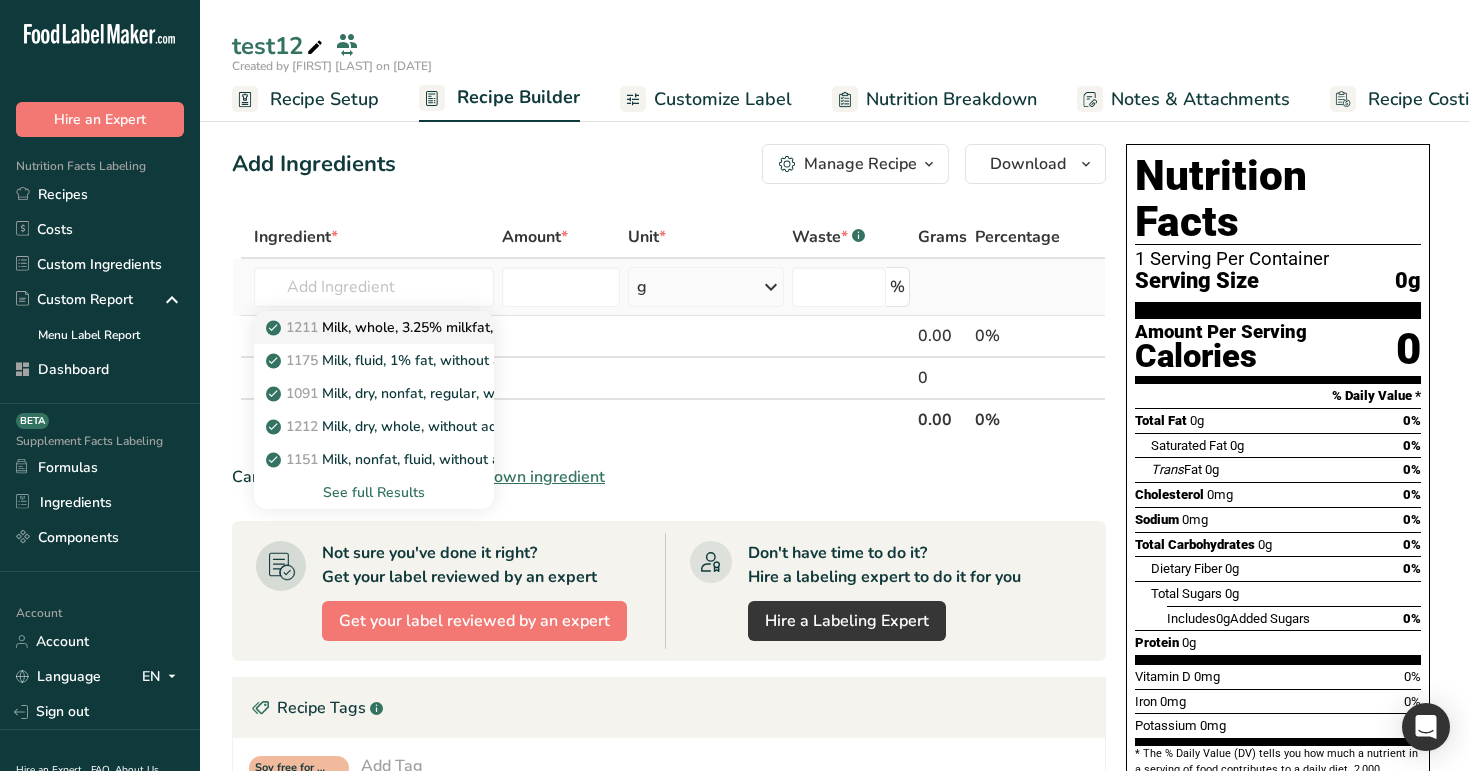 click on "1211
Milk, whole, 3.25% milkfat, without added vitamin A and vitamin D" at bounding box center (508, 327) 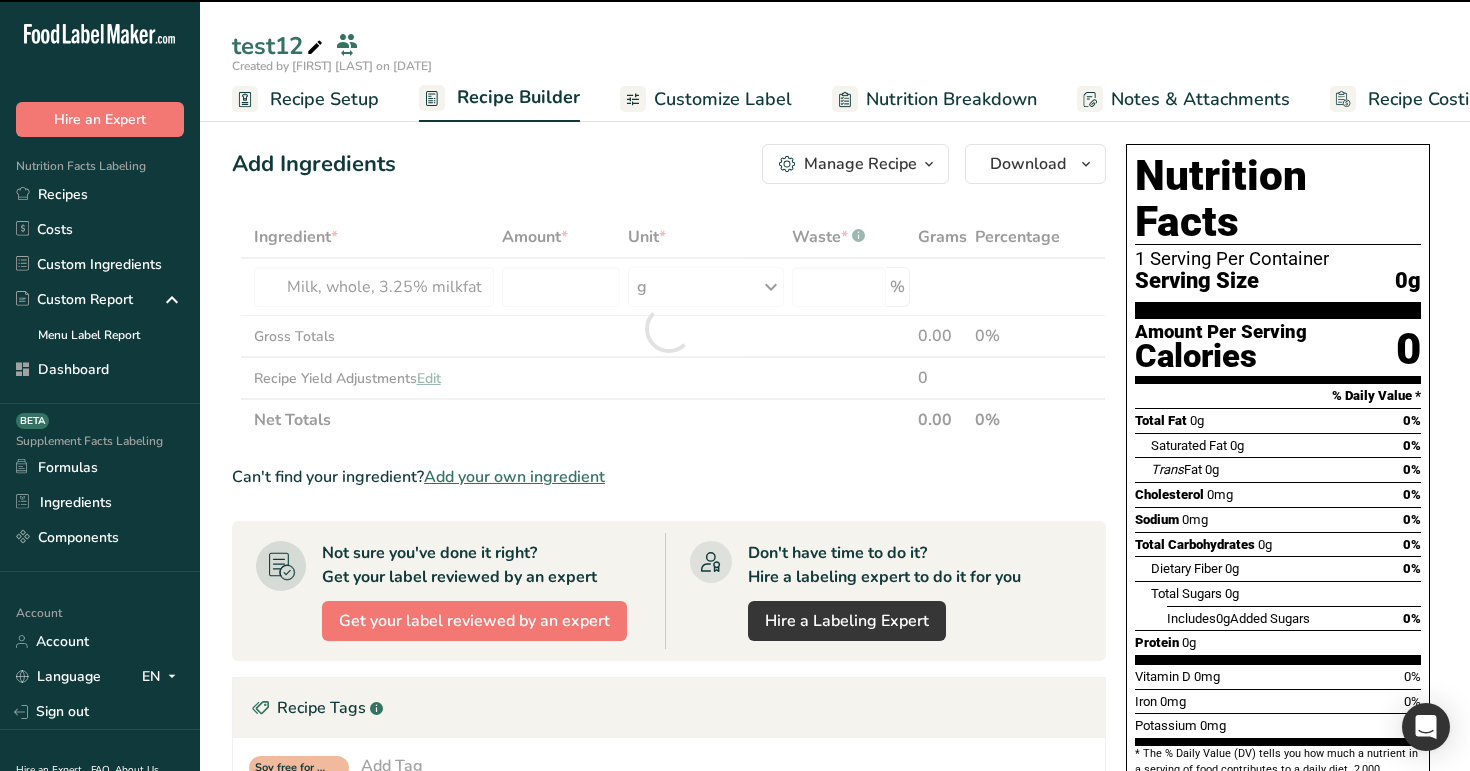 type on "0" 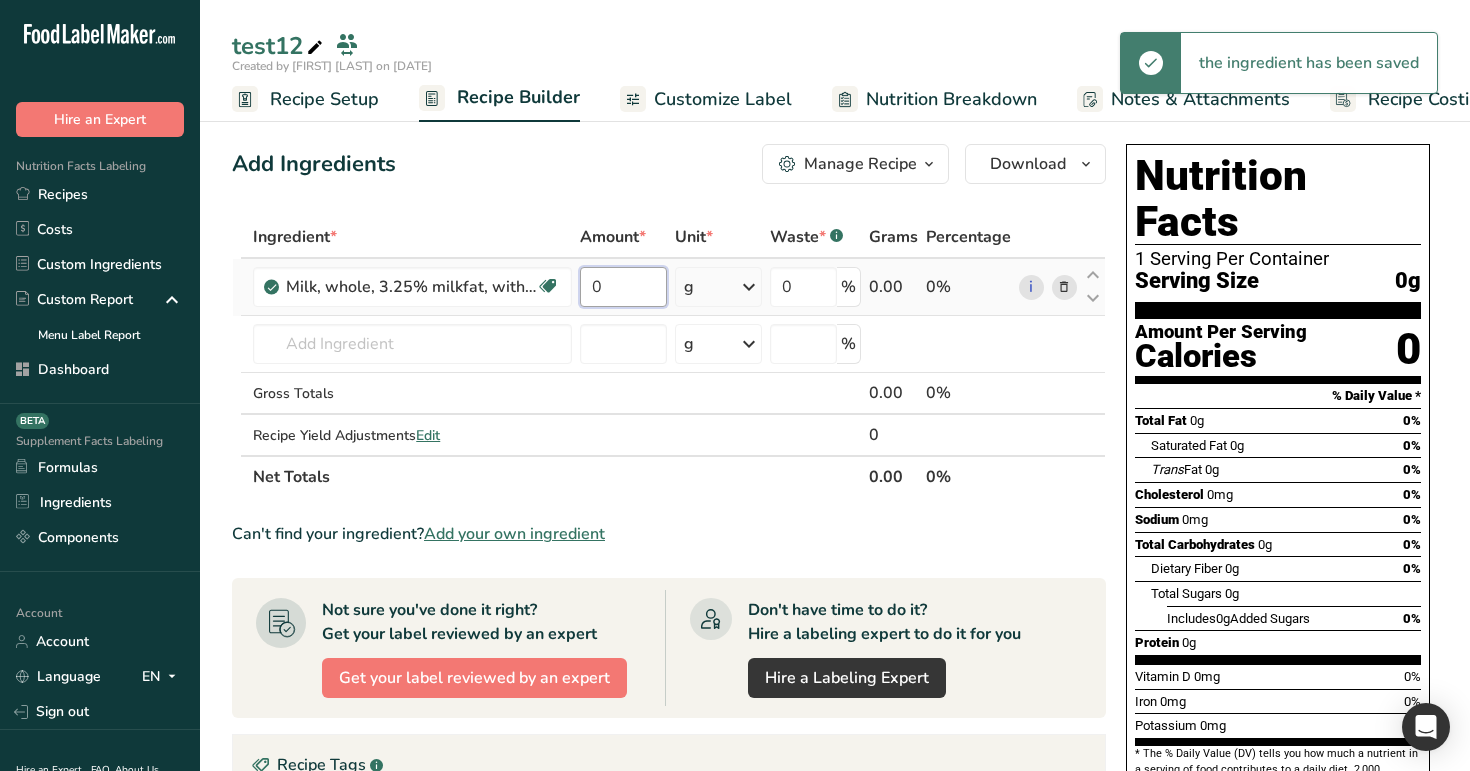 click on "0" at bounding box center [623, 287] 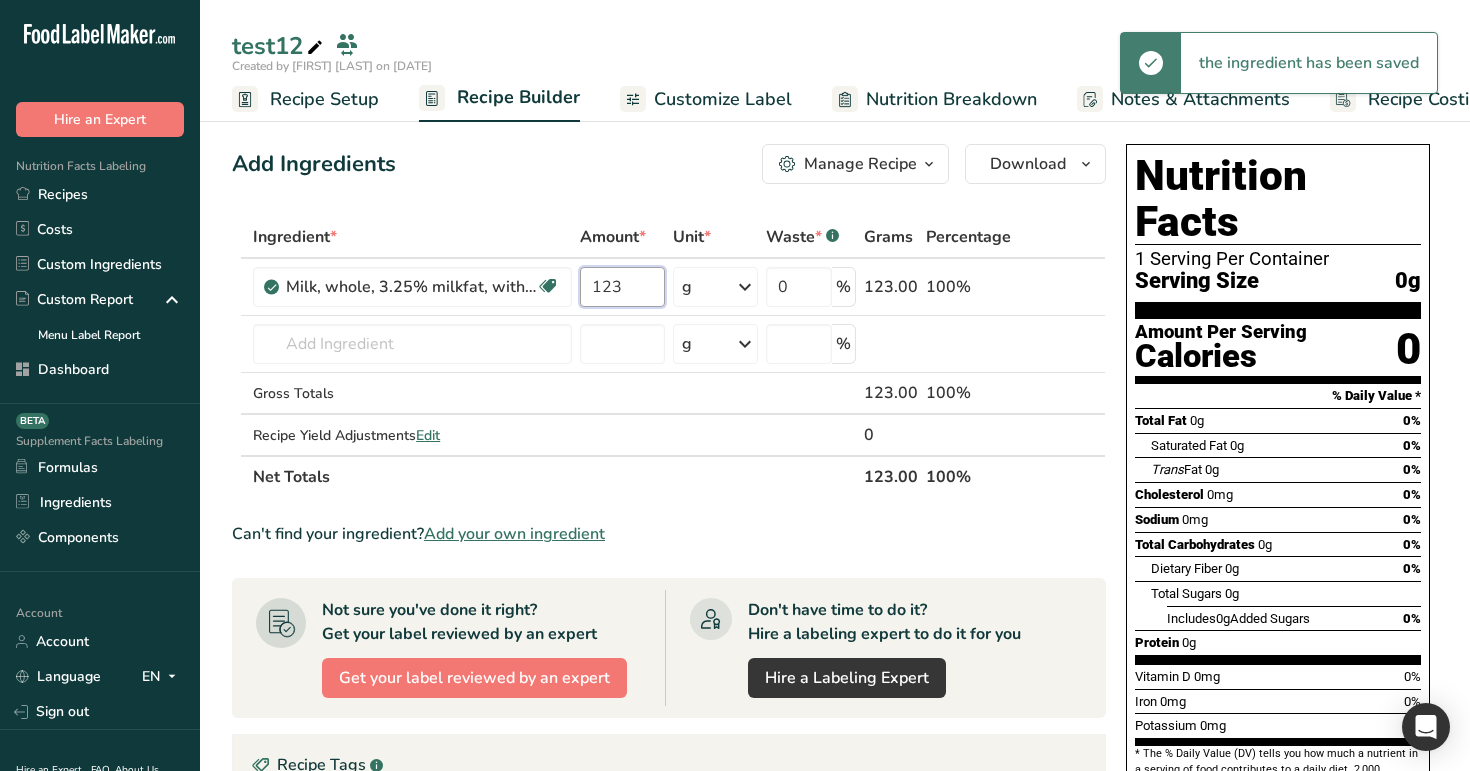 type on "123" 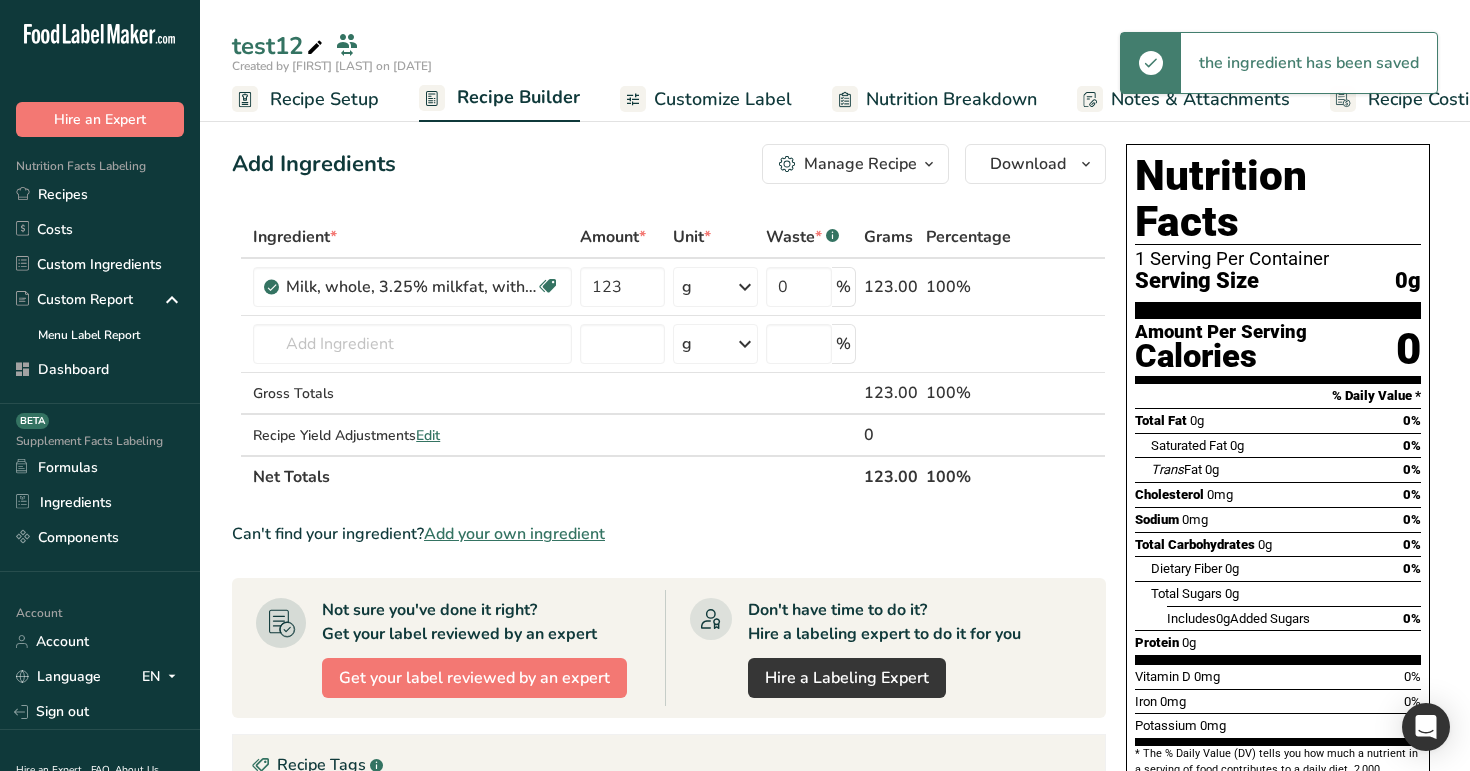 click on "Add Ingredients
Manage Recipe         Delete Recipe           Duplicate Recipe             Scale Recipe             Save as Sub-Recipe   .a-a{fill:#347362;}.b-a{fill:#fff;}                               Nutrition Breakdown                 Recipe Card
NEW
Amino Acids Pattern Report           Activity History
Download
Choose your preferred label style
Standard FDA label
Standard FDA label
The most common format for nutrition facts labels in compliance with the FDA's typeface, style and requirements
Tabular FDA label
A label format compliant with the FDA regulations presented in a tabular (horizontal) display.
Linear FDA label
A simple linear display for small sized packages.
Simplified FDA label" at bounding box center (669, 164) 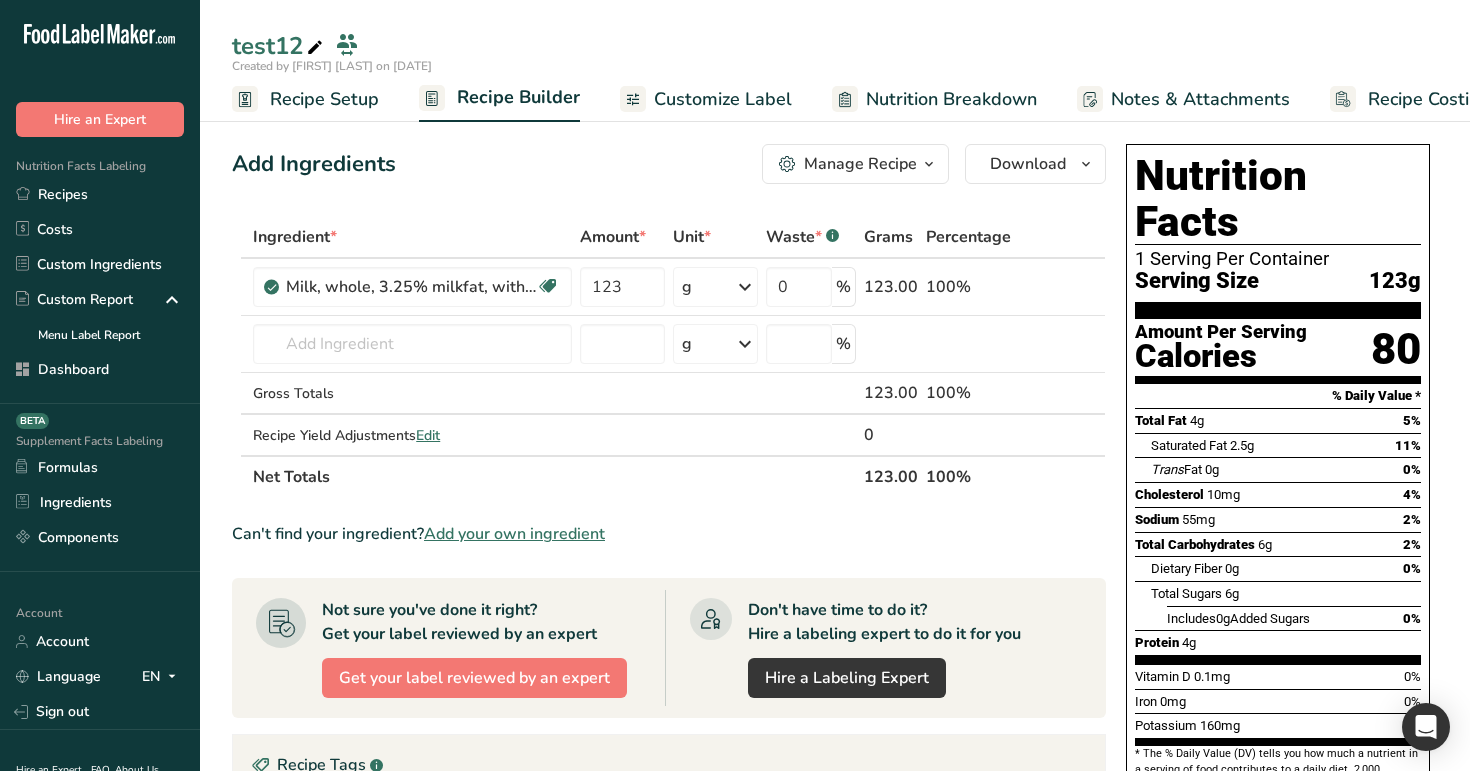 click on "Customize Label" at bounding box center (723, 99) 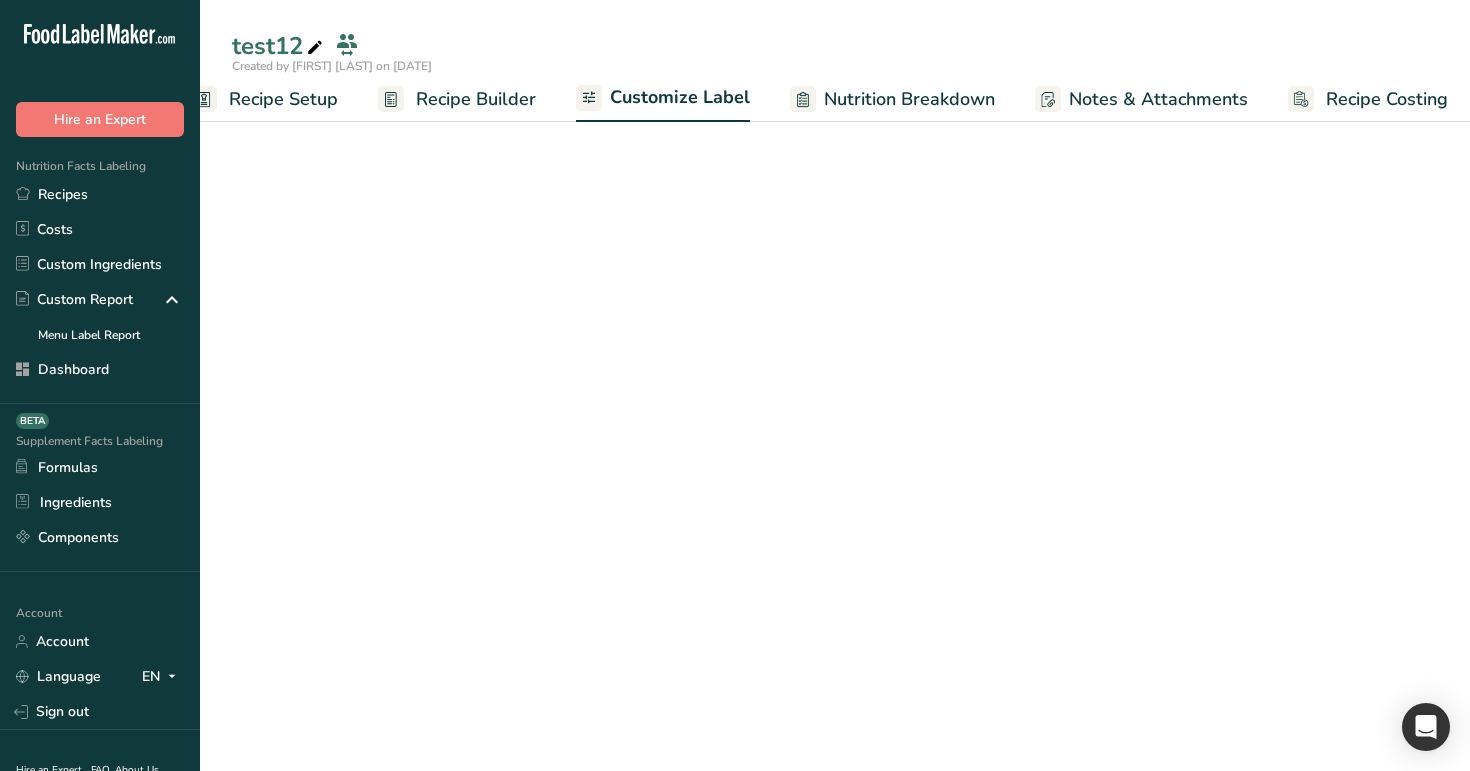 scroll, scrollTop: 0, scrollLeft: 51, axis: horizontal 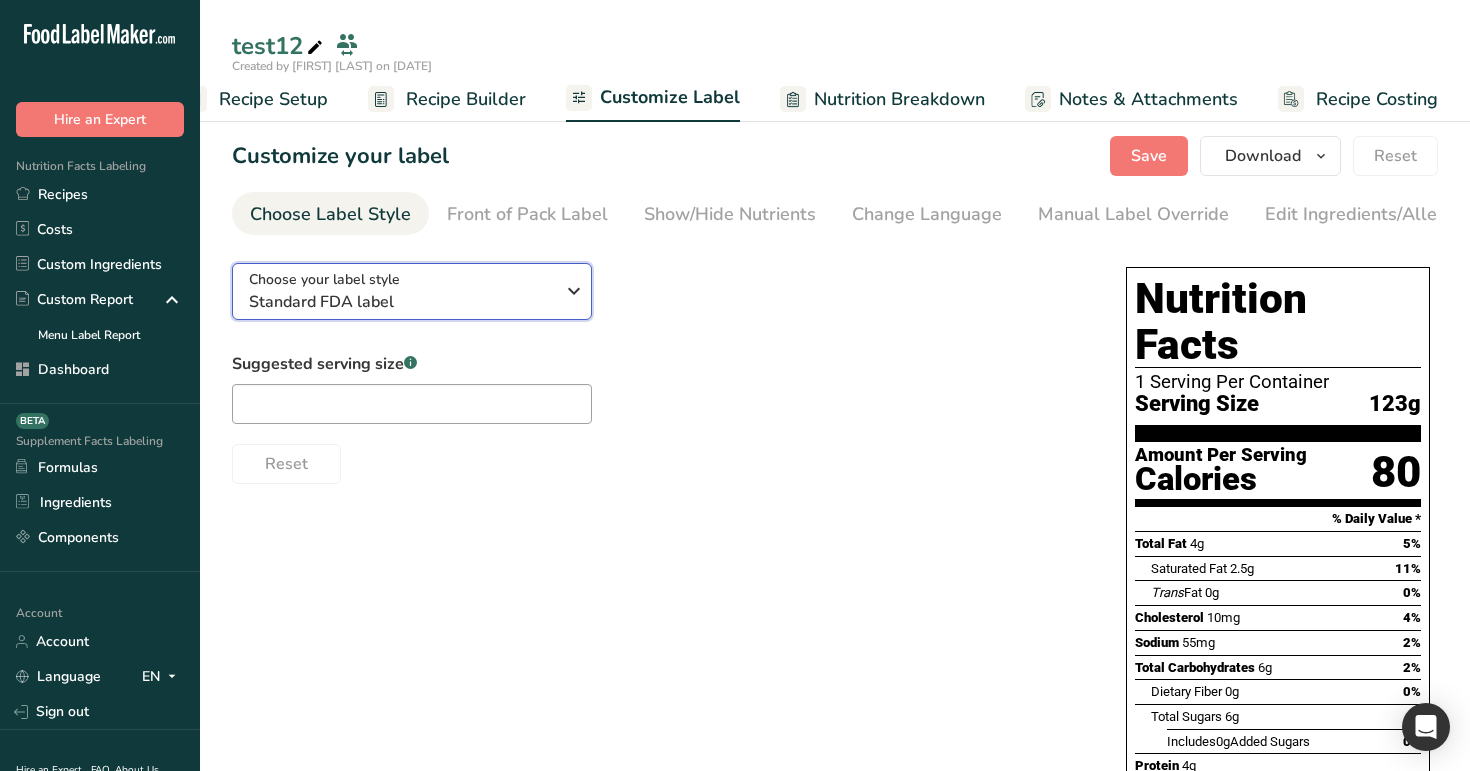 click on "Choose your label style
Standard FDA label" at bounding box center [401, 291] 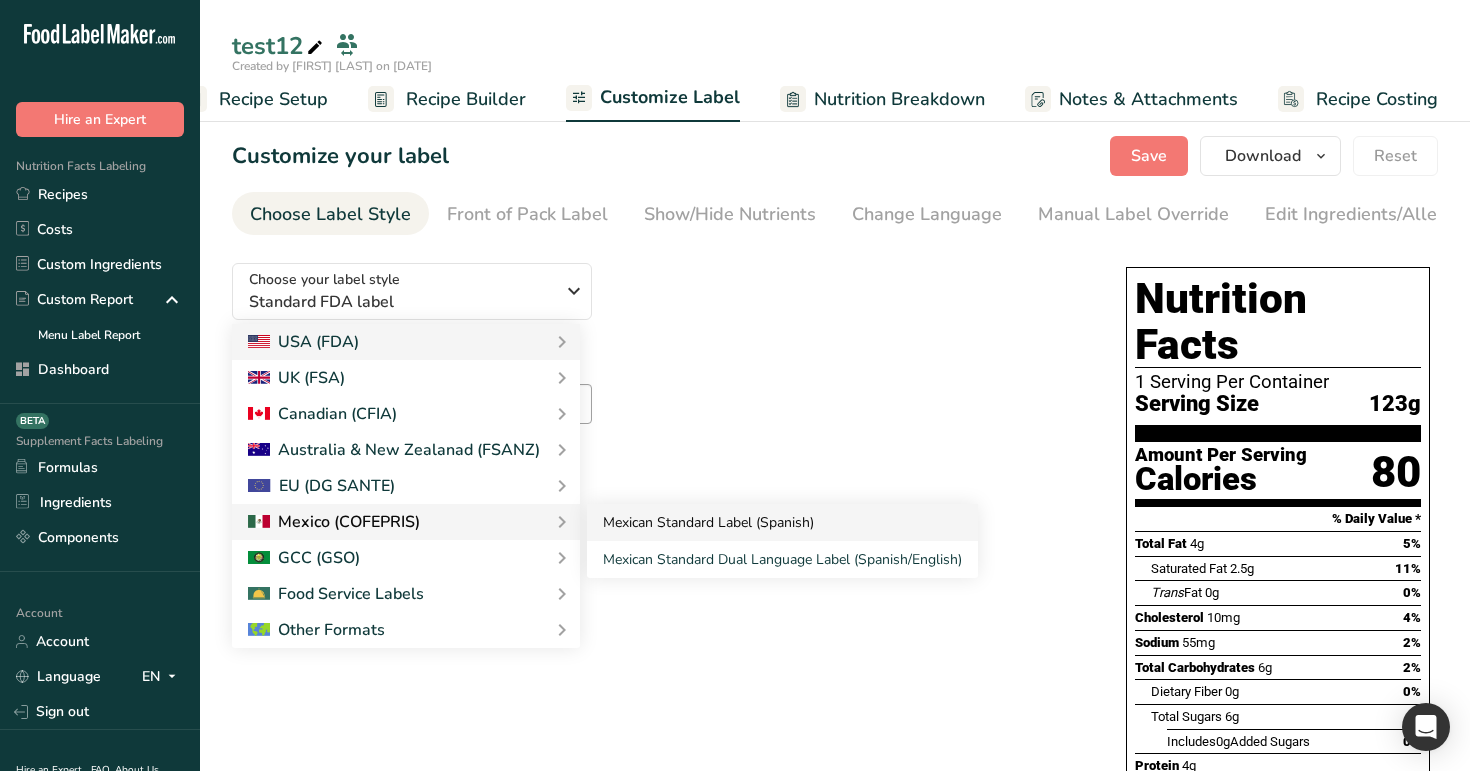 click on "Mexican Standard Label (Spanish)" at bounding box center (782, 522) 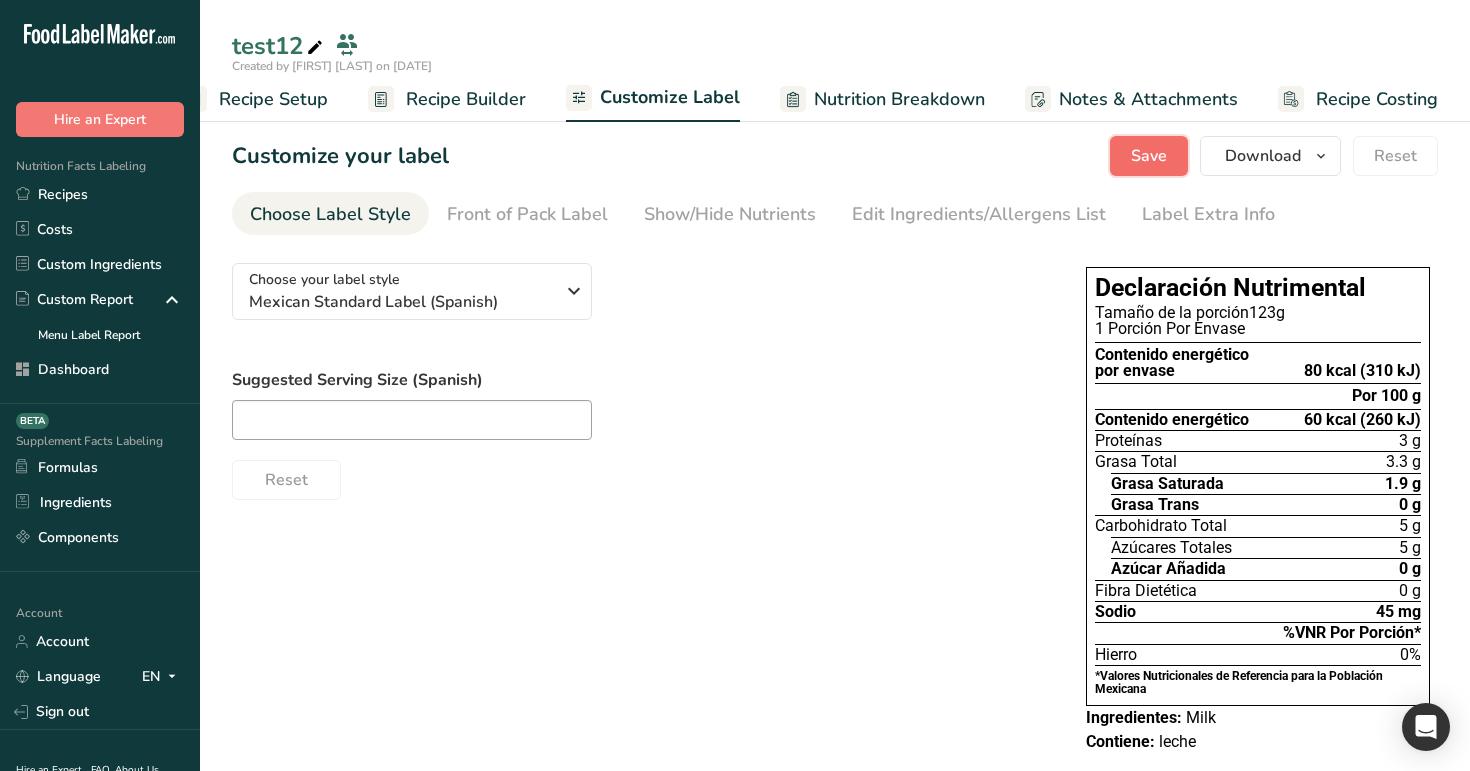 click on "Save" at bounding box center (1149, 156) 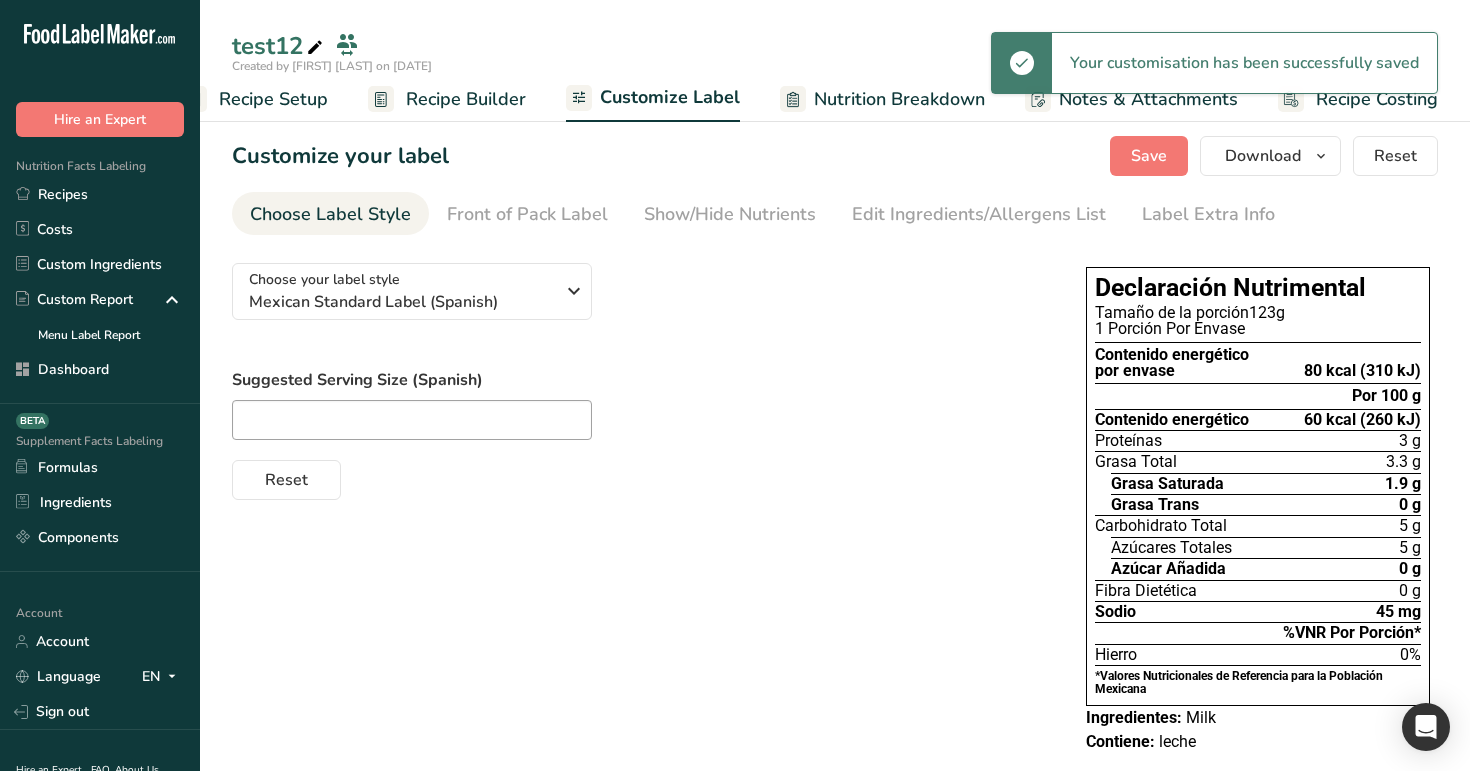 click on "Recipe Setup" at bounding box center (254, 99) 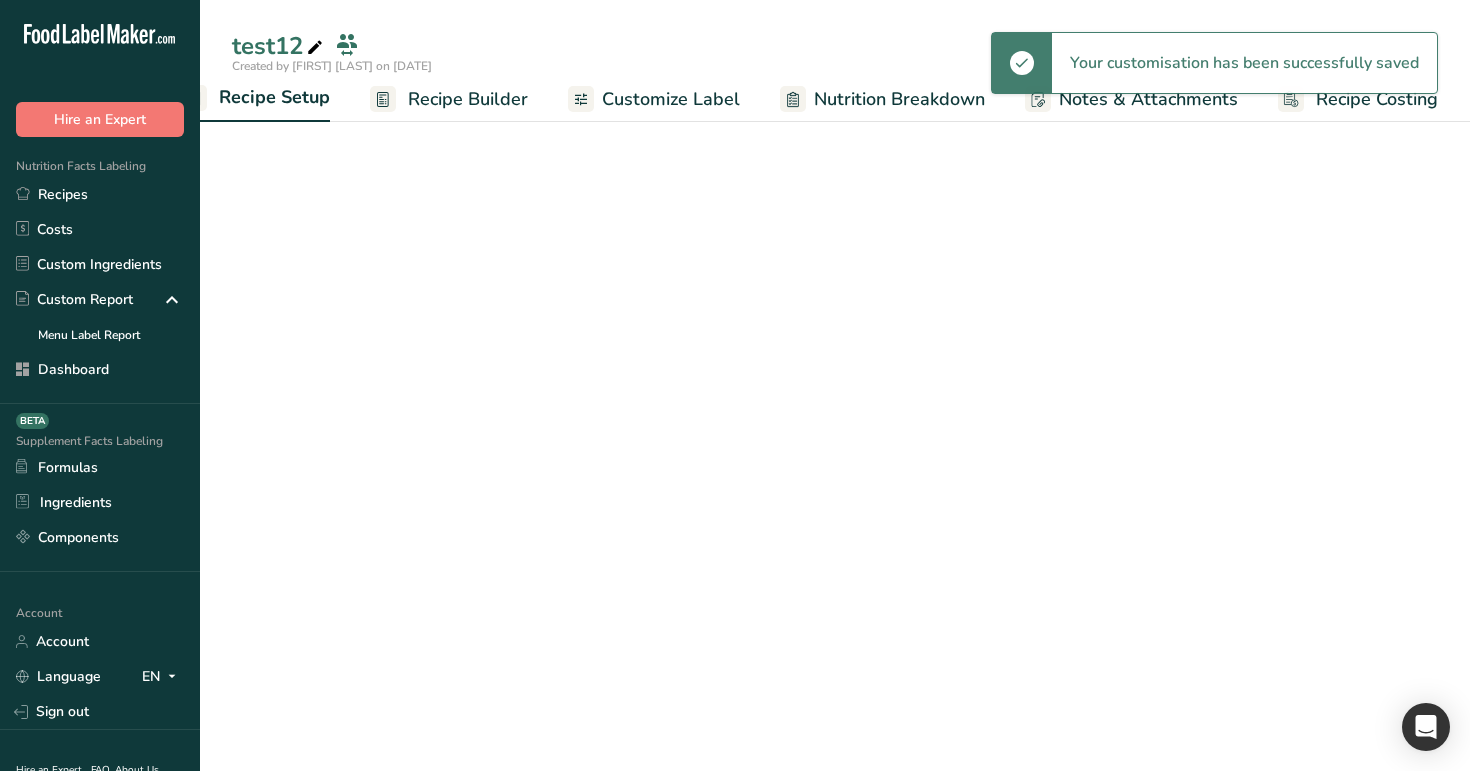 scroll, scrollTop: 0, scrollLeft: 7, axis: horizontal 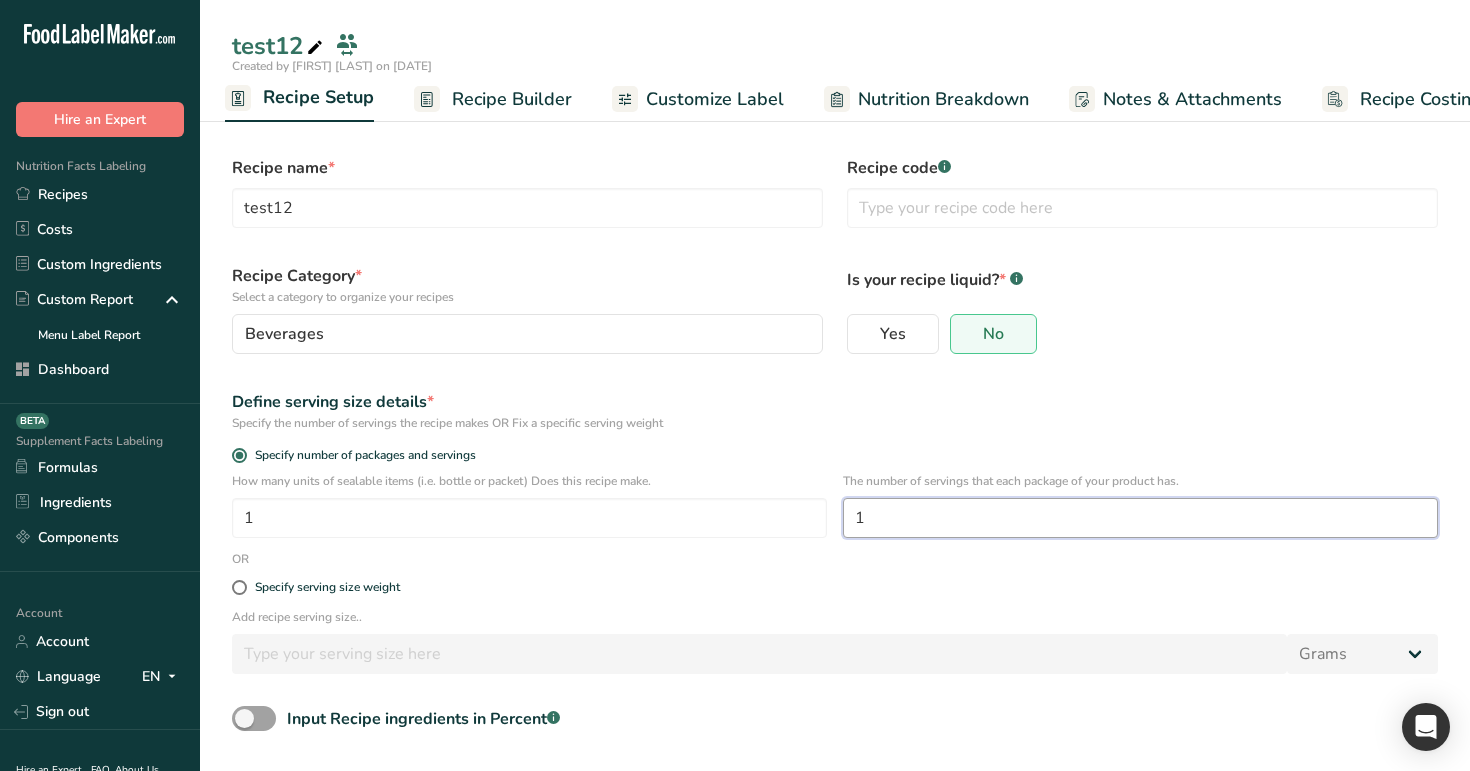 click on "1" at bounding box center [1140, 518] 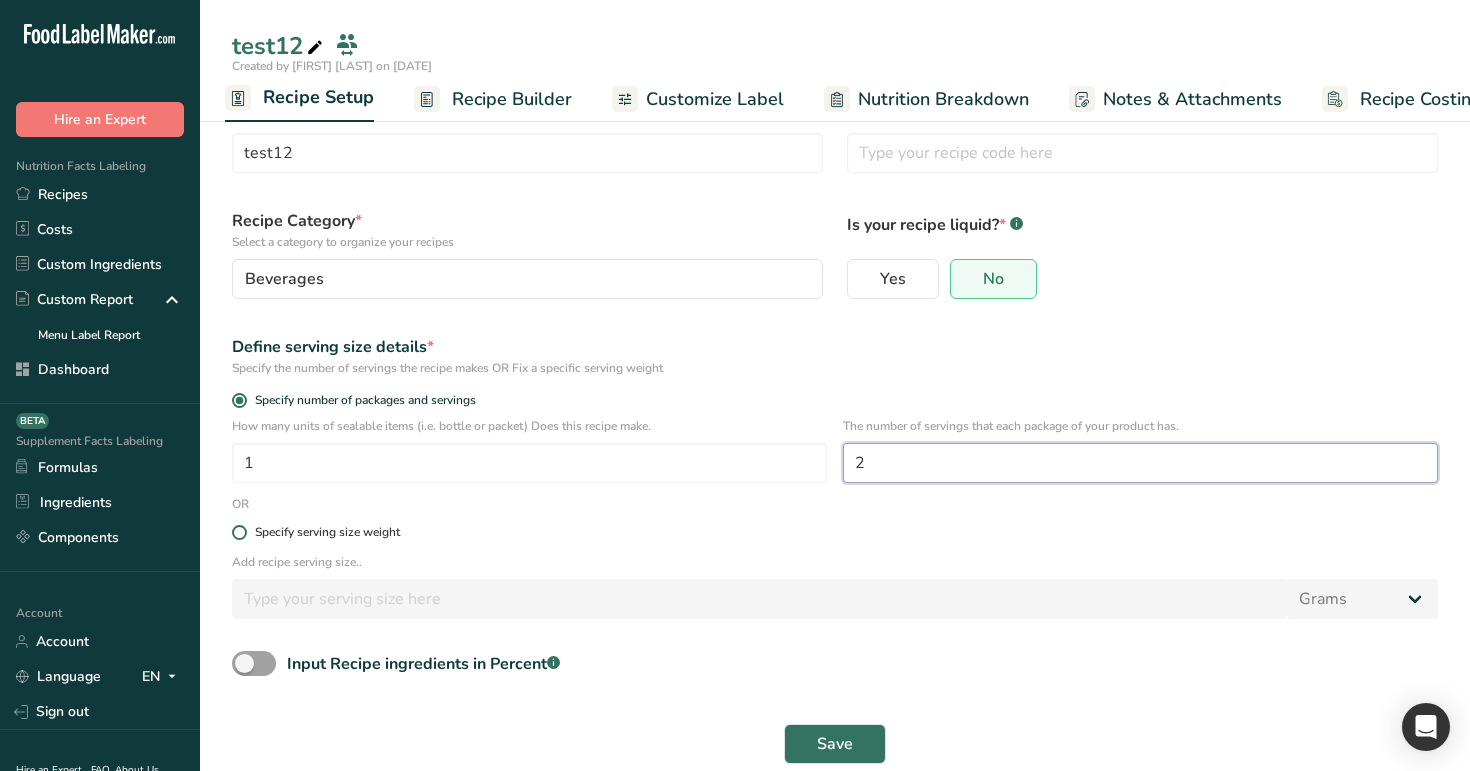 scroll, scrollTop: 80, scrollLeft: 0, axis: vertical 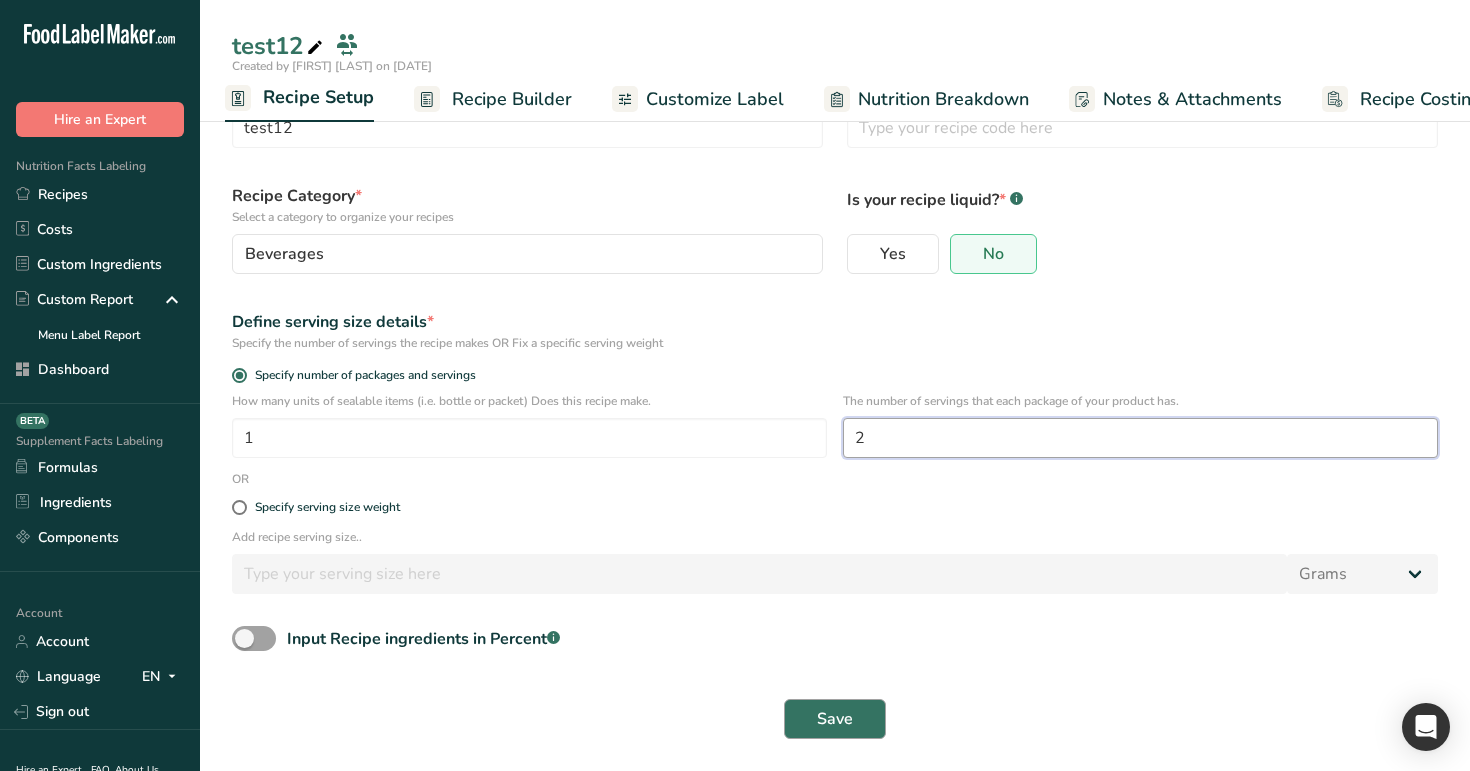 type on "2" 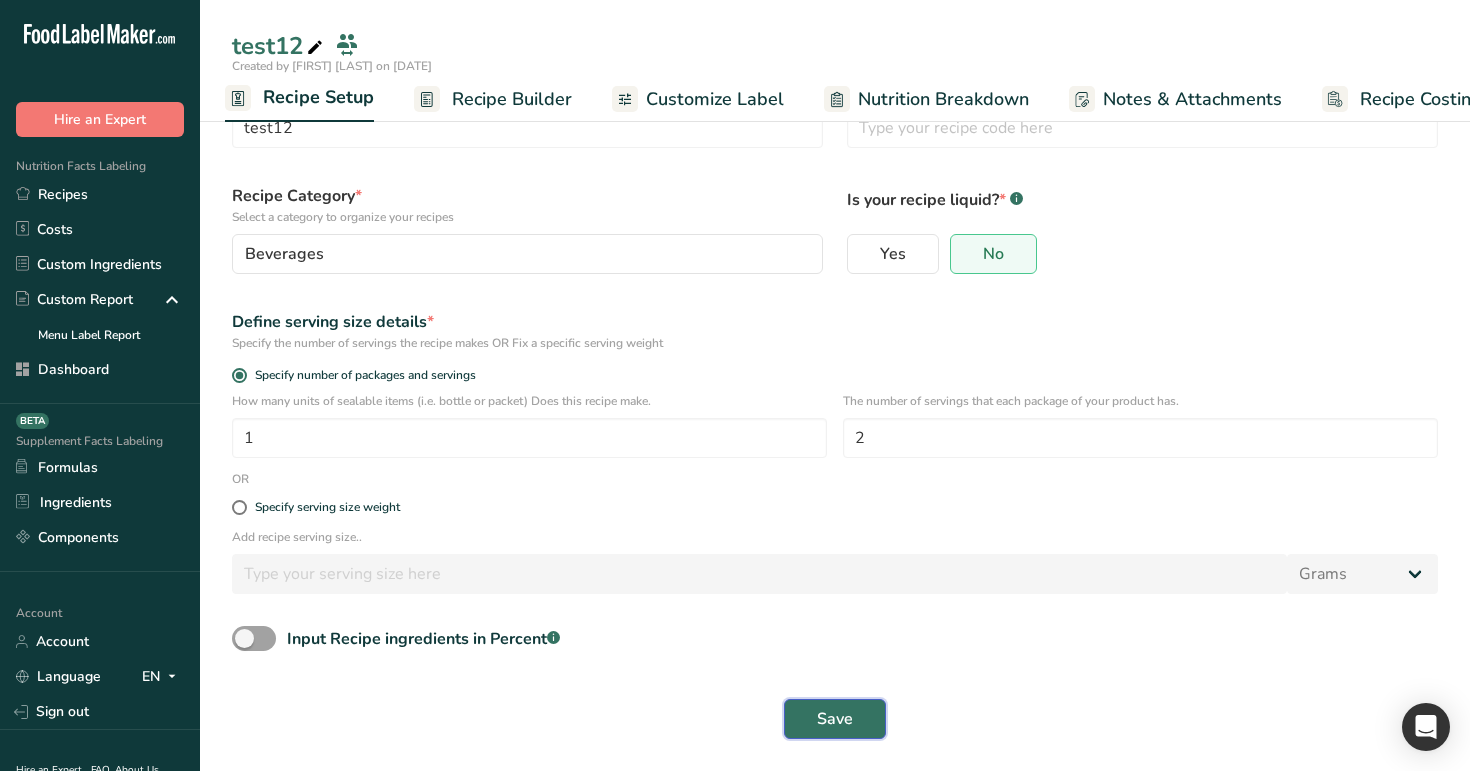 click on "Save" at bounding box center (835, 719) 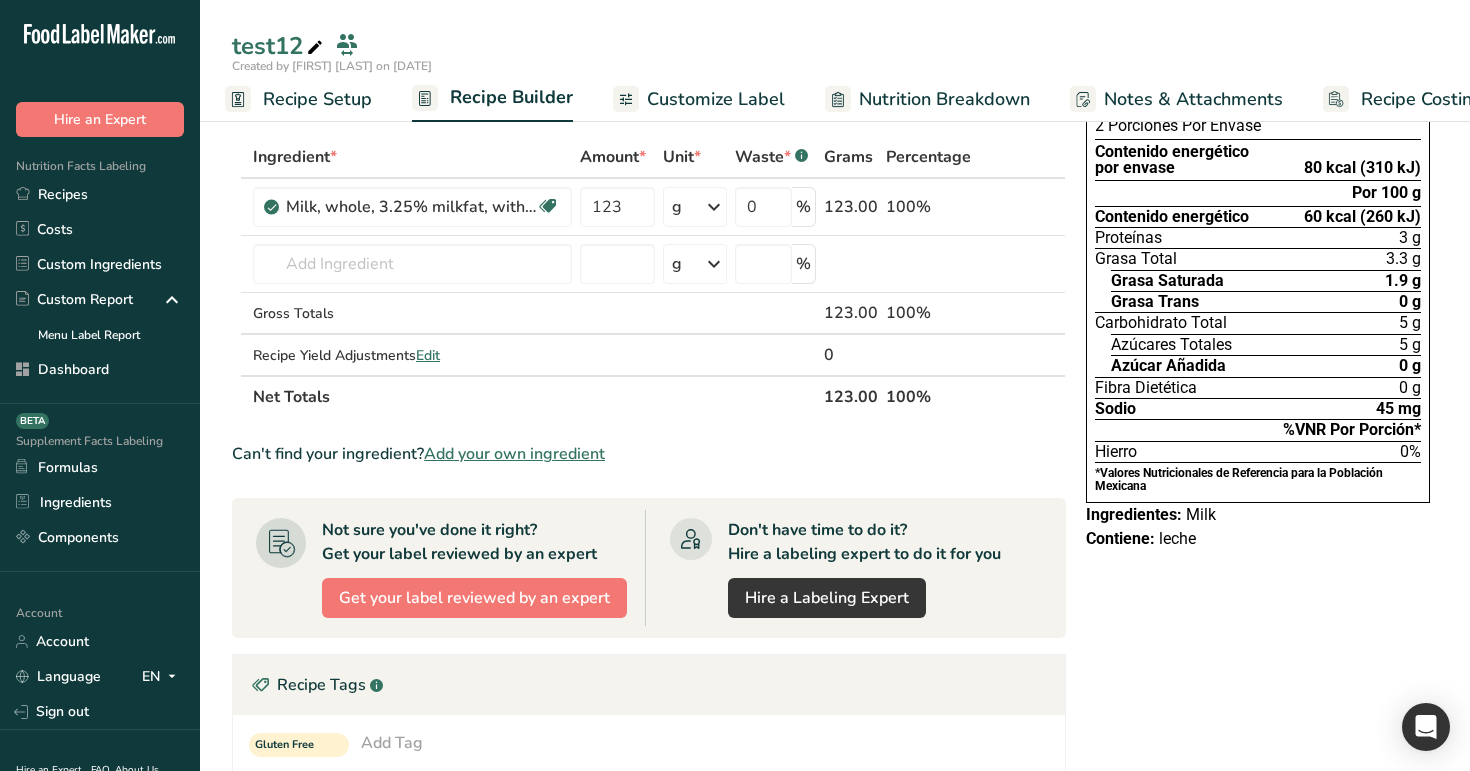 scroll, scrollTop: 0, scrollLeft: 0, axis: both 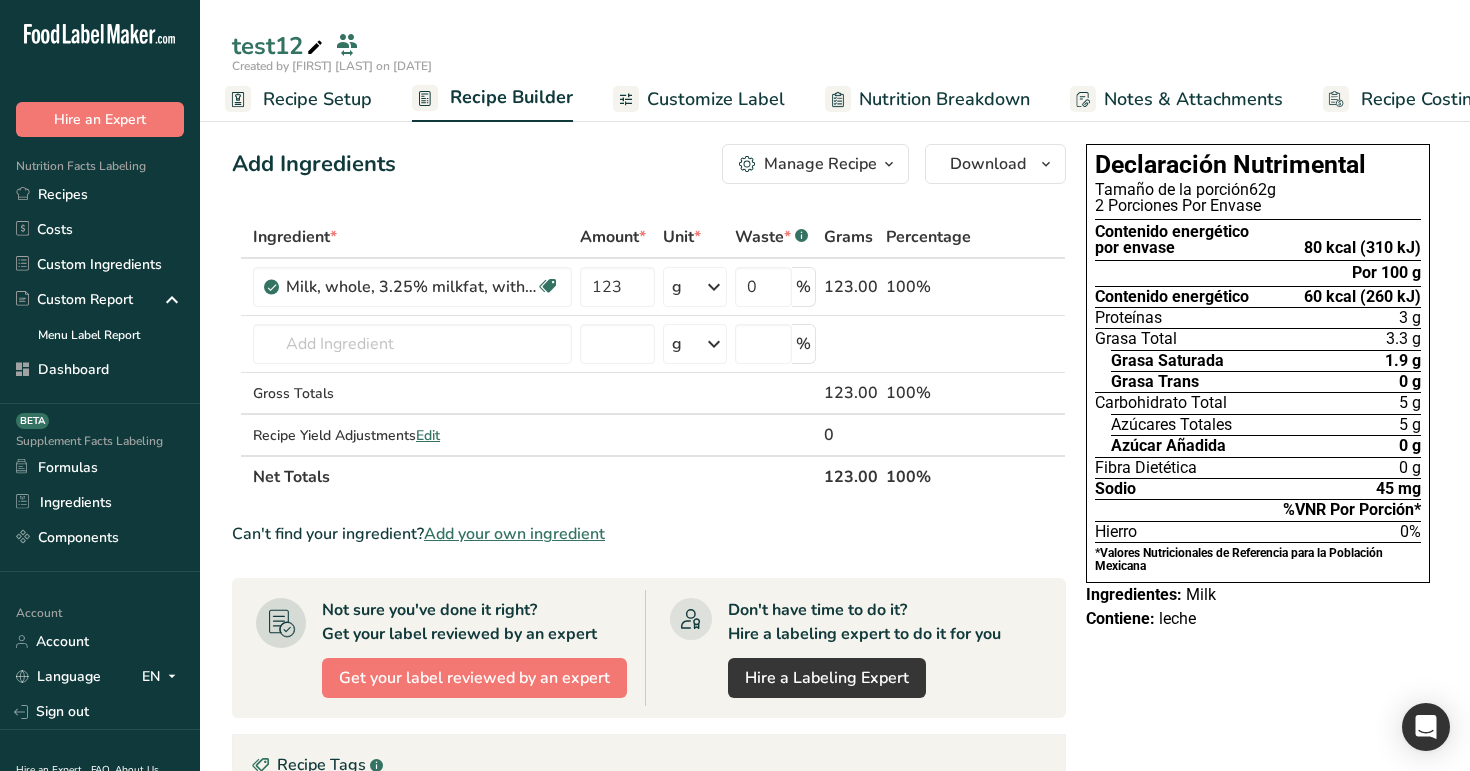 click on "Recipe Setup" at bounding box center (317, 99) 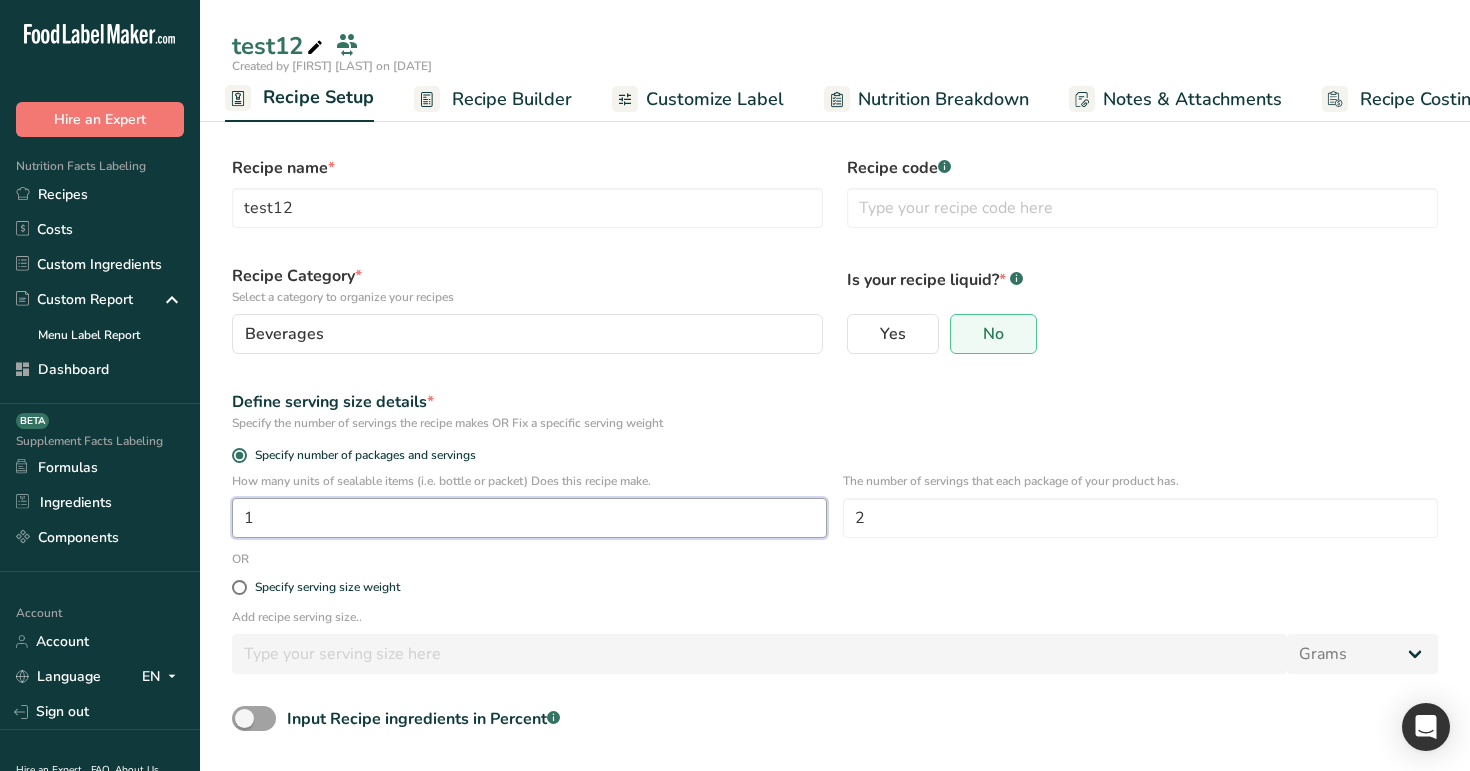 click on "1" at bounding box center (529, 518) 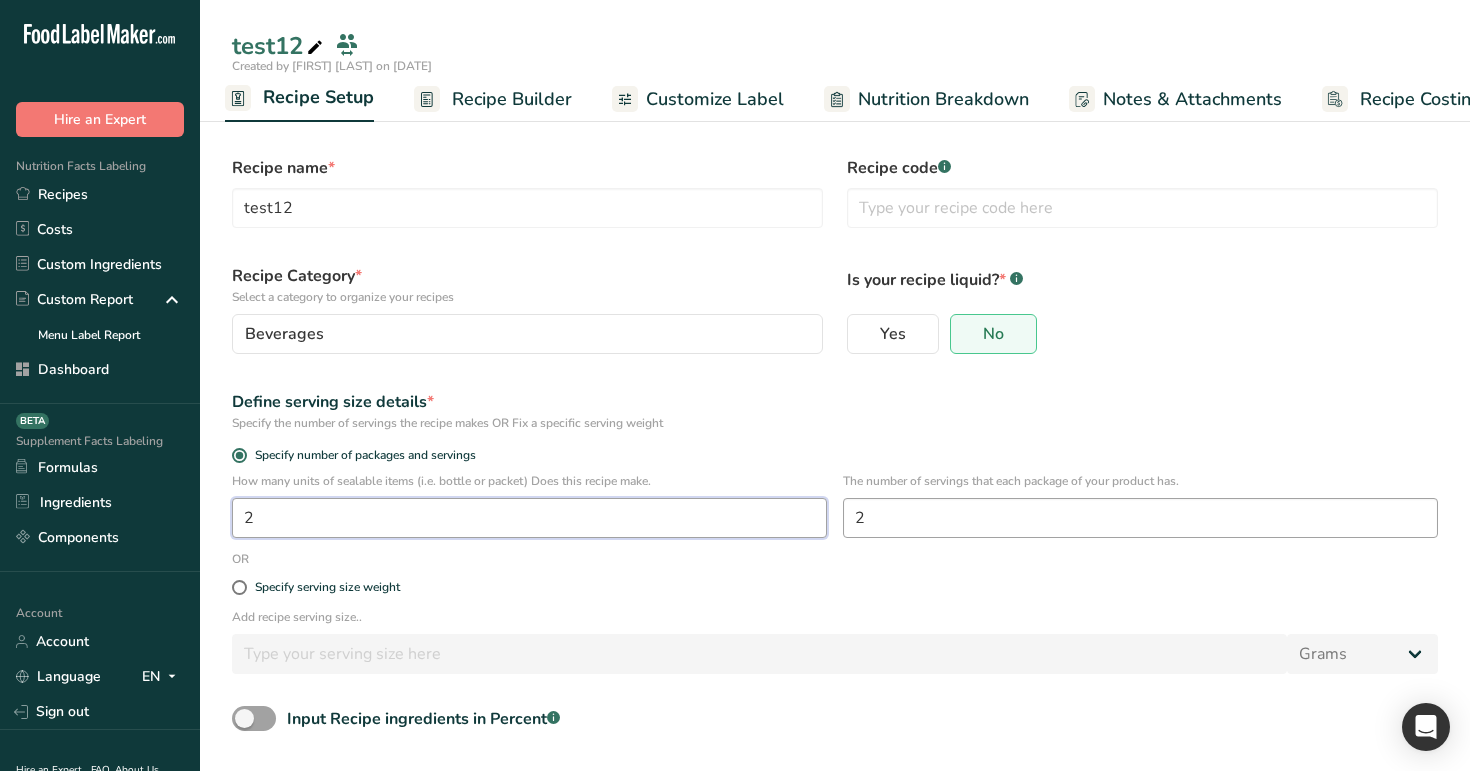 type on "2" 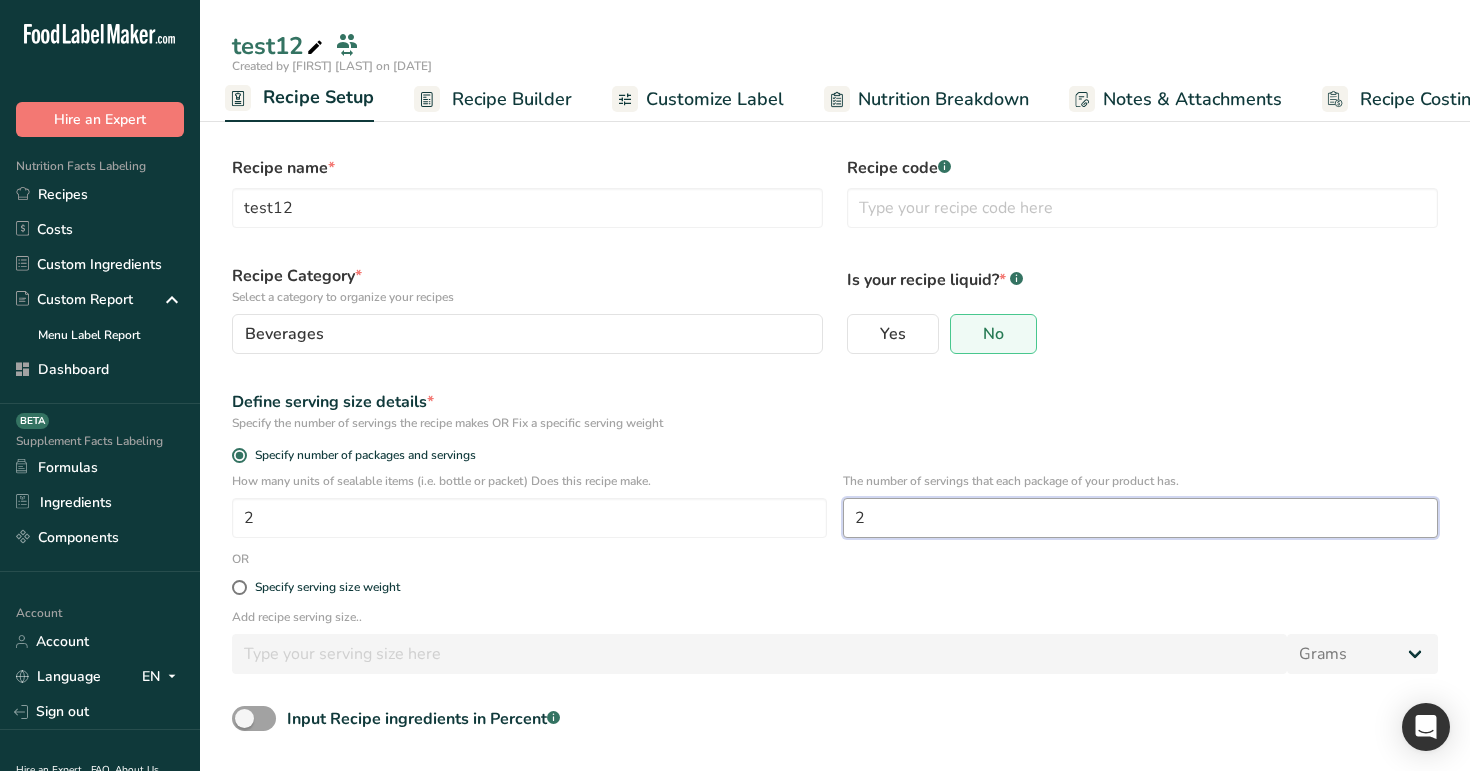 click on "2" at bounding box center (1140, 518) 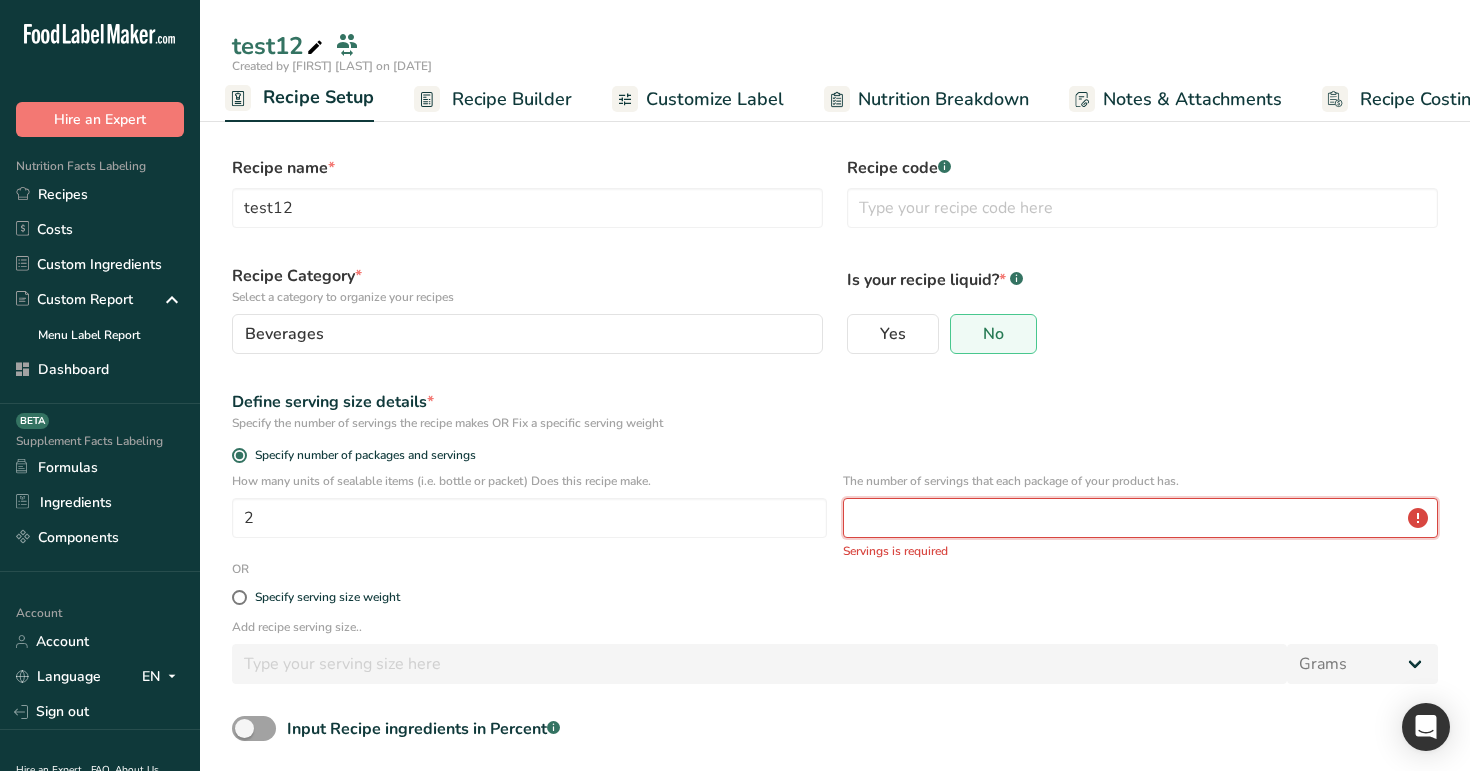type on "2" 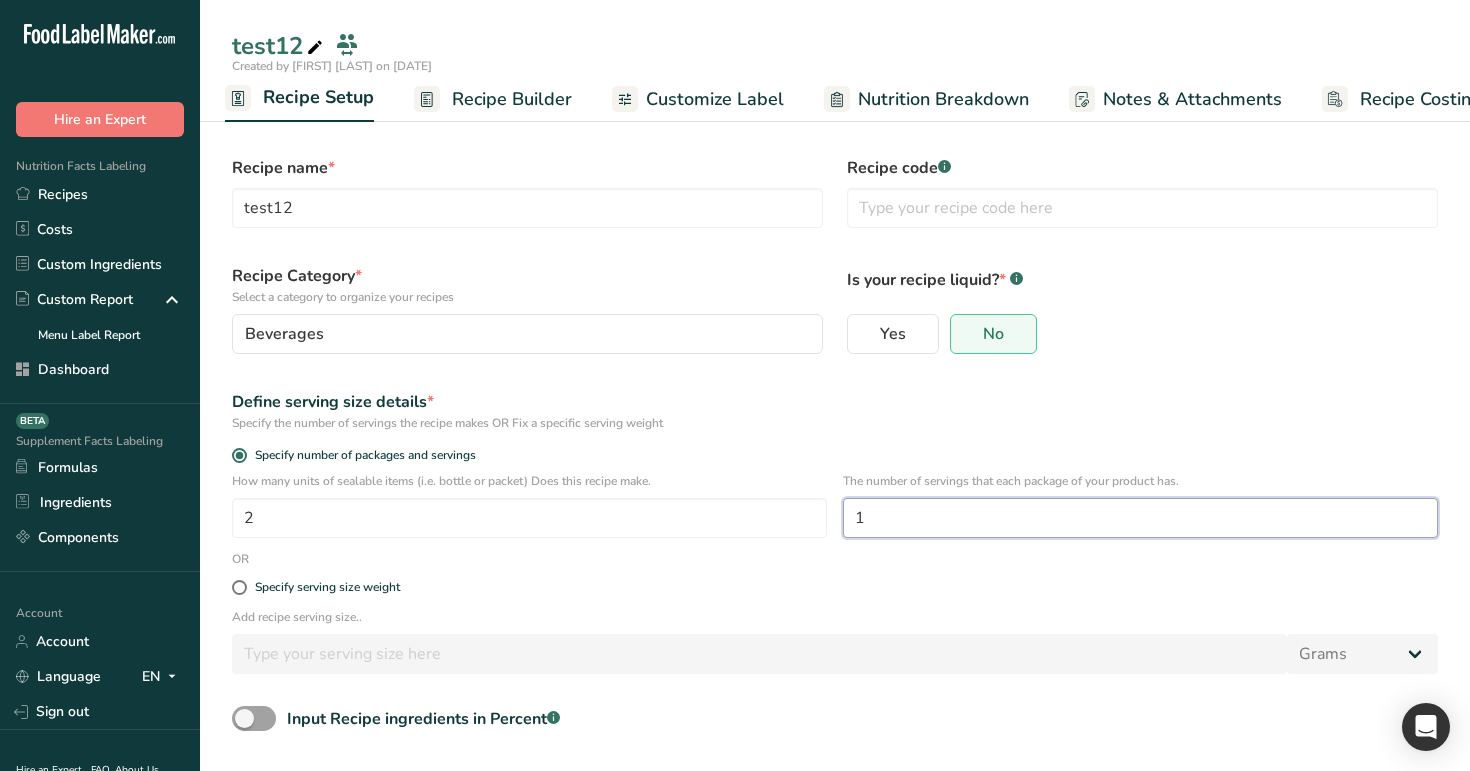scroll, scrollTop: 80, scrollLeft: 0, axis: vertical 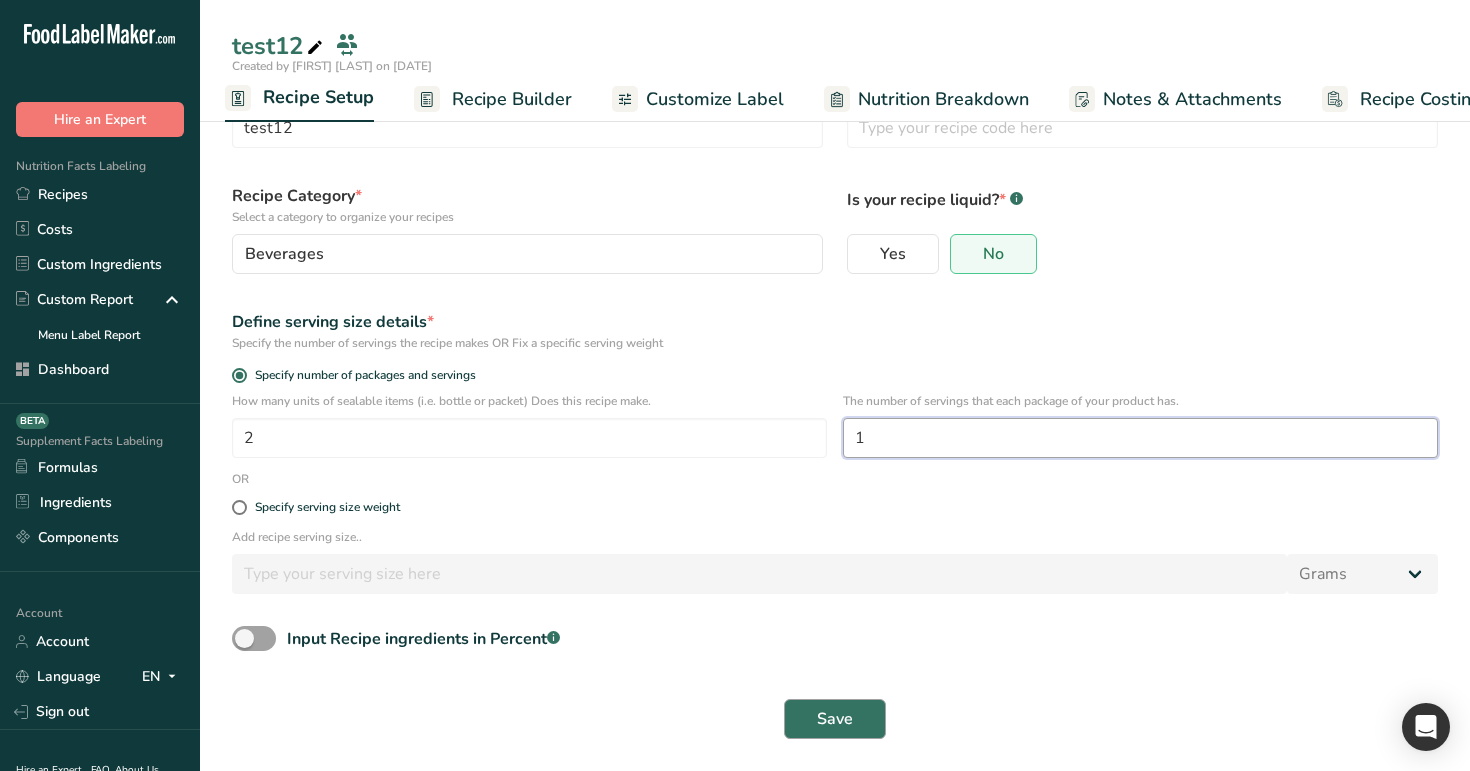 type on "1" 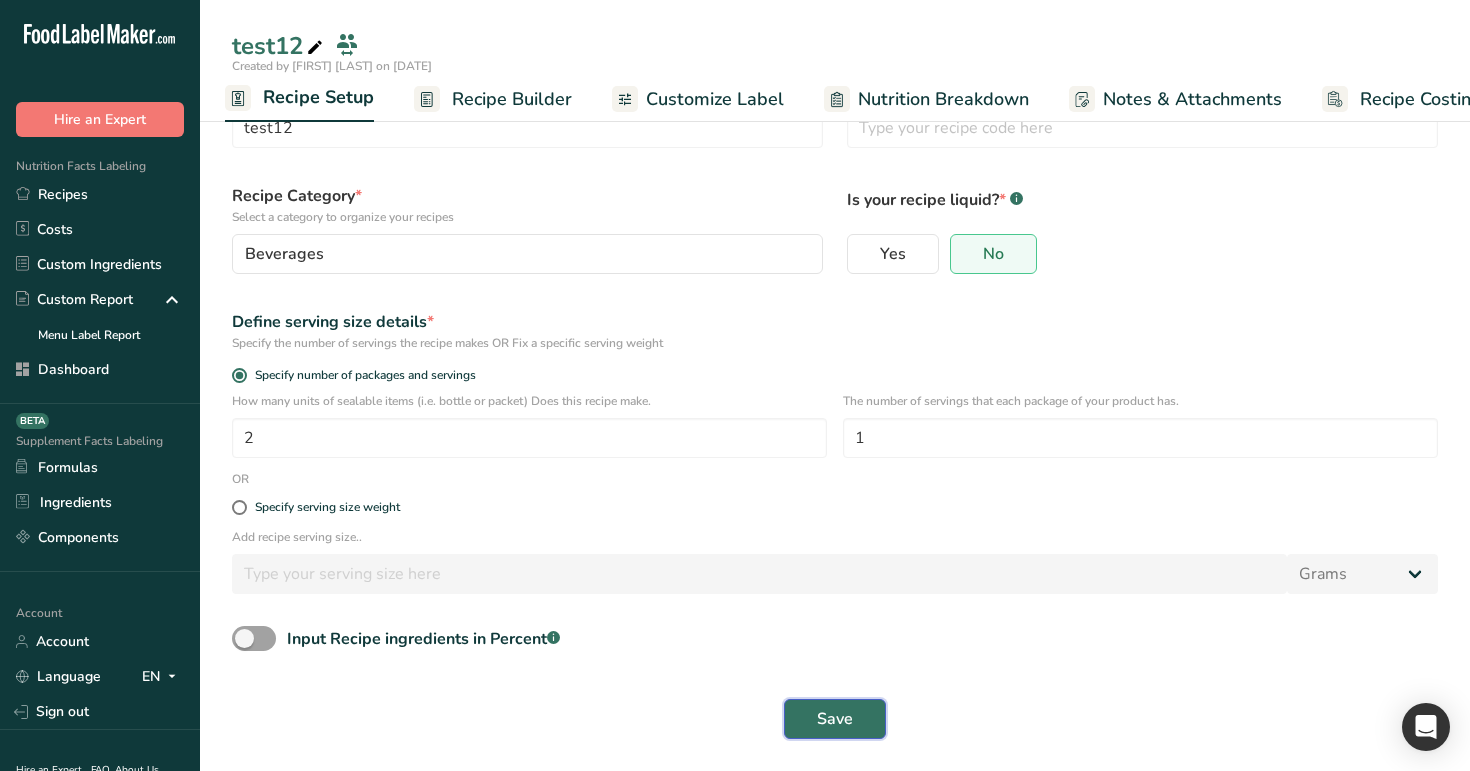 click on "Save" at bounding box center [835, 719] 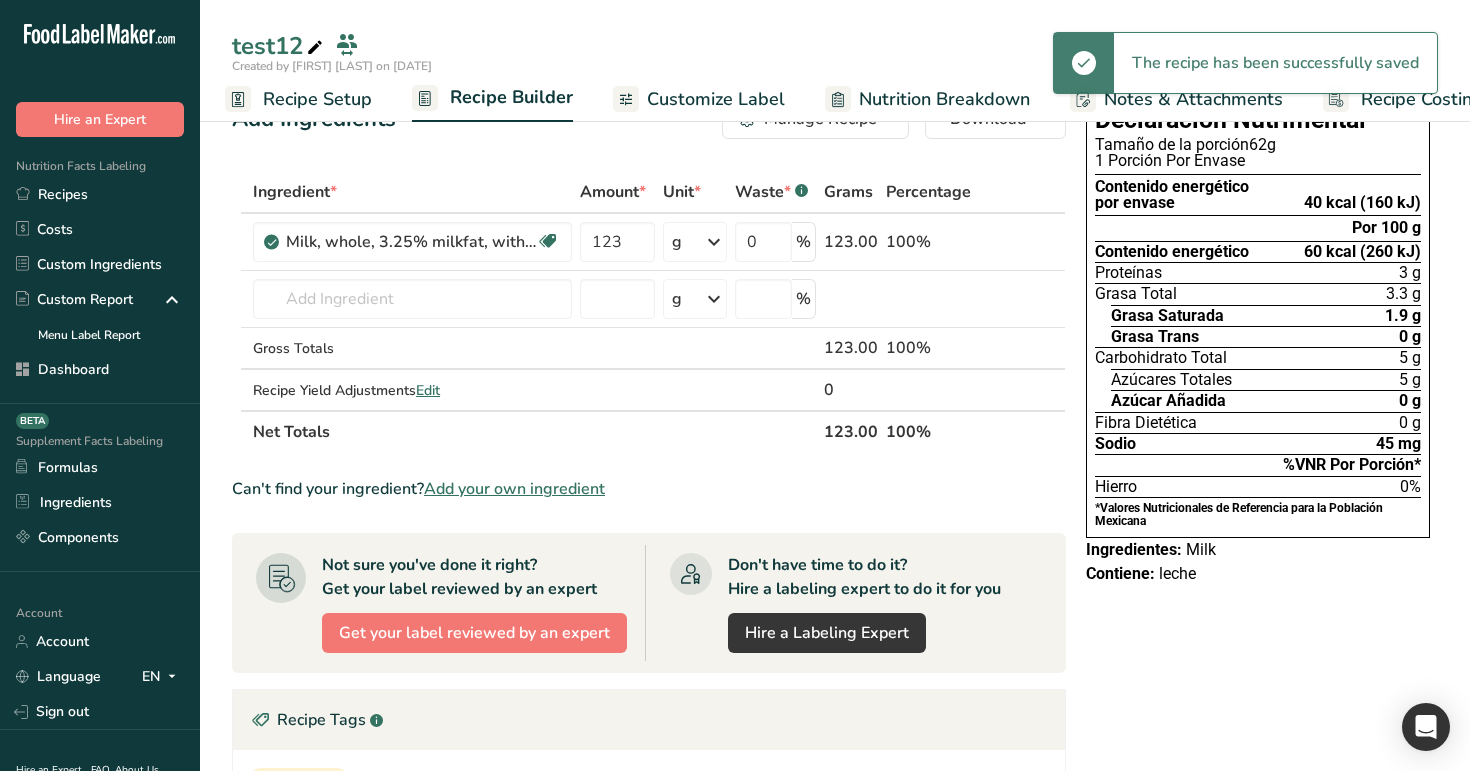 scroll, scrollTop: 0, scrollLeft: 0, axis: both 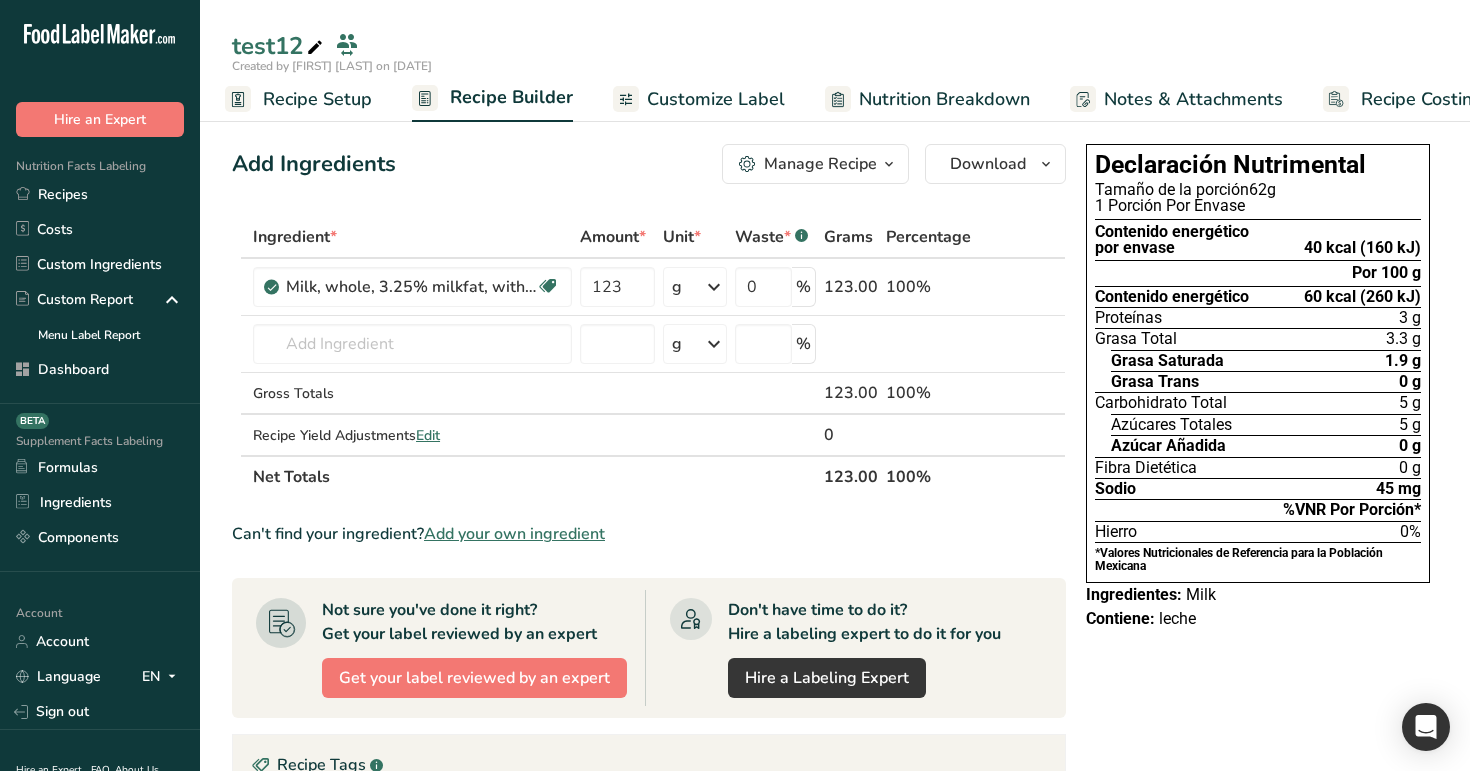 click on "Recipe Setup" at bounding box center [317, 99] 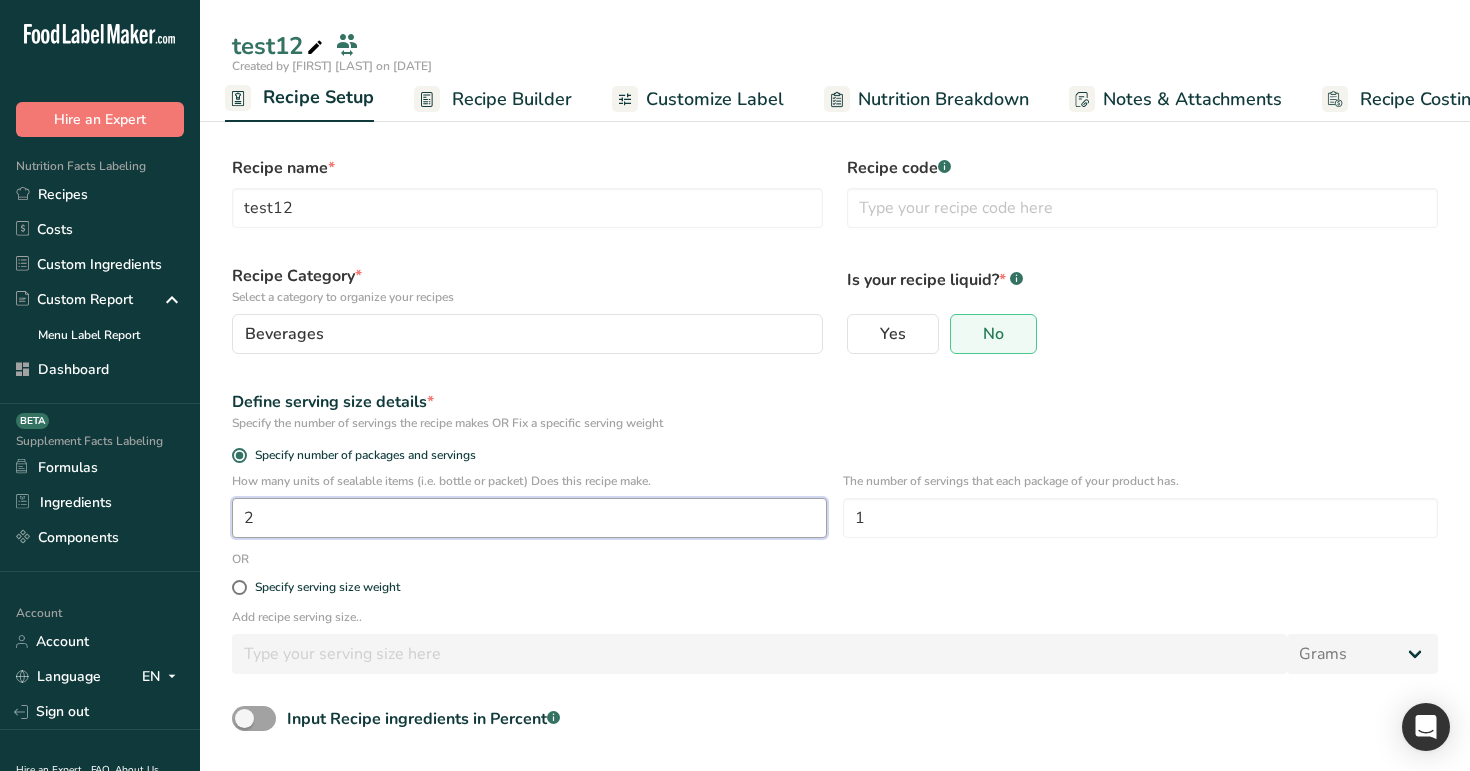 click on "2" at bounding box center (529, 518) 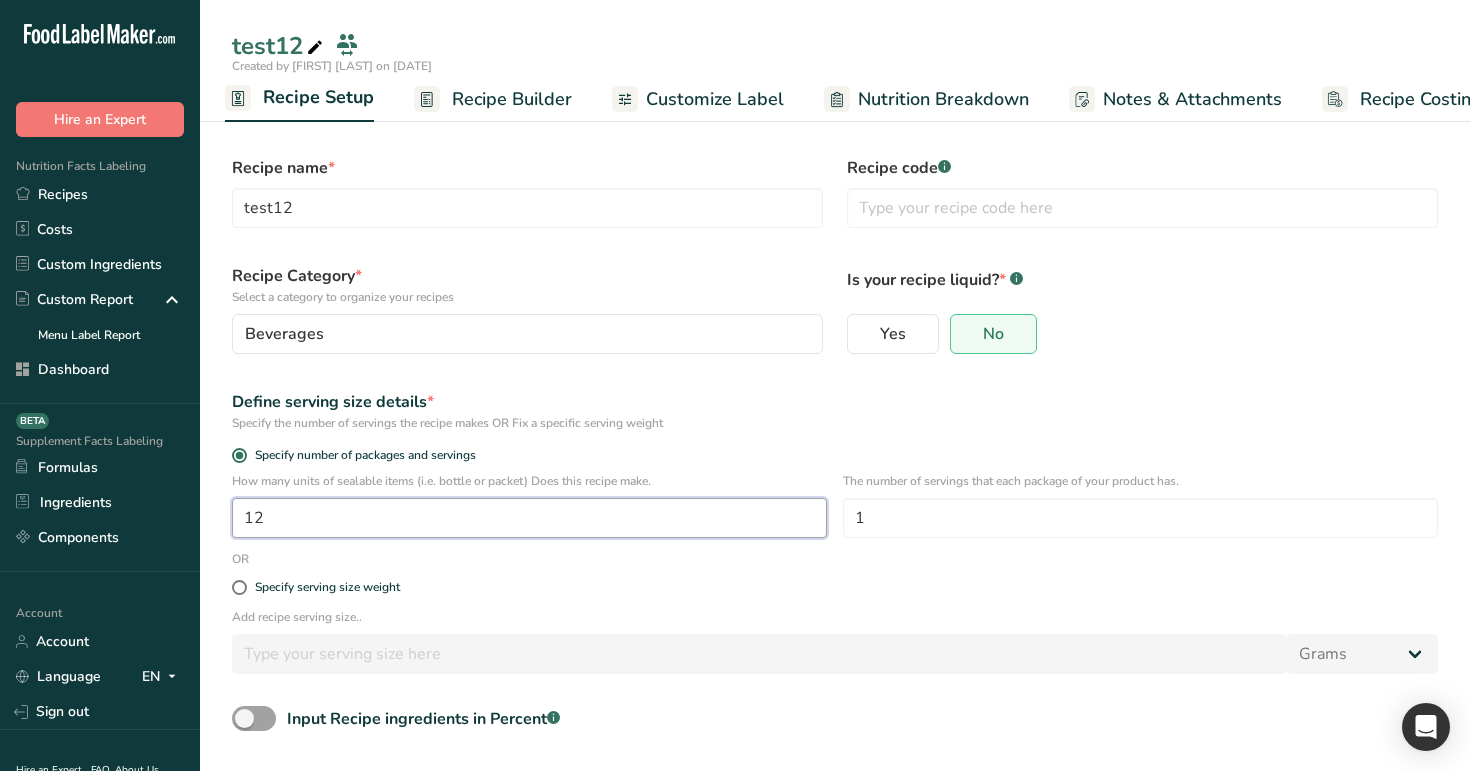 type on "1" 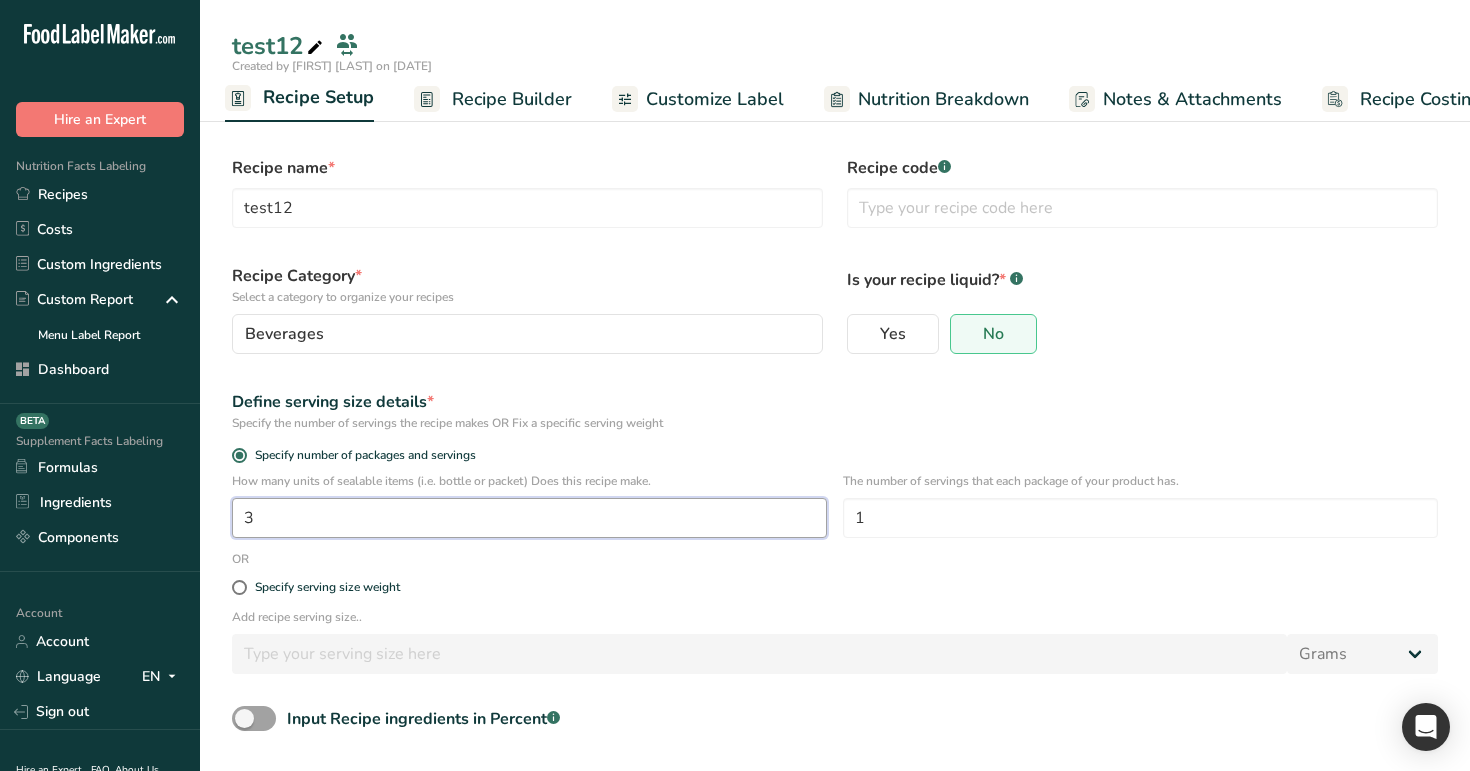 scroll, scrollTop: 80, scrollLeft: 0, axis: vertical 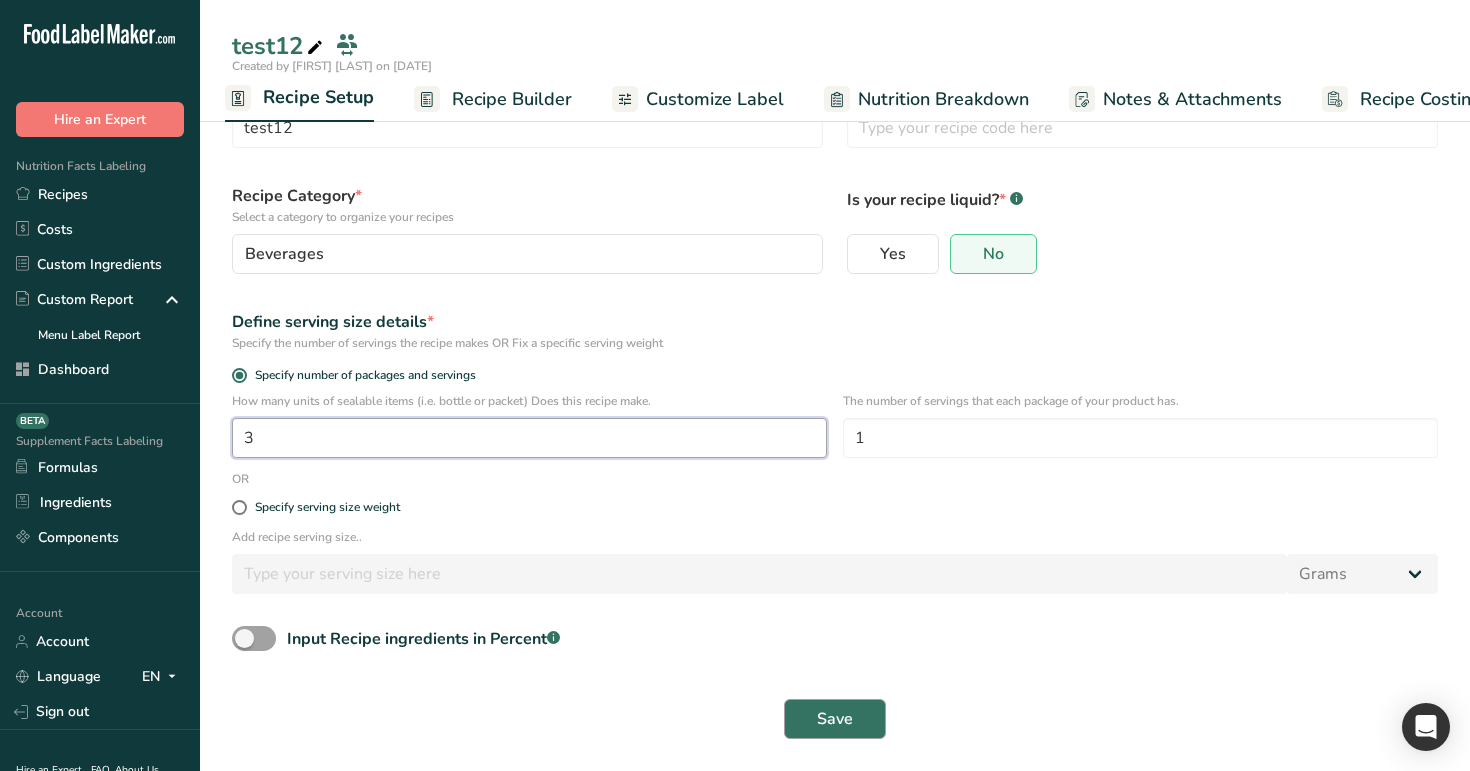 type on "3" 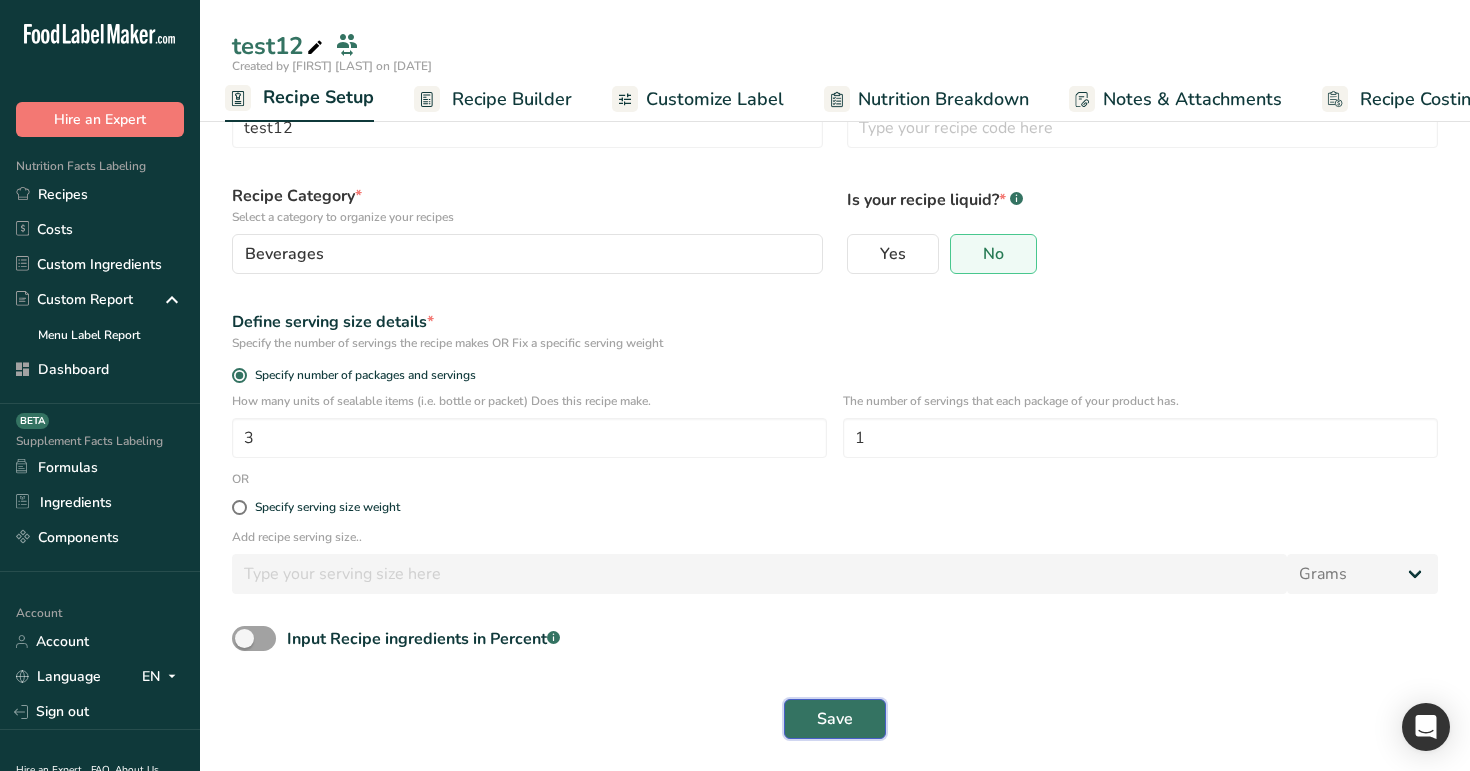 click on "Save" at bounding box center (835, 719) 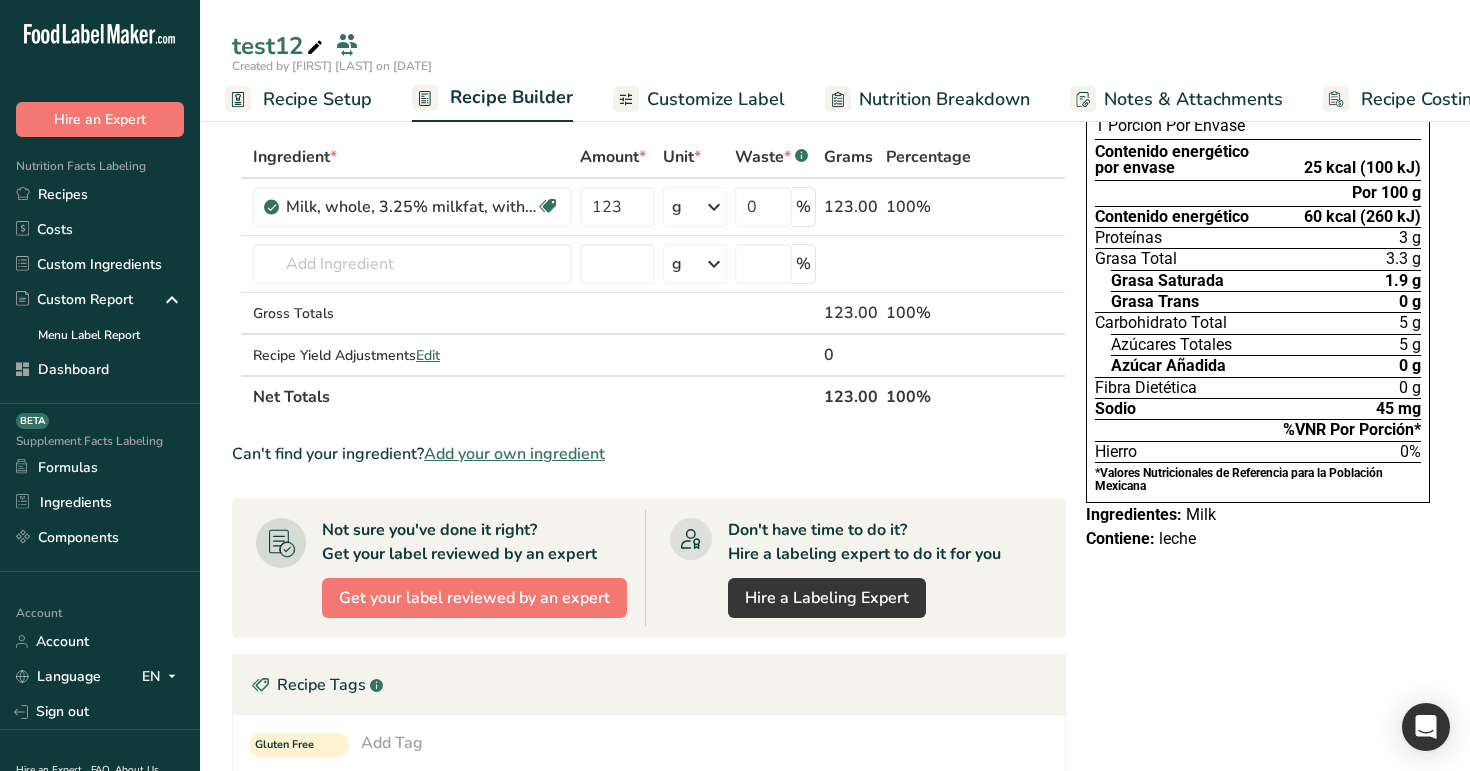 click on "Recipe Setup" at bounding box center [317, 99] 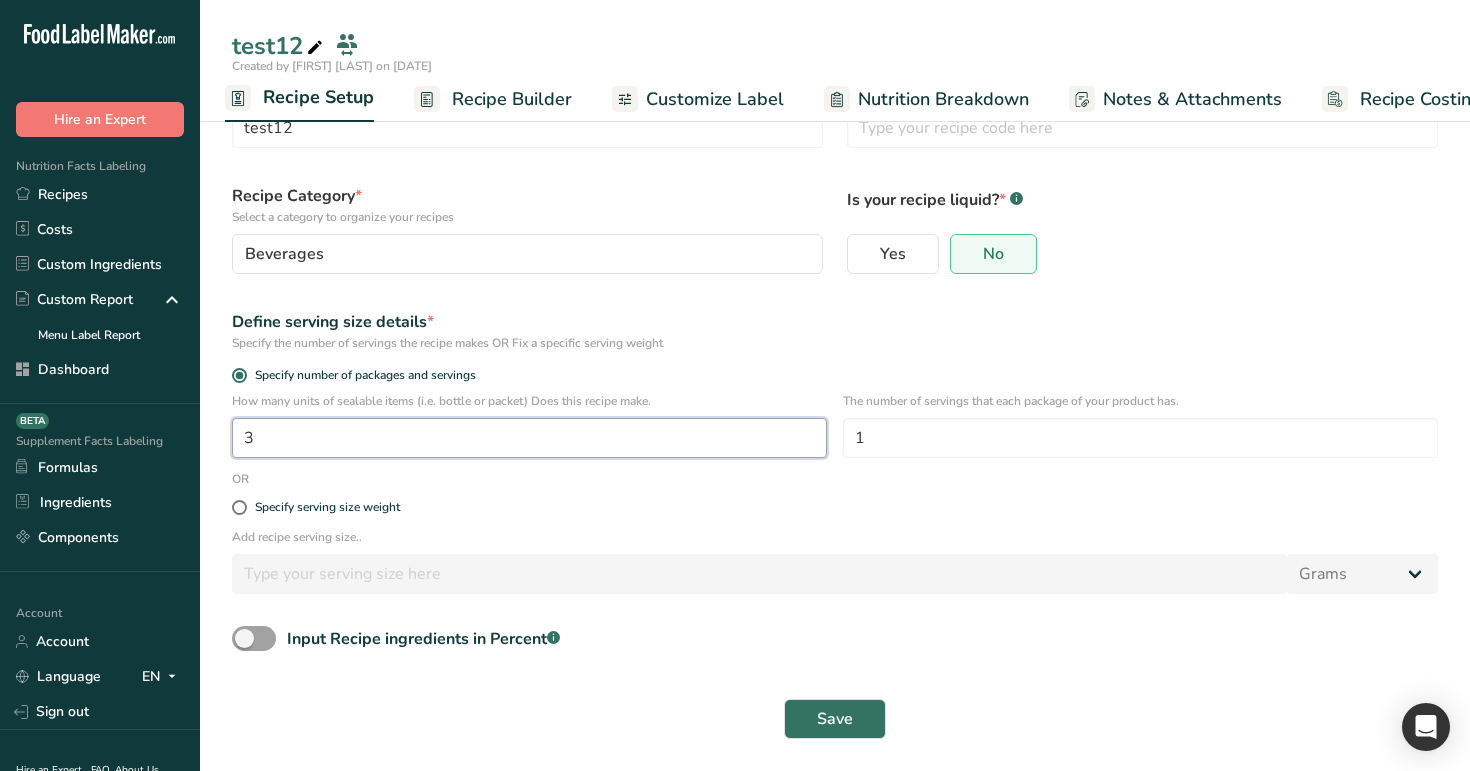 click on "3" at bounding box center [529, 438] 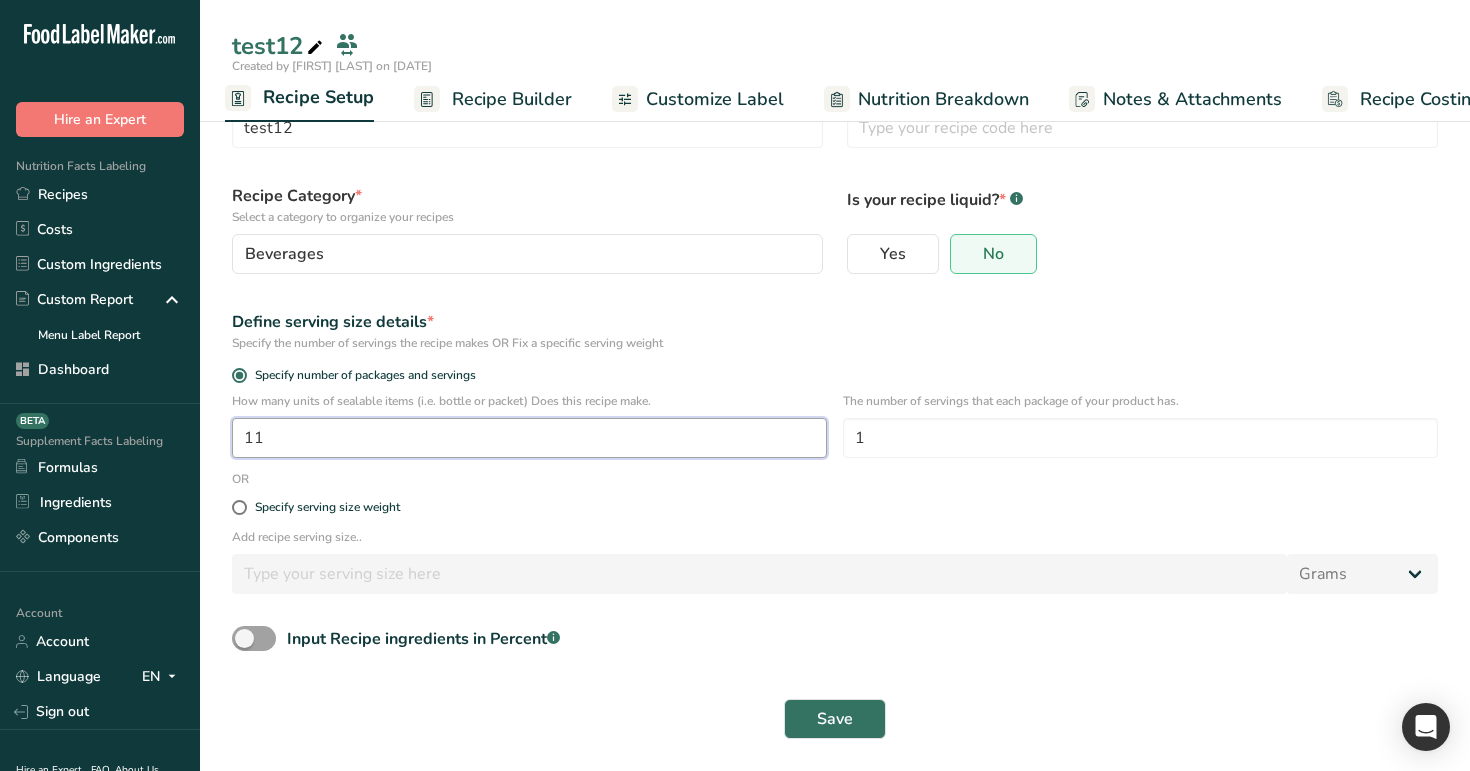 type on "11" 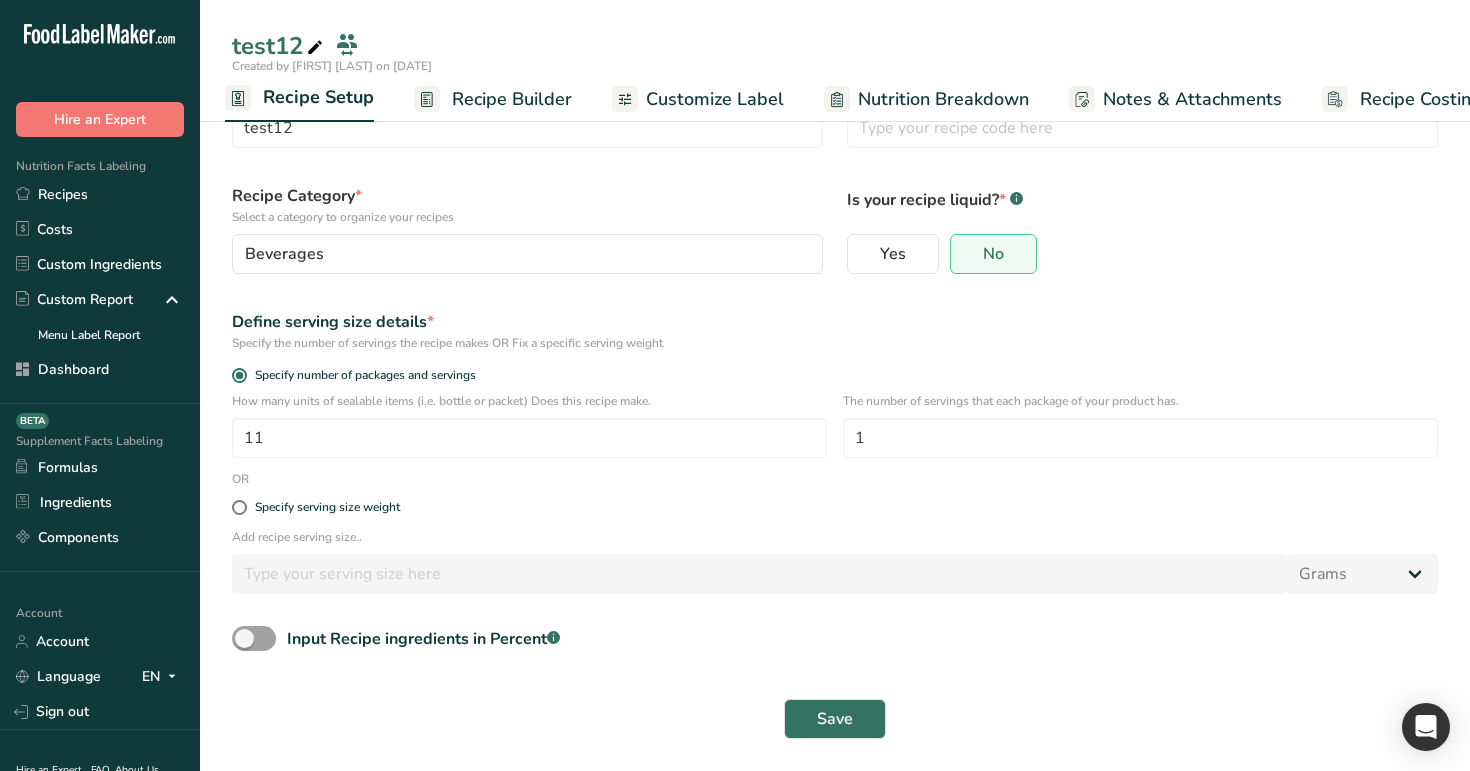 click on "Specify serving size weight" at bounding box center [835, 508] 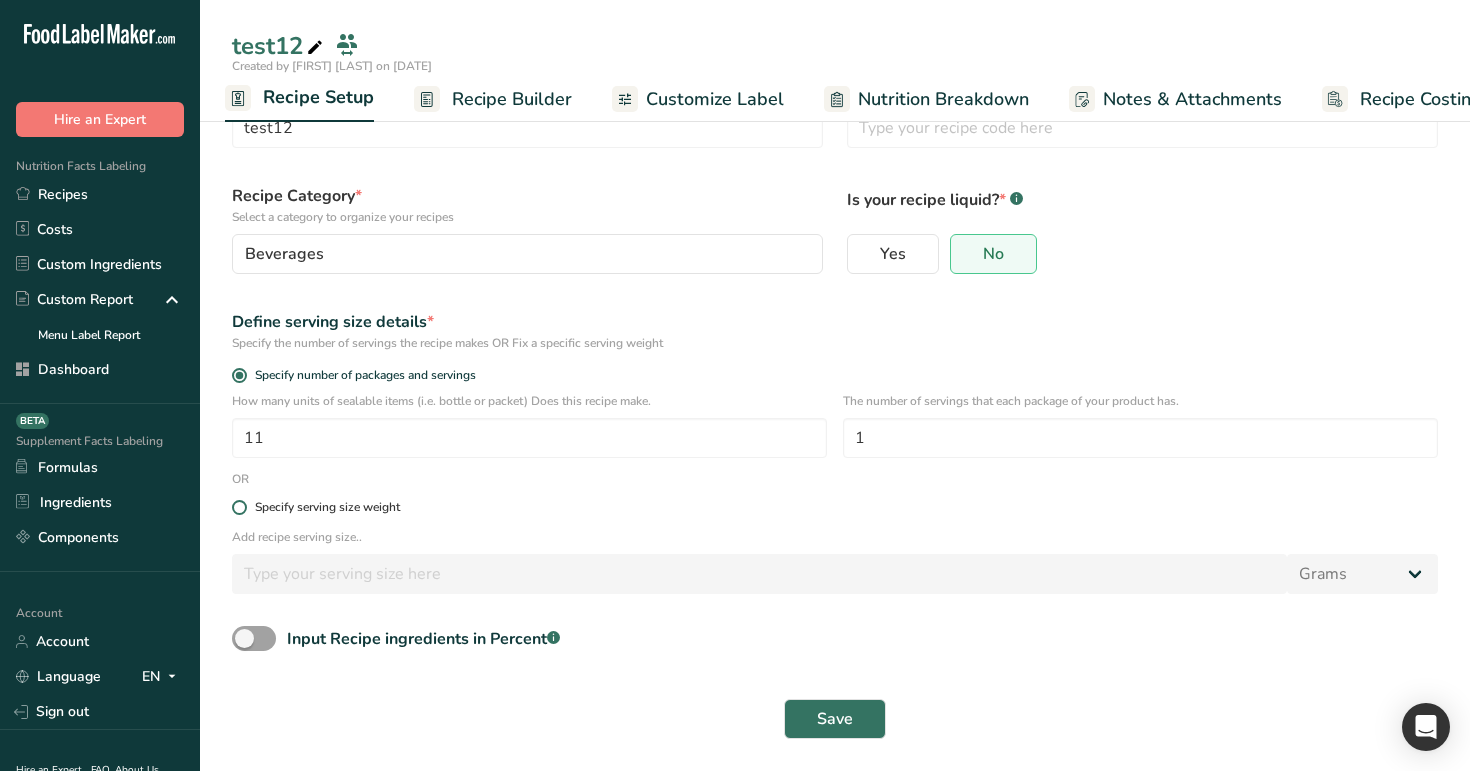 click on "Specify serving size weight" at bounding box center (327, 507) 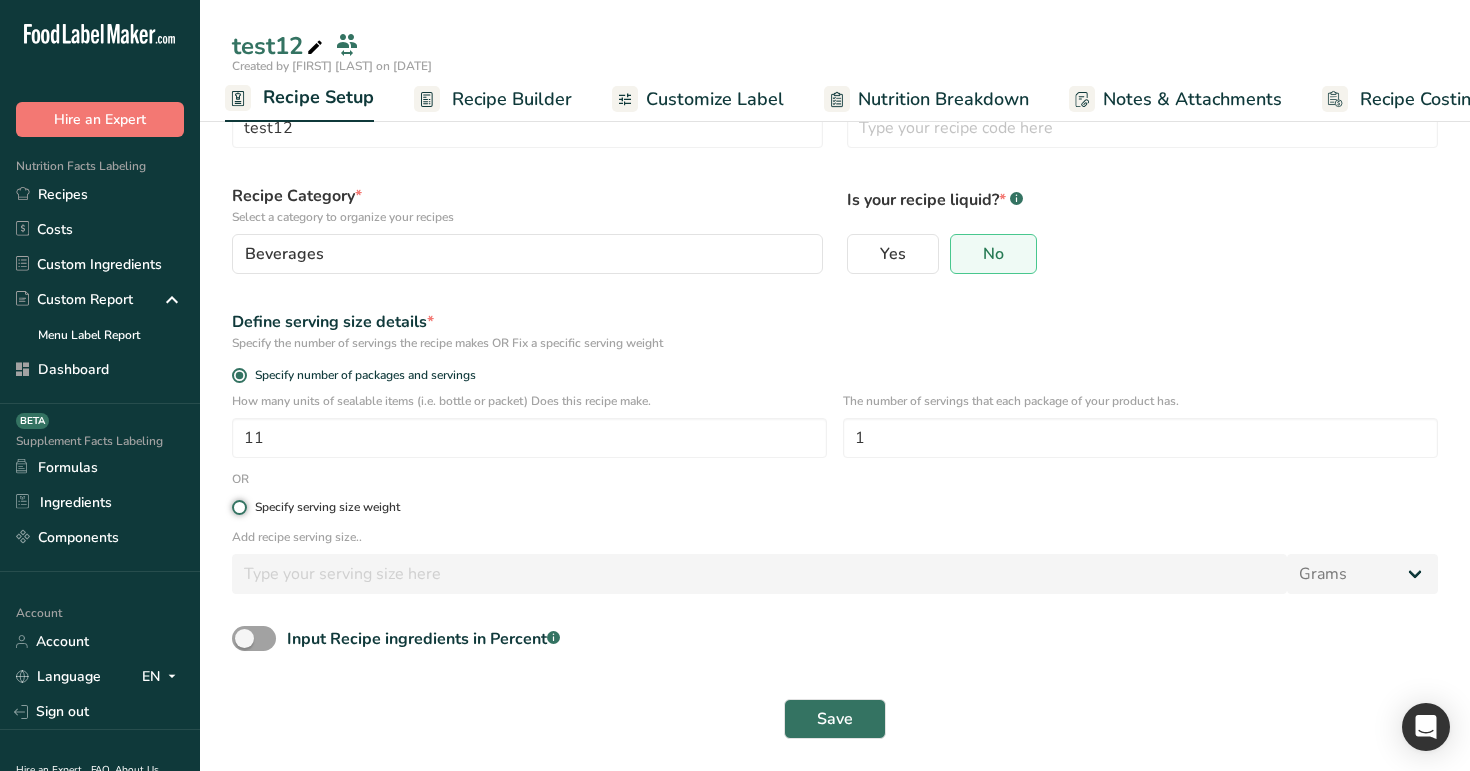 click on "Specify serving size weight" at bounding box center [238, 507] 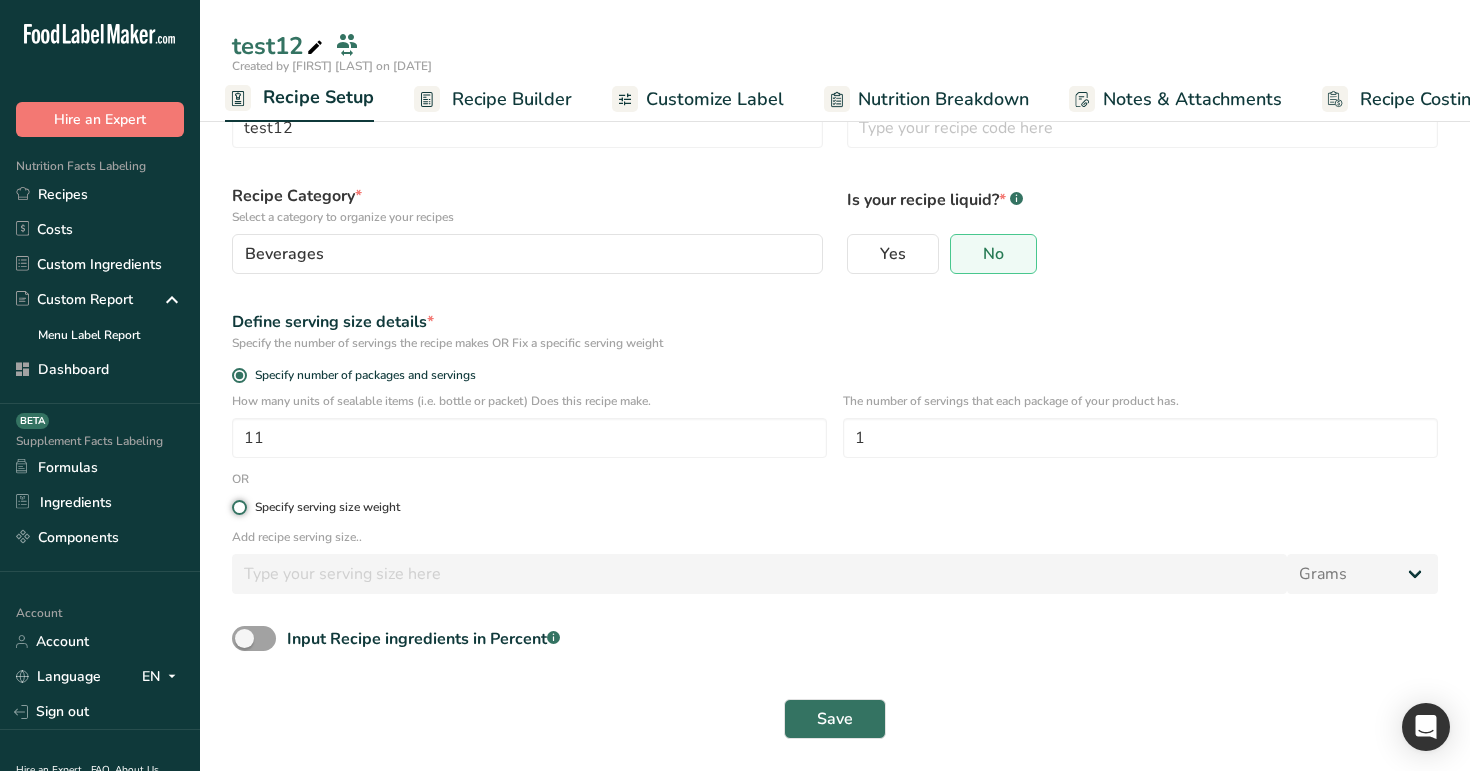 radio on "true" 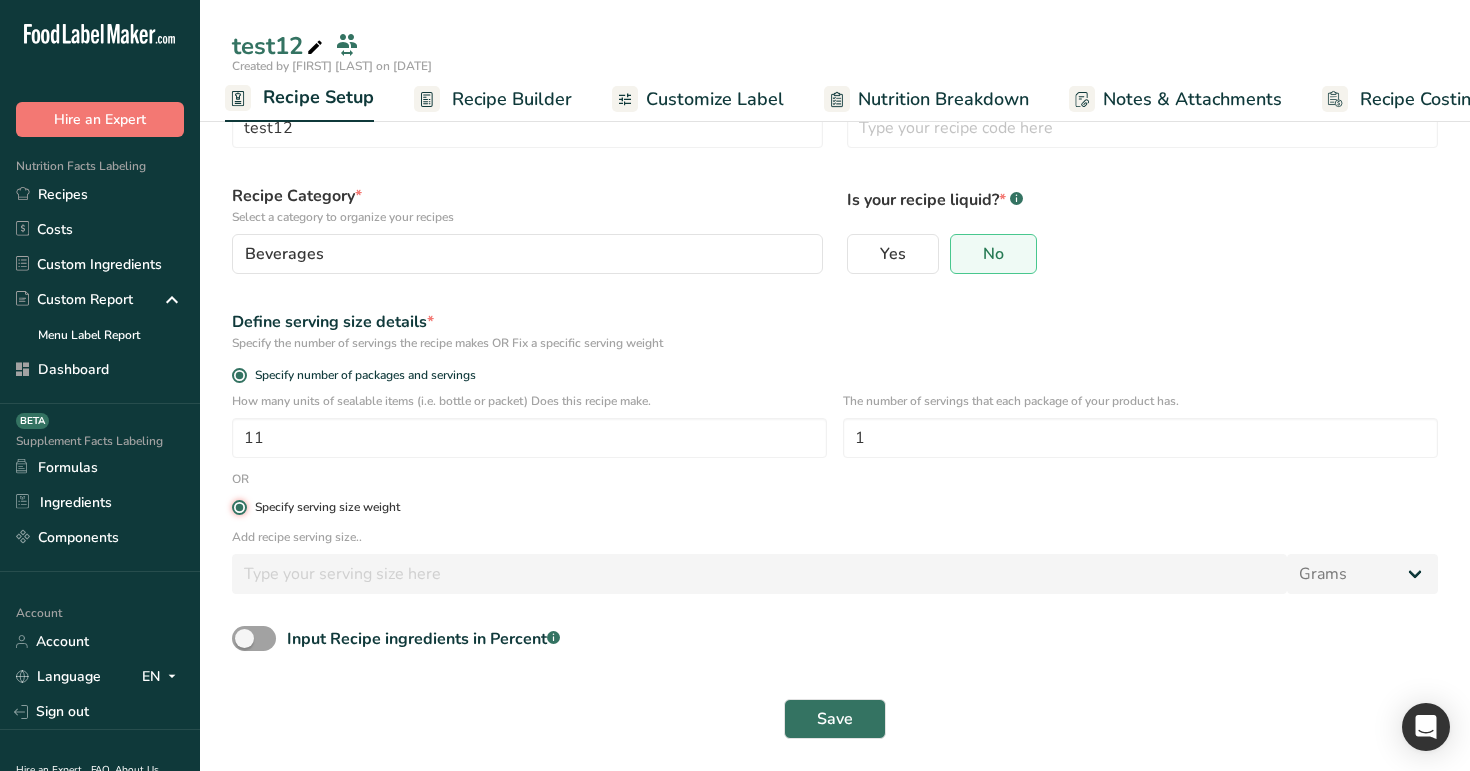 radio on "false" 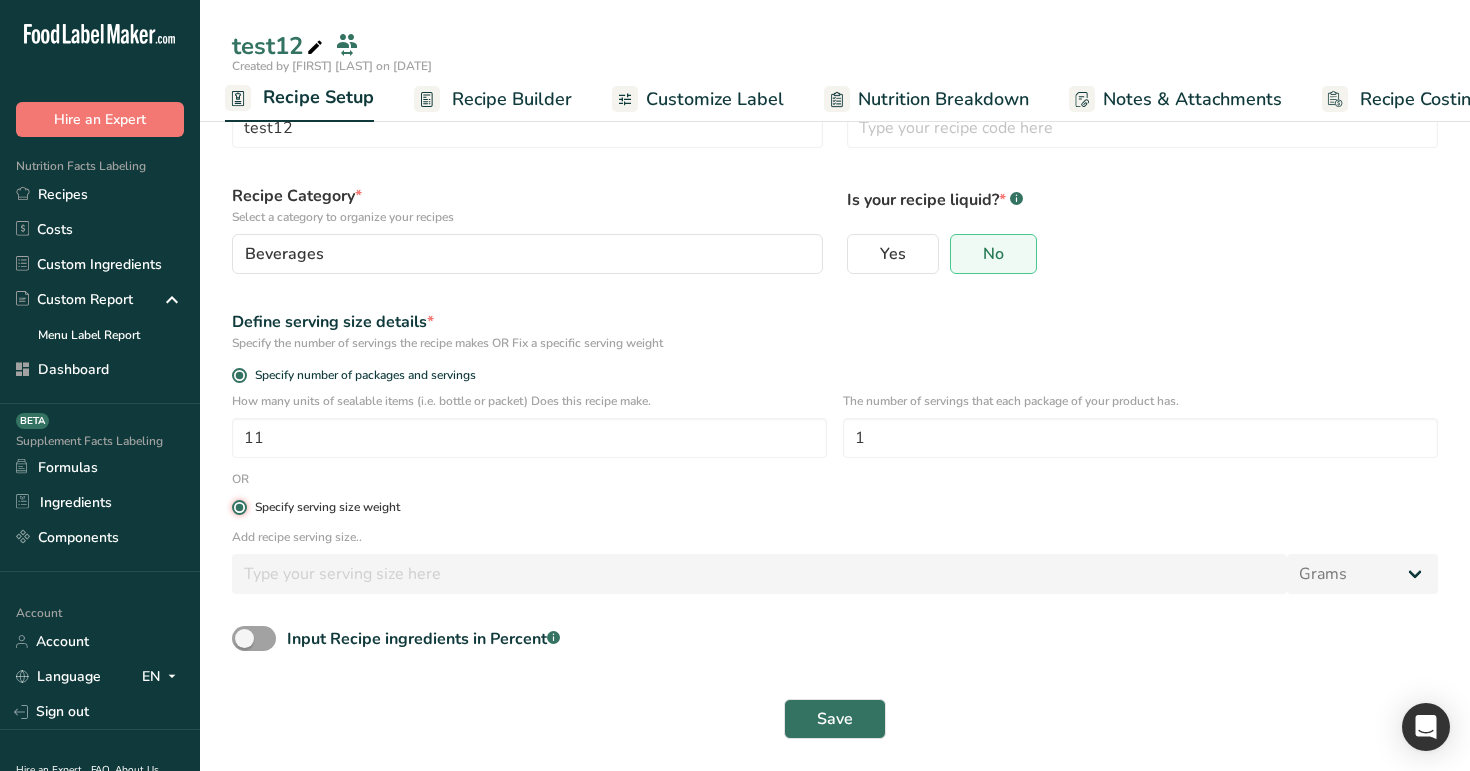 type 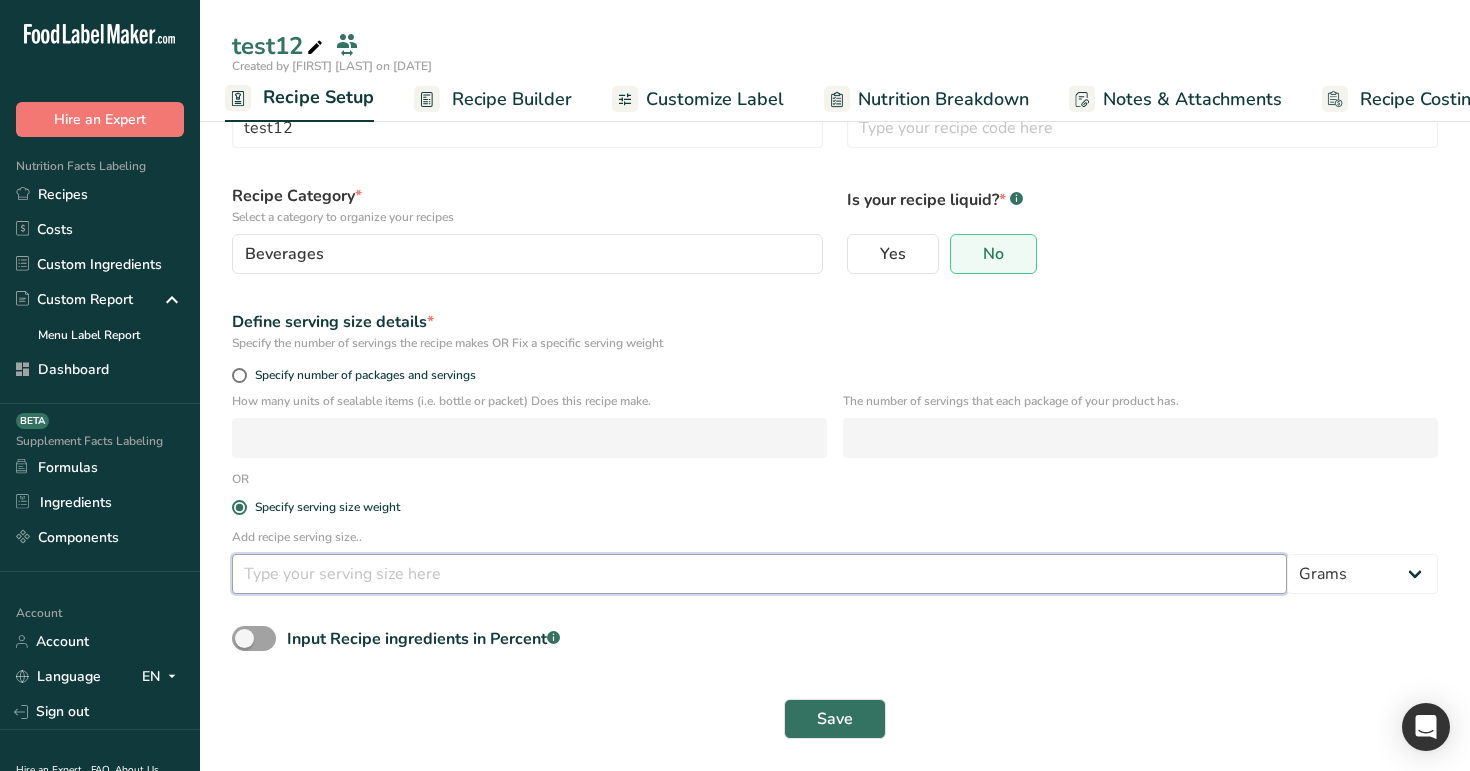 click at bounding box center (759, 574) 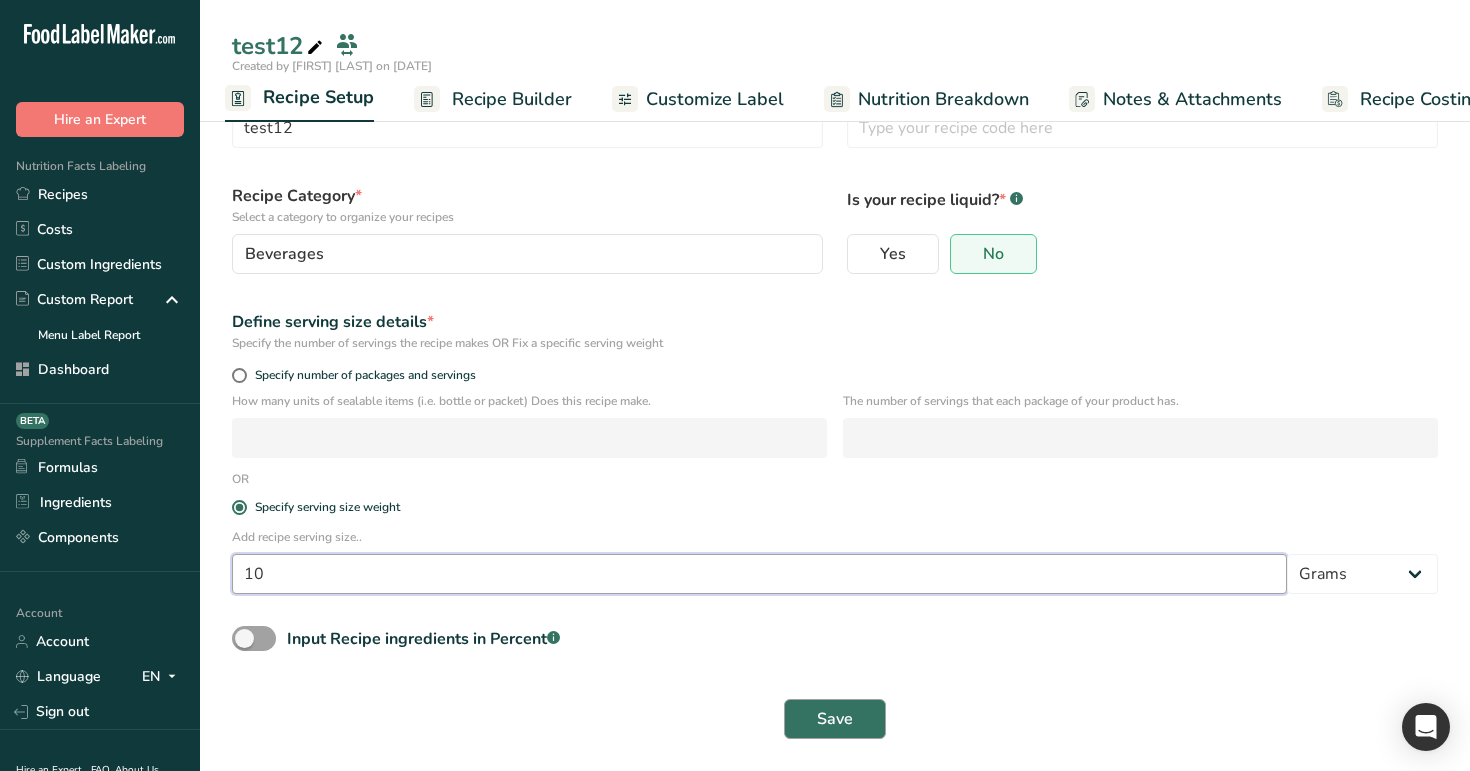 type on "10" 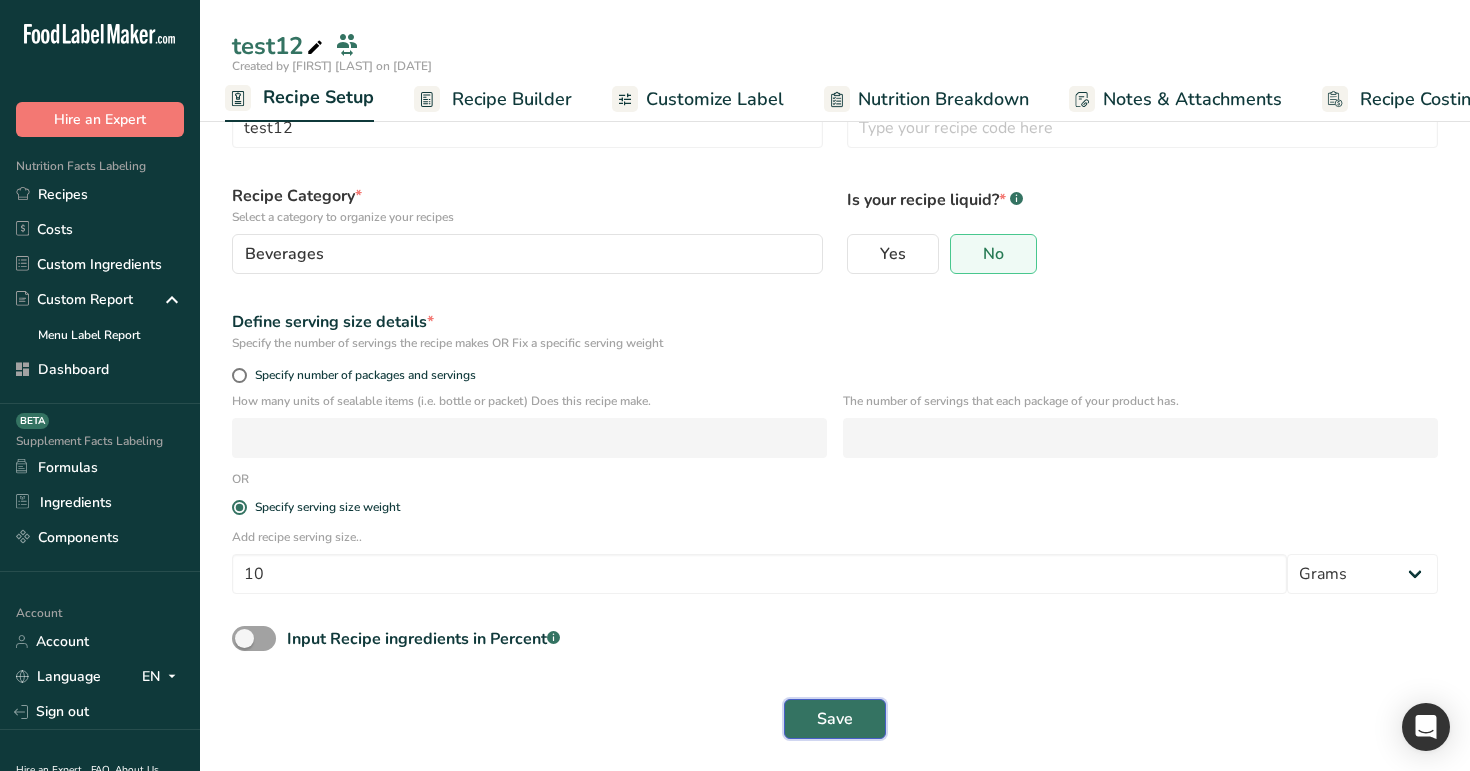 click on "Save" at bounding box center (835, 719) 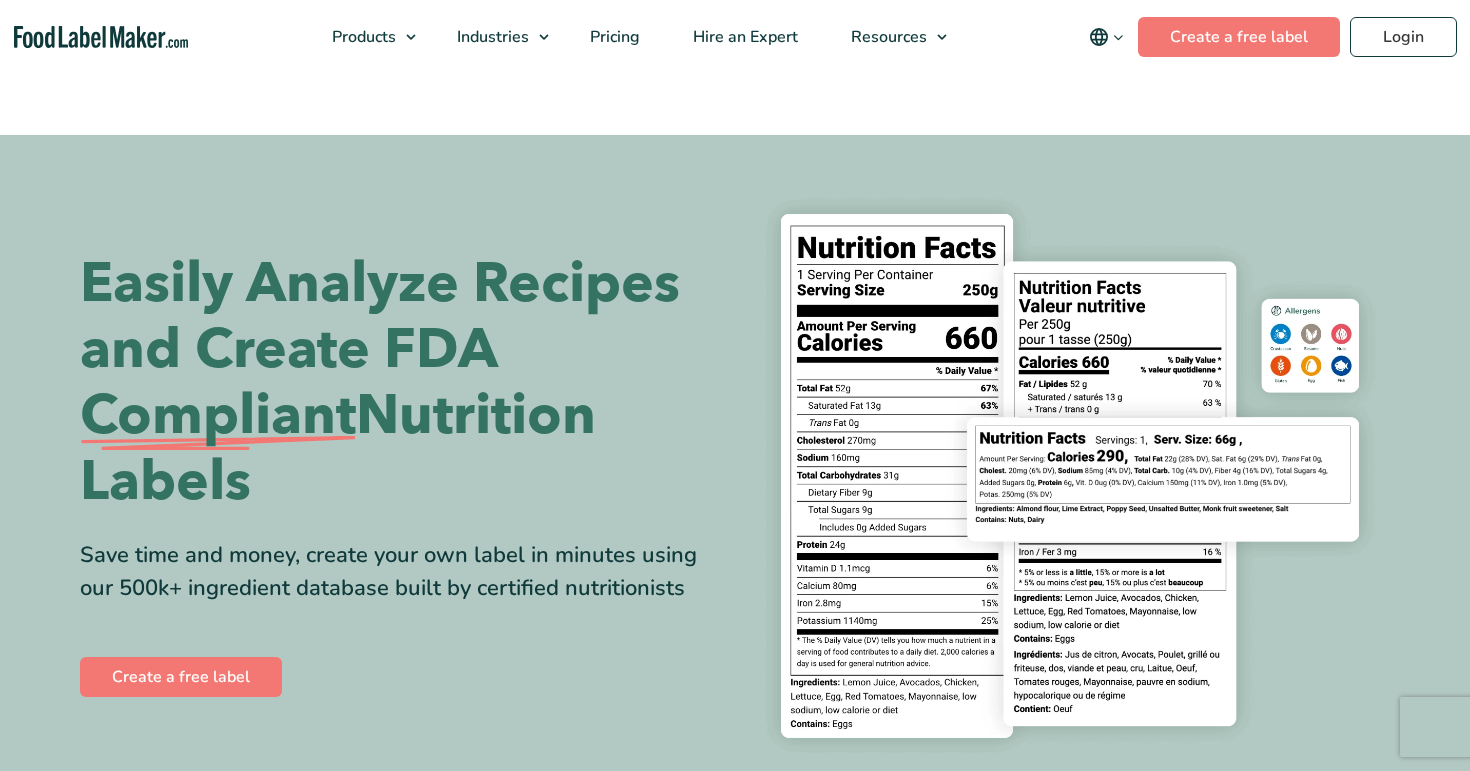 scroll, scrollTop: 0, scrollLeft: 0, axis: both 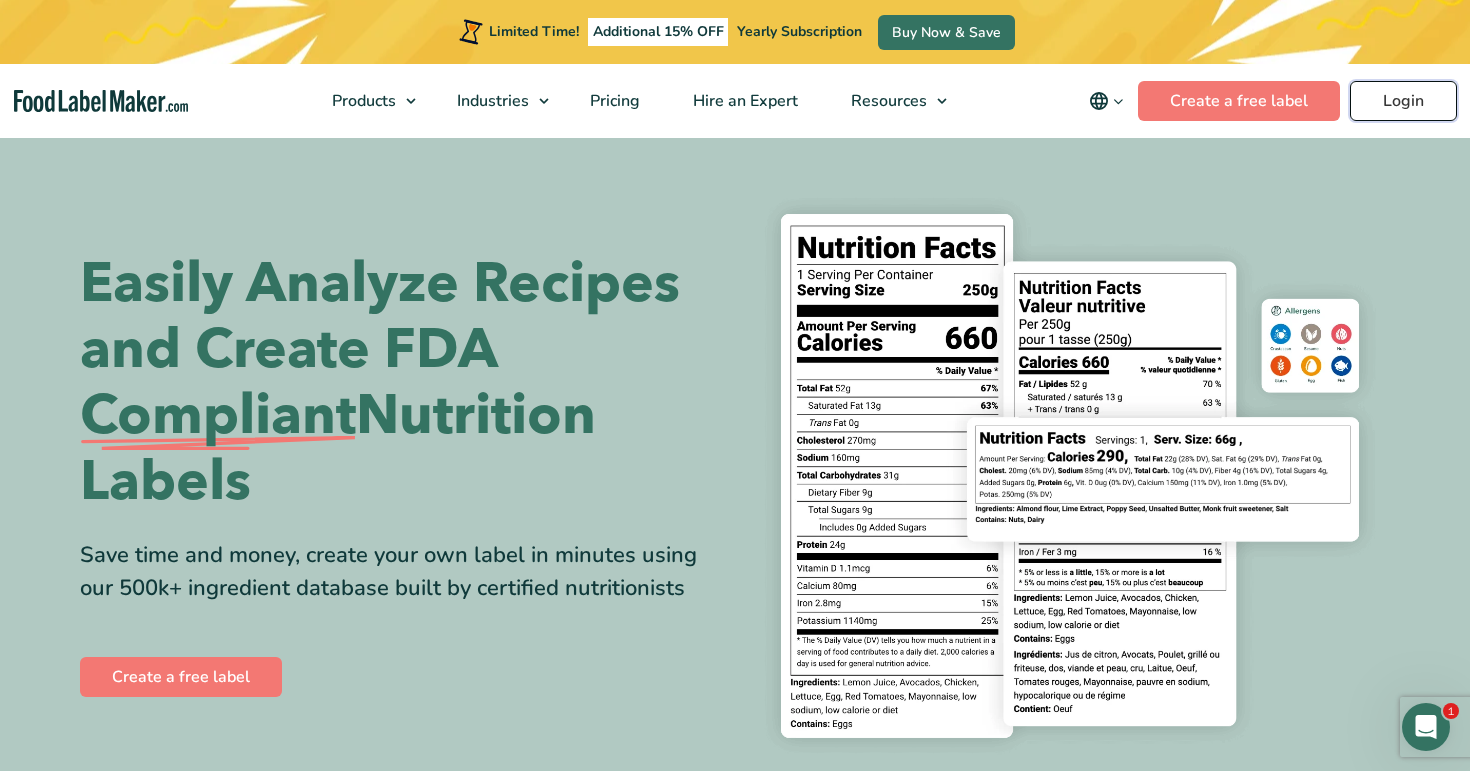 click on "Login" at bounding box center [1403, 101] 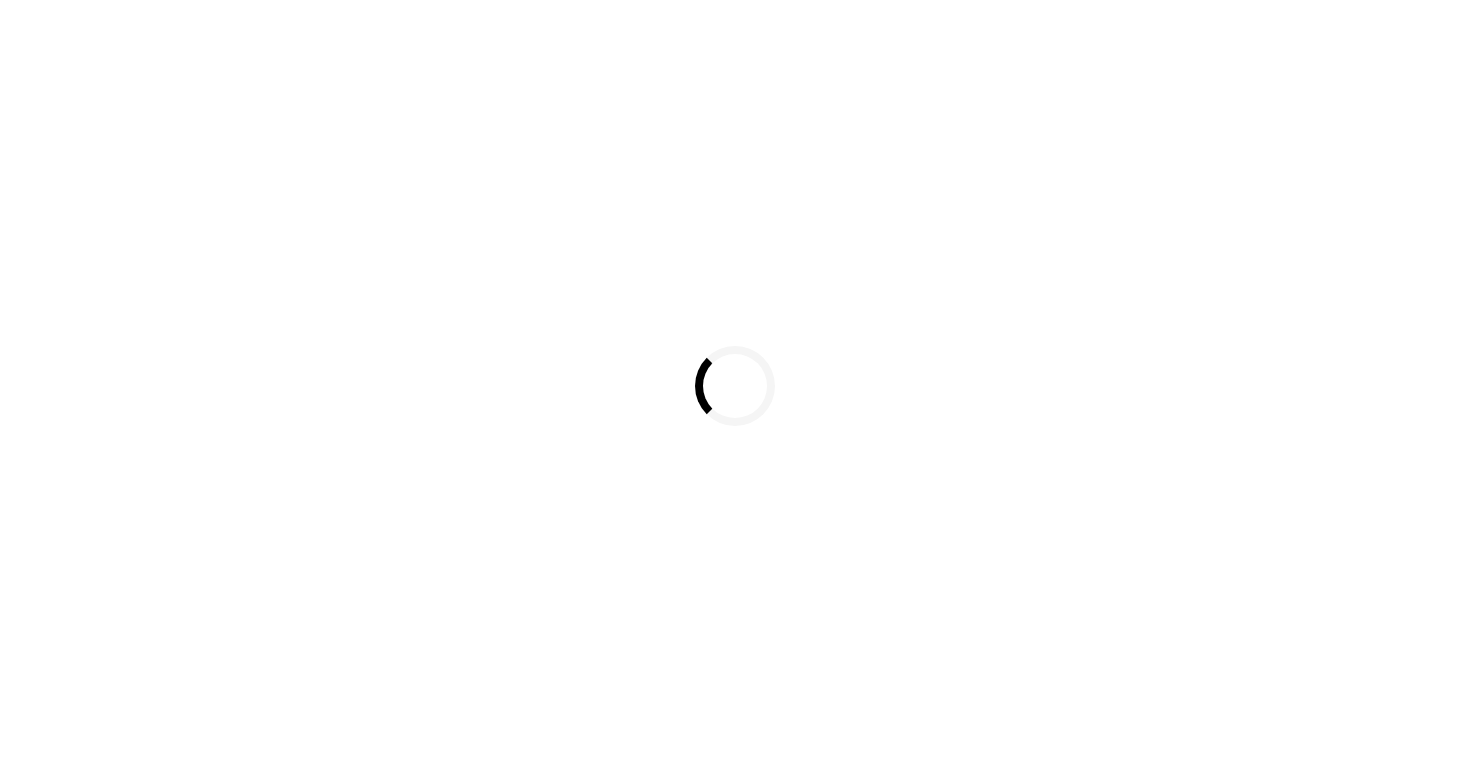 scroll, scrollTop: 0, scrollLeft: 0, axis: both 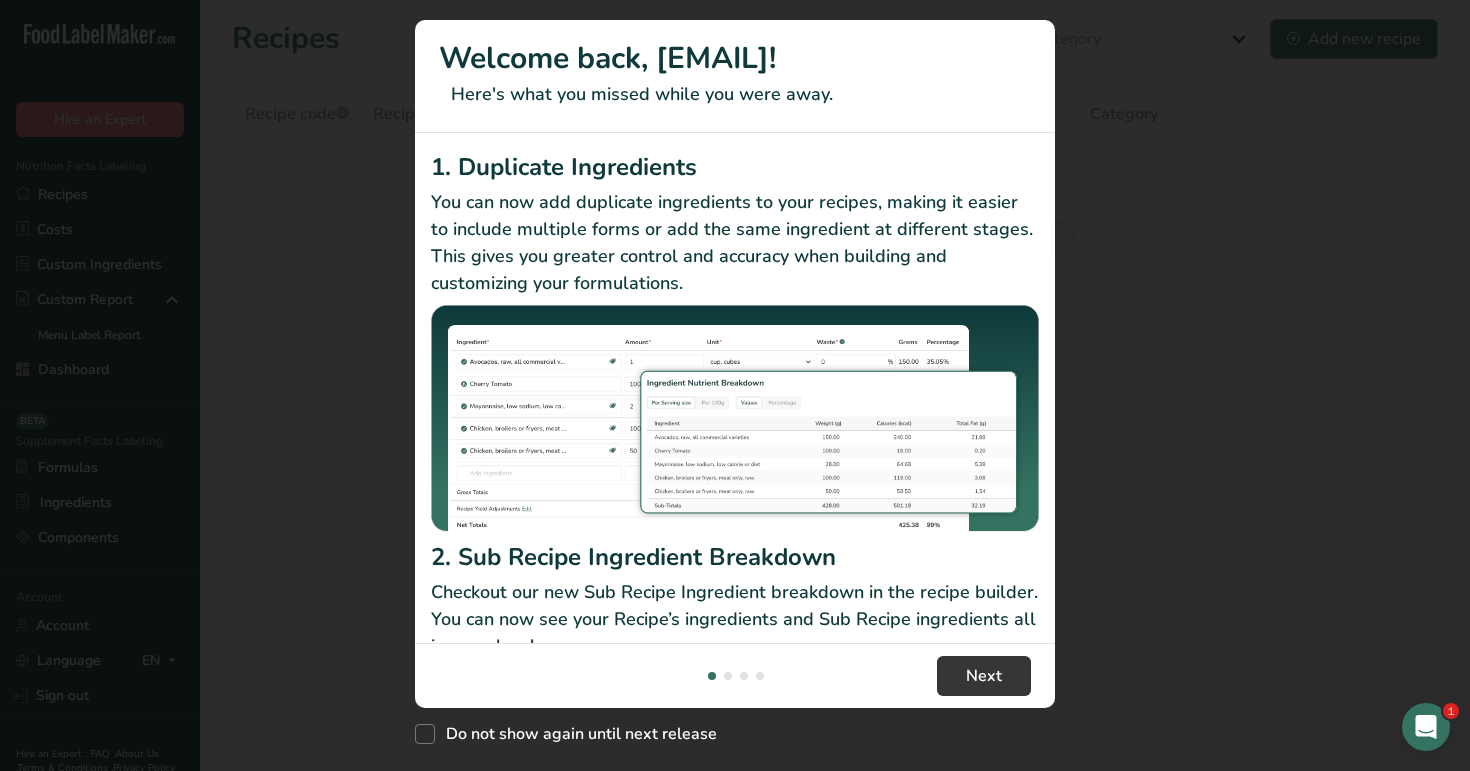 click at bounding box center [735, 385] 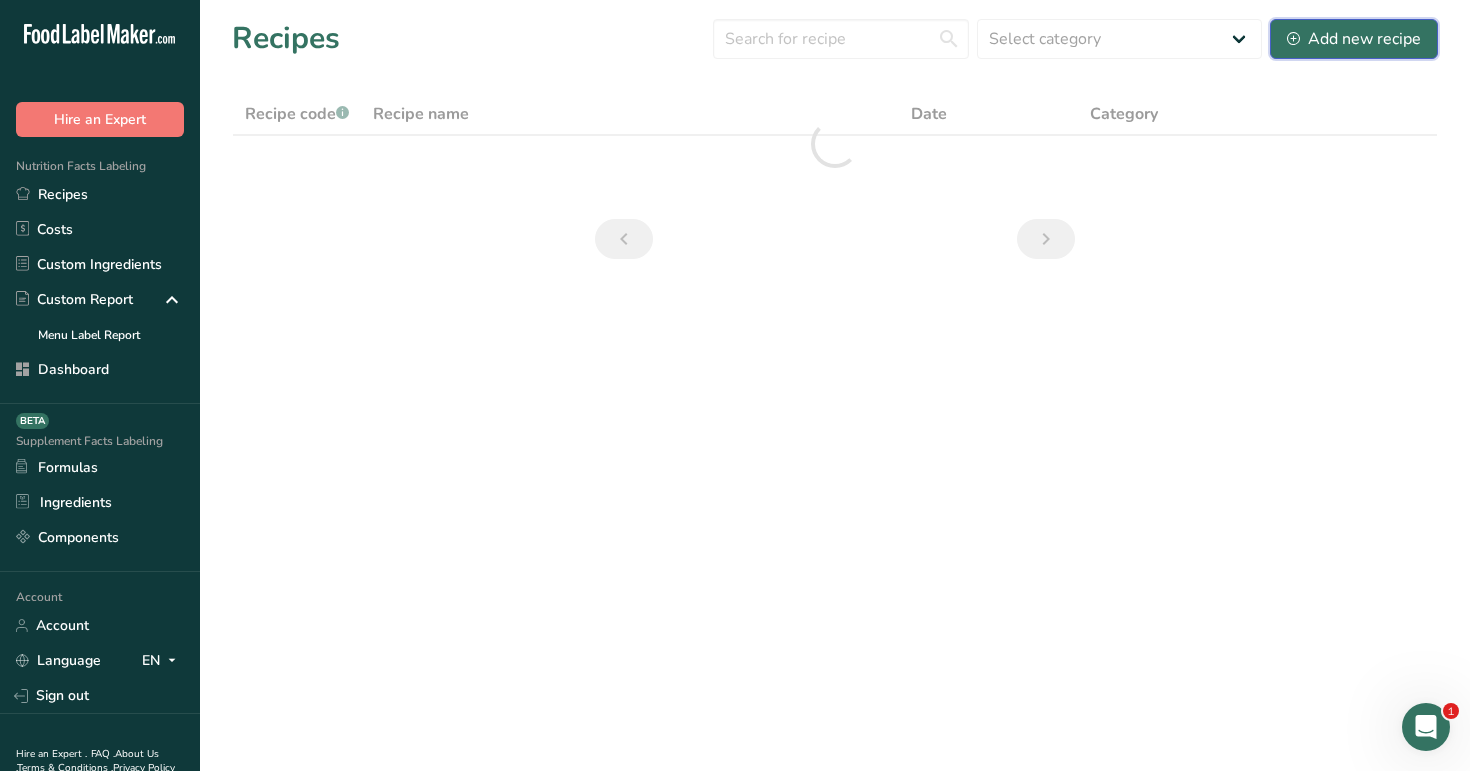 click on "Add new recipe" at bounding box center (1354, 39) 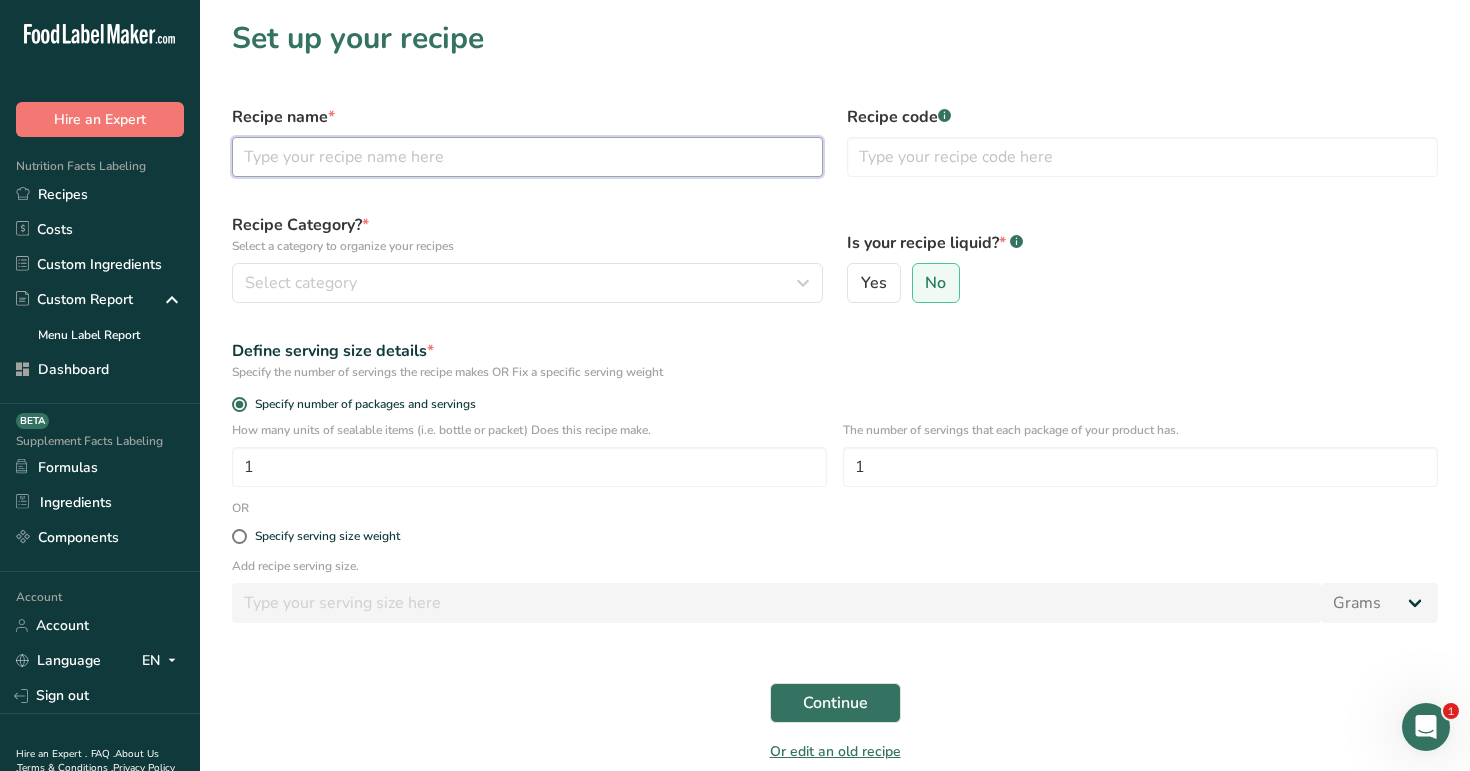 click at bounding box center [527, 157] 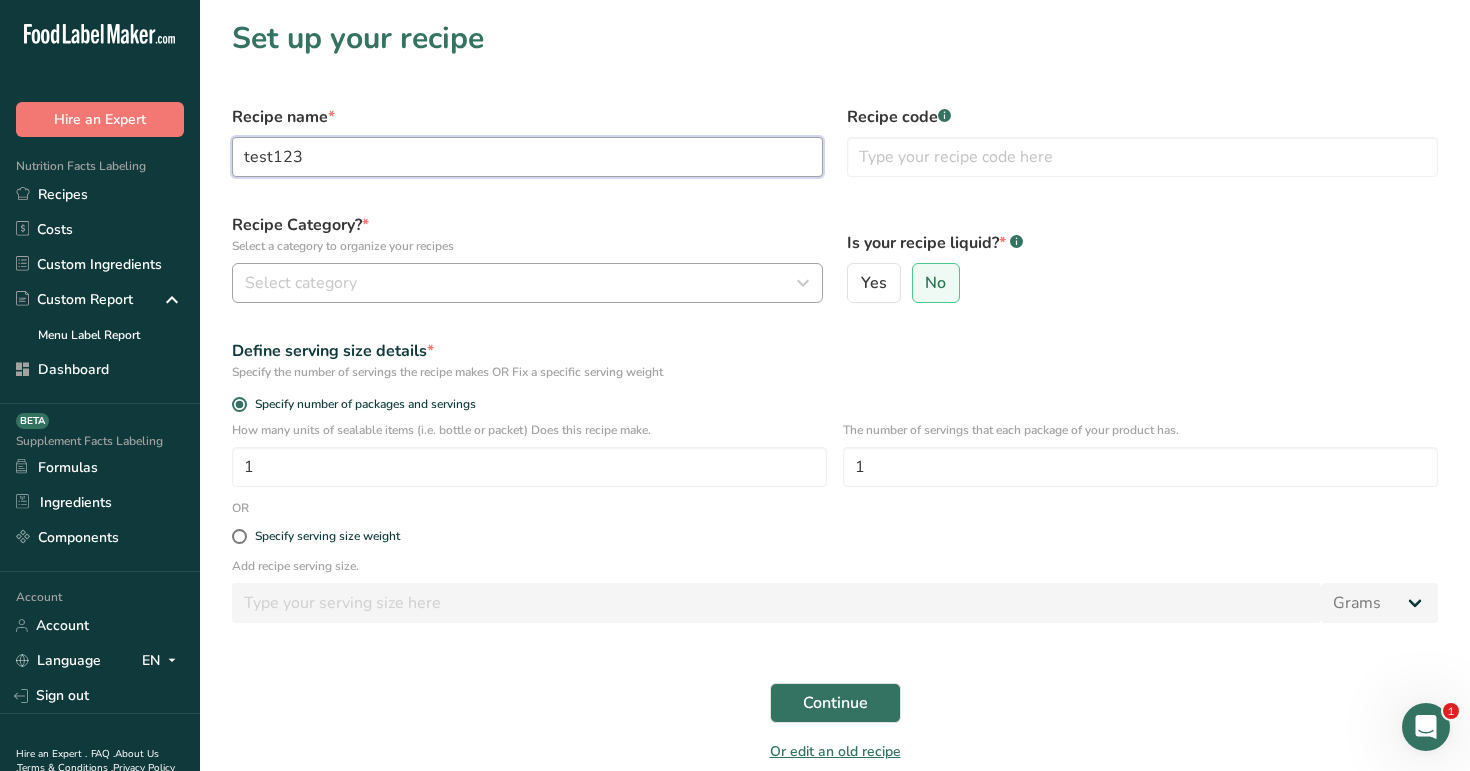 type on "test123" 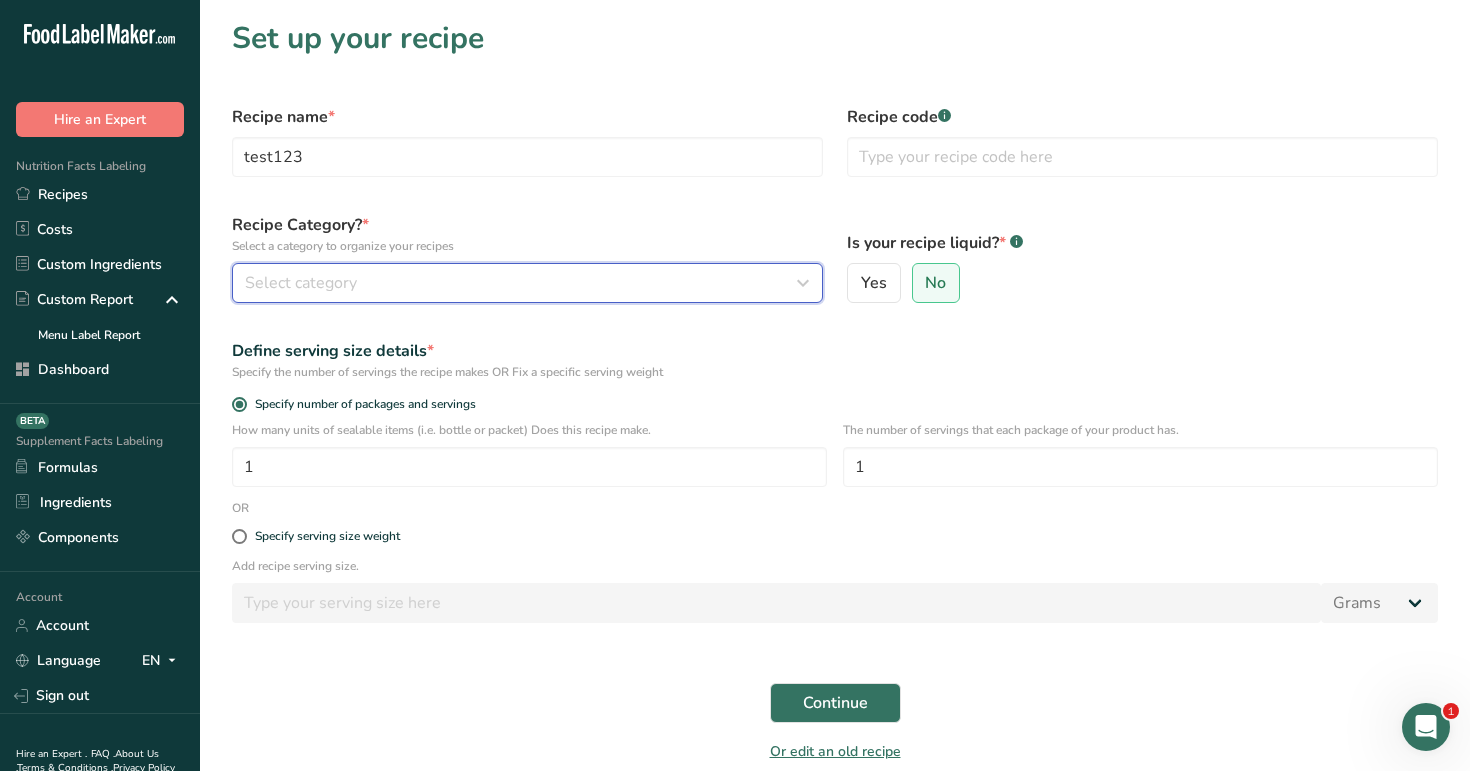 click on "Select category" at bounding box center (521, 283) 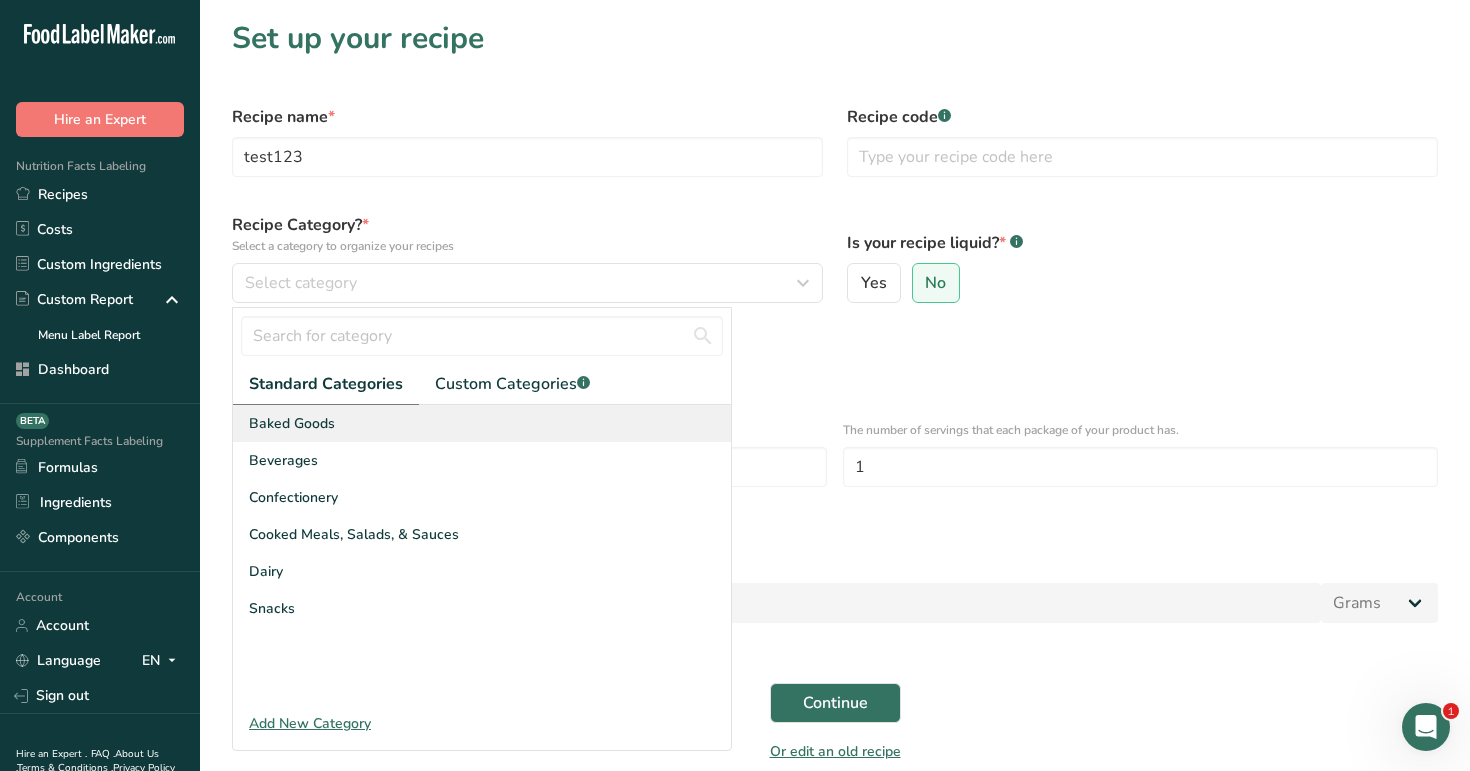 click on "Baked Goods" at bounding box center (482, 423) 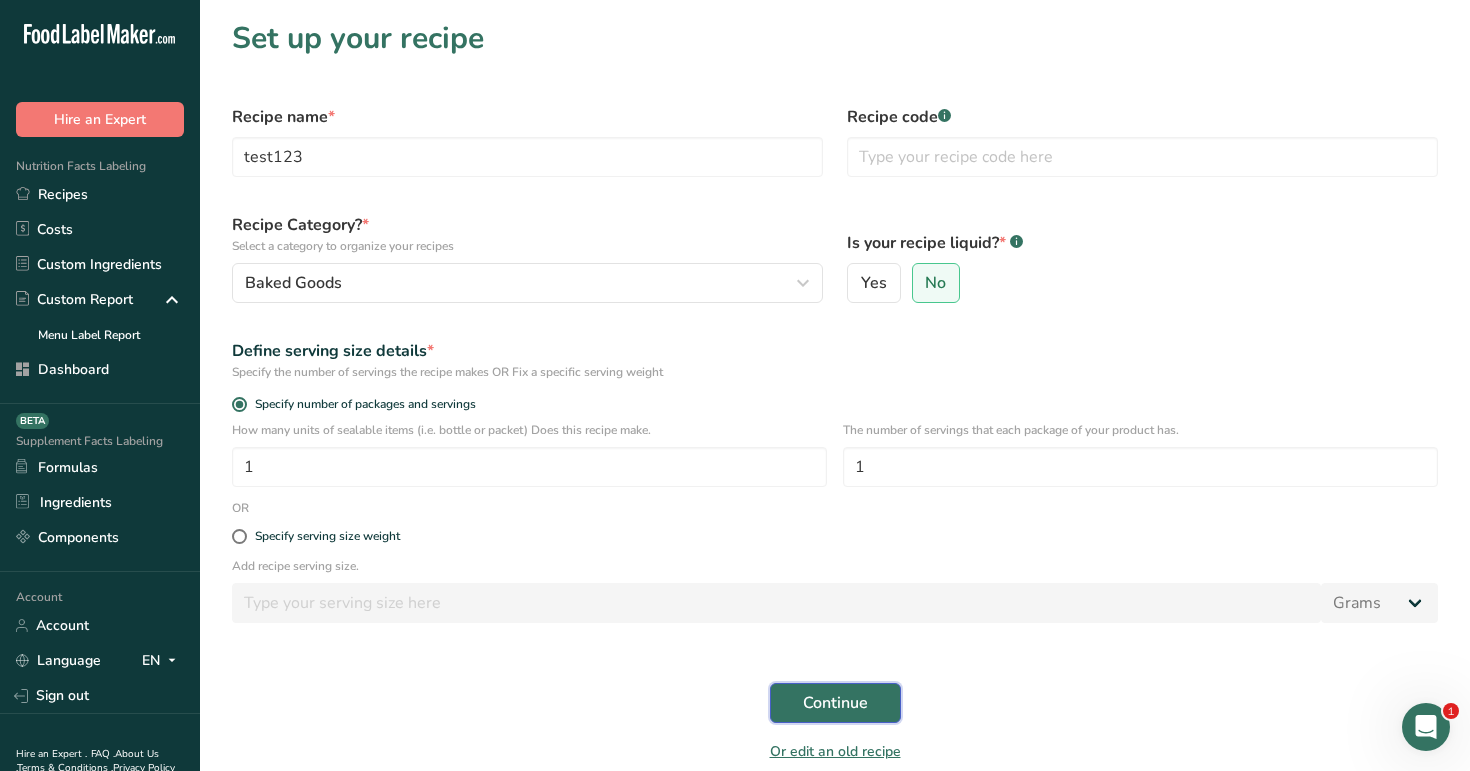 click on "Continue" at bounding box center [835, 703] 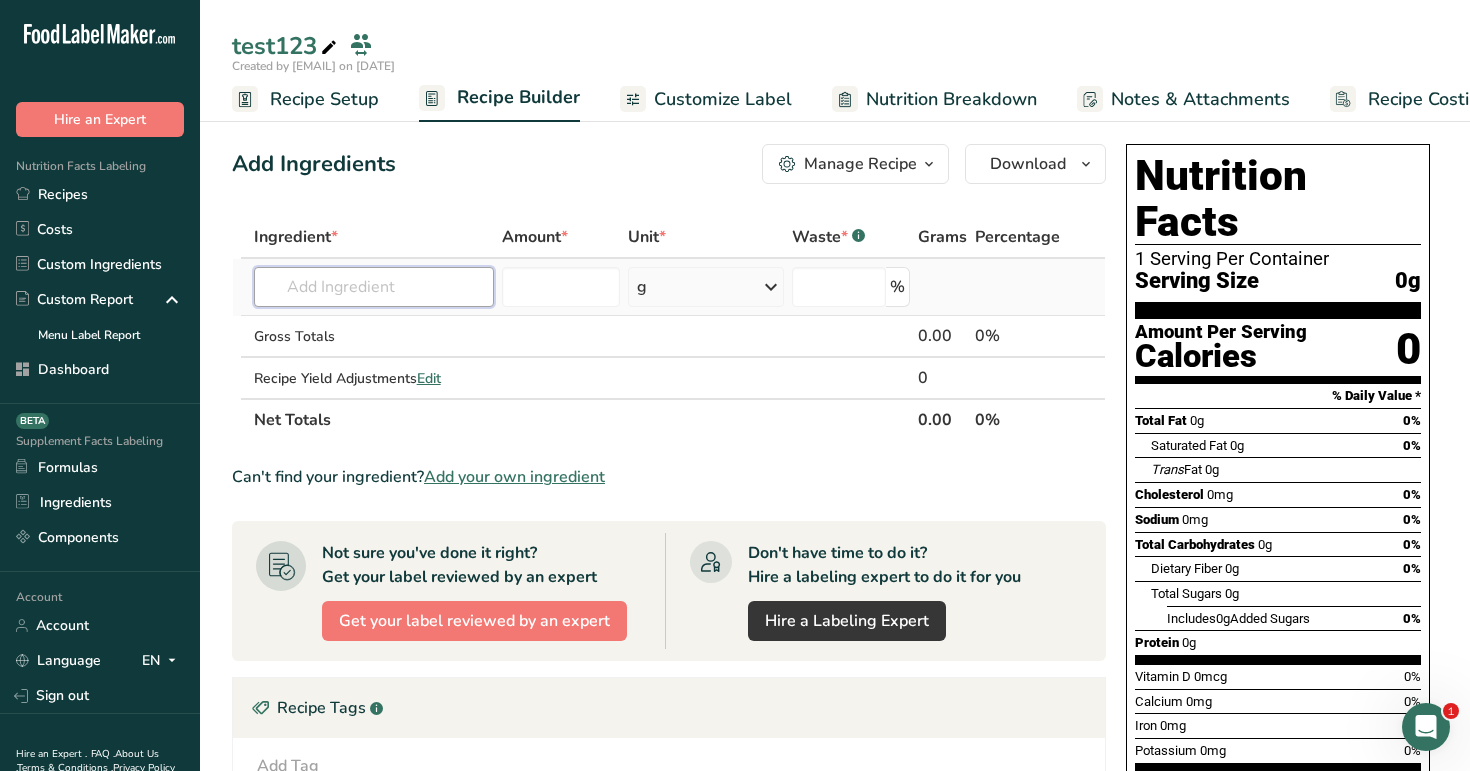 click at bounding box center [374, 287] 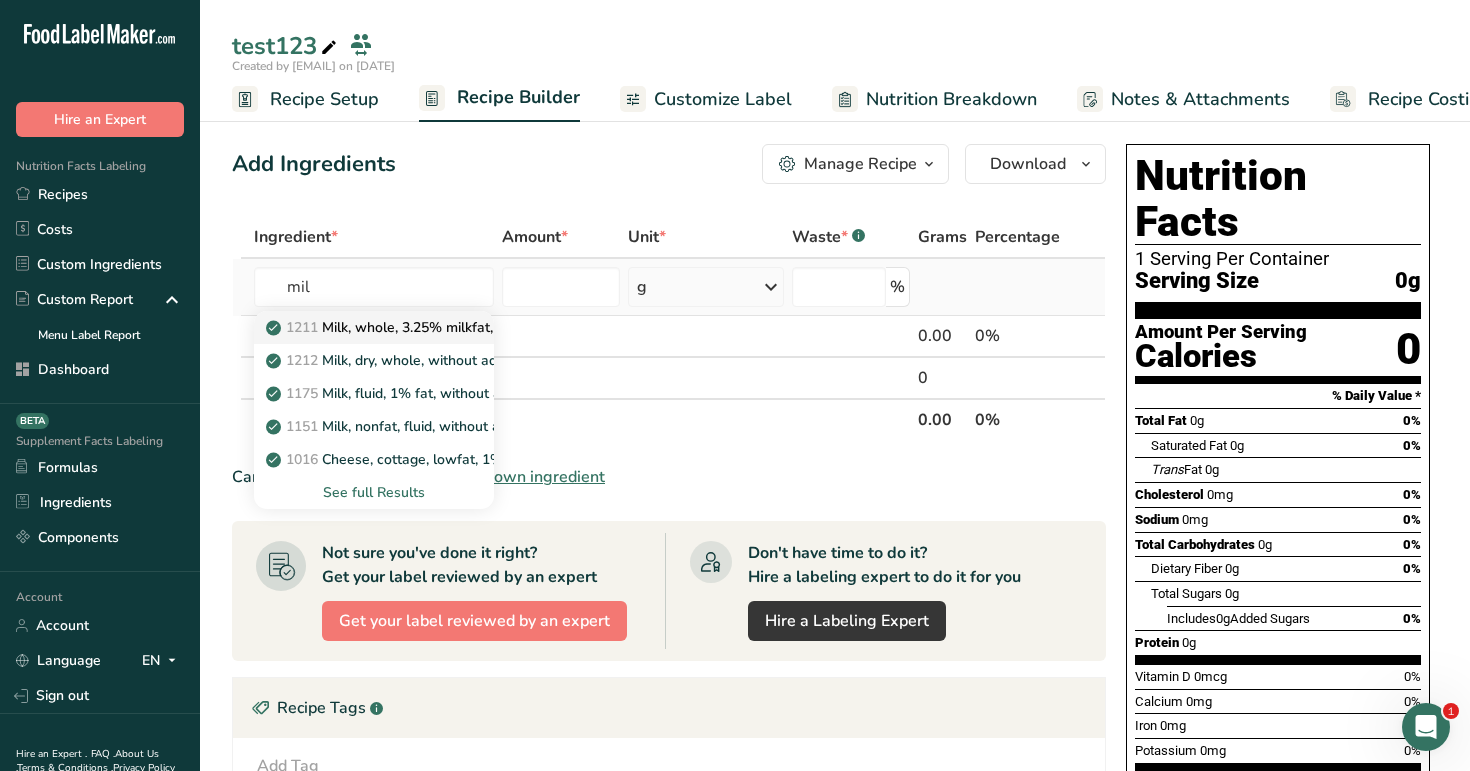click on "1211
Milk, whole, 3.25% milkfat, without added vitamin A and vitamin D" at bounding box center (508, 327) 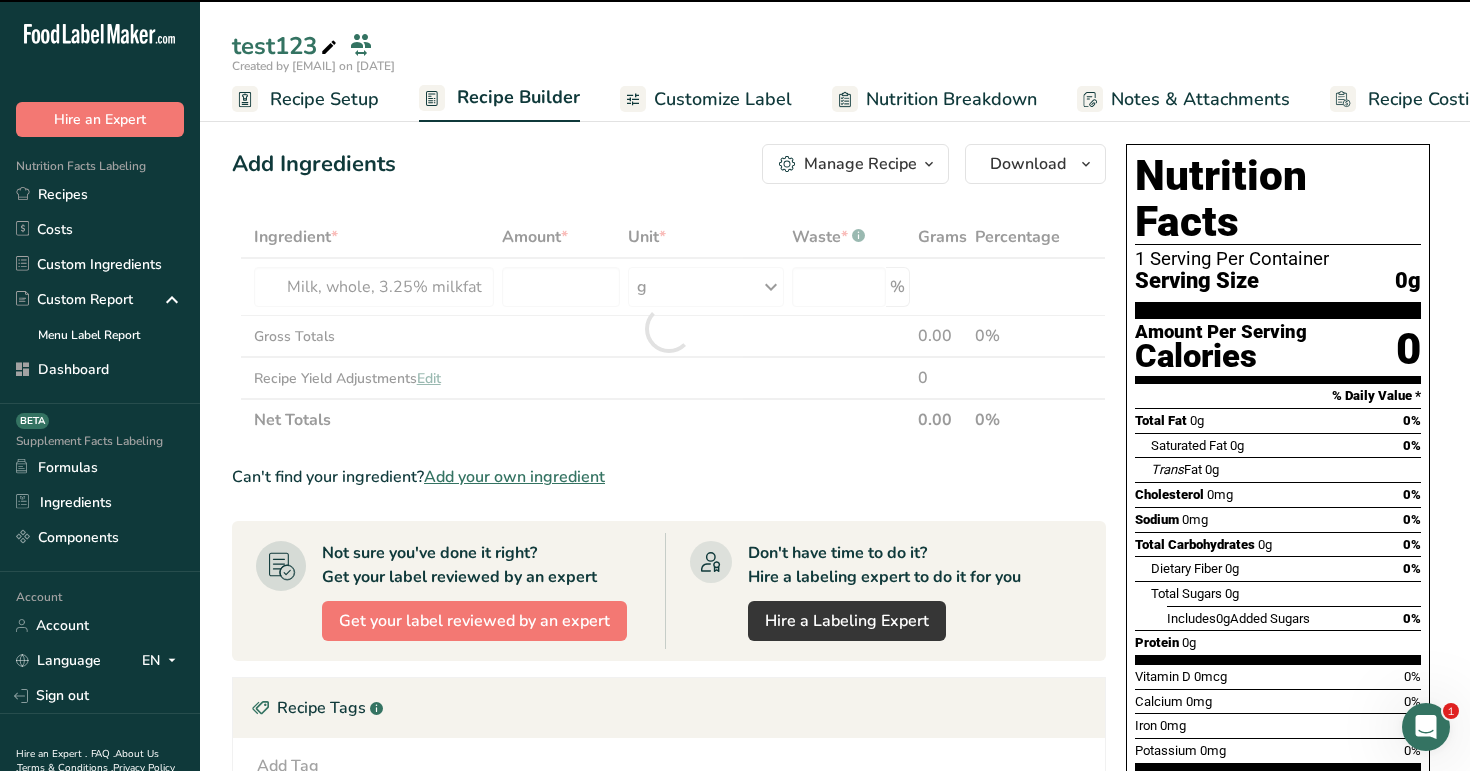 type on "0" 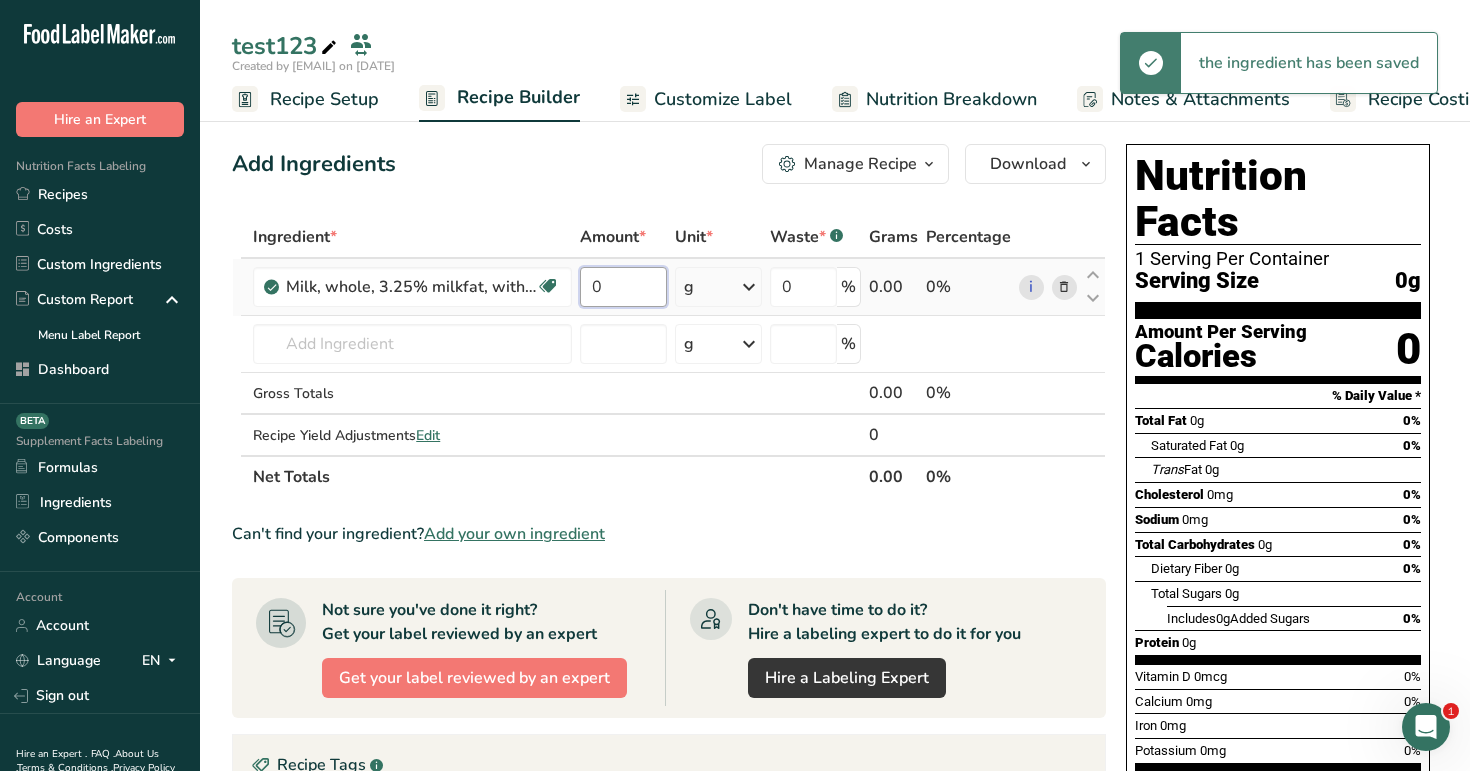 click on "0" at bounding box center [623, 287] 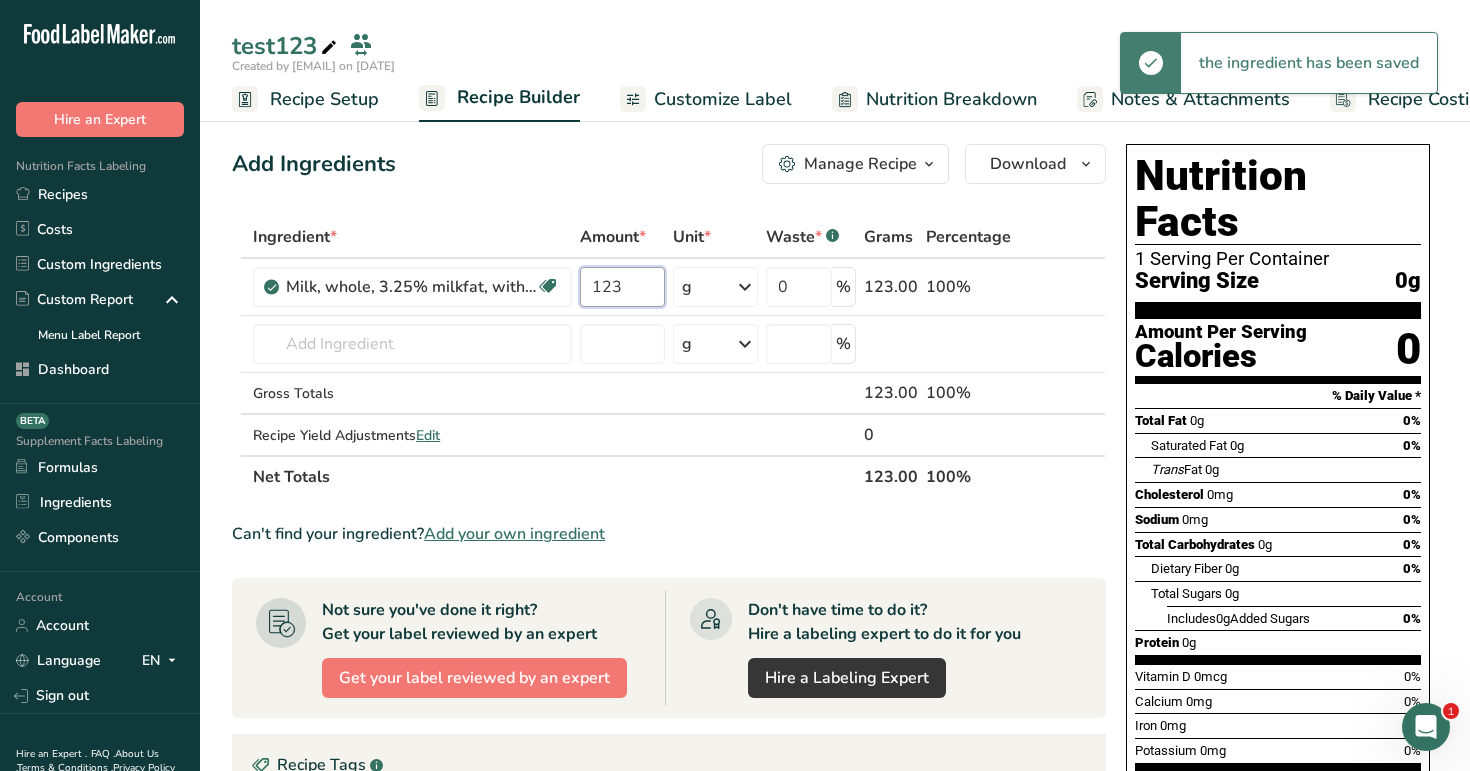 type on "123" 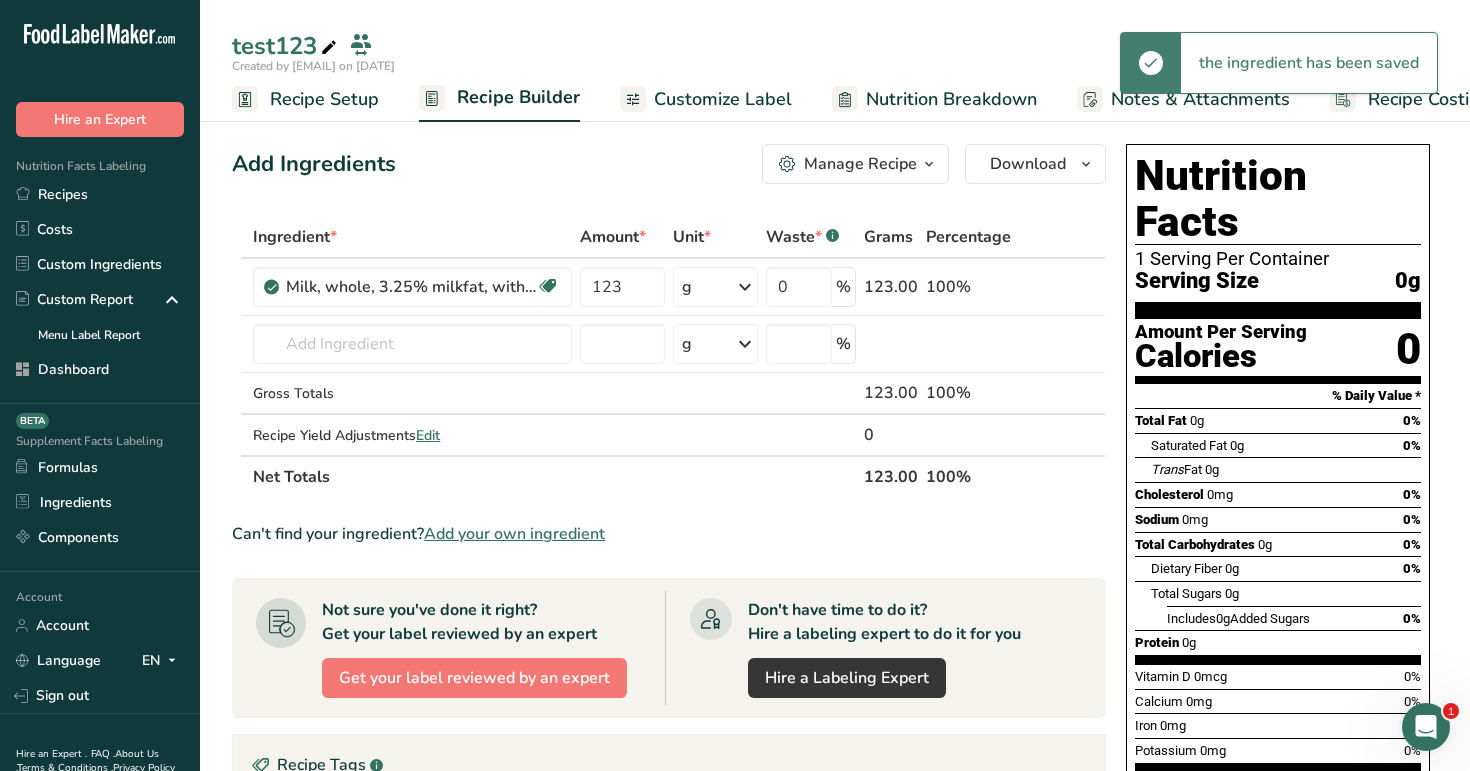 click on "Add Ingredients
Manage Recipe         Delete Recipe           Duplicate Recipe             Scale Recipe             Save as Sub-Recipe   .a-a{fill:#347362;}.b-a{fill:#fff;}                               Nutrition Breakdown                 Recipe Card
NEW
Amino Acids Pattern Report           Activity History
Download
Choose your preferred label style
Standard FDA label
Standard FDA label
The most common format for nutrition facts labels in compliance with the FDA's typeface, style and requirements
Tabular FDA label
A label format compliant with the FDA regulations presented in a tabular (horizontal) display.
Linear FDA label
A simple linear display for small sized packages.
Simplified FDA label" at bounding box center (675, 684) 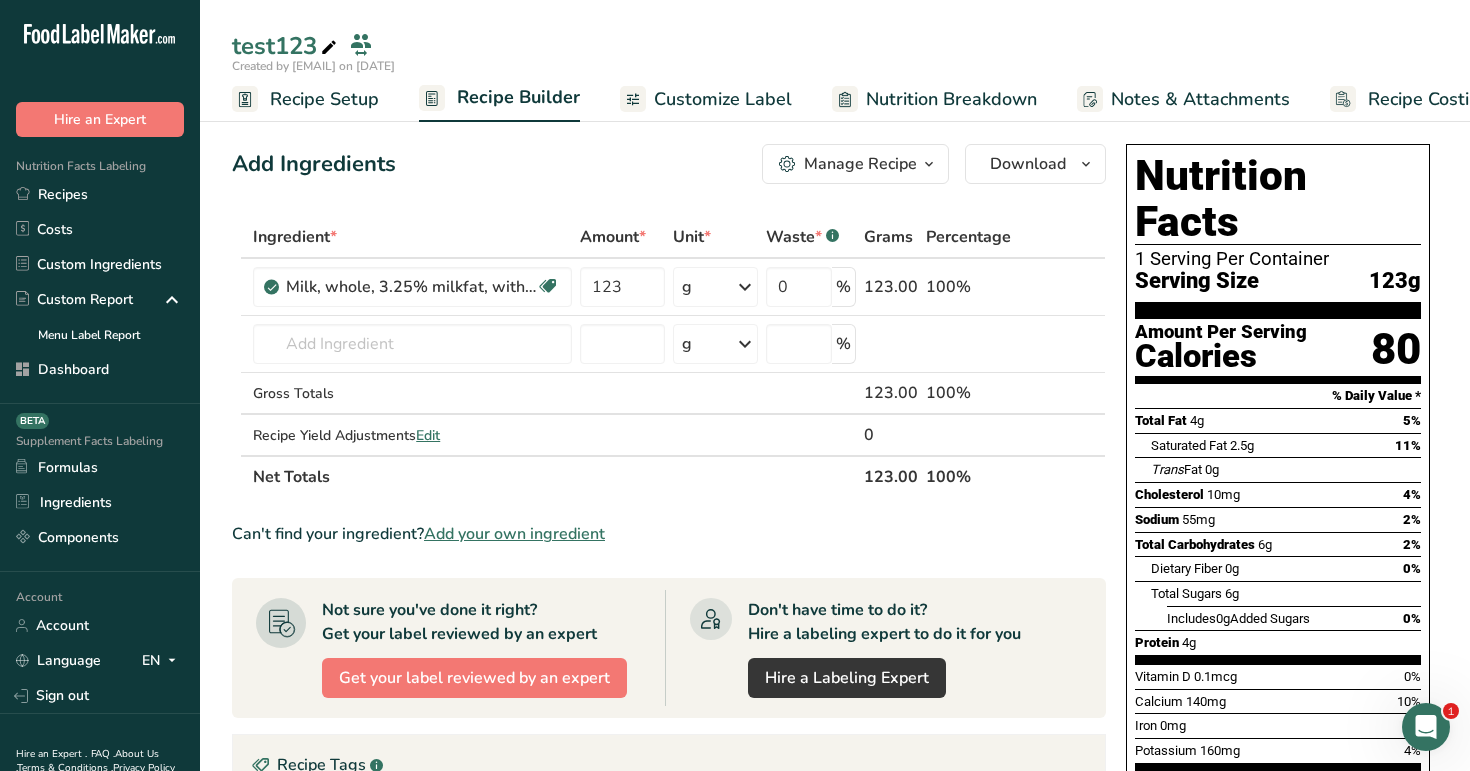 click on "Customize Label" at bounding box center [723, 99] 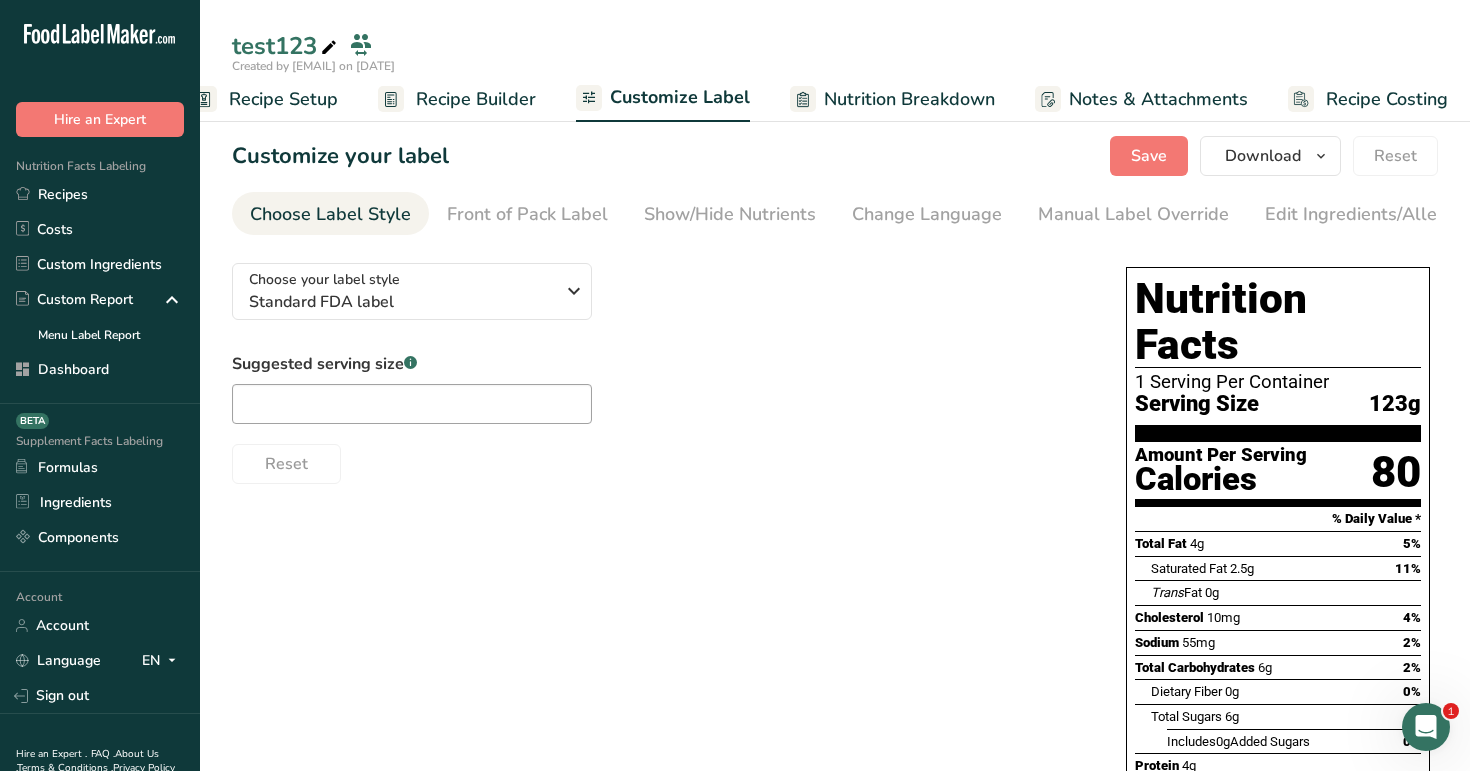 scroll, scrollTop: 0, scrollLeft: 51, axis: horizontal 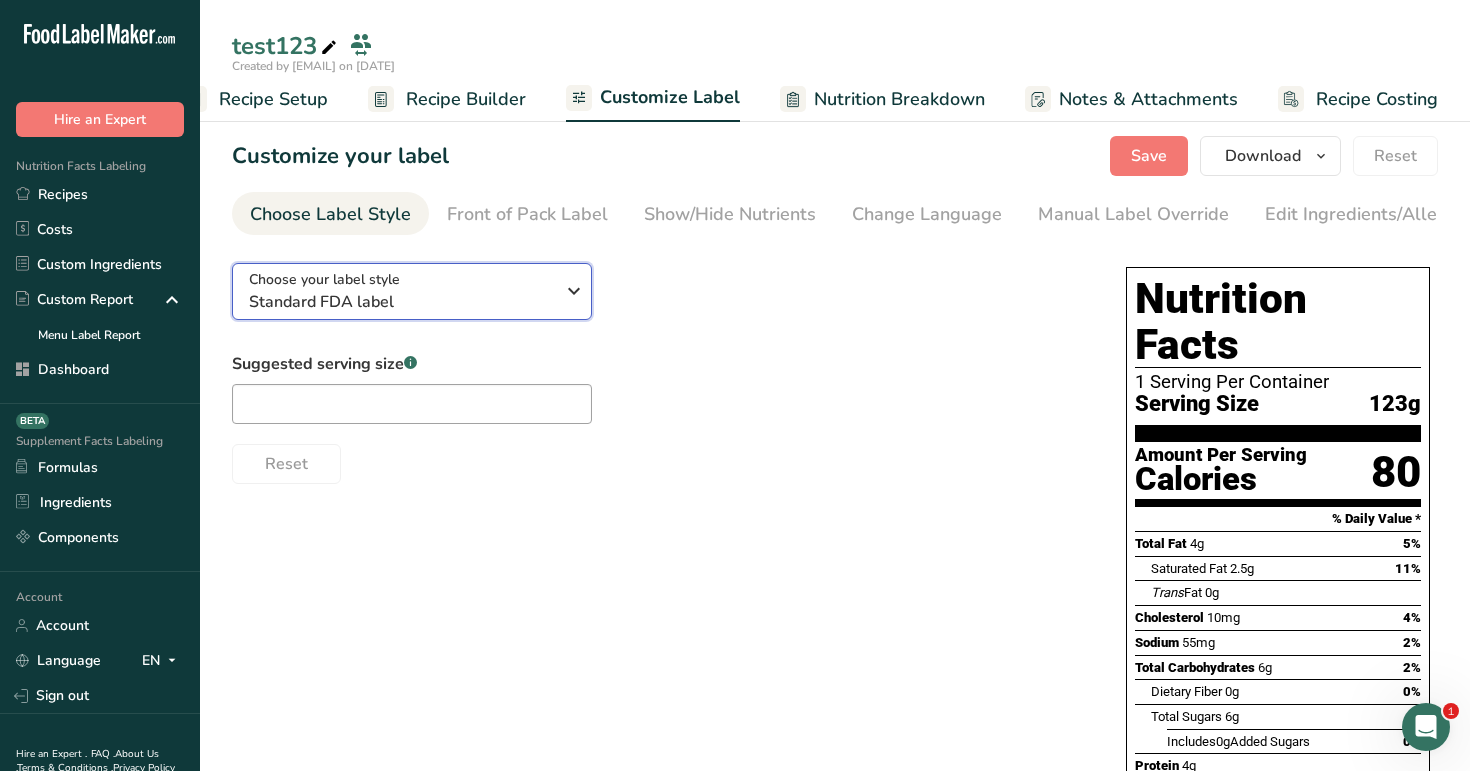 click on "Standard FDA label" at bounding box center [401, 302] 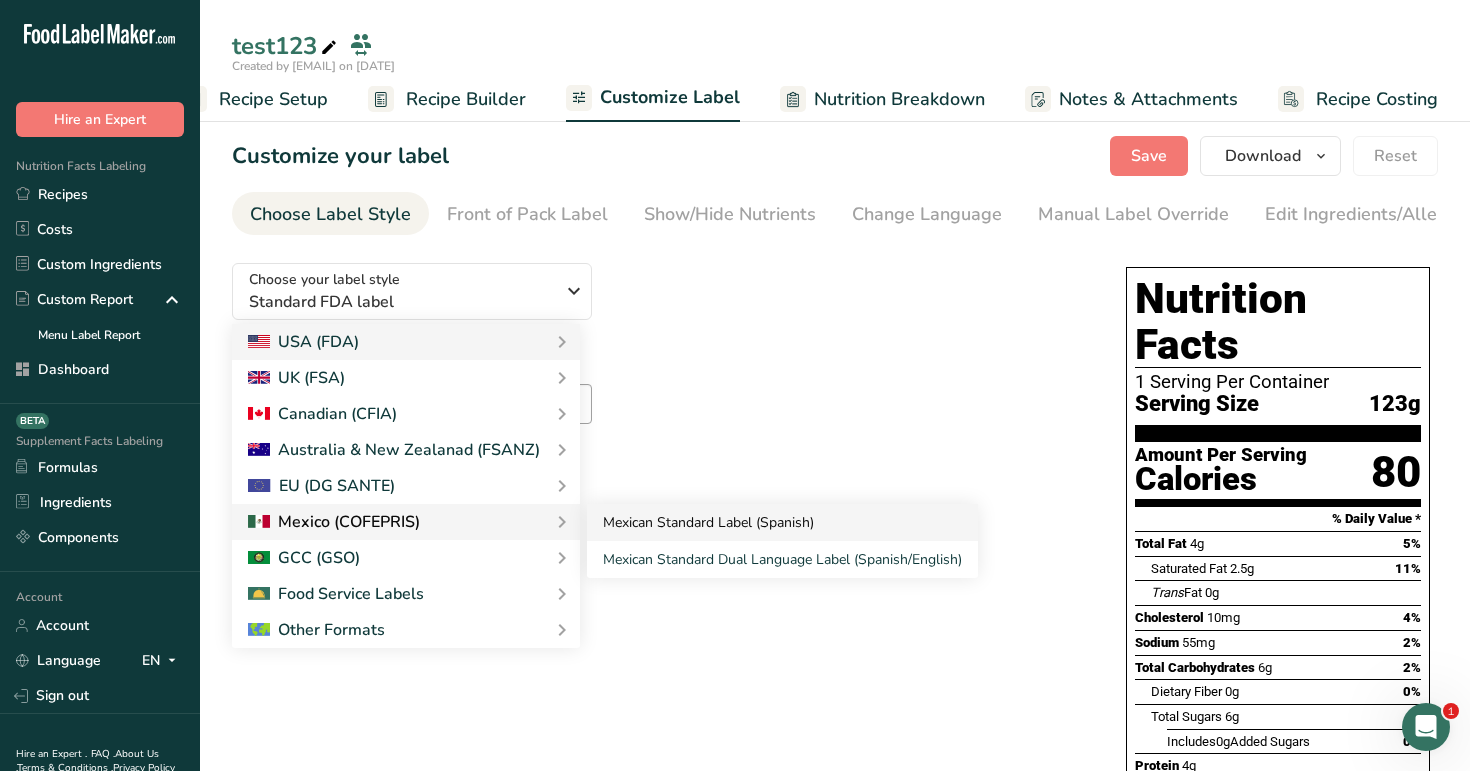 click on "Mexican Standard Label (Spanish)" at bounding box center [782, 522] 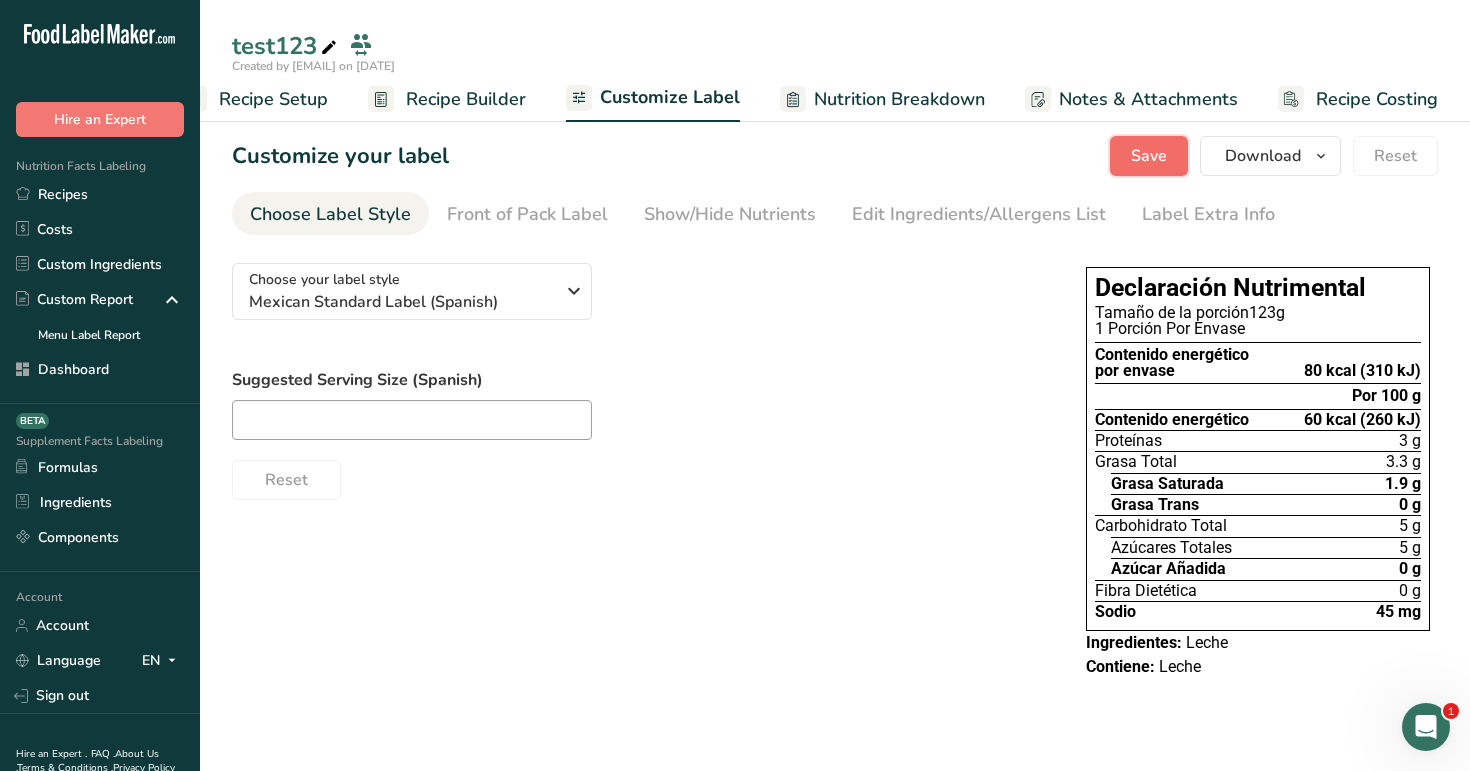 click on "Save" at bounding box center (1149, 156) 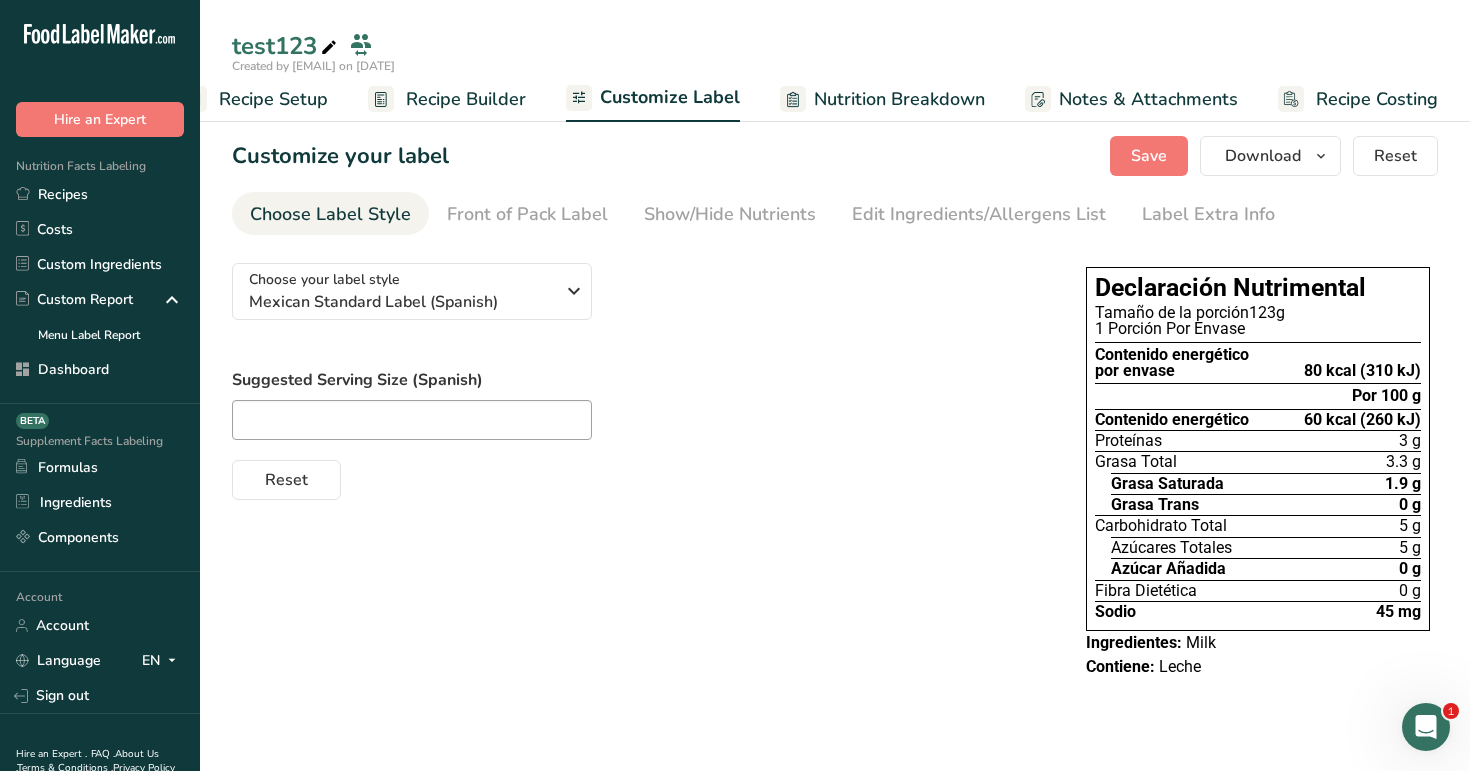 click 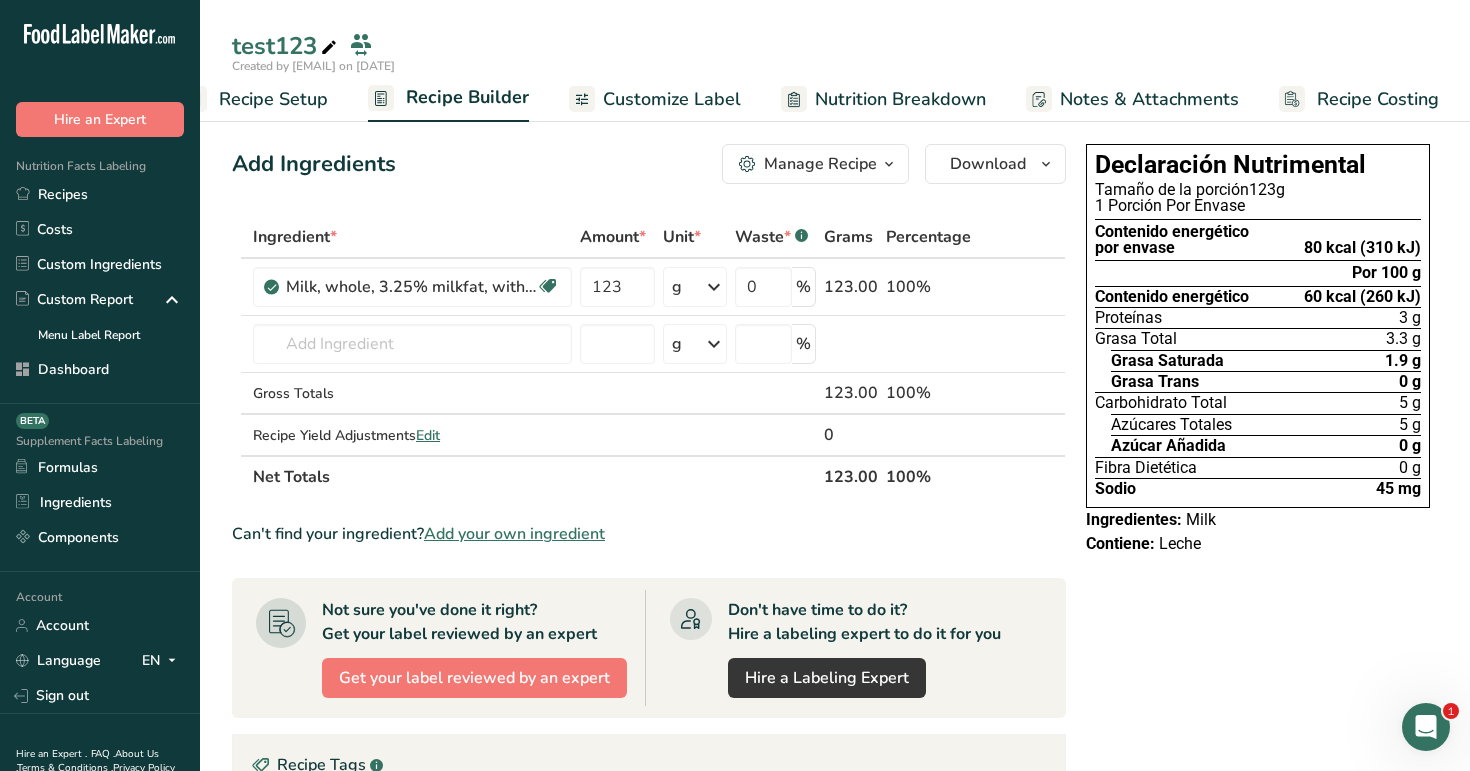 click on "Recipe Setup" at bounding box center [273, 99] 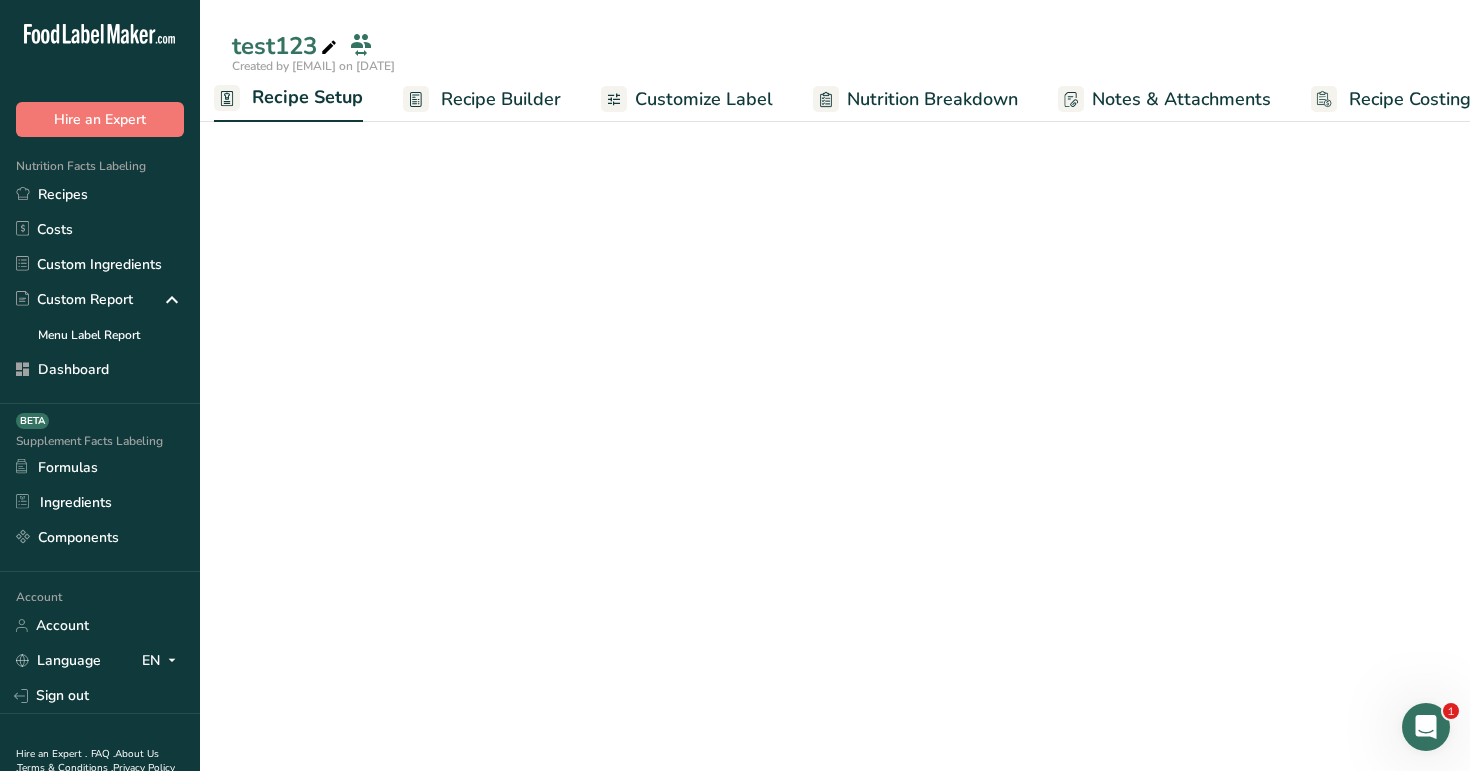 scroll, scrollTop: 0, scrollLeft: 7, axis: horizontal 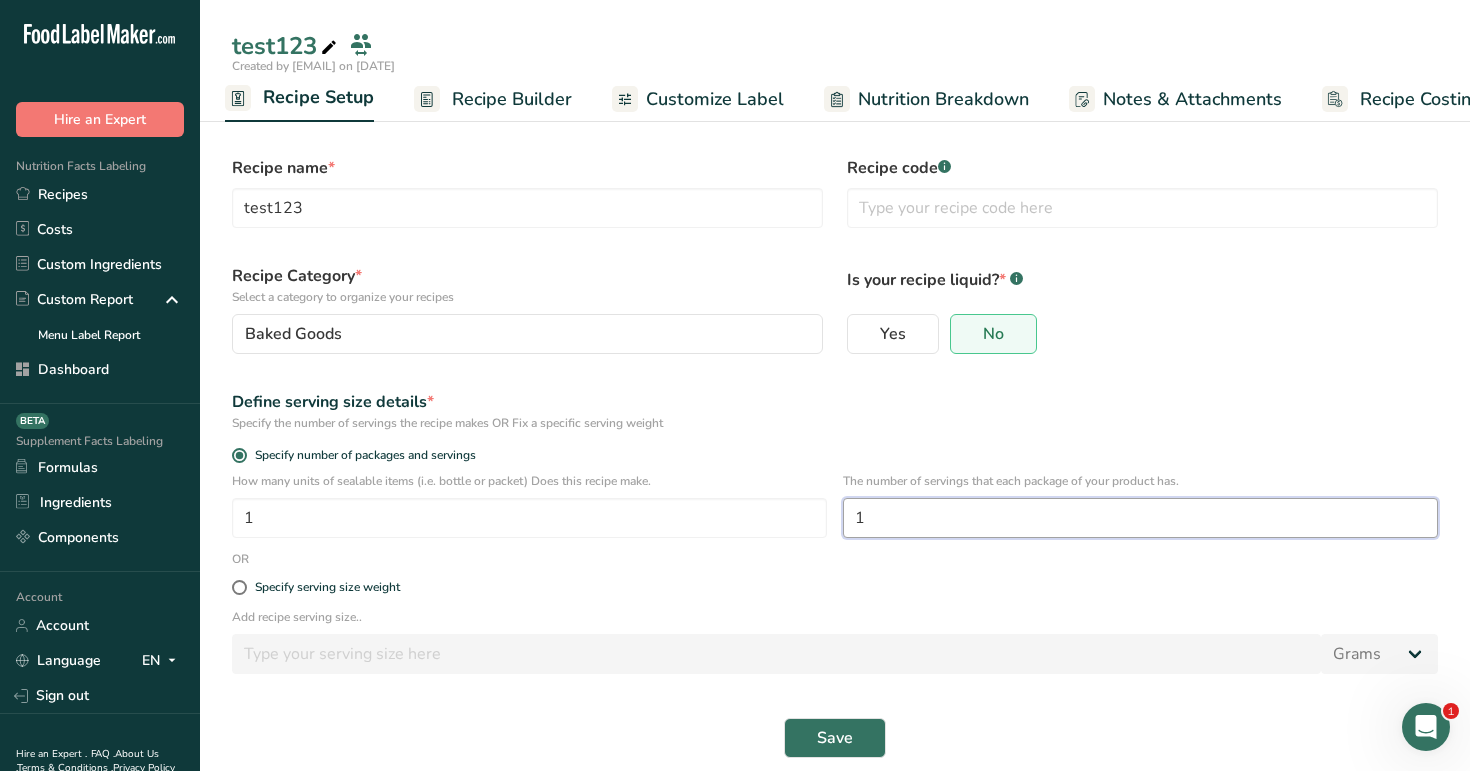 click on "1" at bounding box center (1140, 518) 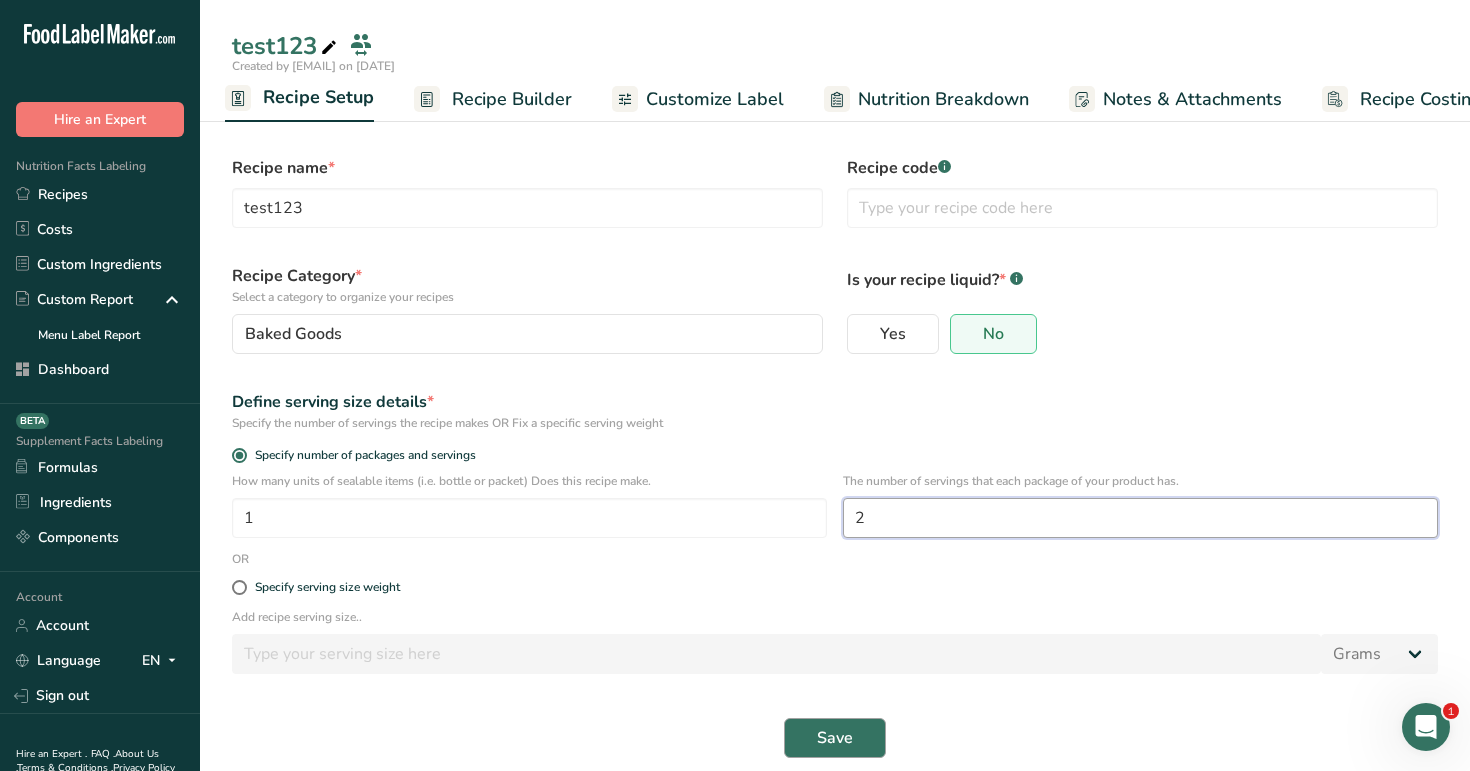 type on "2" 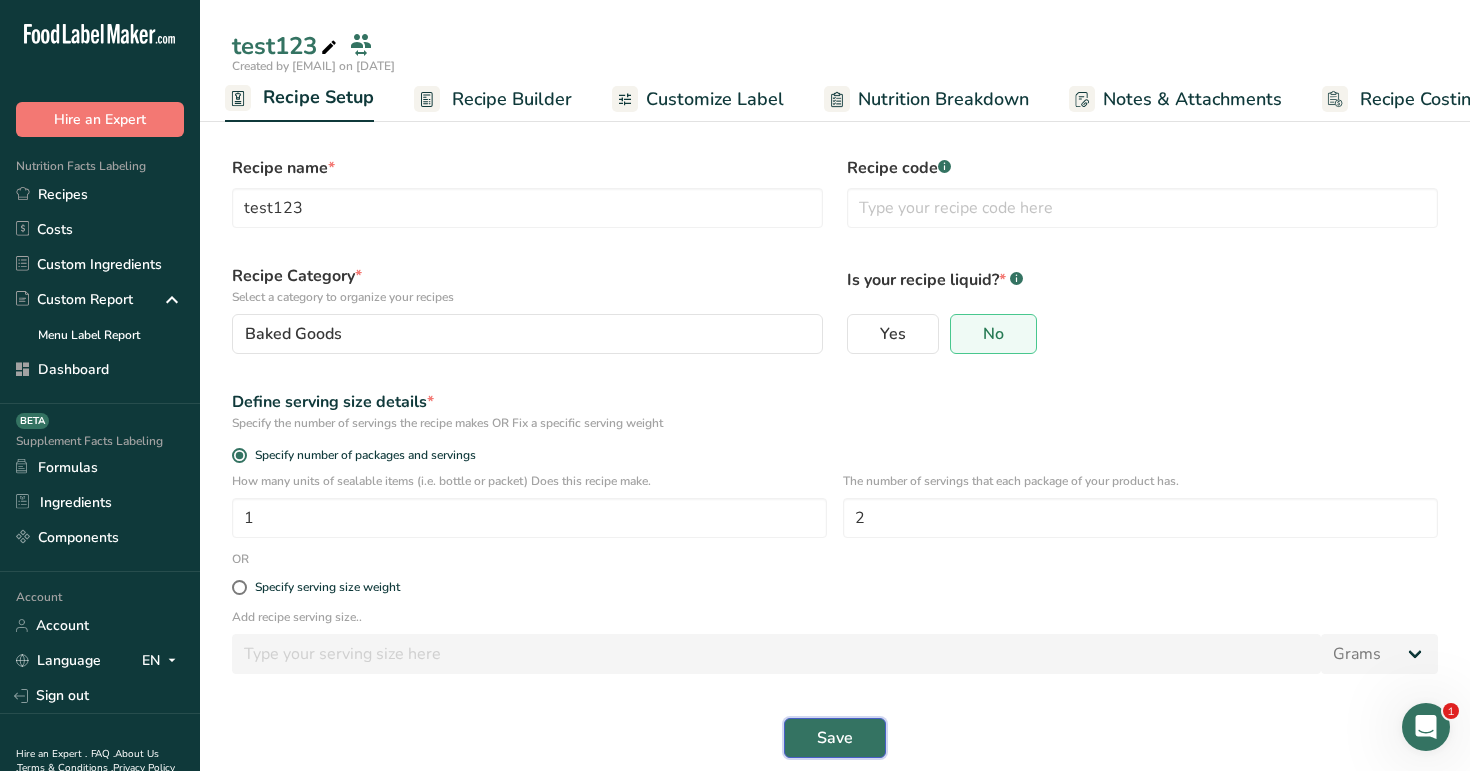 click on "Save" at bounding box center [835, 738] 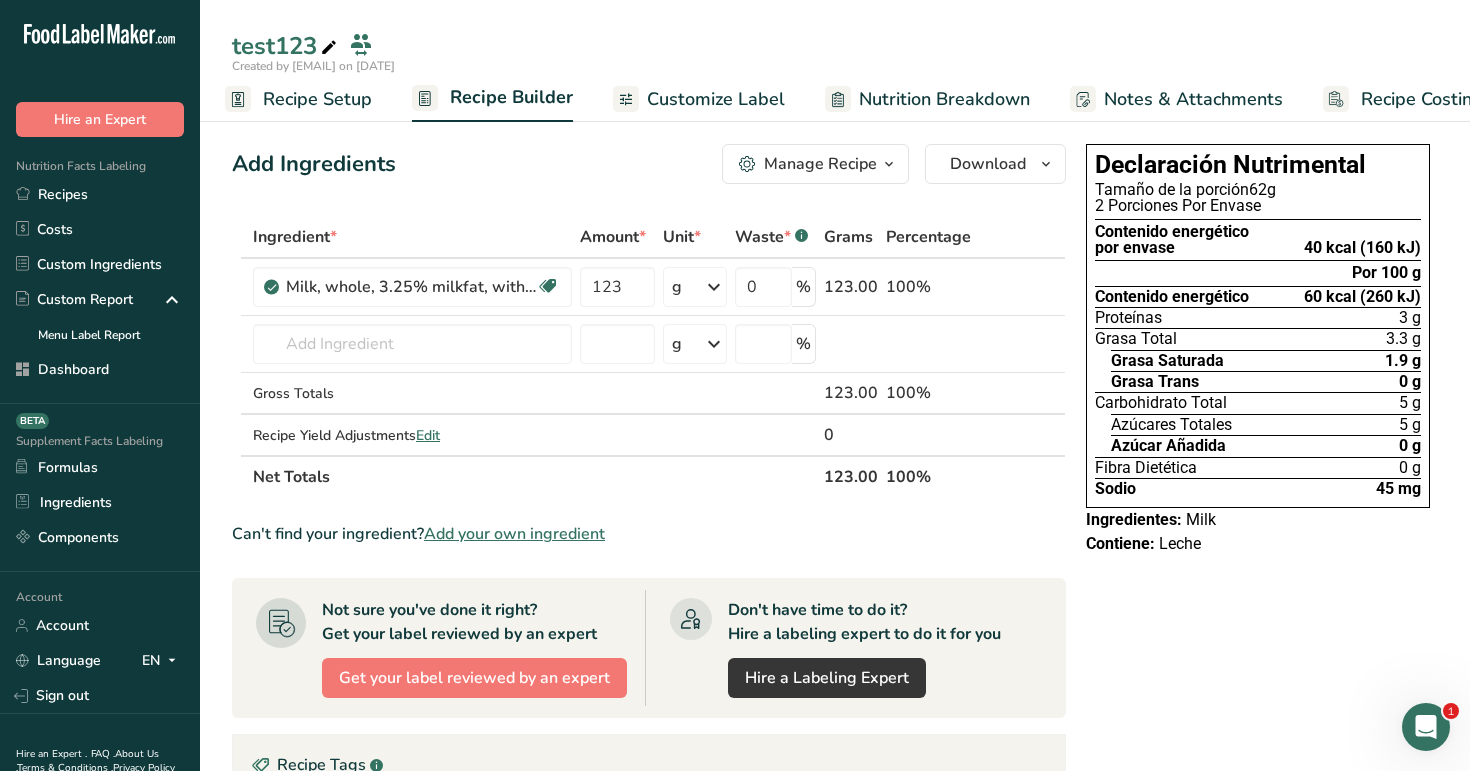 click on "Recipe Setup" at bounding box center [317, 99] 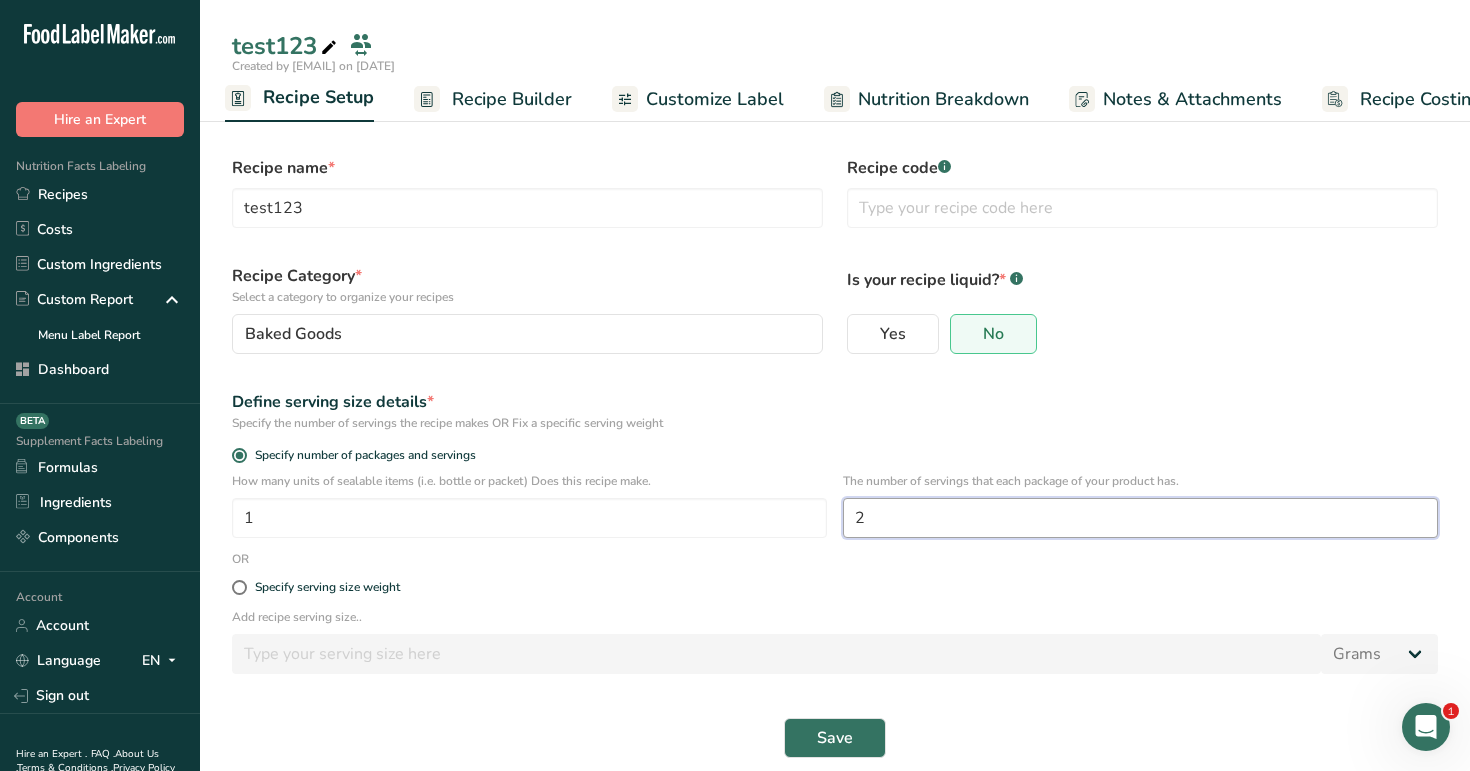 click on "2" at bounding box center (1140, 518) 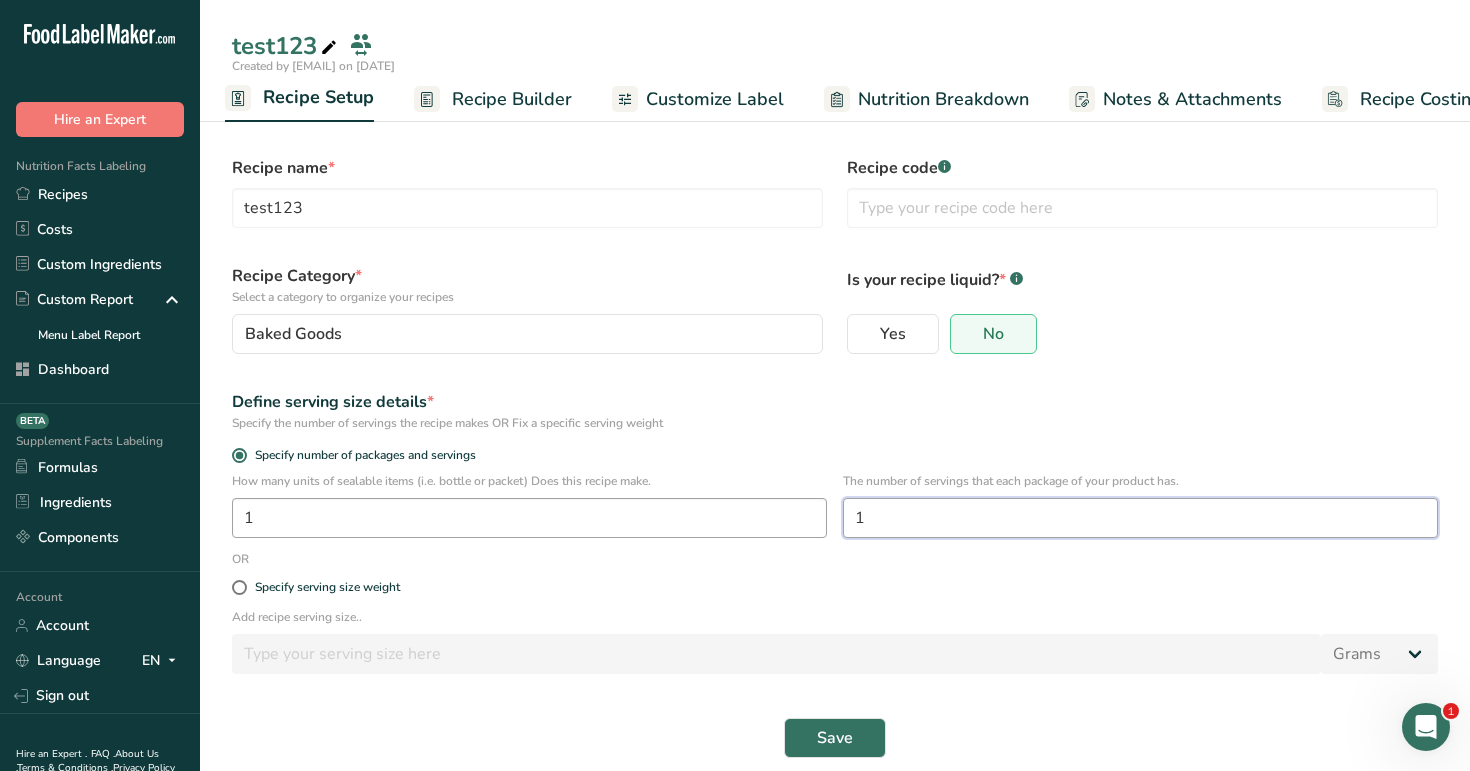 type on "1" 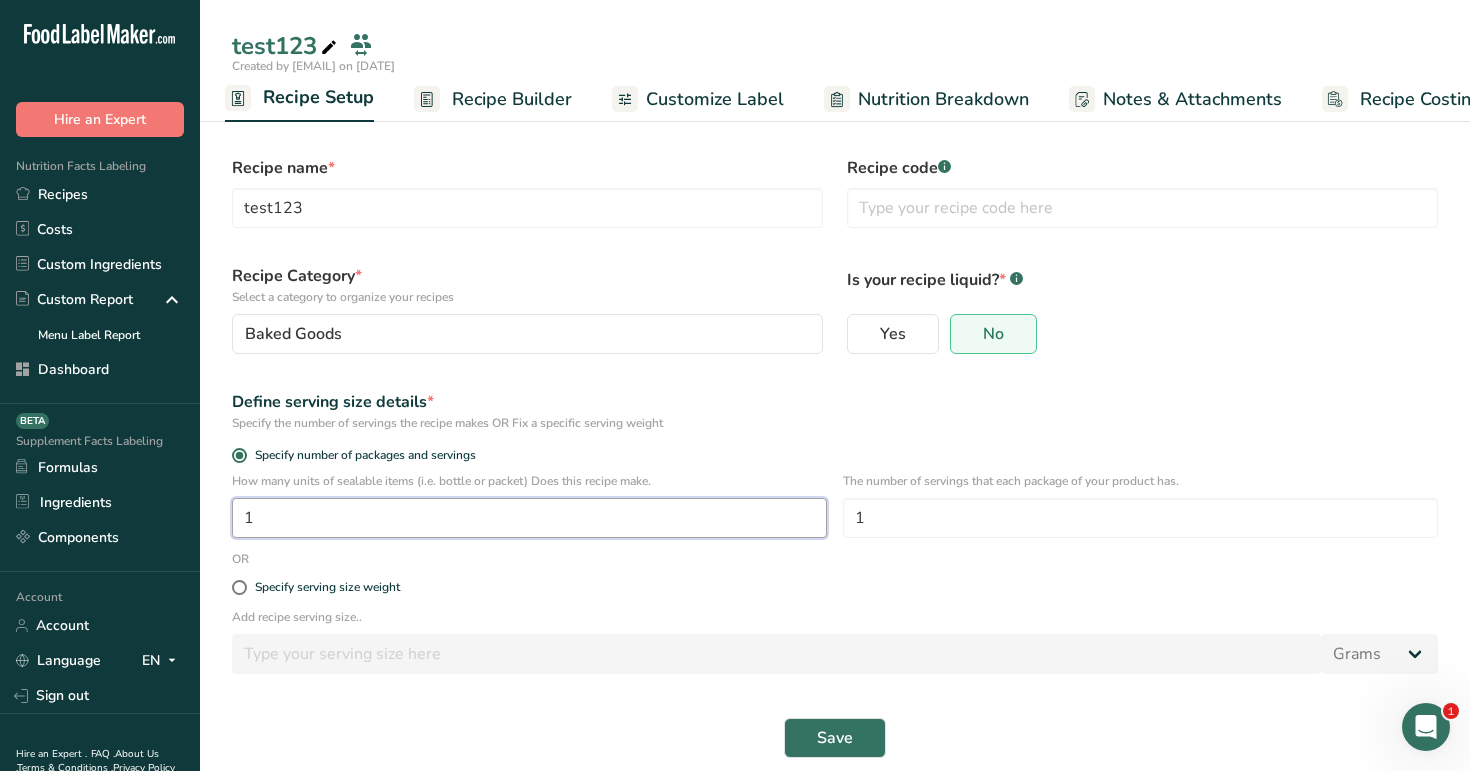 click on "1" at bounding box center [529, 518] 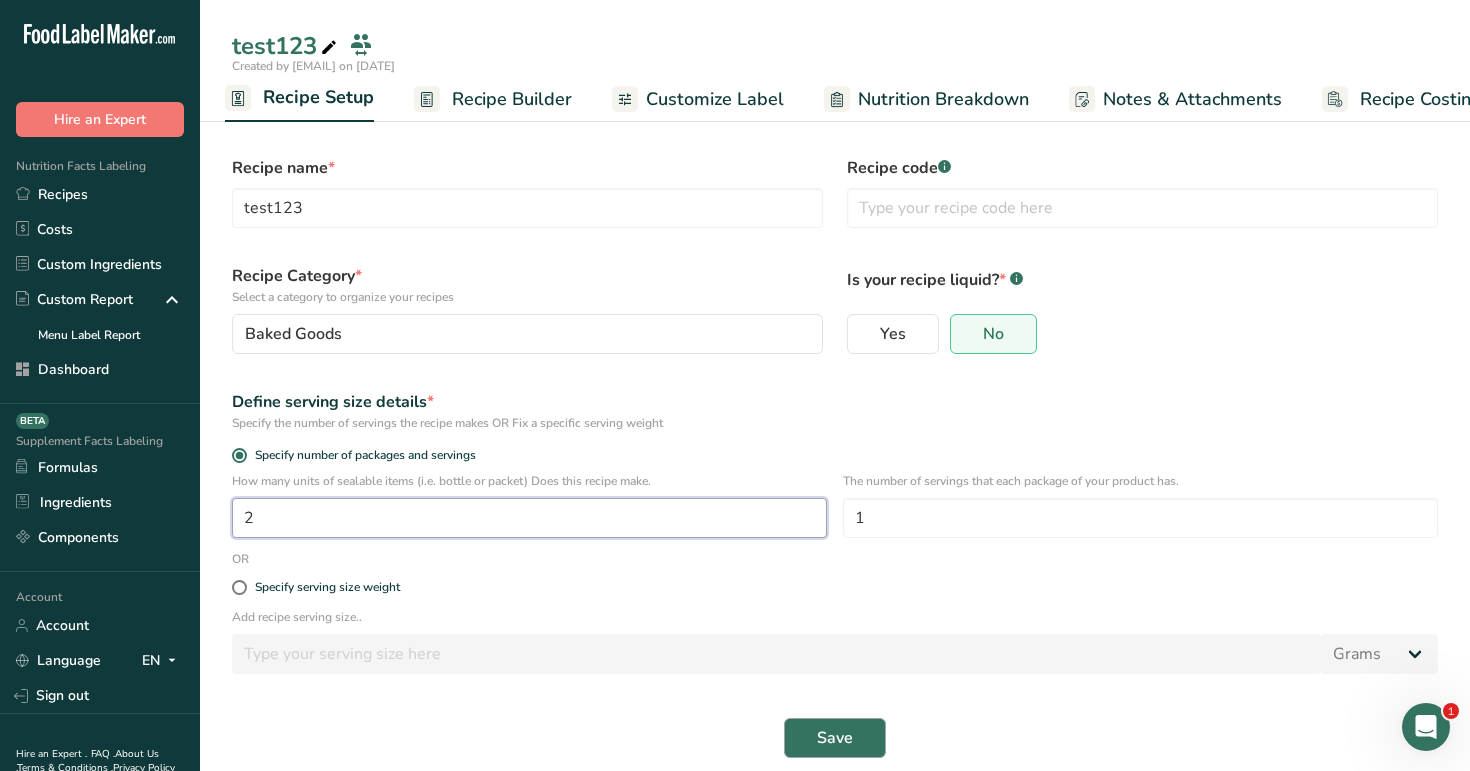 type on "2" 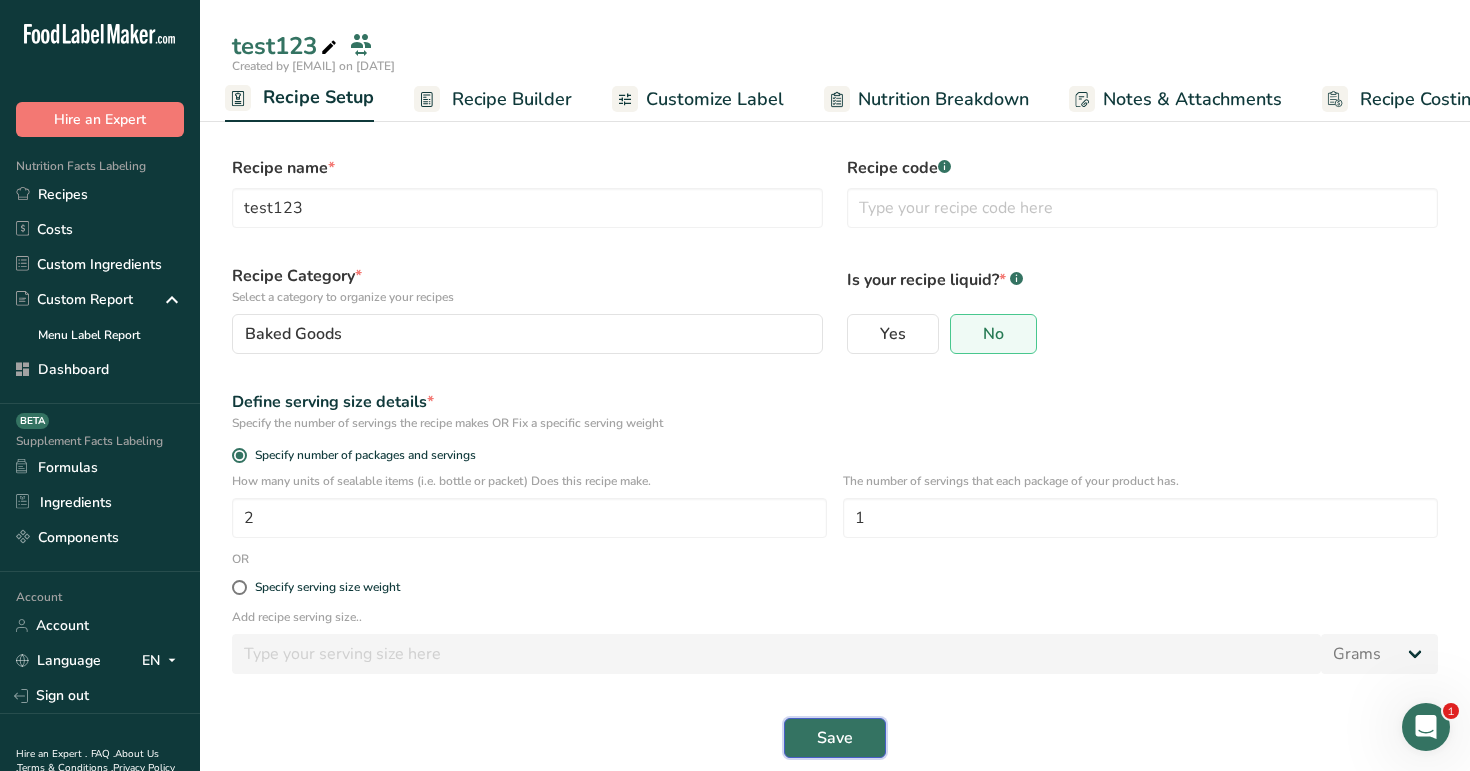 click on "Save" at bounding box center (835, 738) 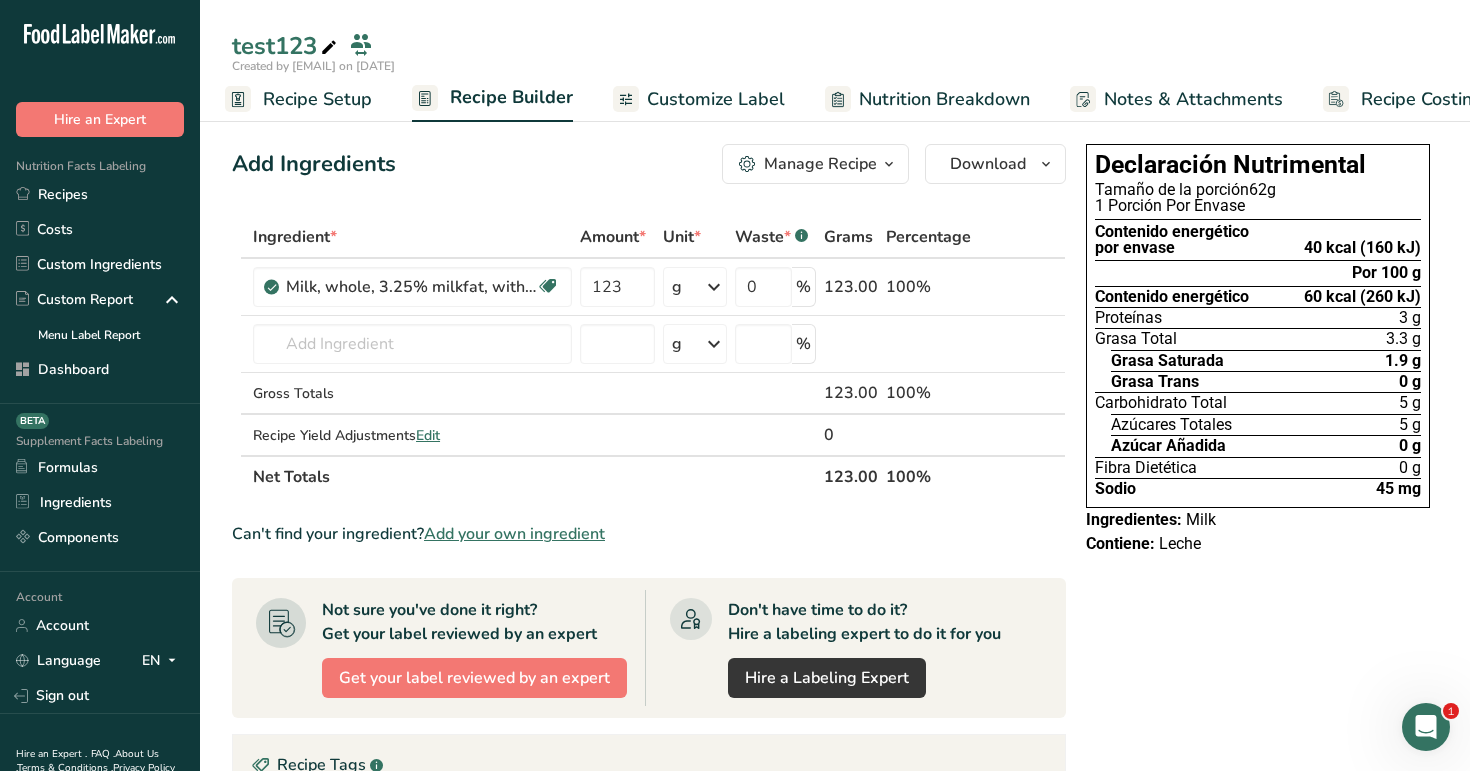 click on "Recipe Setup" at bounding box center [317, 99] 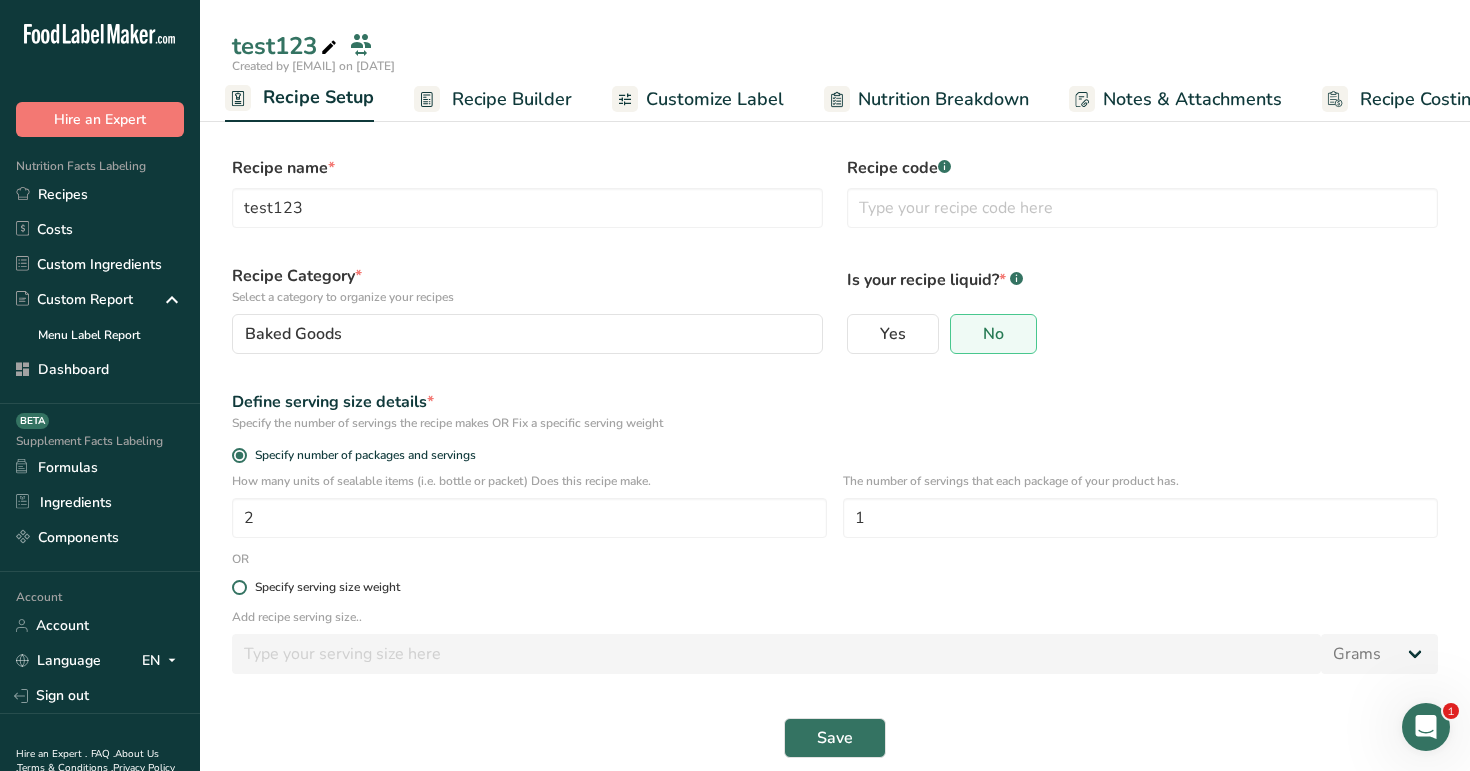 click on "Specify serving size weight" at bounding box center [327, 587] 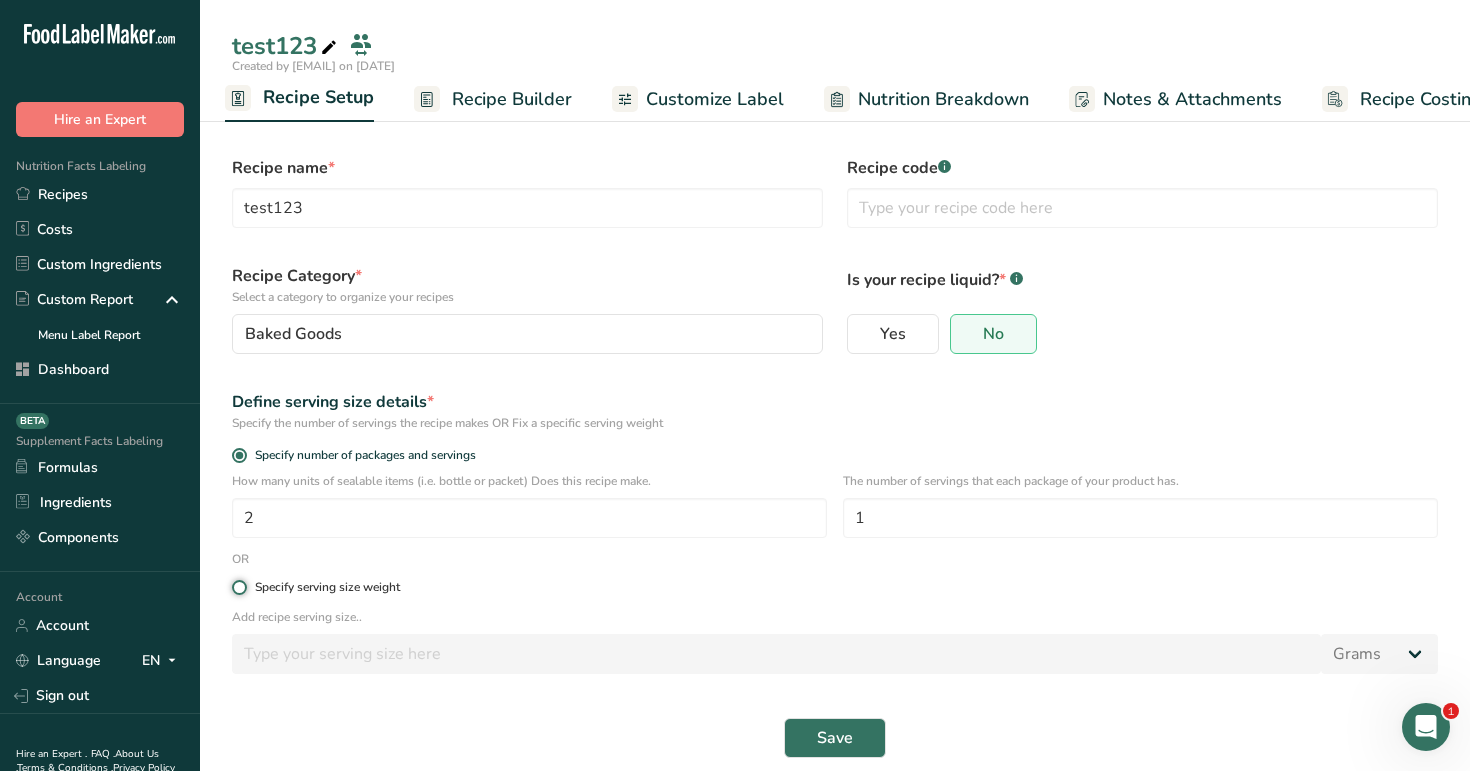 radio on "true" 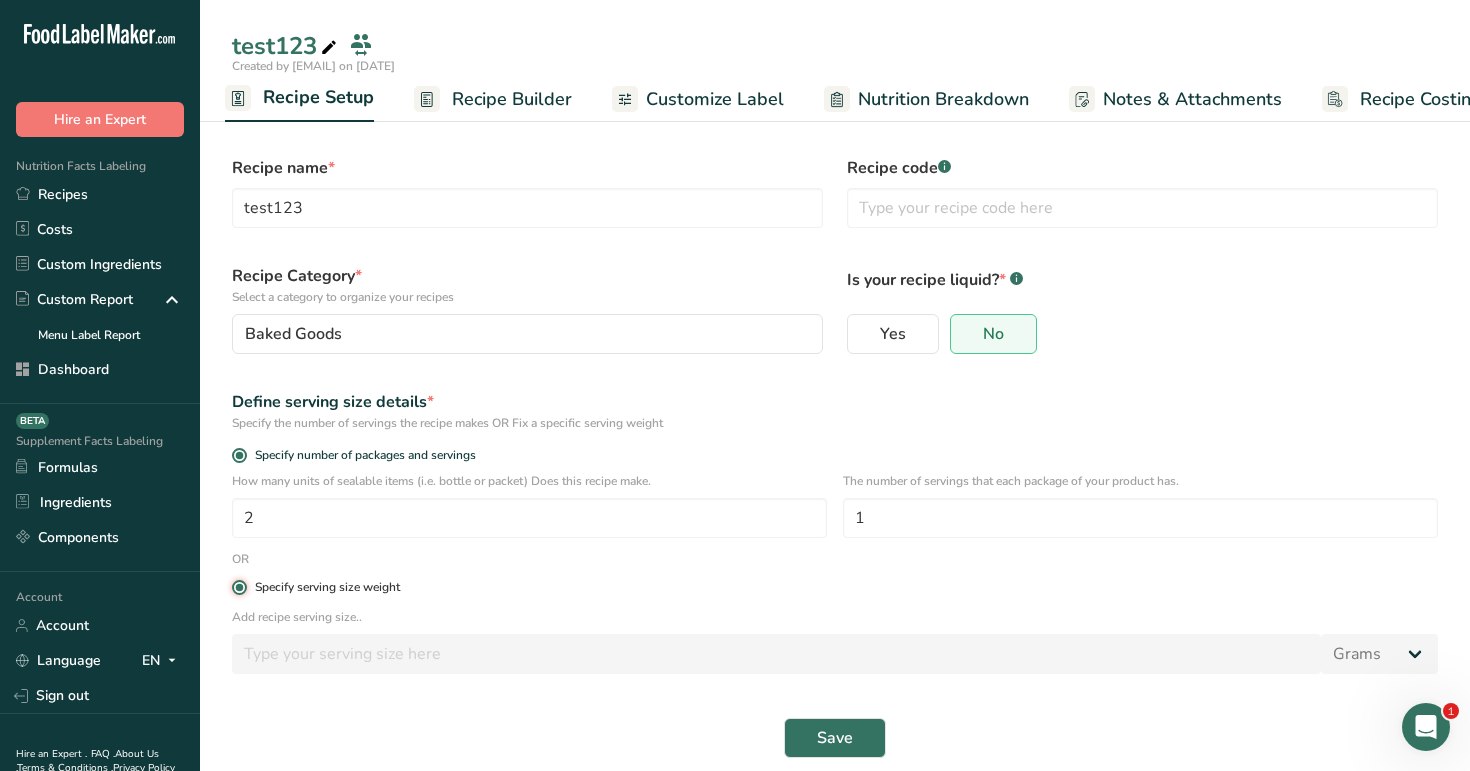 radio on "false" 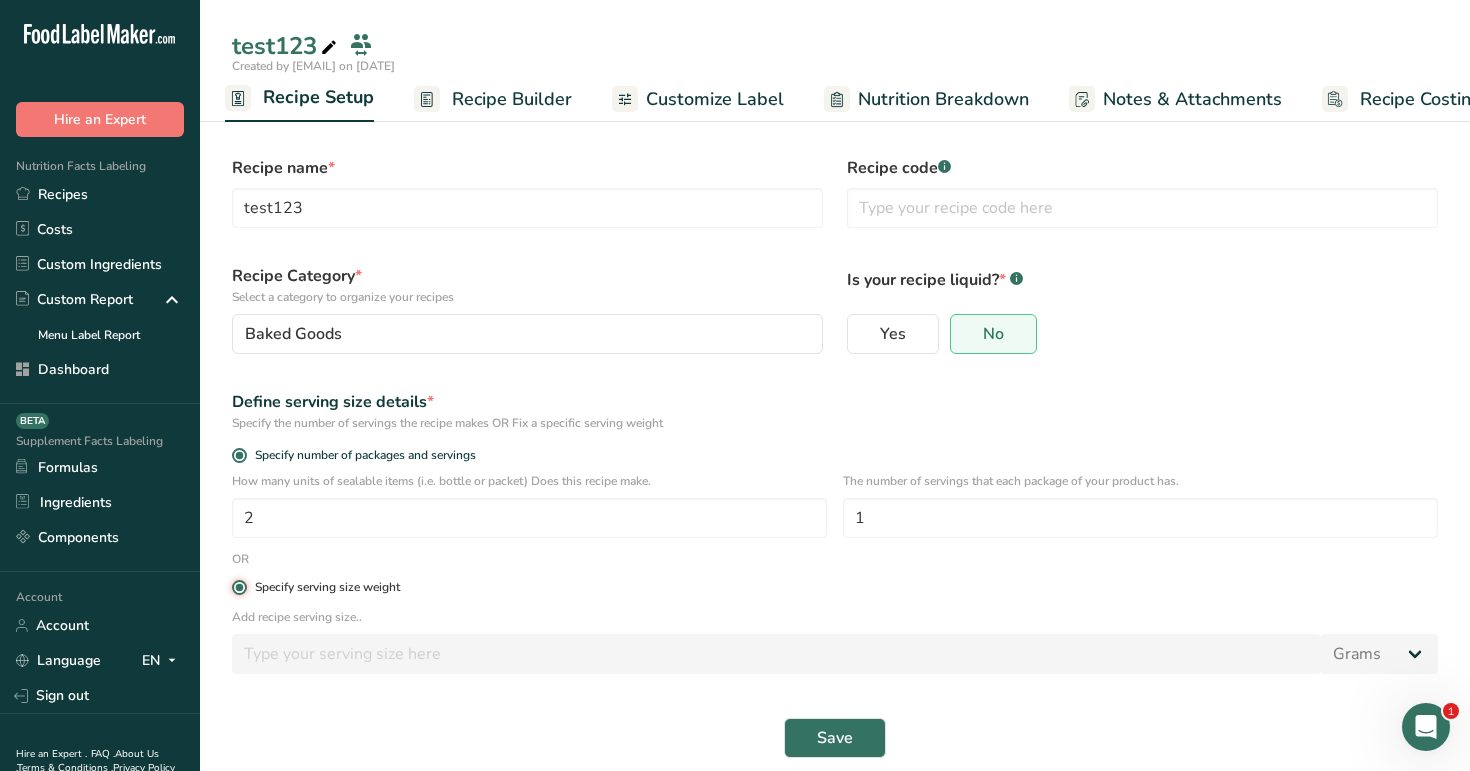 type 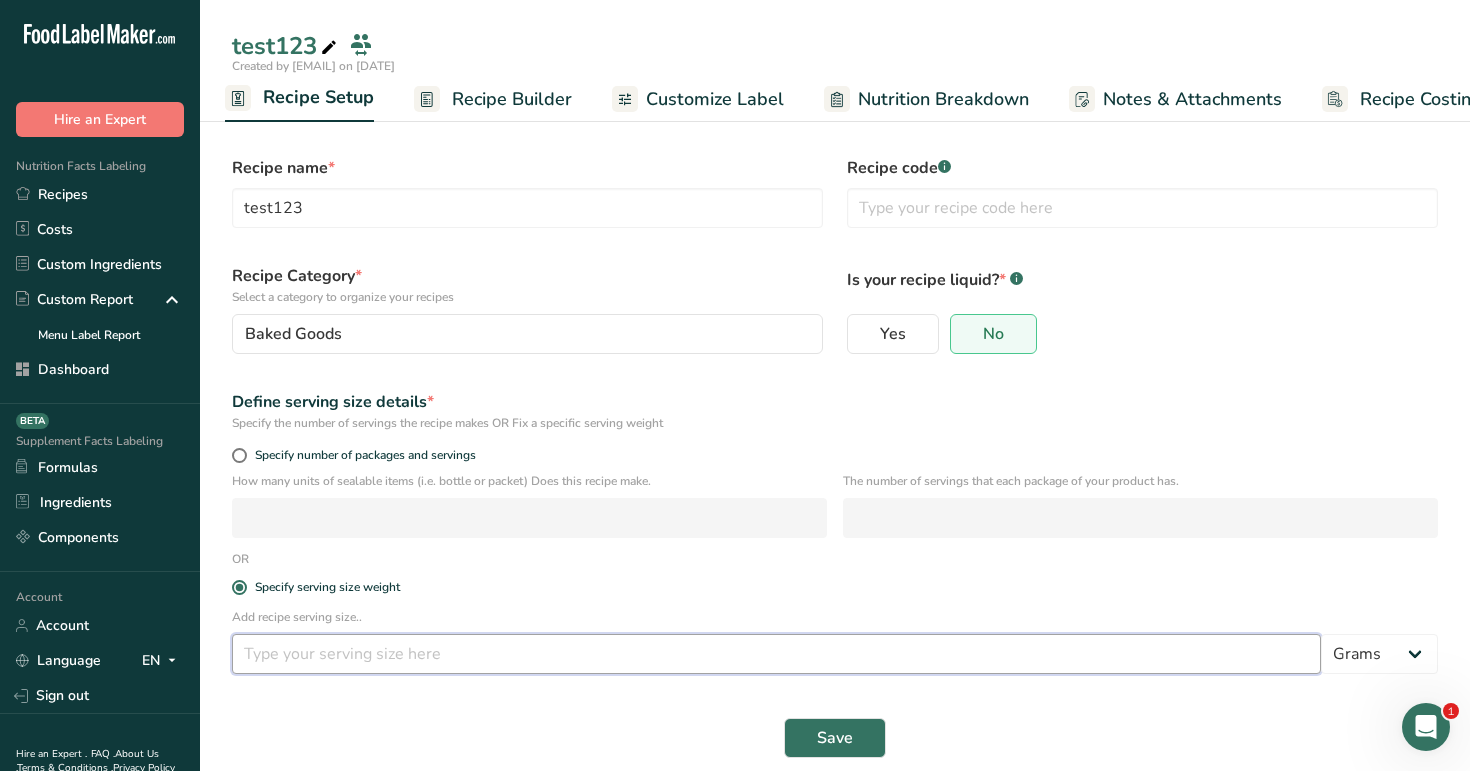 click at bounding box center (776, 654) 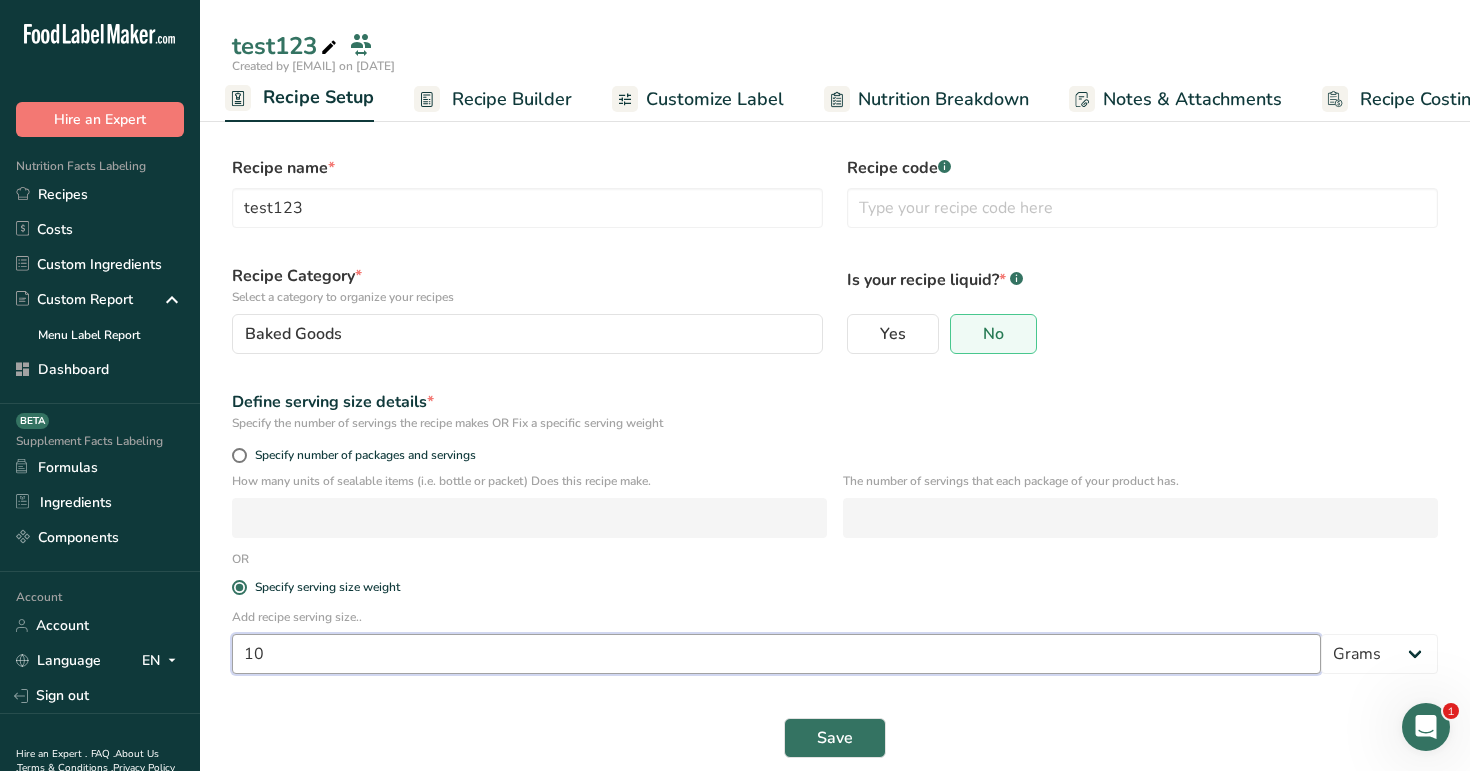 scroll, scrollTop: 19, scrollLeft: 0, axis: vertical 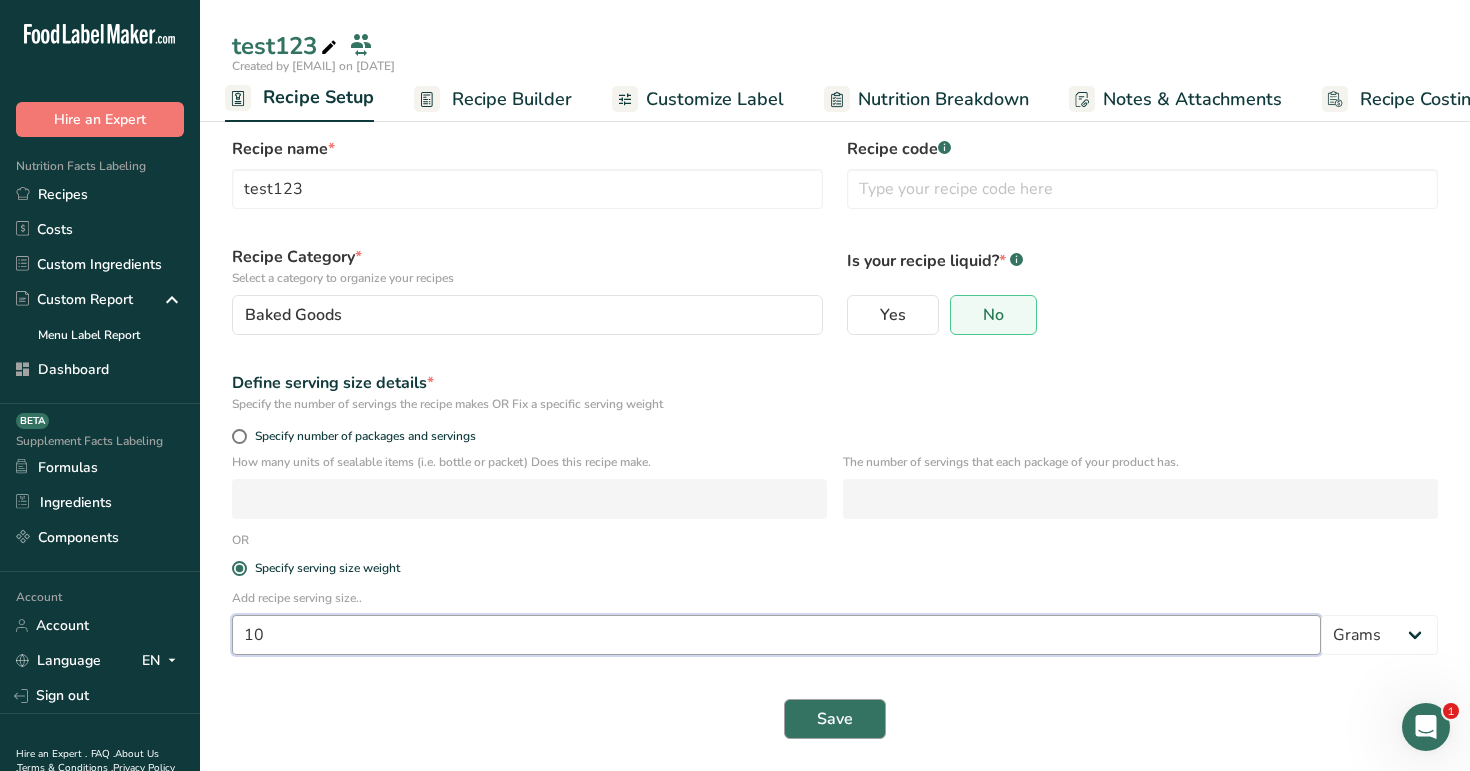 type on "10" 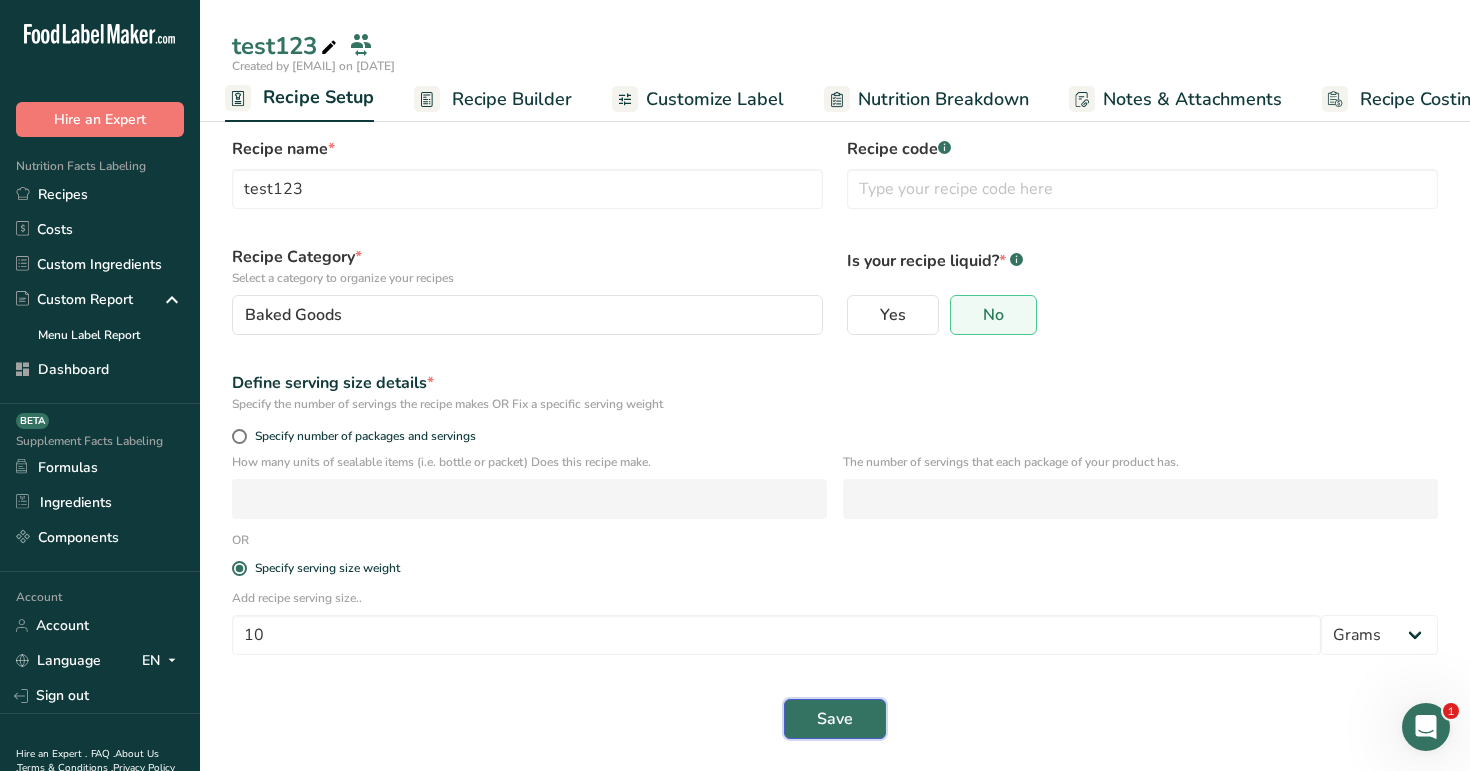 click on "Save" at bounding box center (835, 719) 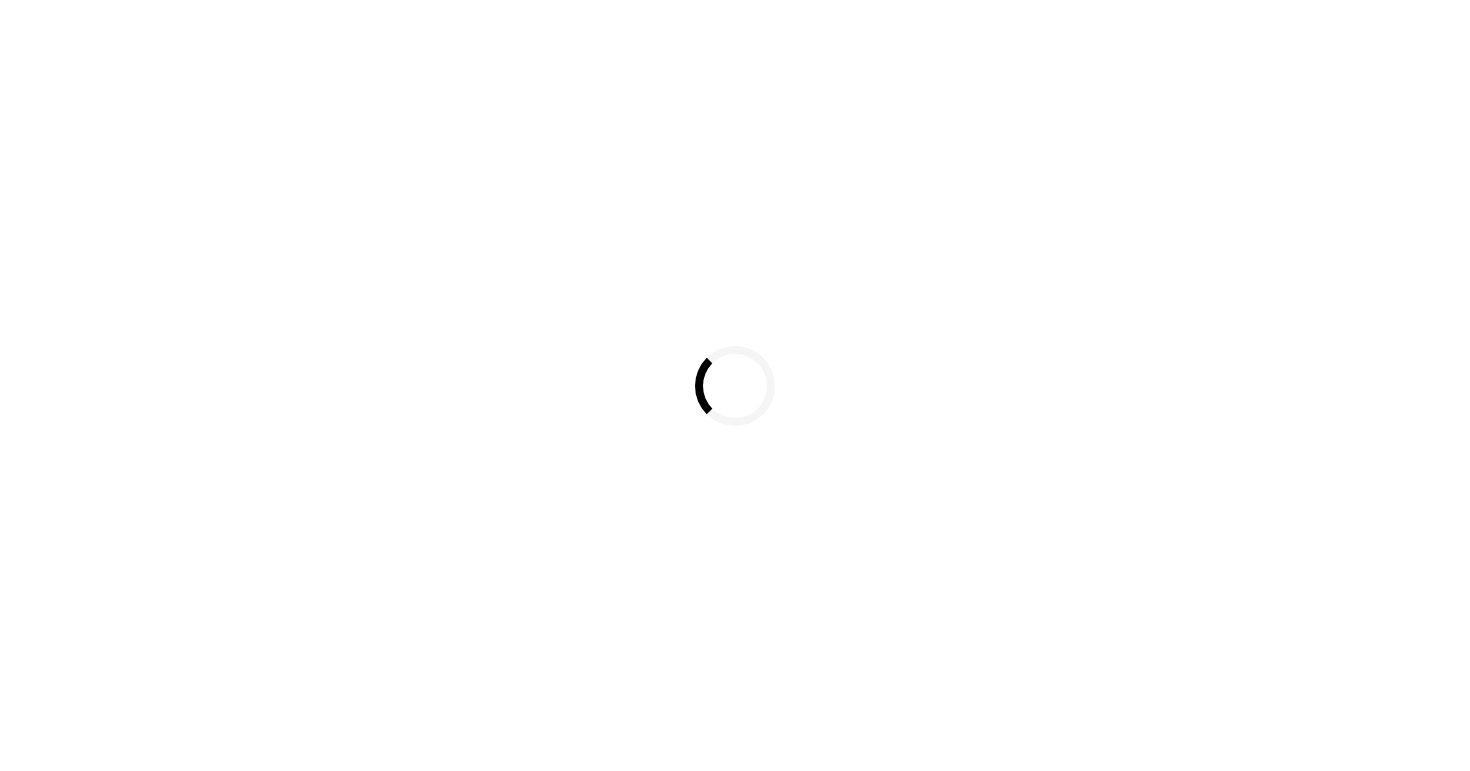scroll, scrollTop: 0, scrollLeft: 0, axis: both 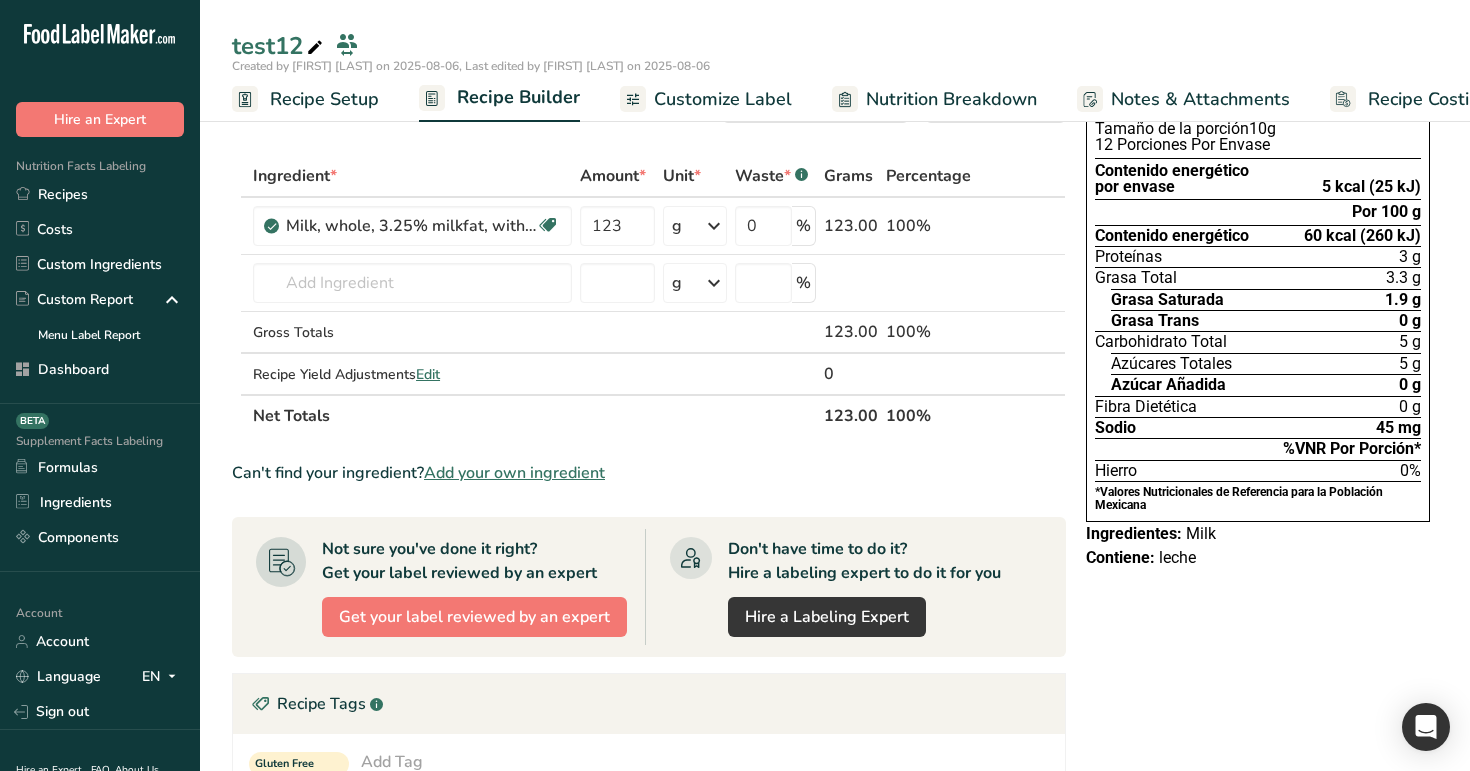 click on "Recipe Setup" at bounding box center [324, 99] 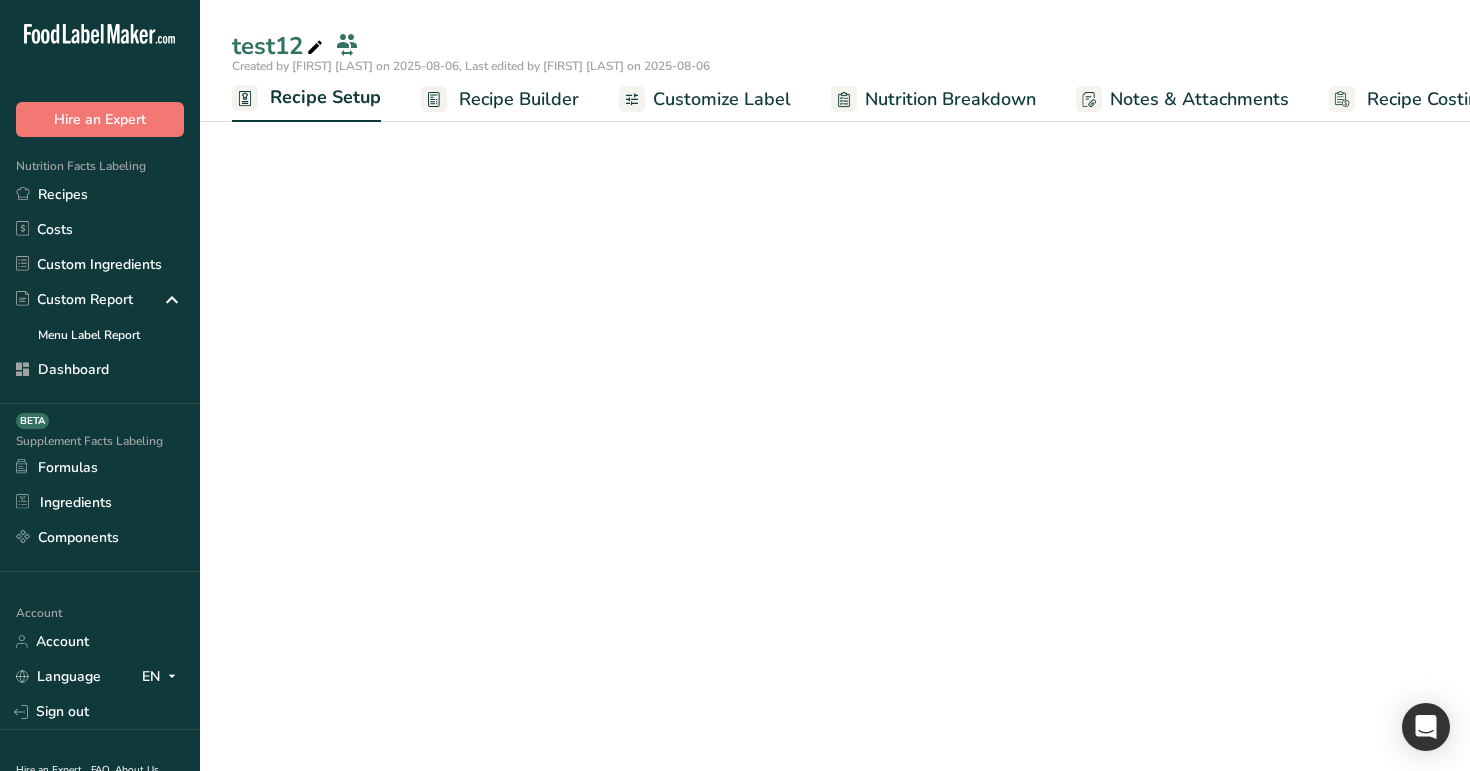 scroll, scrollTop: 0, scrollLeft: 7, axis: horizontal 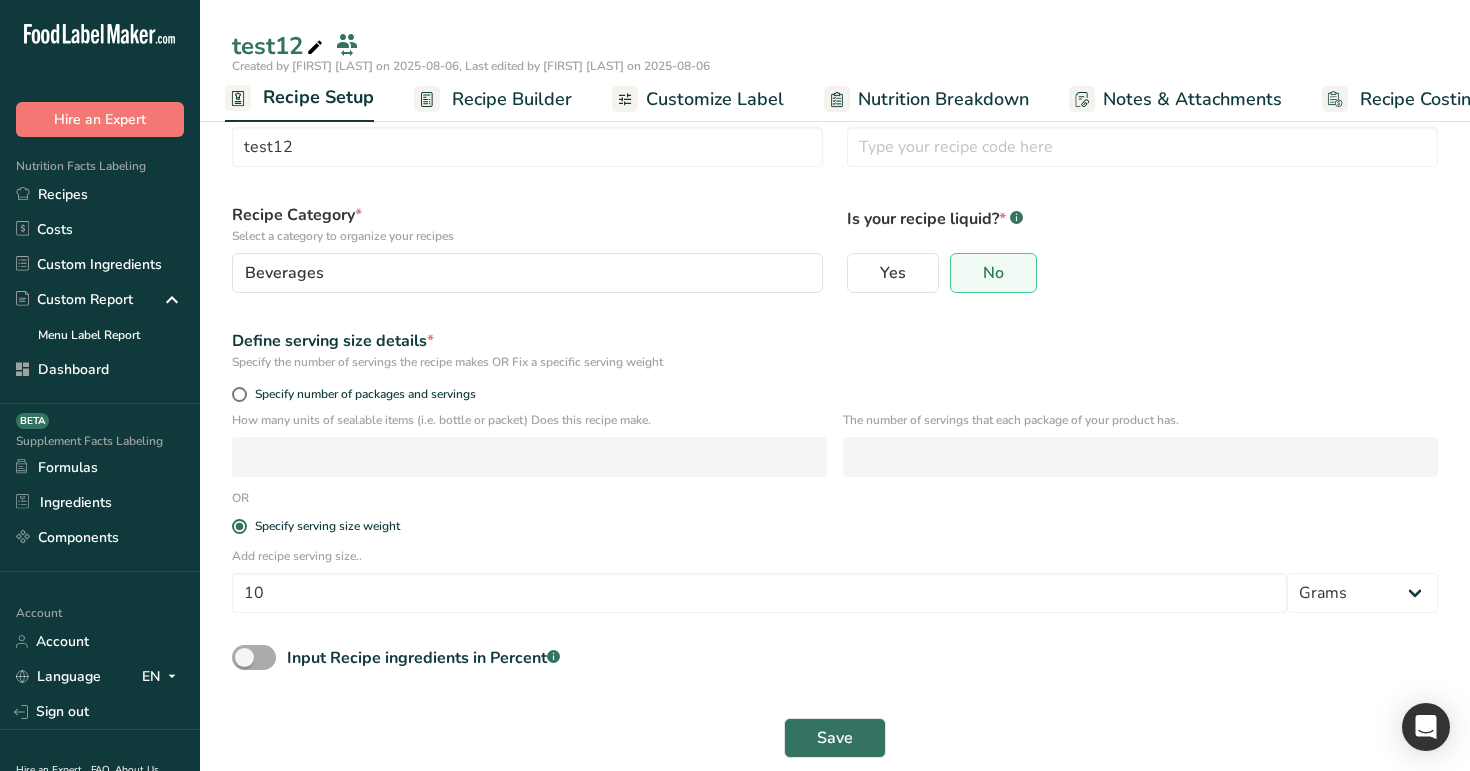 click at bounding box center [254, 657] 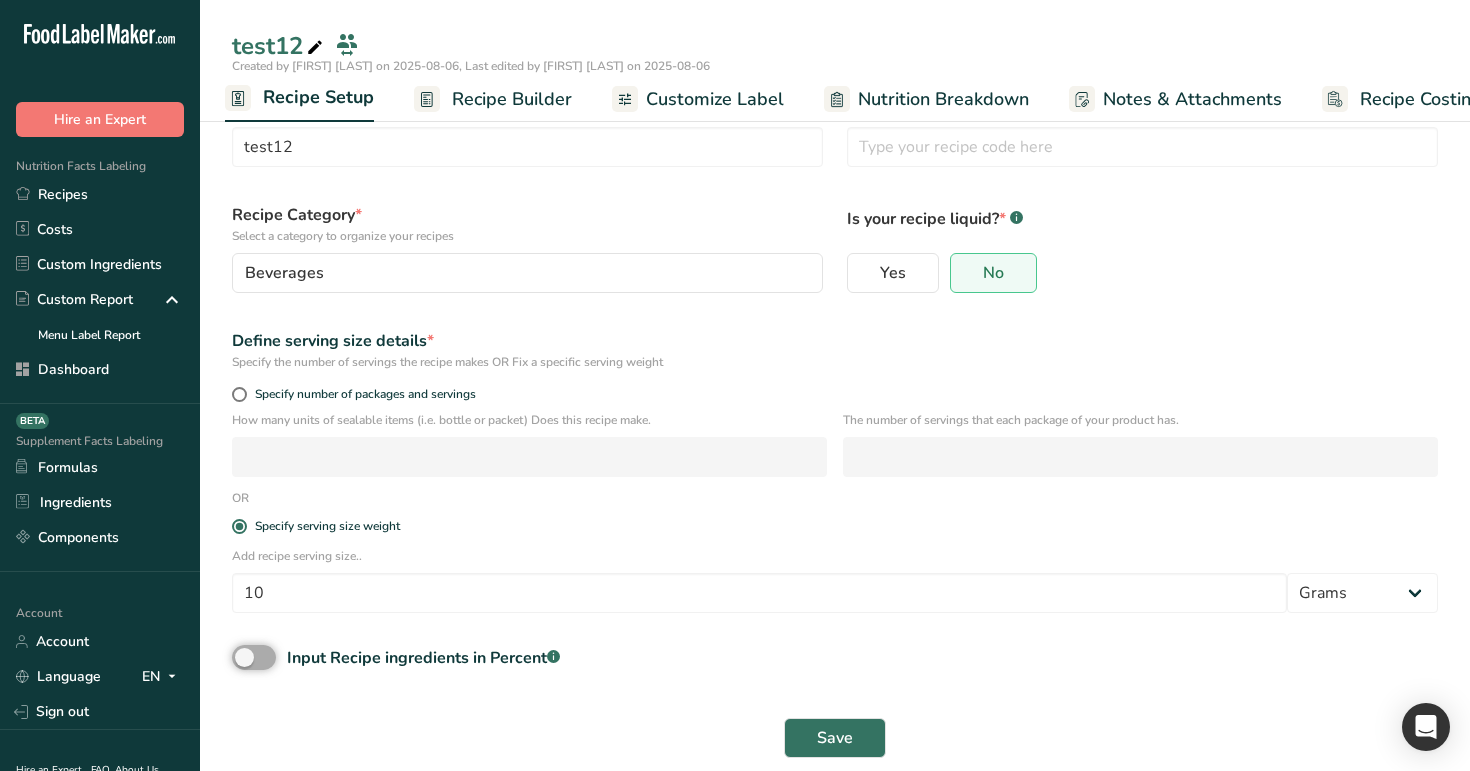 click on "Input Recipe ingredients in Percent
.a-a{fill:#347362;}.b-a{fill:#fff;}" at bounding box center (238, 657) 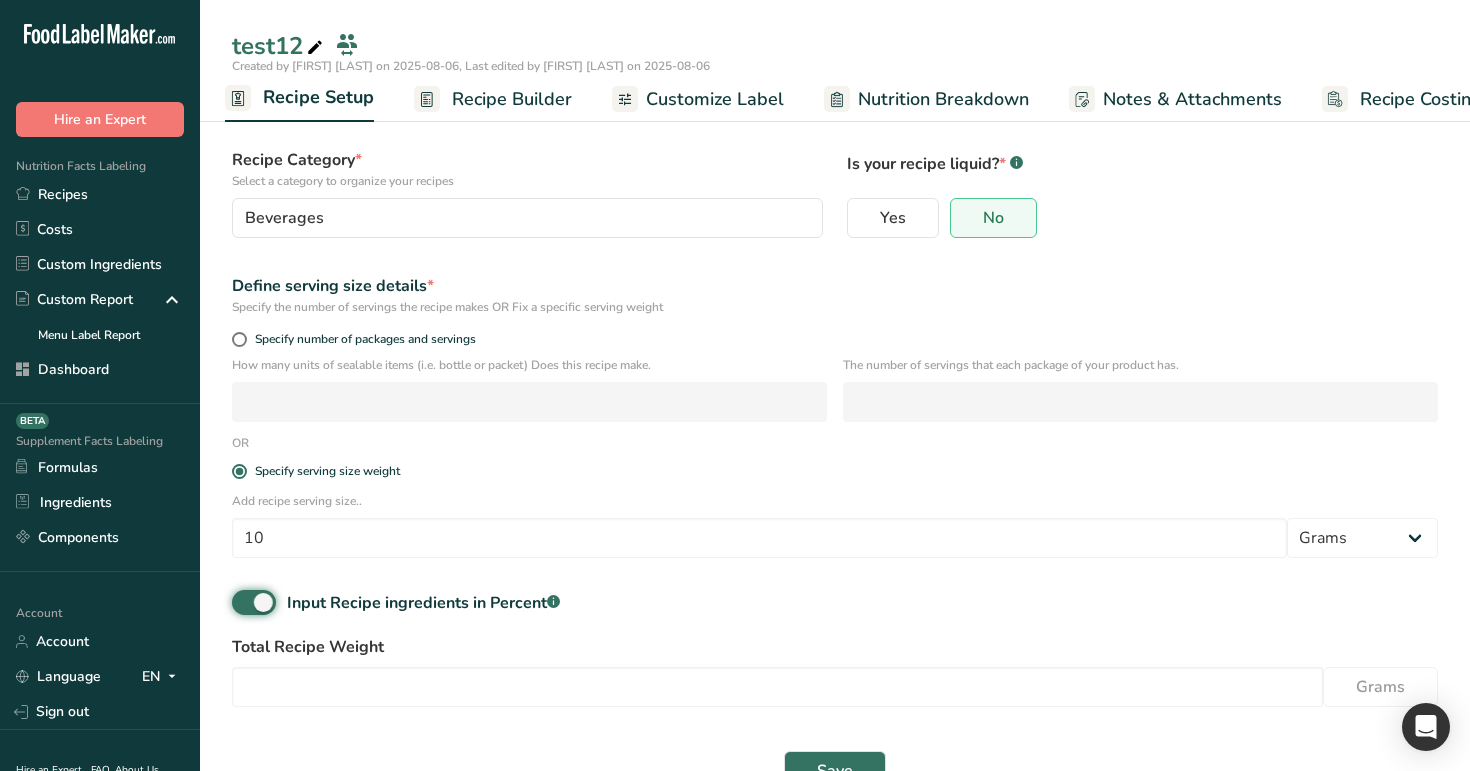 scroll, scrollTop: 168, scrollLeft: 0, axis: vertical 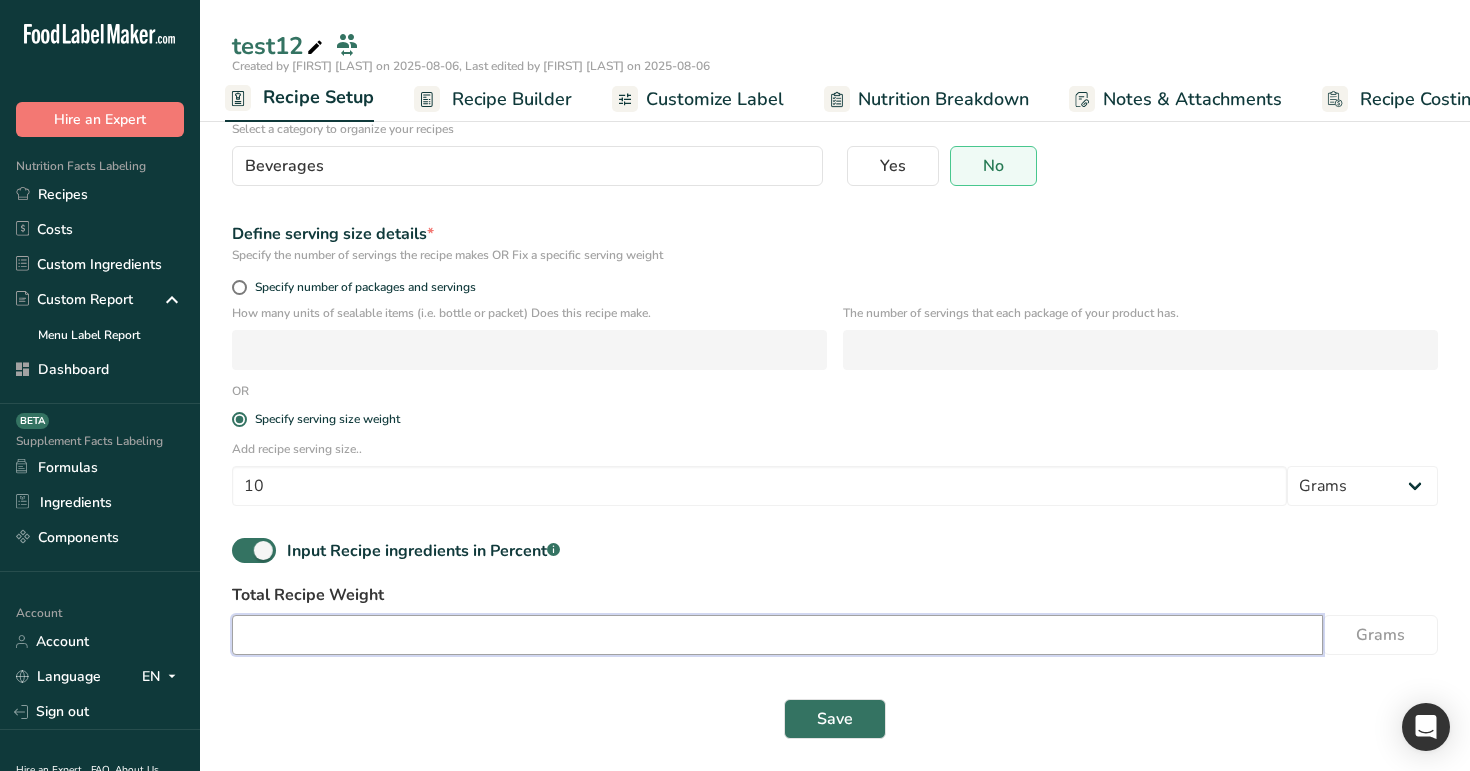 click at bounding box center [777, 635] 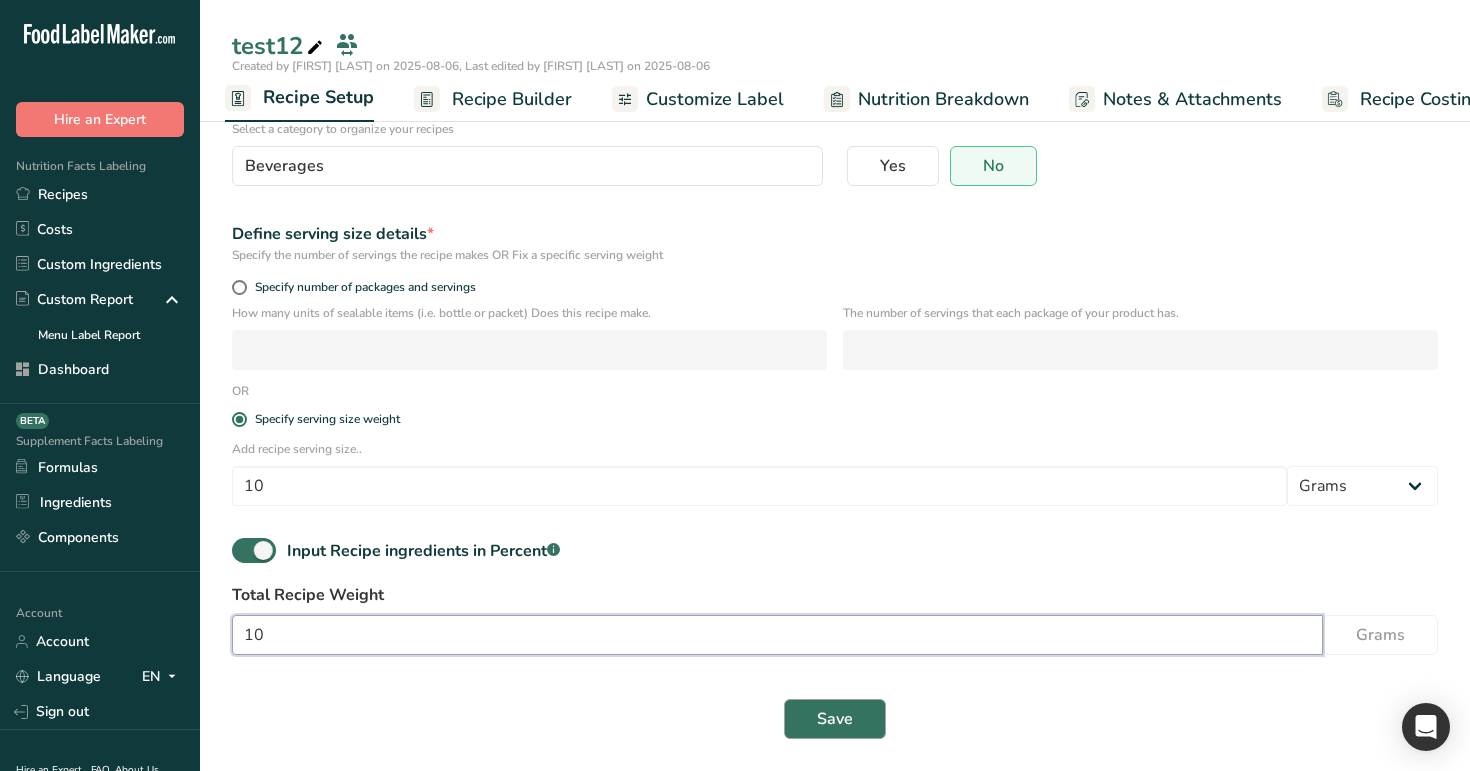 type on "10" 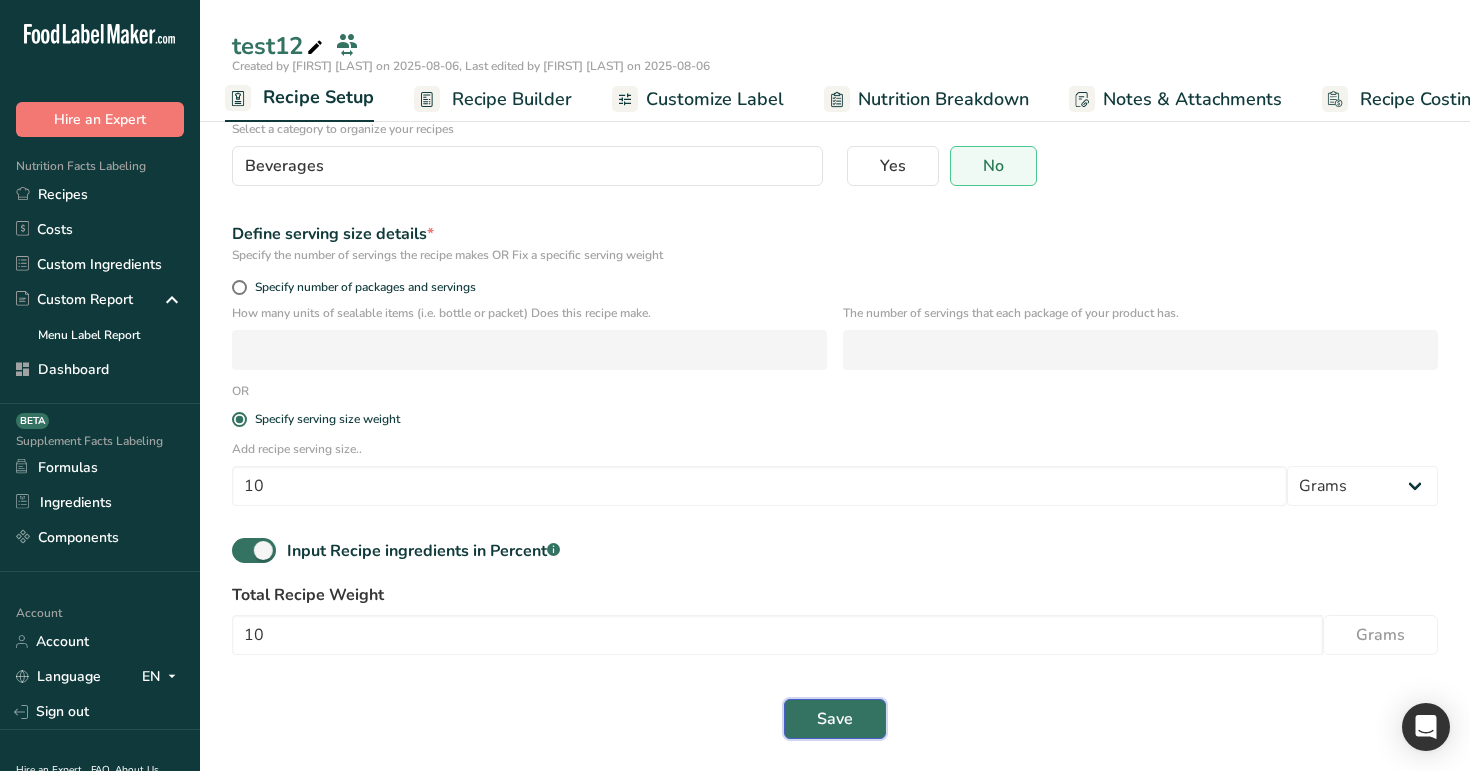 click on "Save" at bounding box center (835, 719) 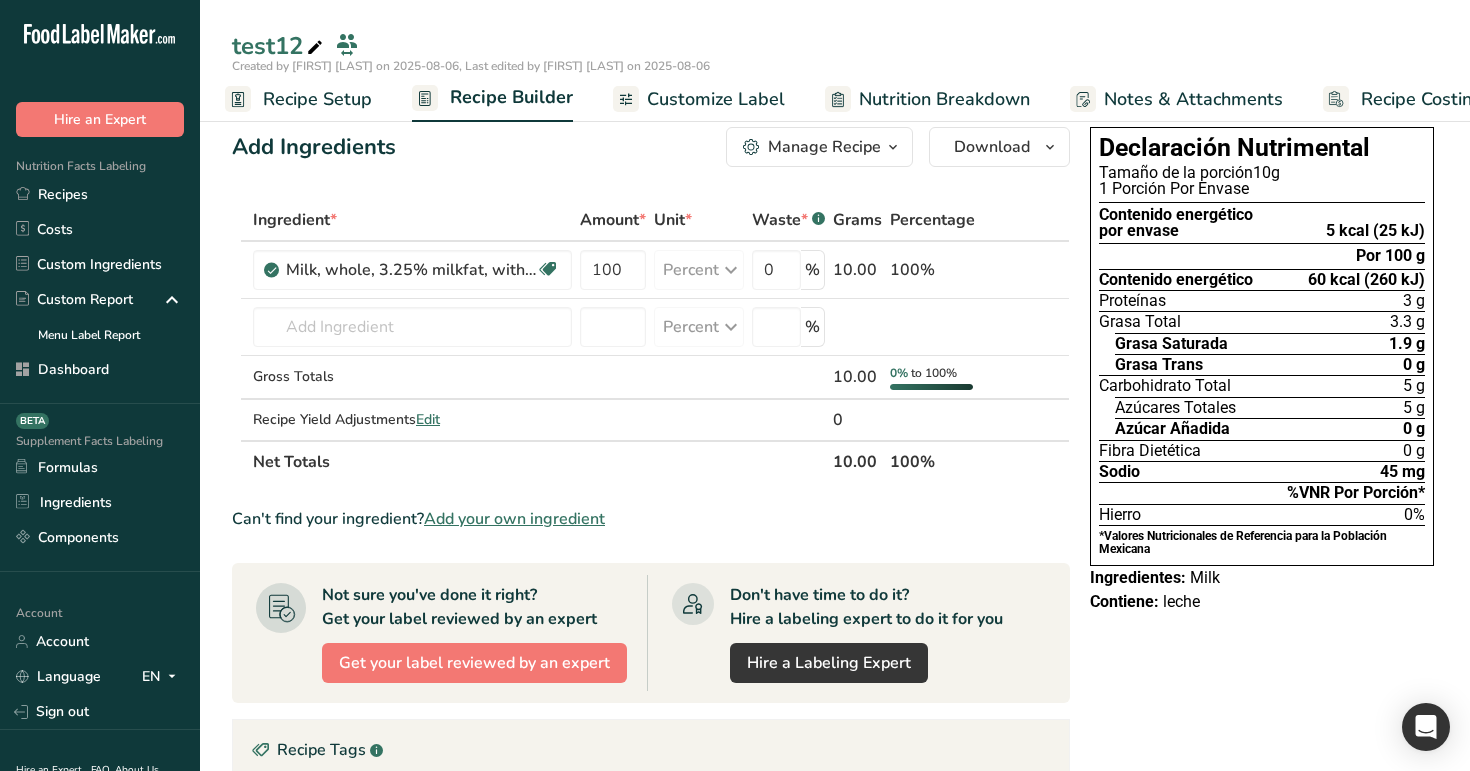 scroll, scrollTop: 0, scrollLeft: 0, axis: both 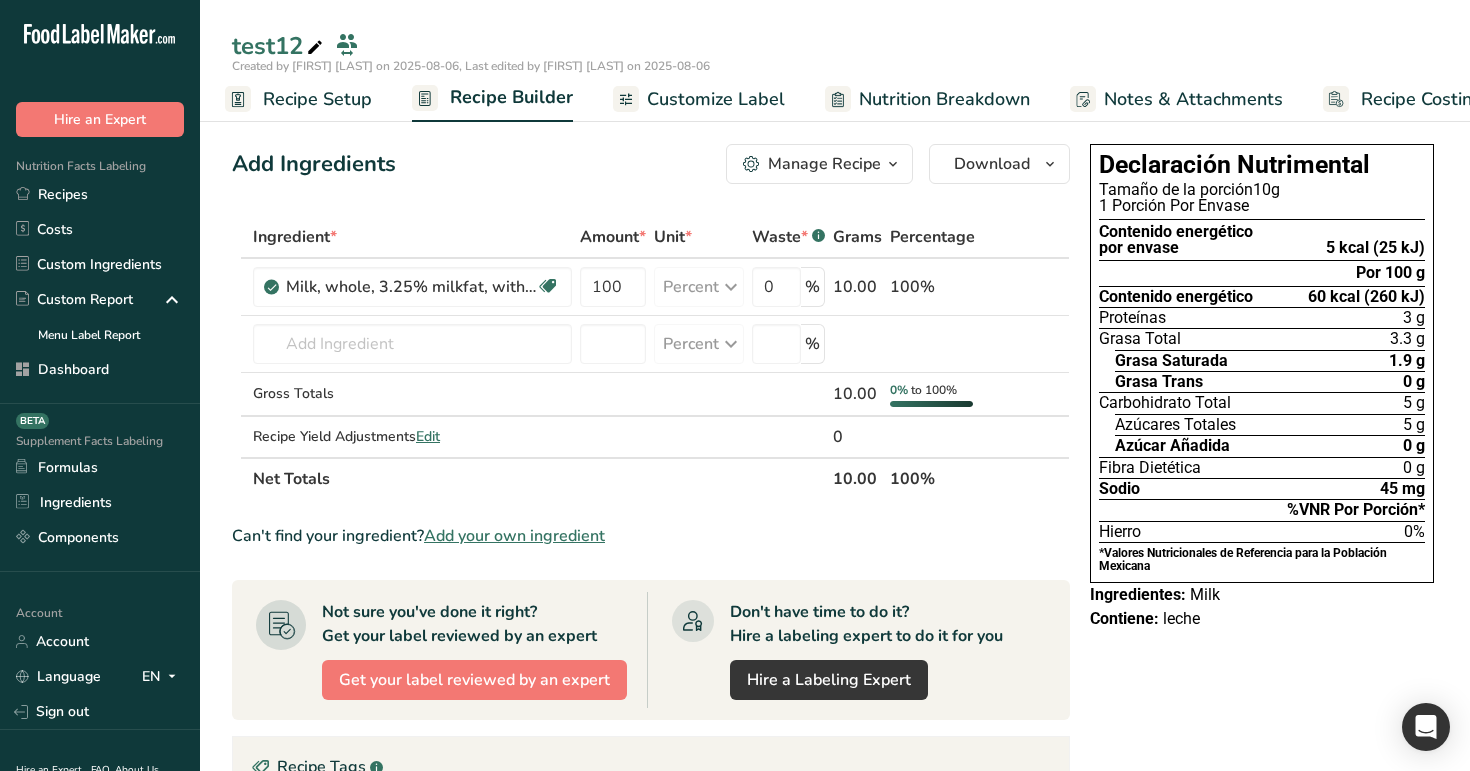 click on "Recipe Setup" at bounding box center [317, 99] 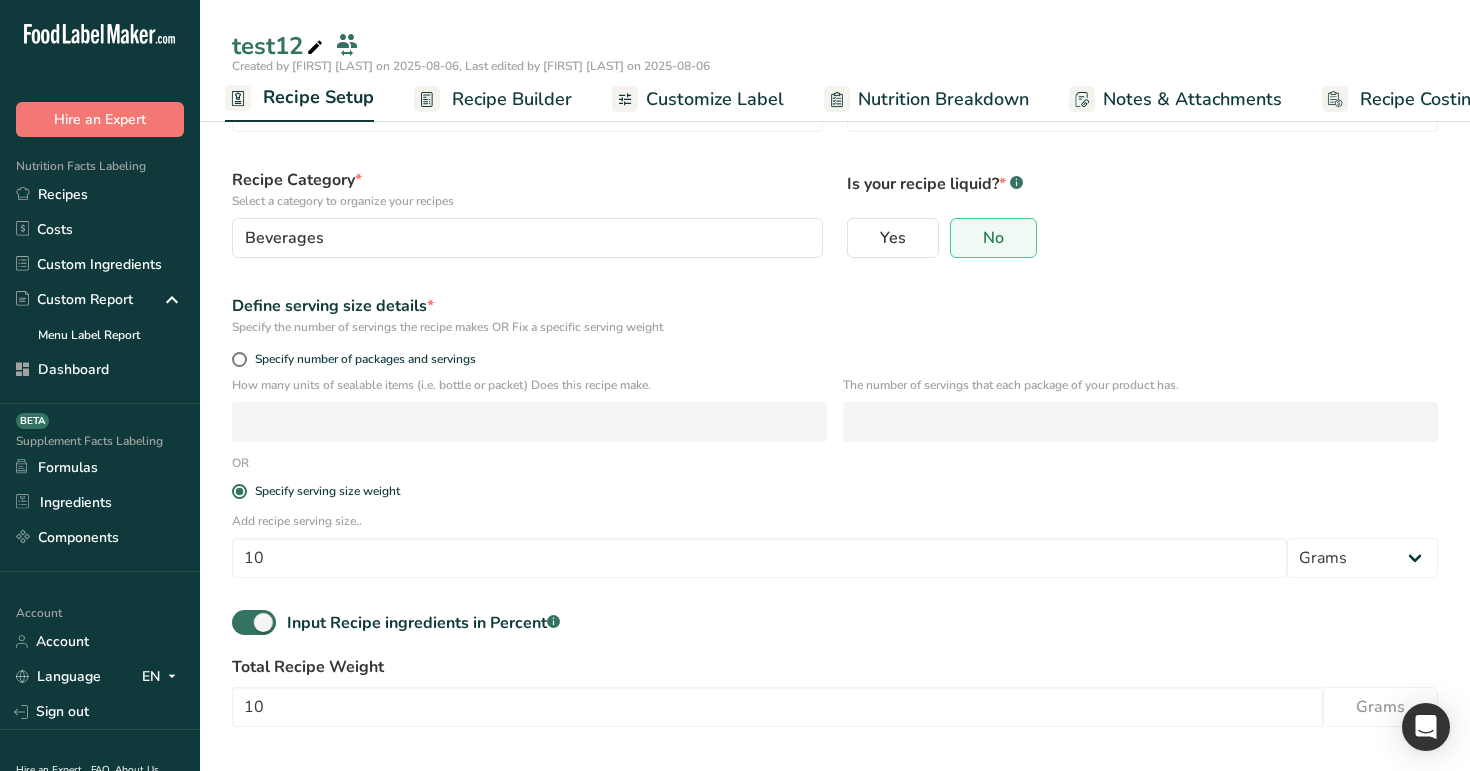scroll, scrollTop: 168, scrollLeft: 0, axis: vertical 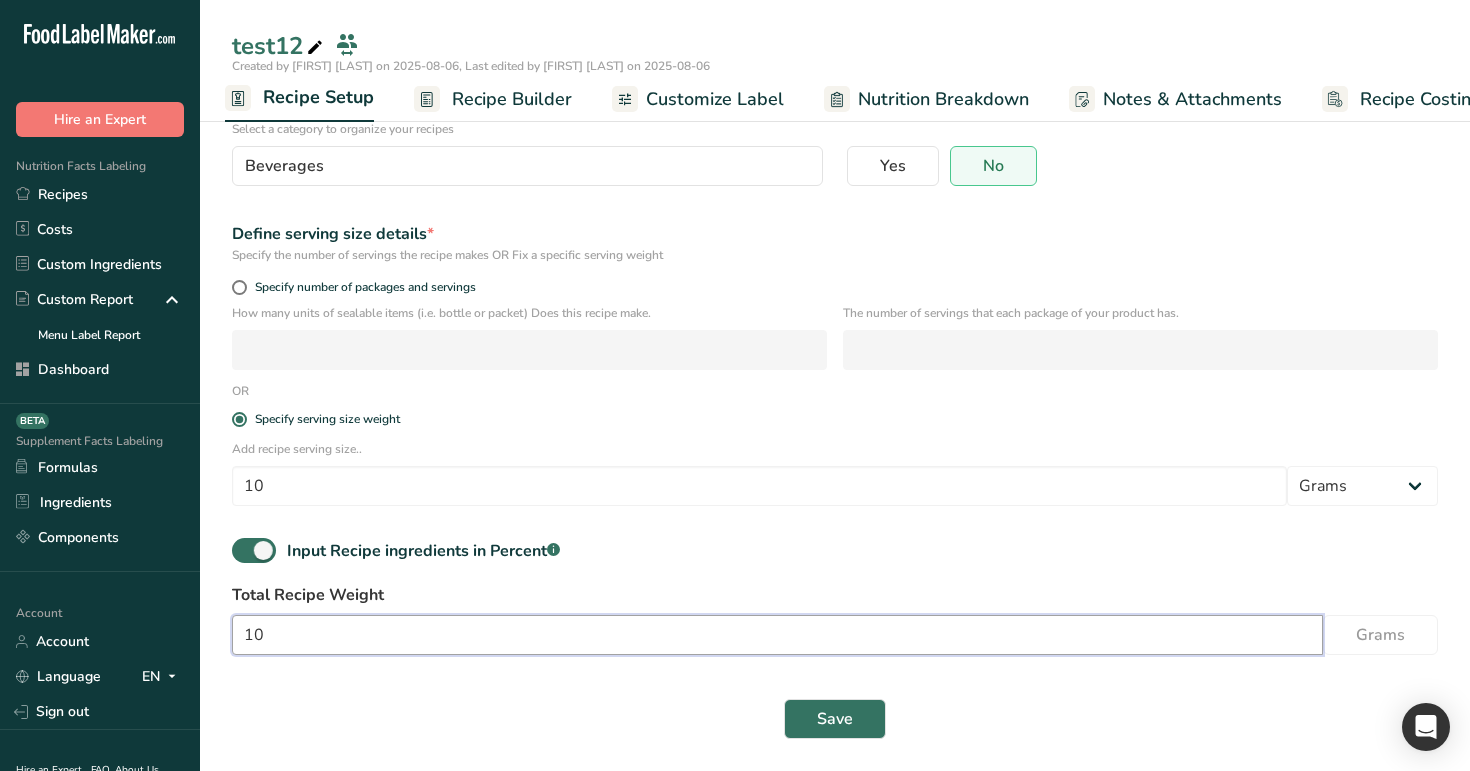 click on "10" at bounding box center (777, 635) 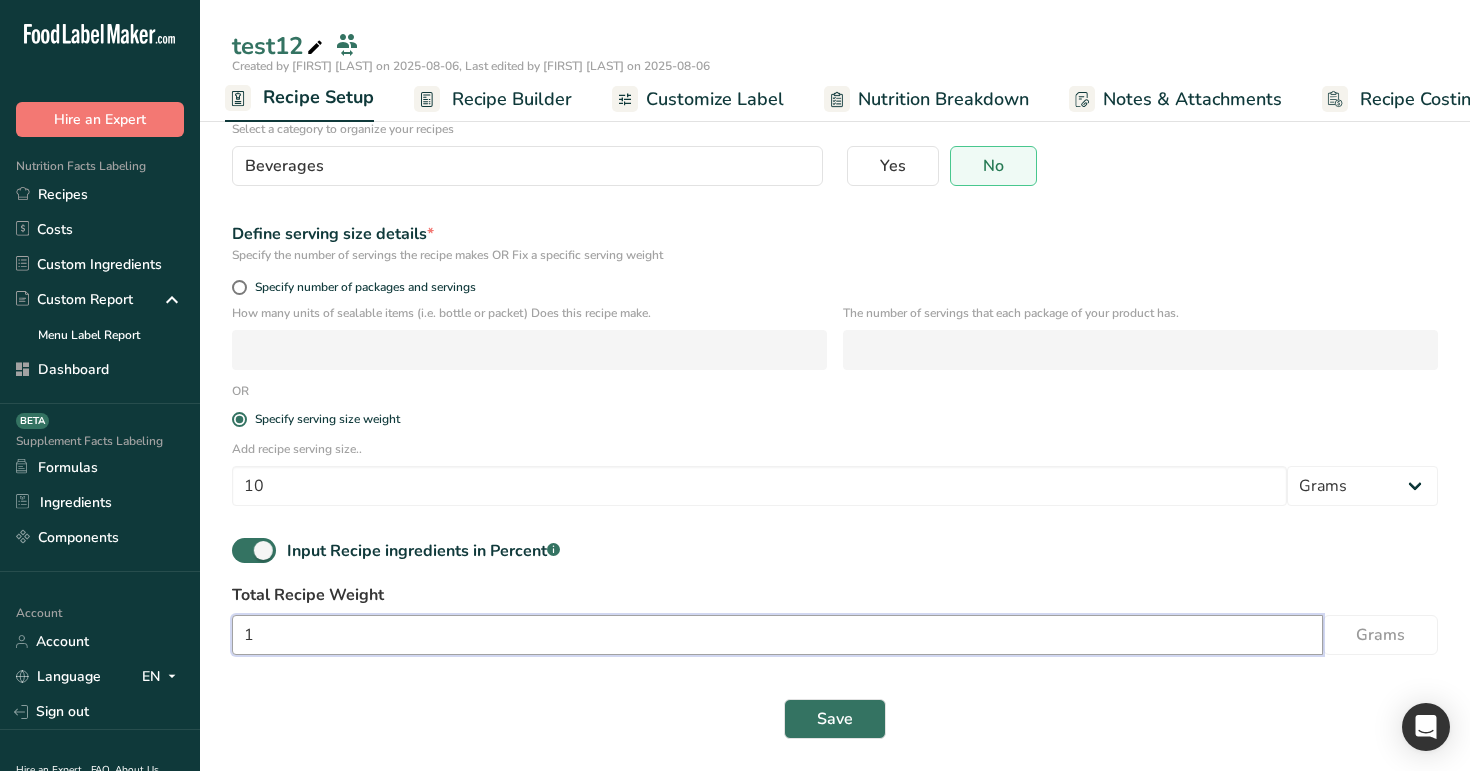 type 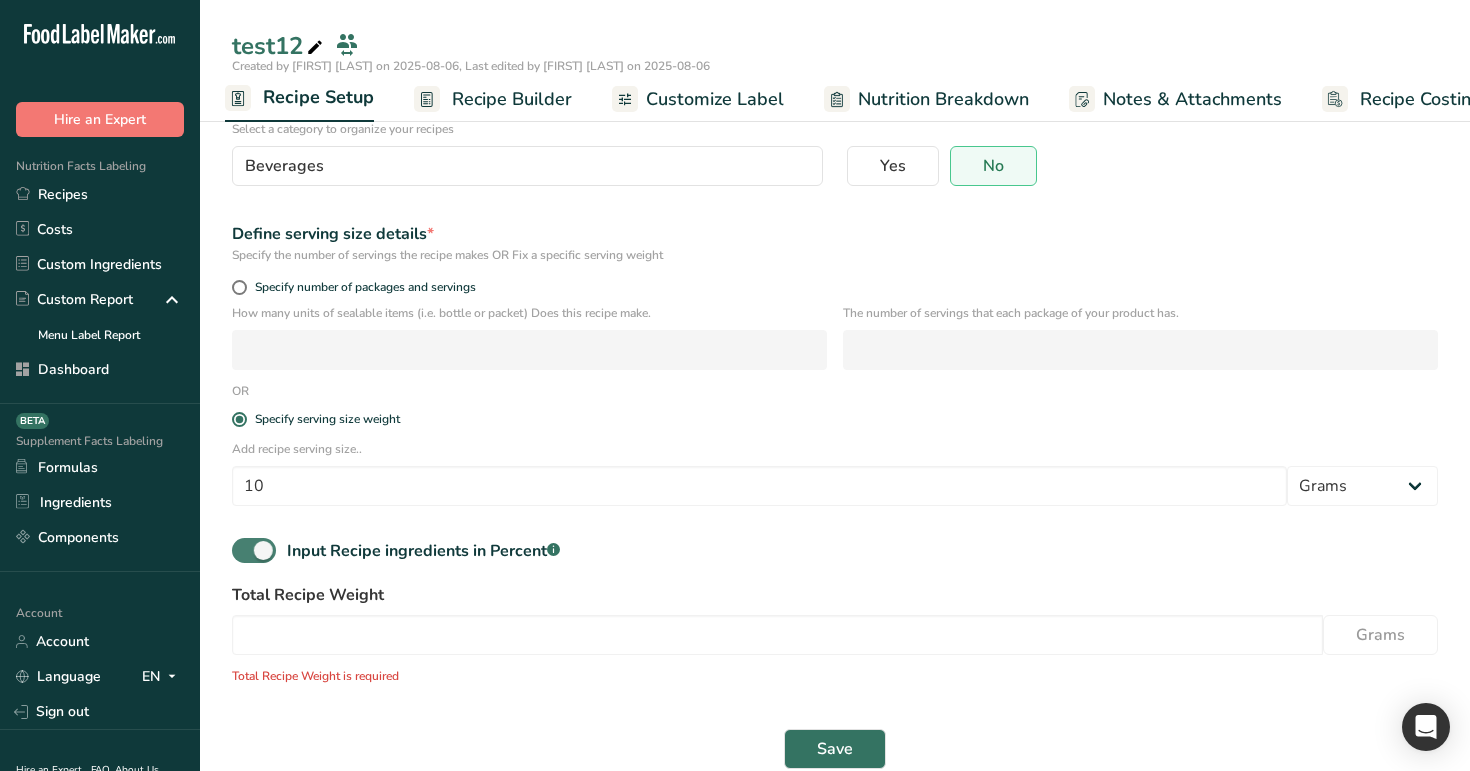 click at bounding box center (254, 550) 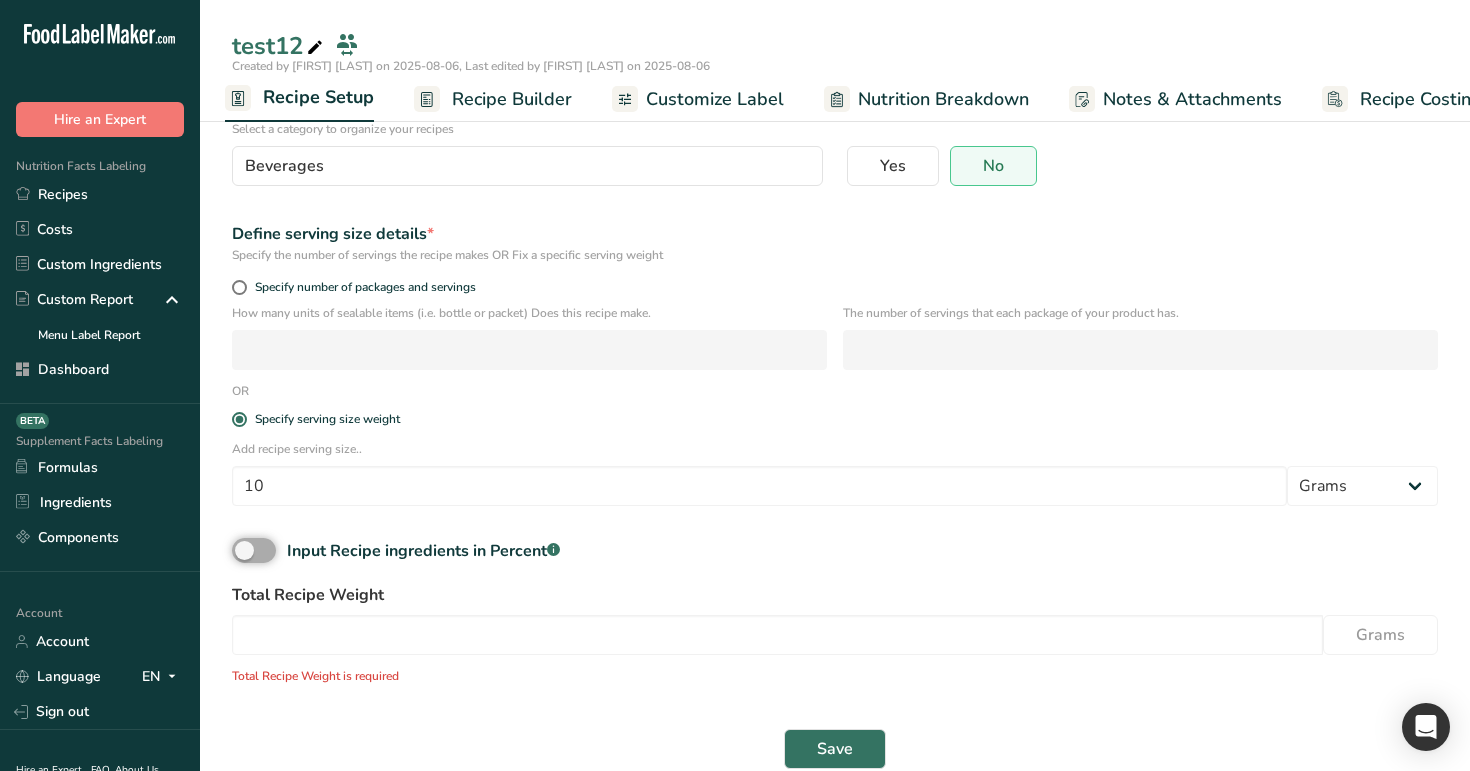 scroll, scrollTop: 80, scrollLeft: 0, axis: vertical 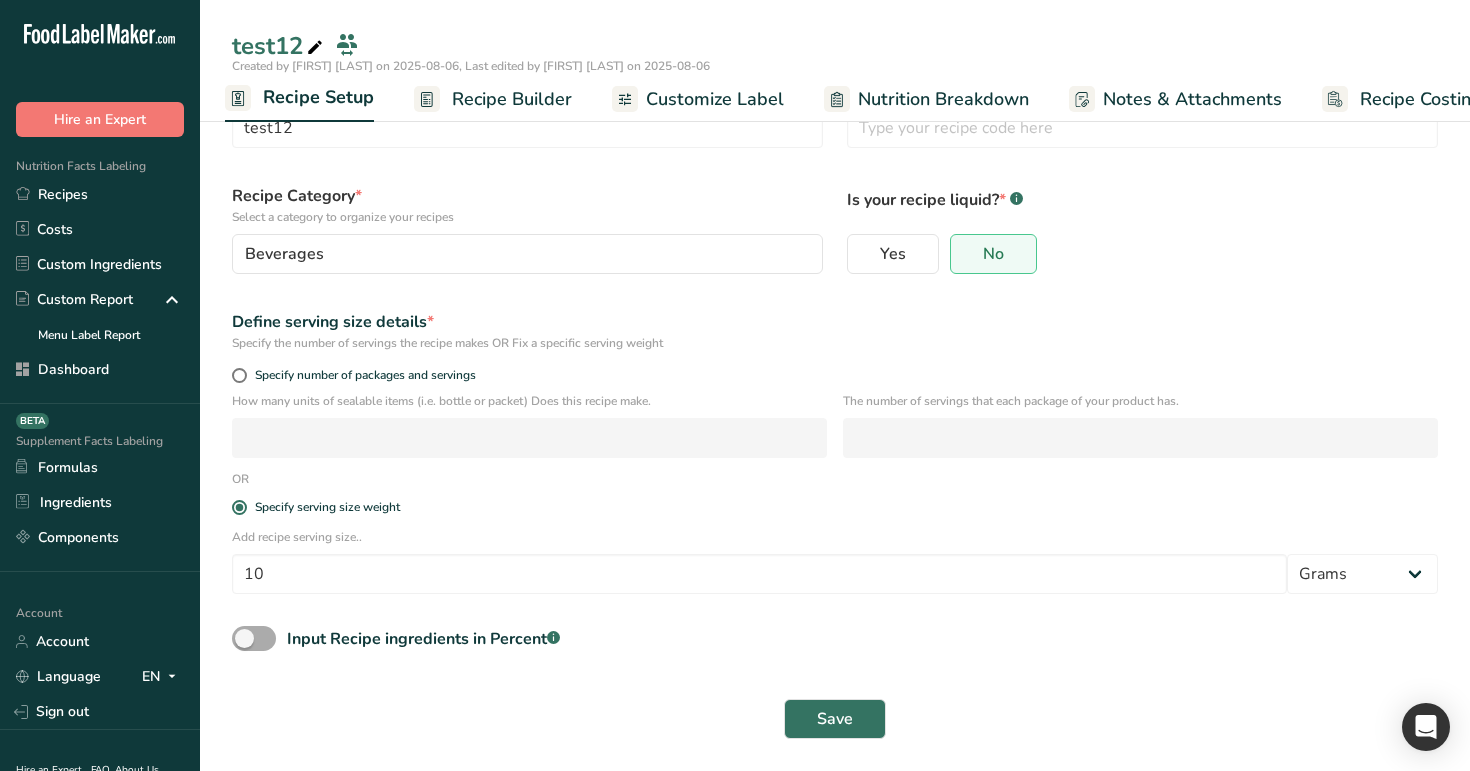 click at bounding box center (254, 638) 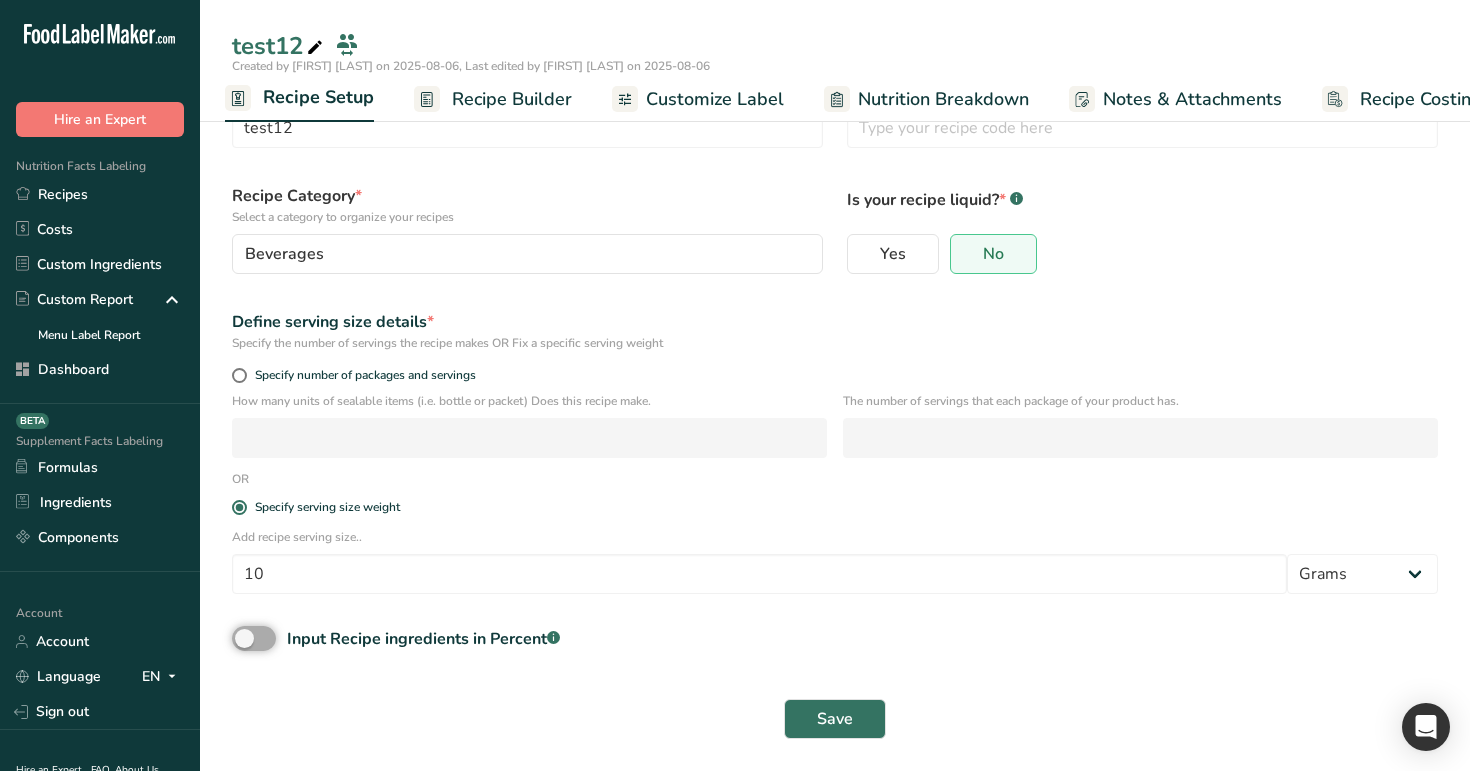 click on "Input Recipe ingredients in Percent
.a-a{fill:#347362;}.b-a{fill:#fff;}" at bounding box center (238, 638) 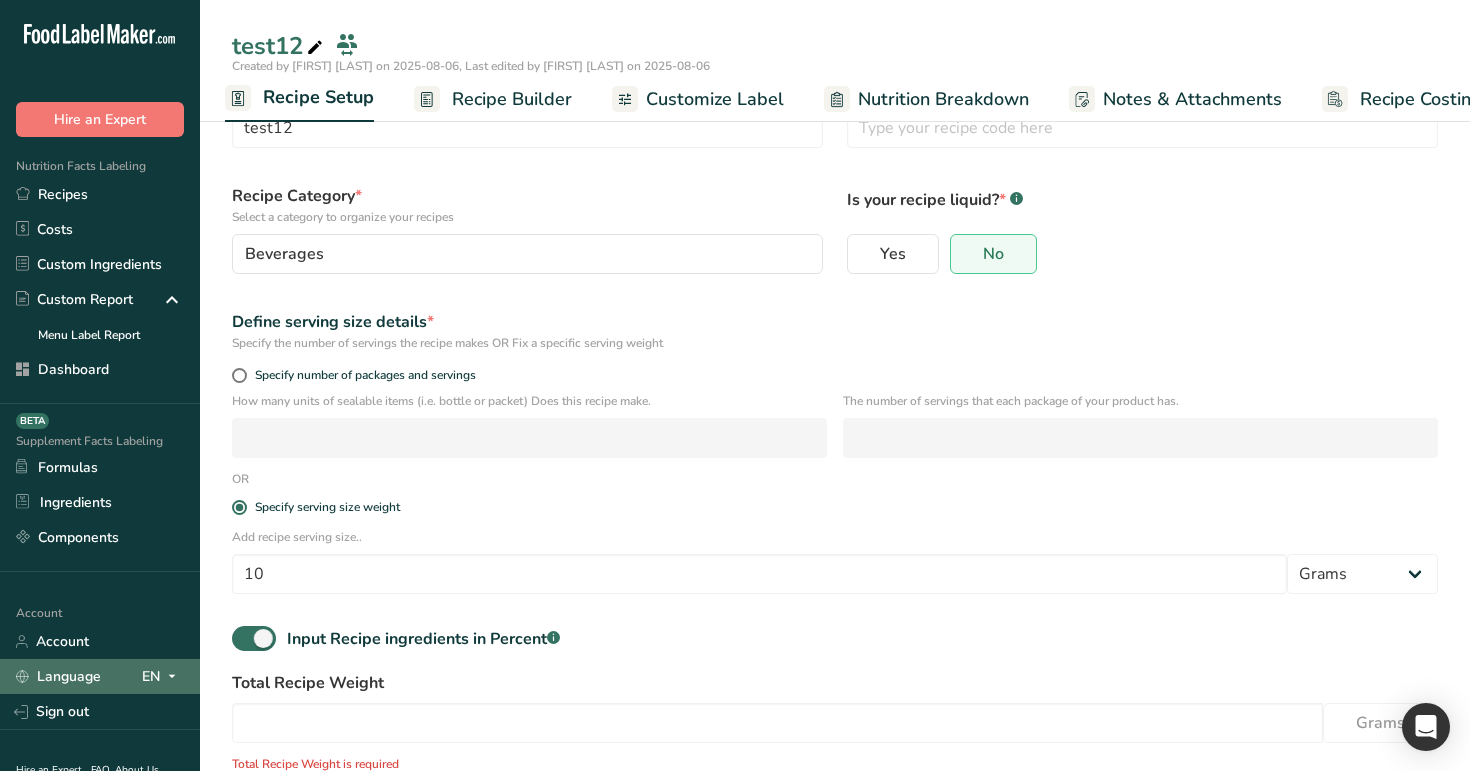 click at bounding box center [172, 677] 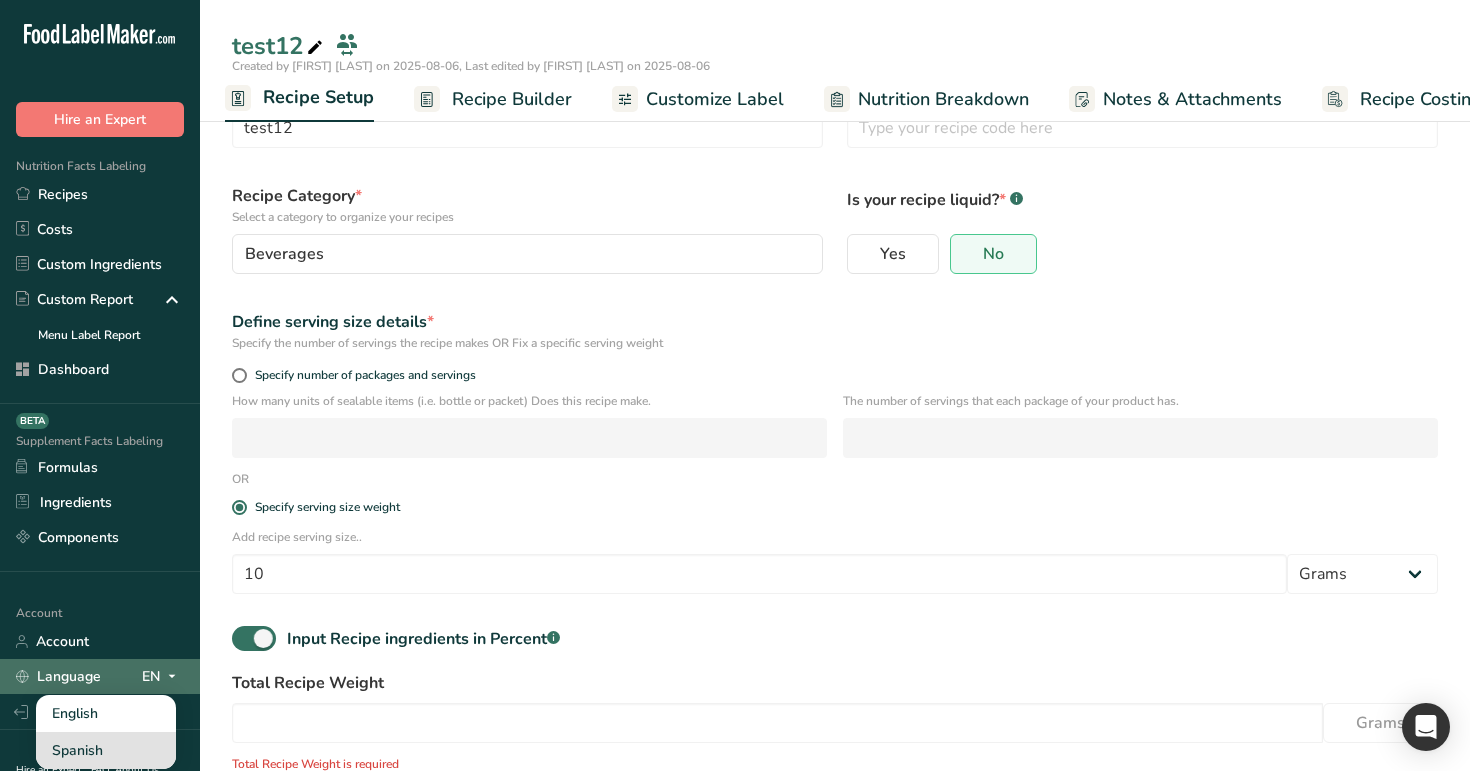 click on "Spanish" at bounding box center (106, 750) 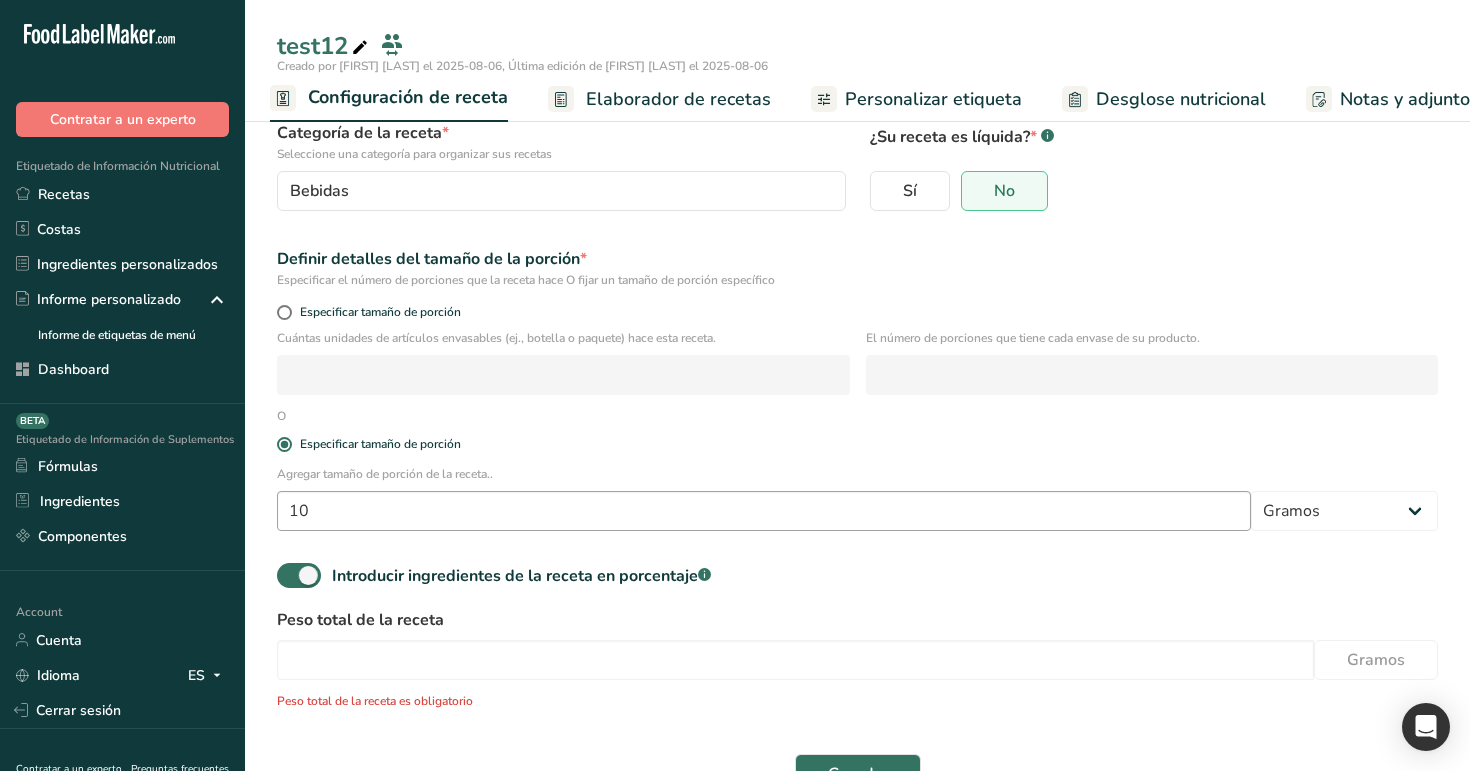 scroll, scrollTop: 153, scrollLeft: 0, axis: vertical 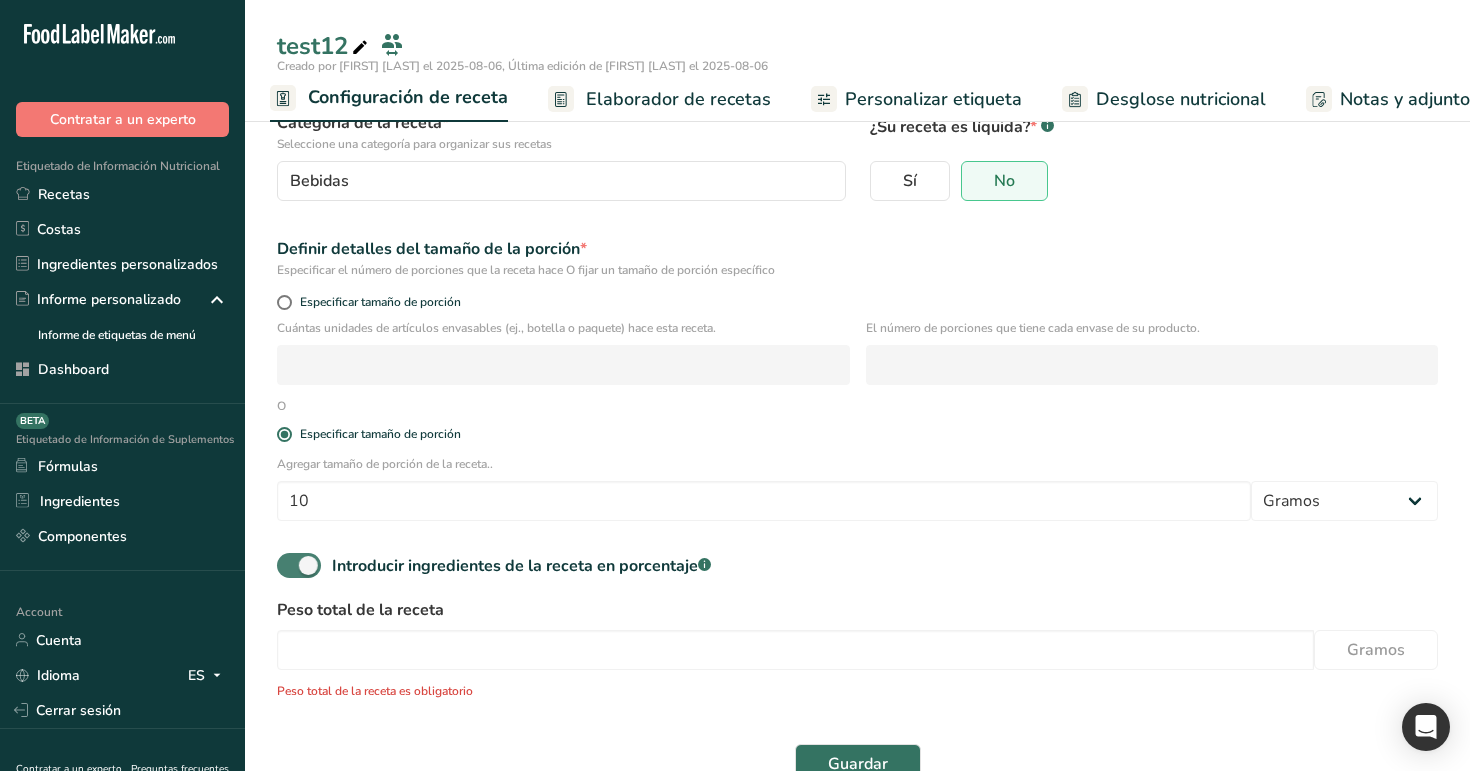 click at bounding box center [299, 565] 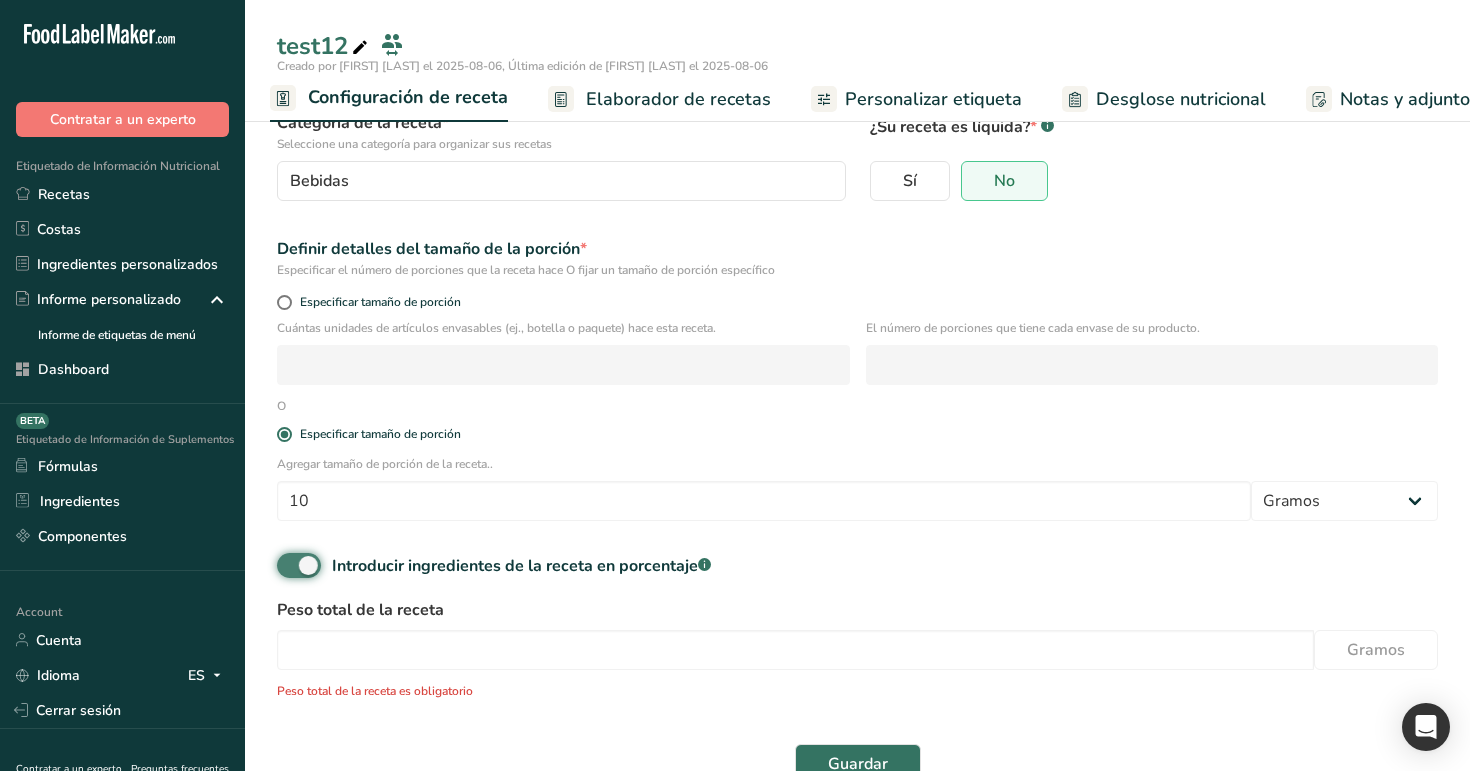 checkbox on "false" 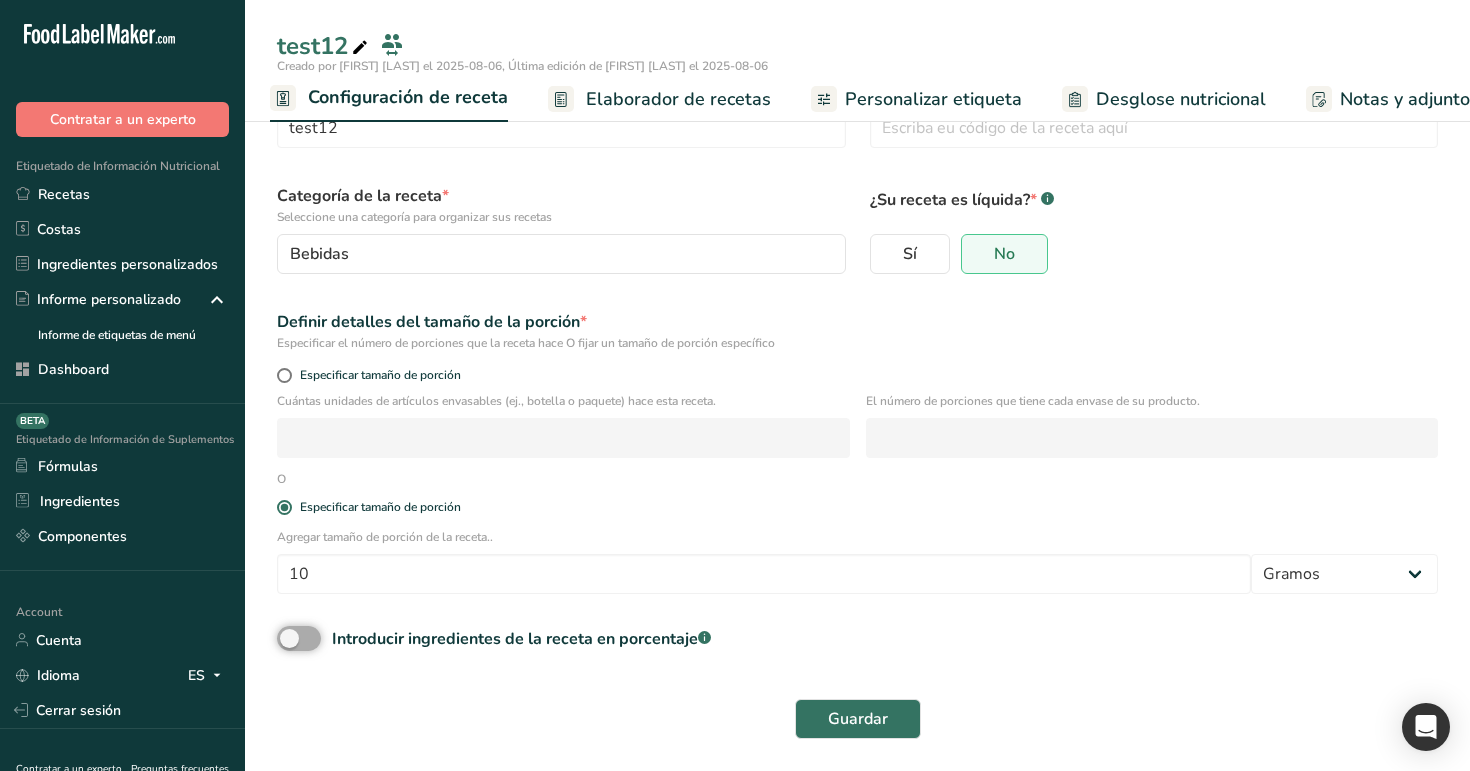 scroll, scrollTop: 80, scrollLeft: 0, axis: vertical 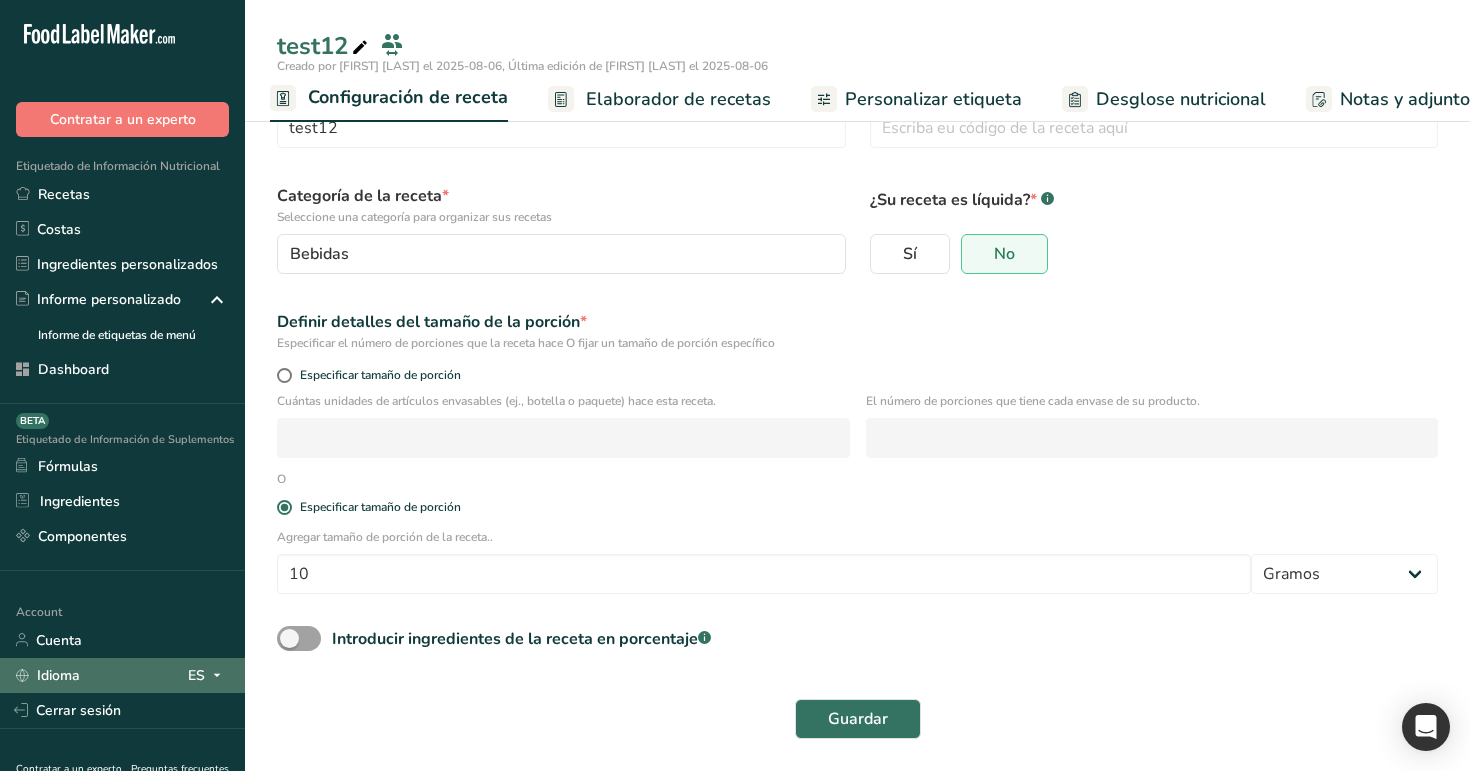 click at bounding box center (217, 675) 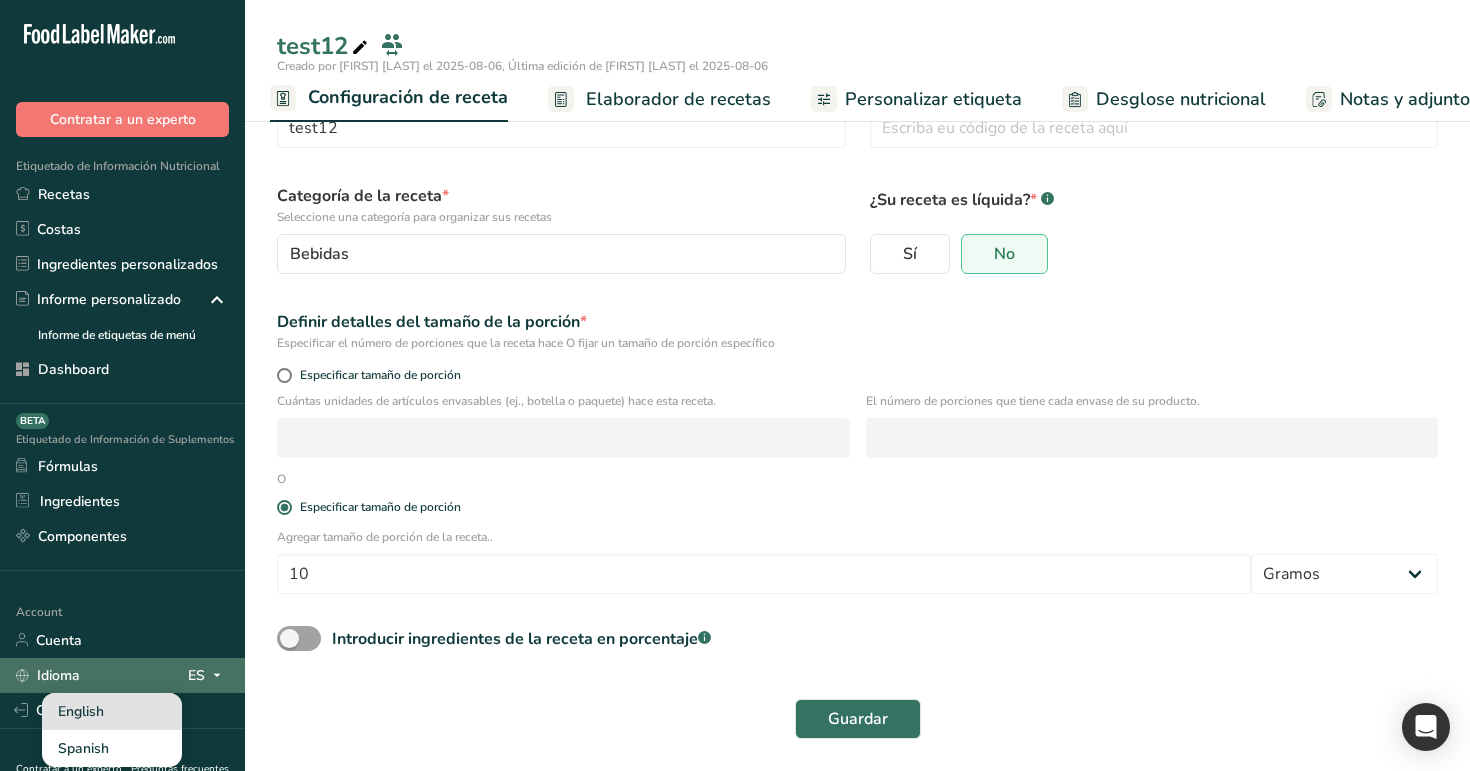 click on "English" at bounding box center [112, 711] 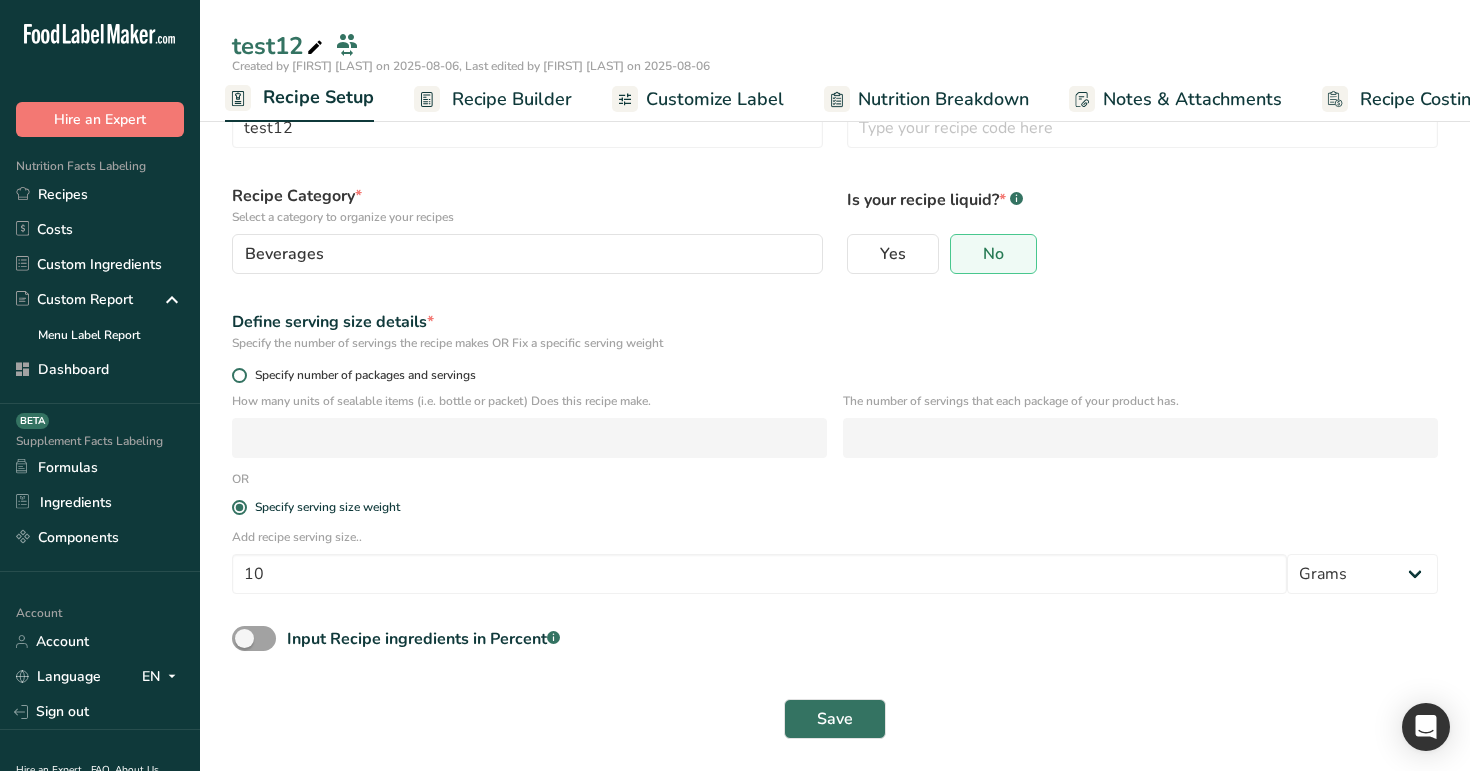 click on "Specify number of packages and servings" at bounding box center (361, 375) 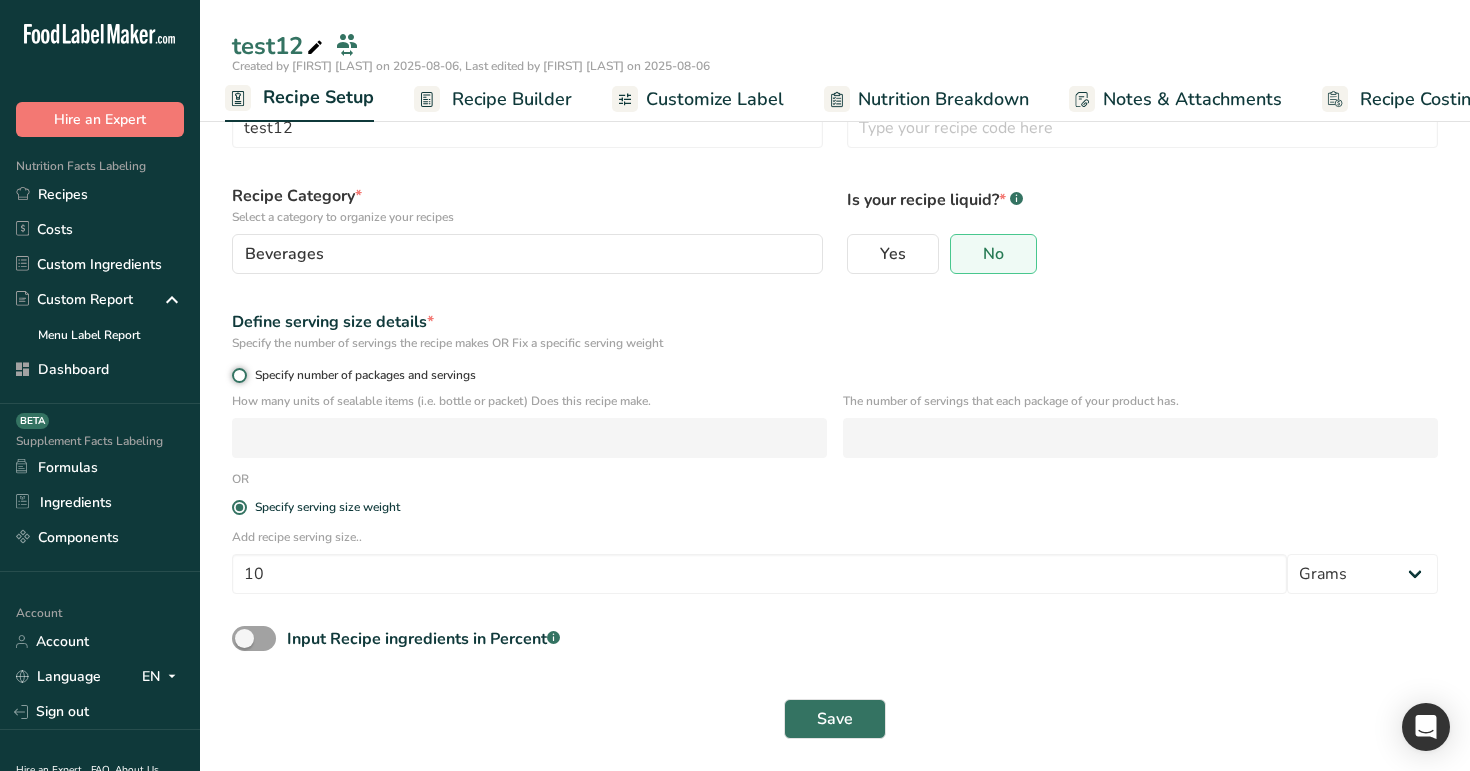 click on "Specify number of packages and servings" at bounding box center (238, 375) 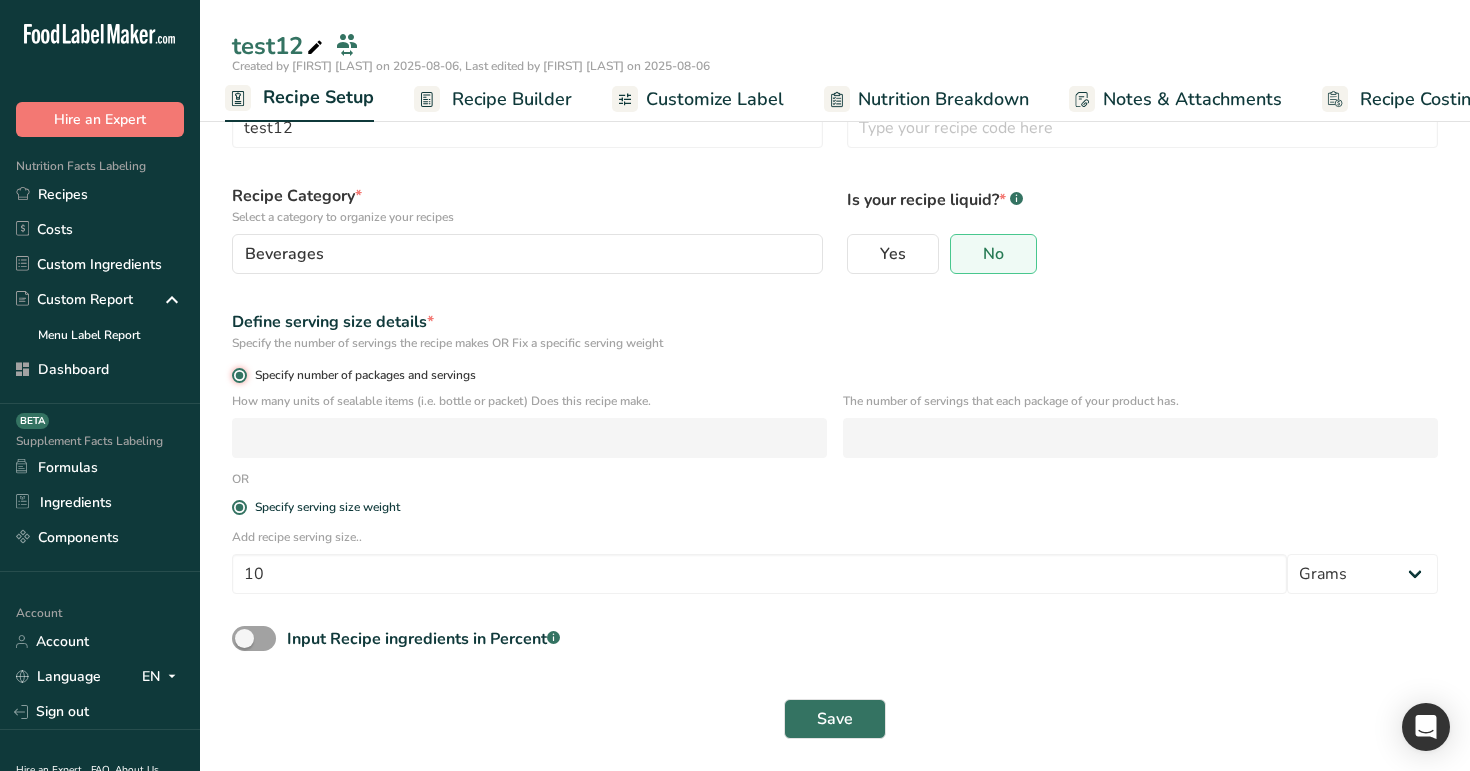 radio on "false" 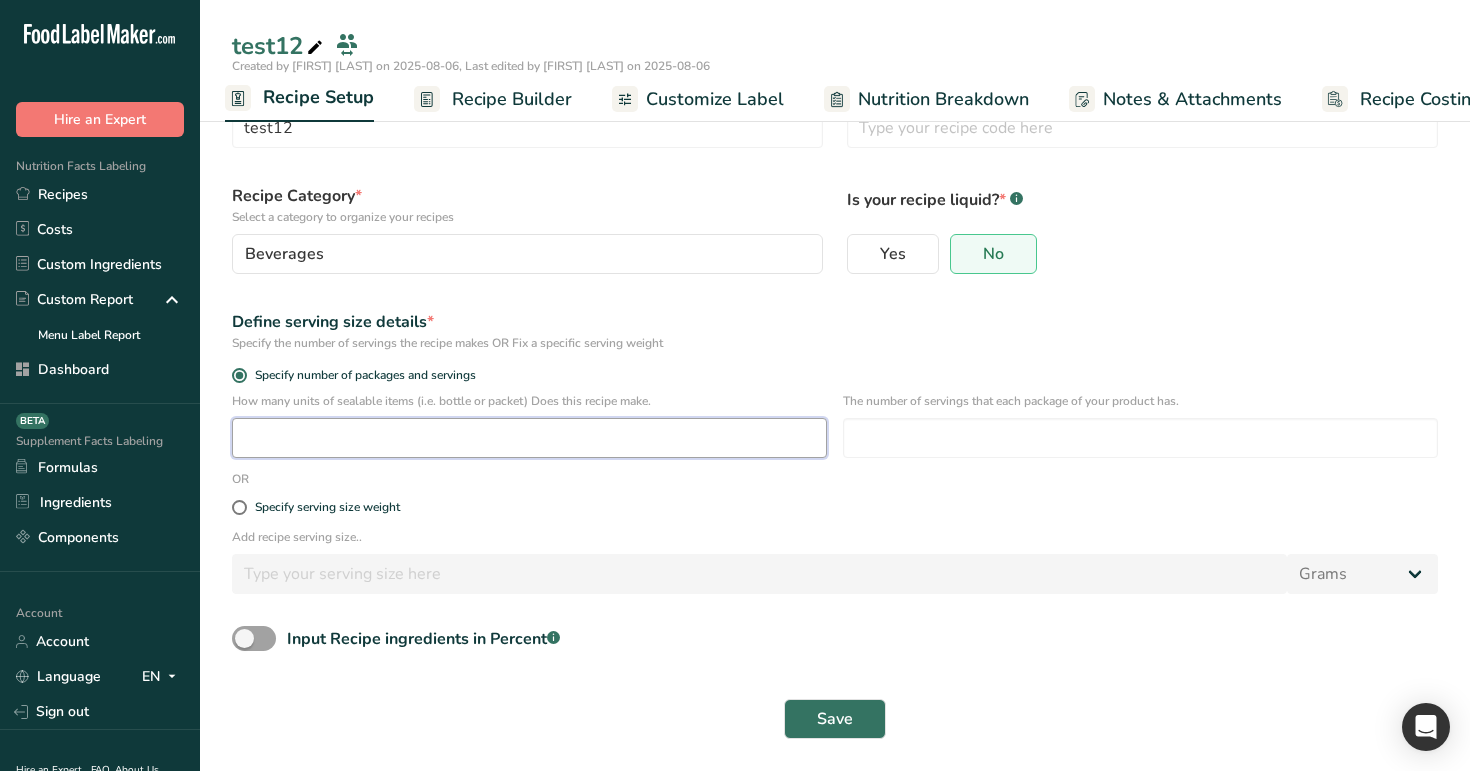click at bounding box center (529, 438) 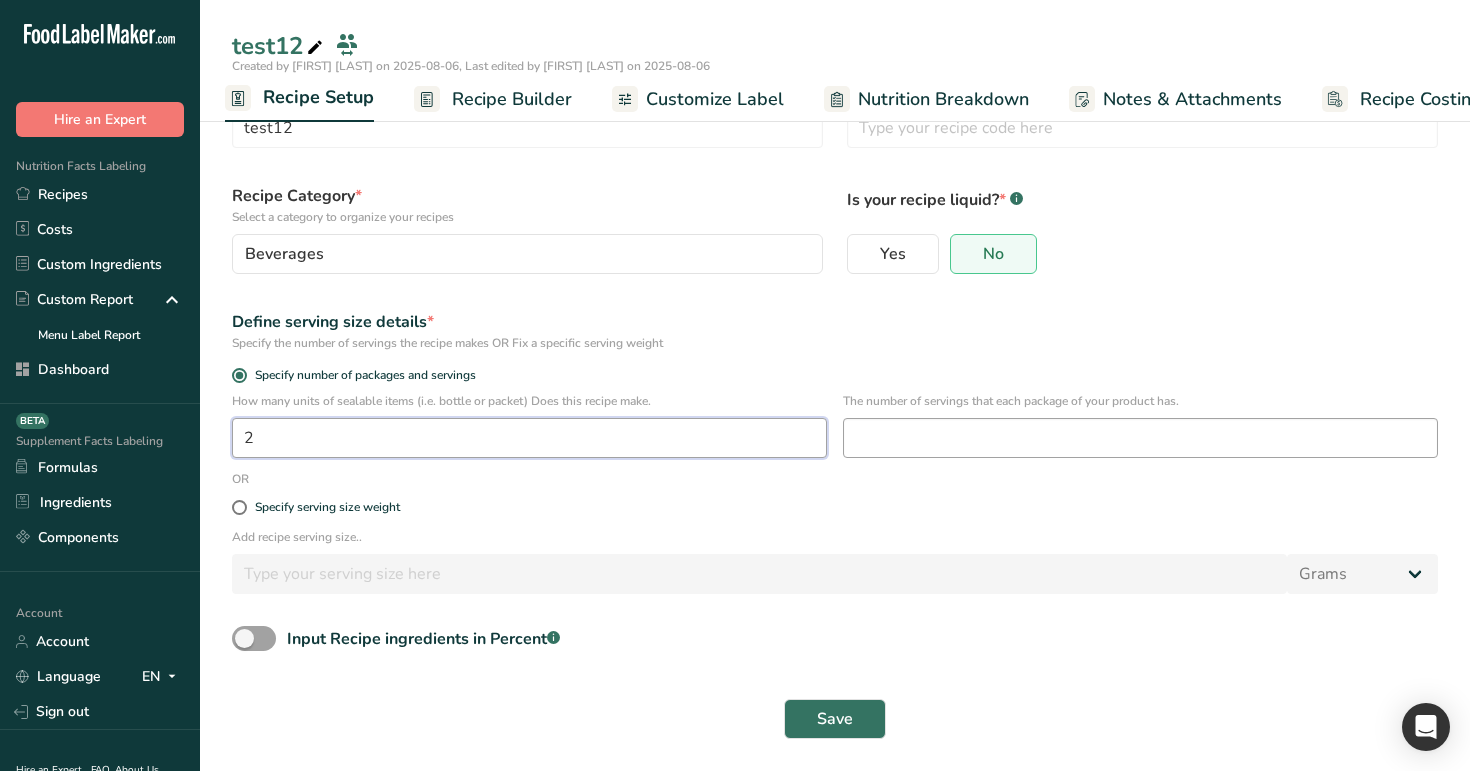 type on "2" 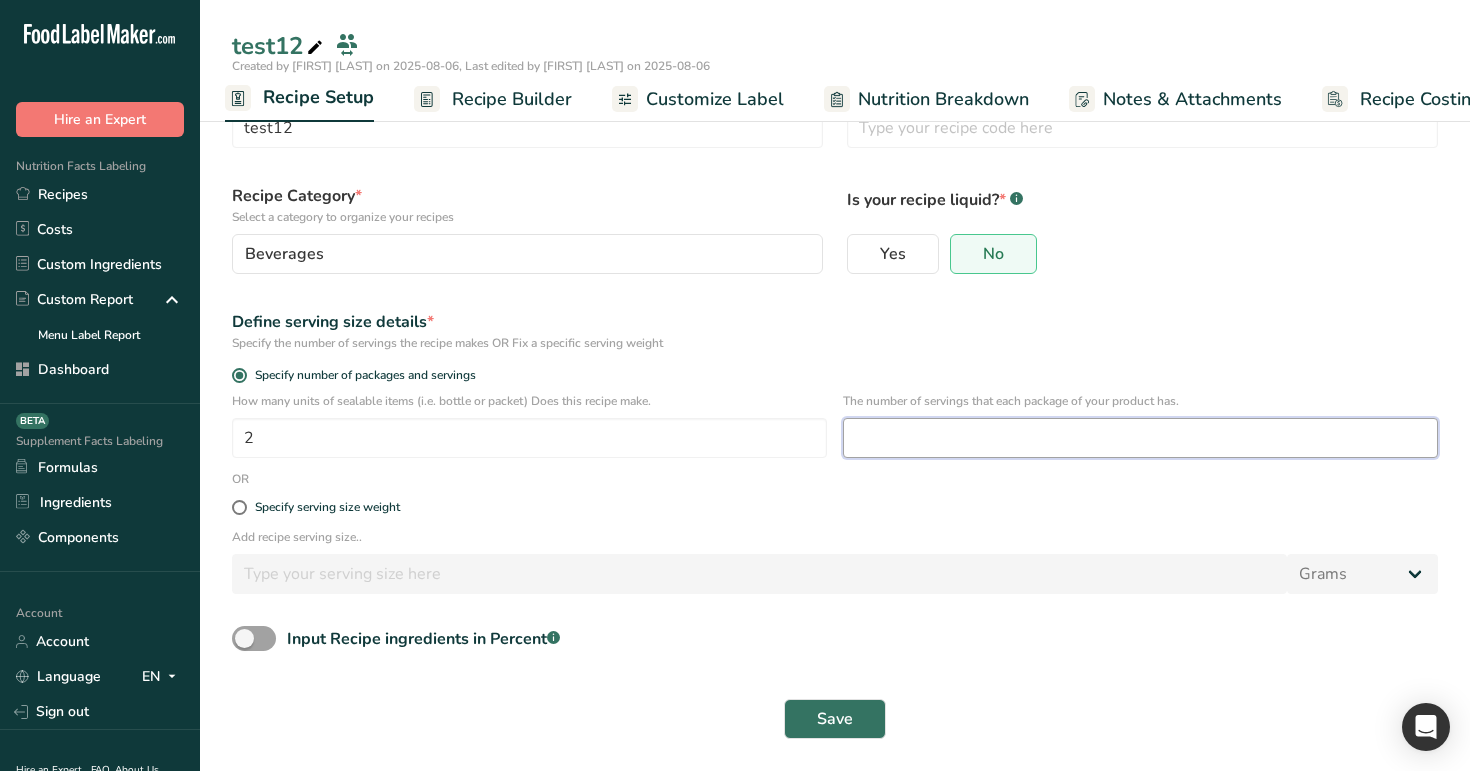 click at bounding box center [1140, 438] 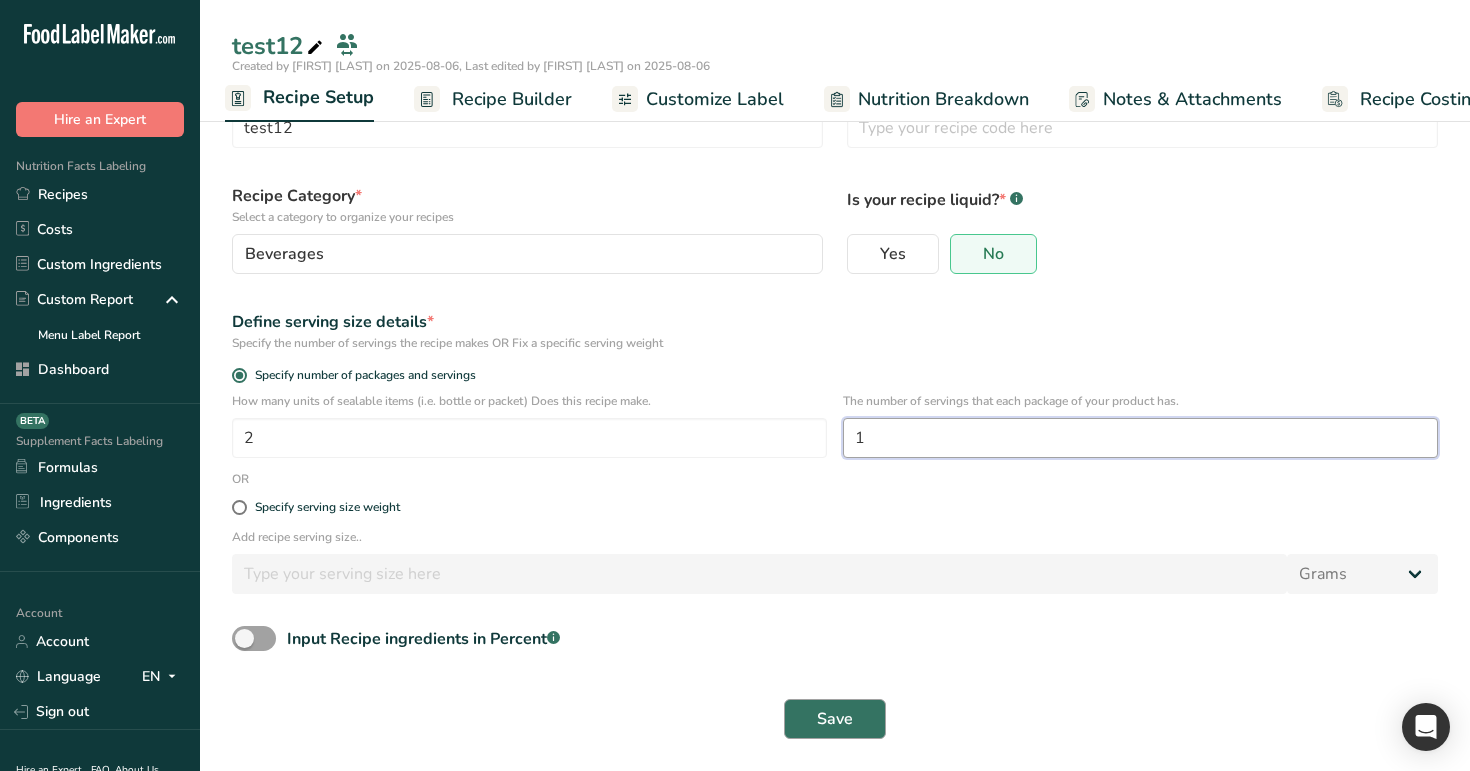 type on "1" 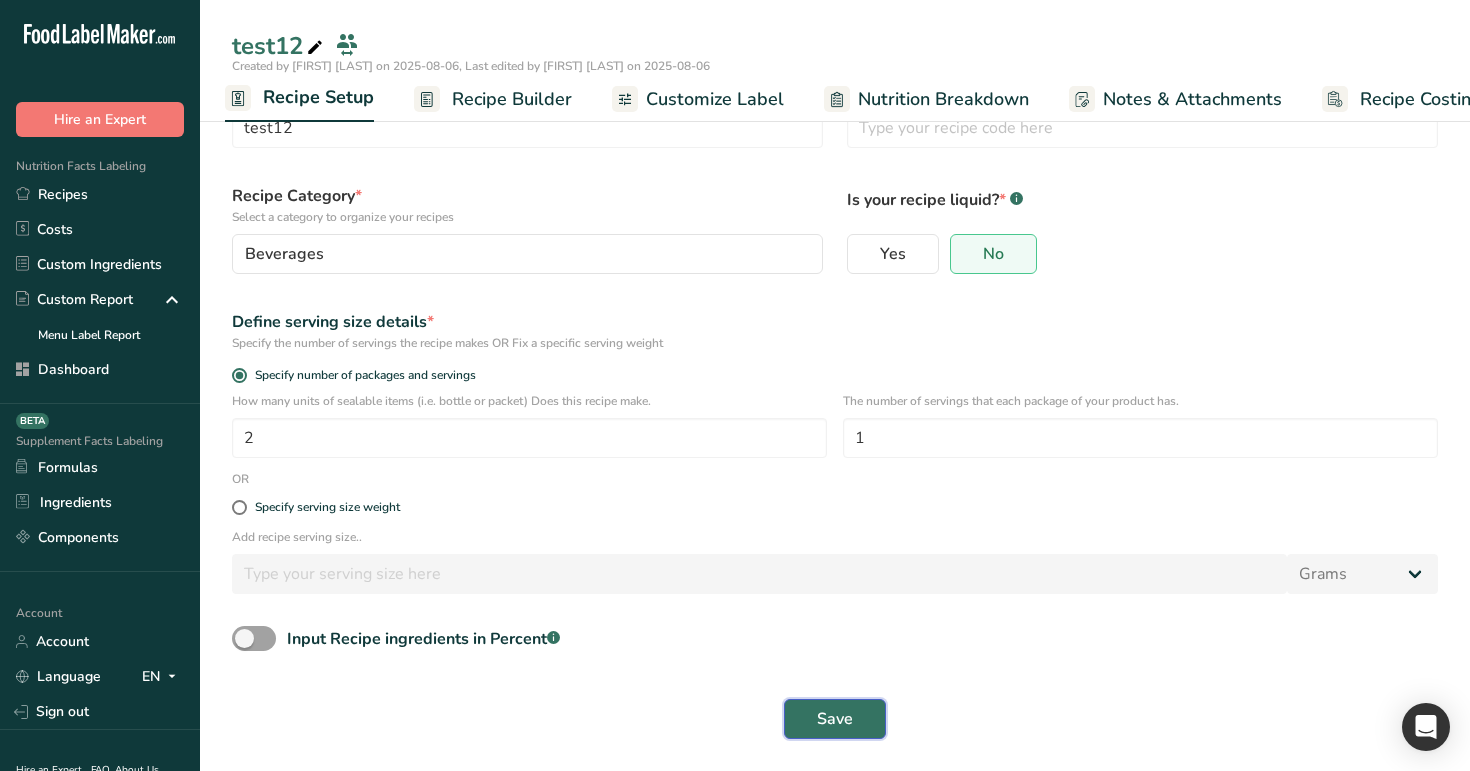 click on "Save" at bounding box center (835, 719) 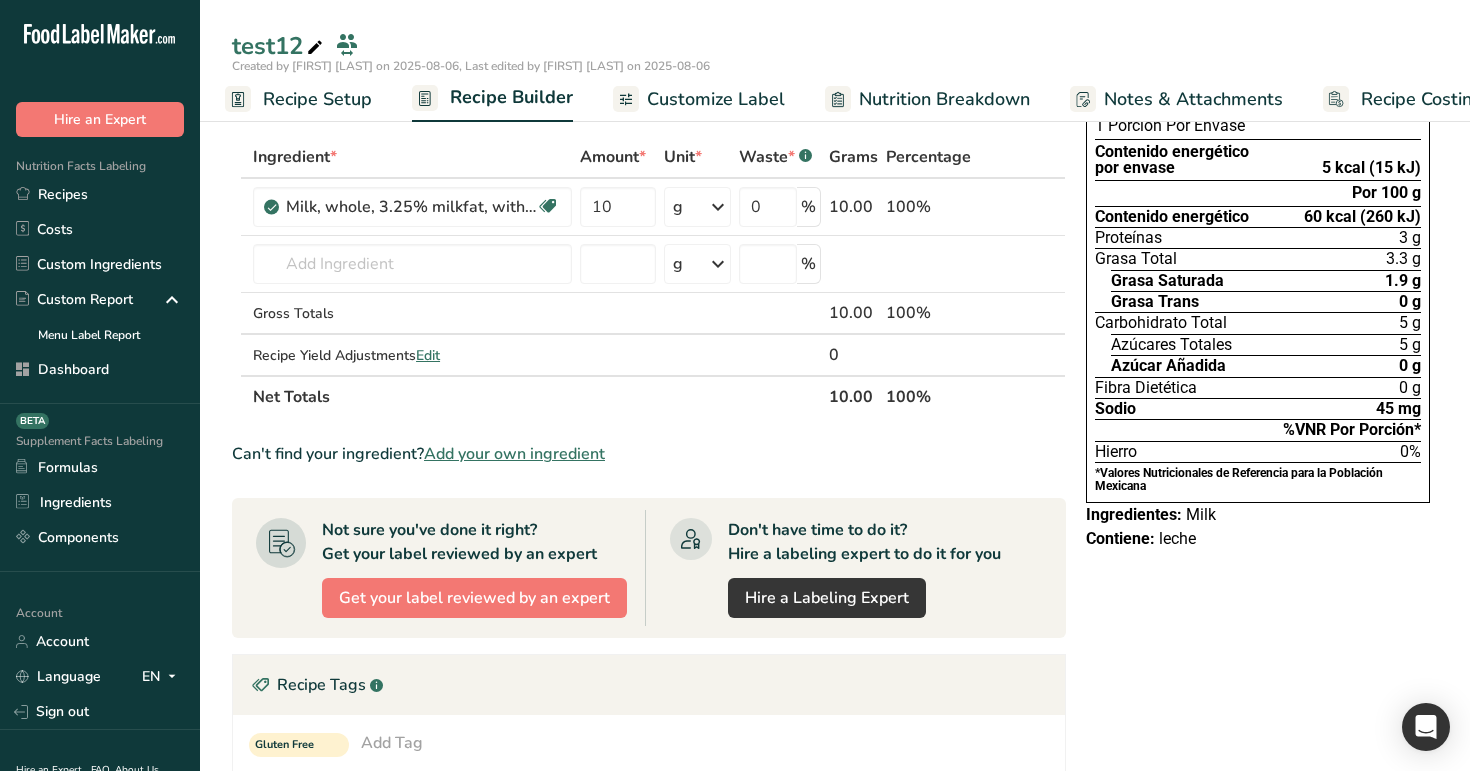 scroll, scrollTop: 0, scrollLeft: 0, axis: both 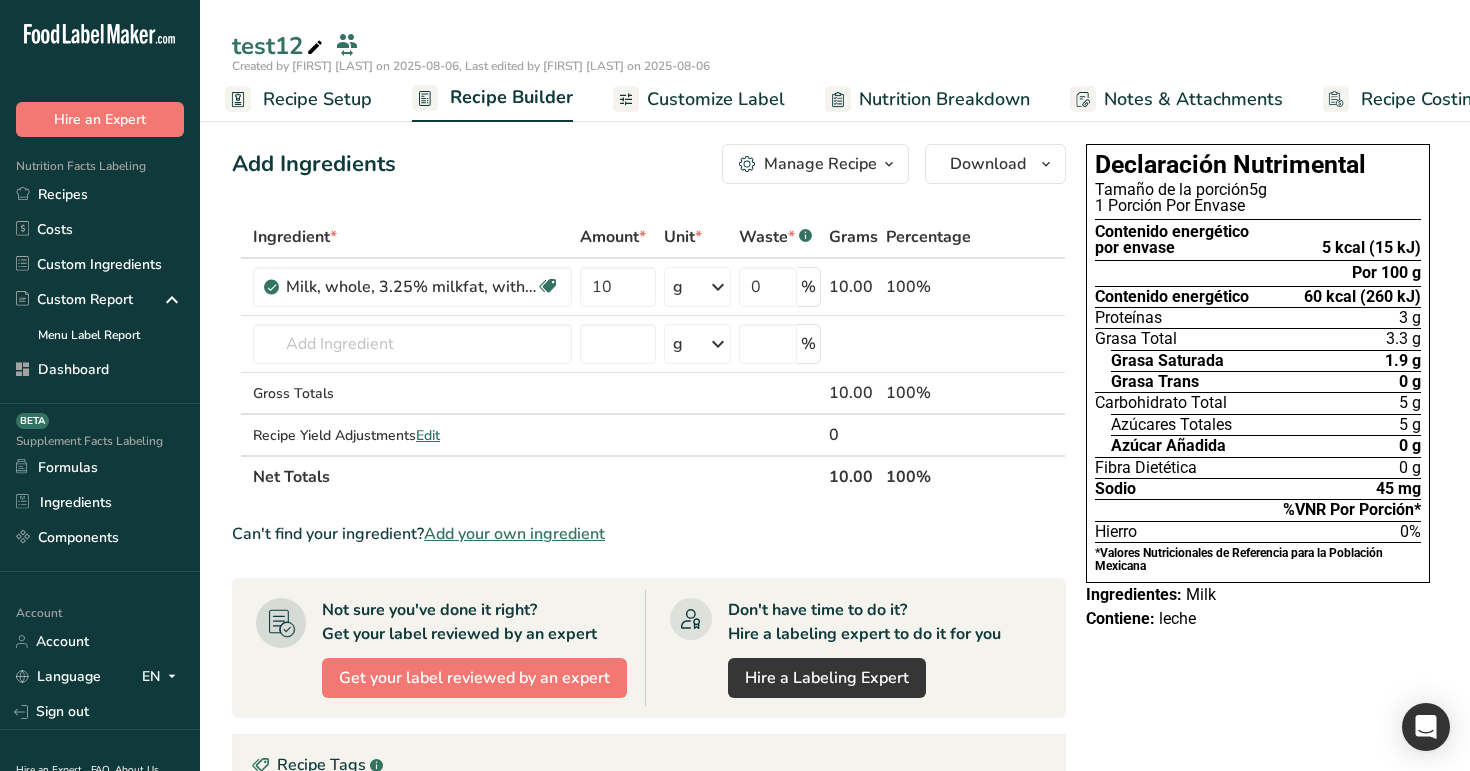 click on "Recipe Setup" at bounding box center [317, 99] 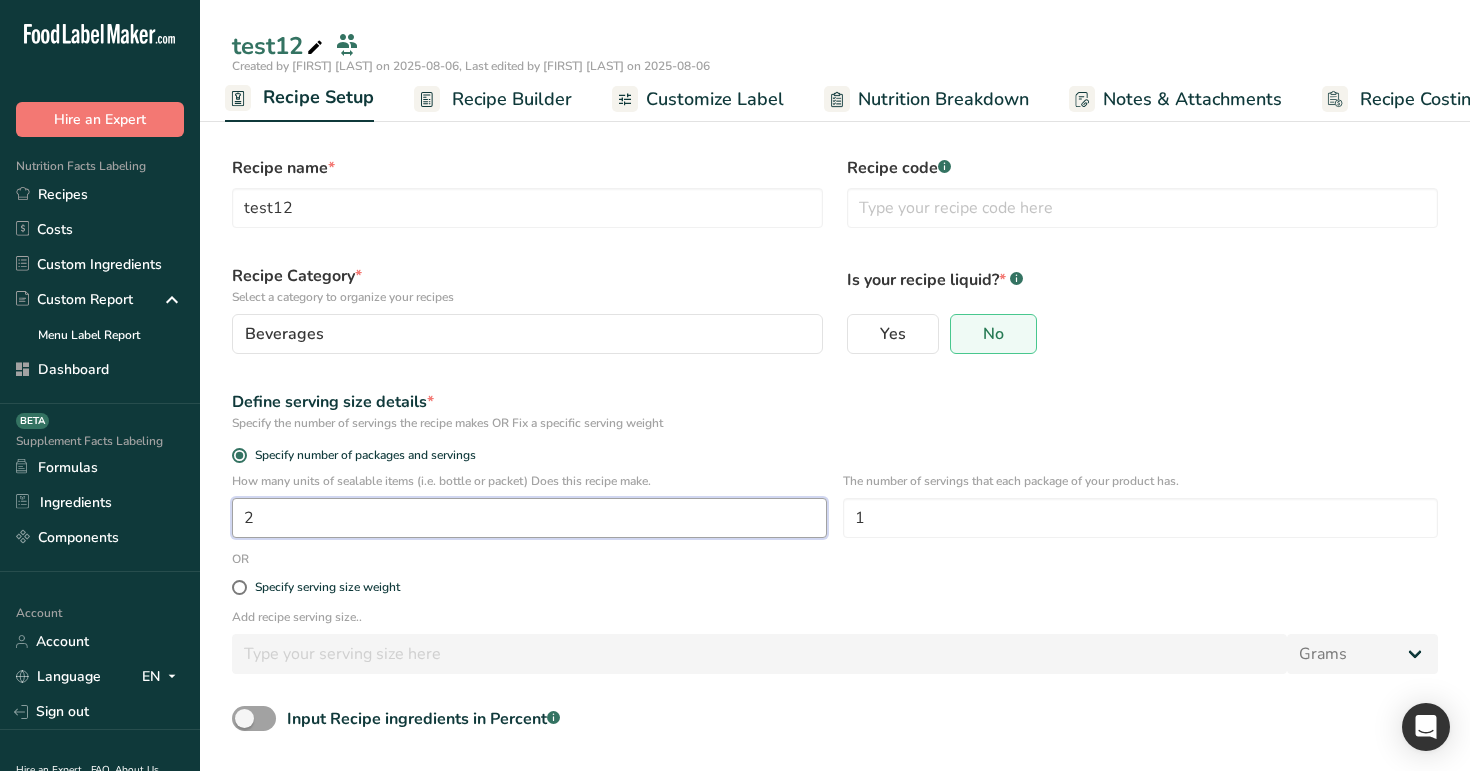click on "2" at bounding box center [529, 518] 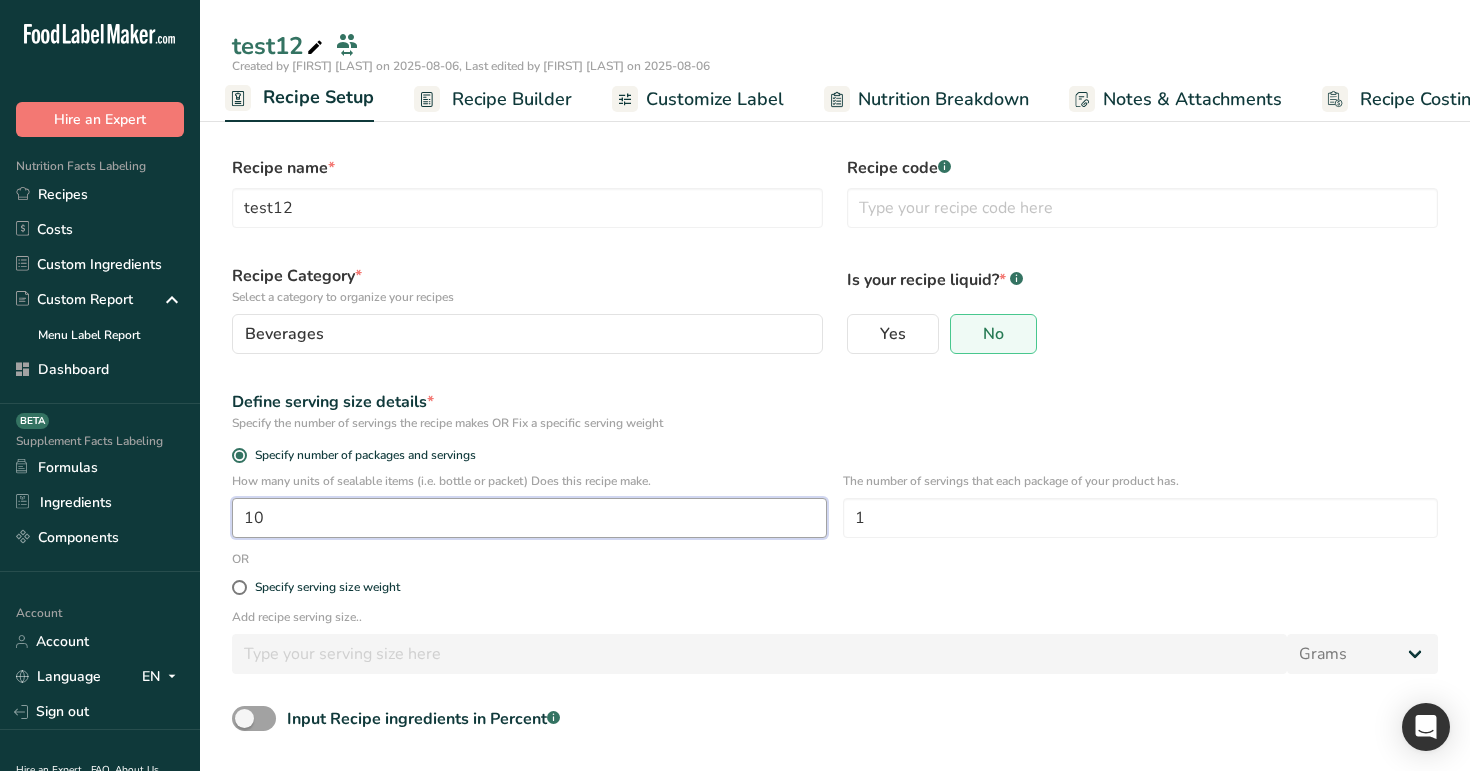 scroll, scrollTop: 80, scrollLeft: 0, axis: vertical 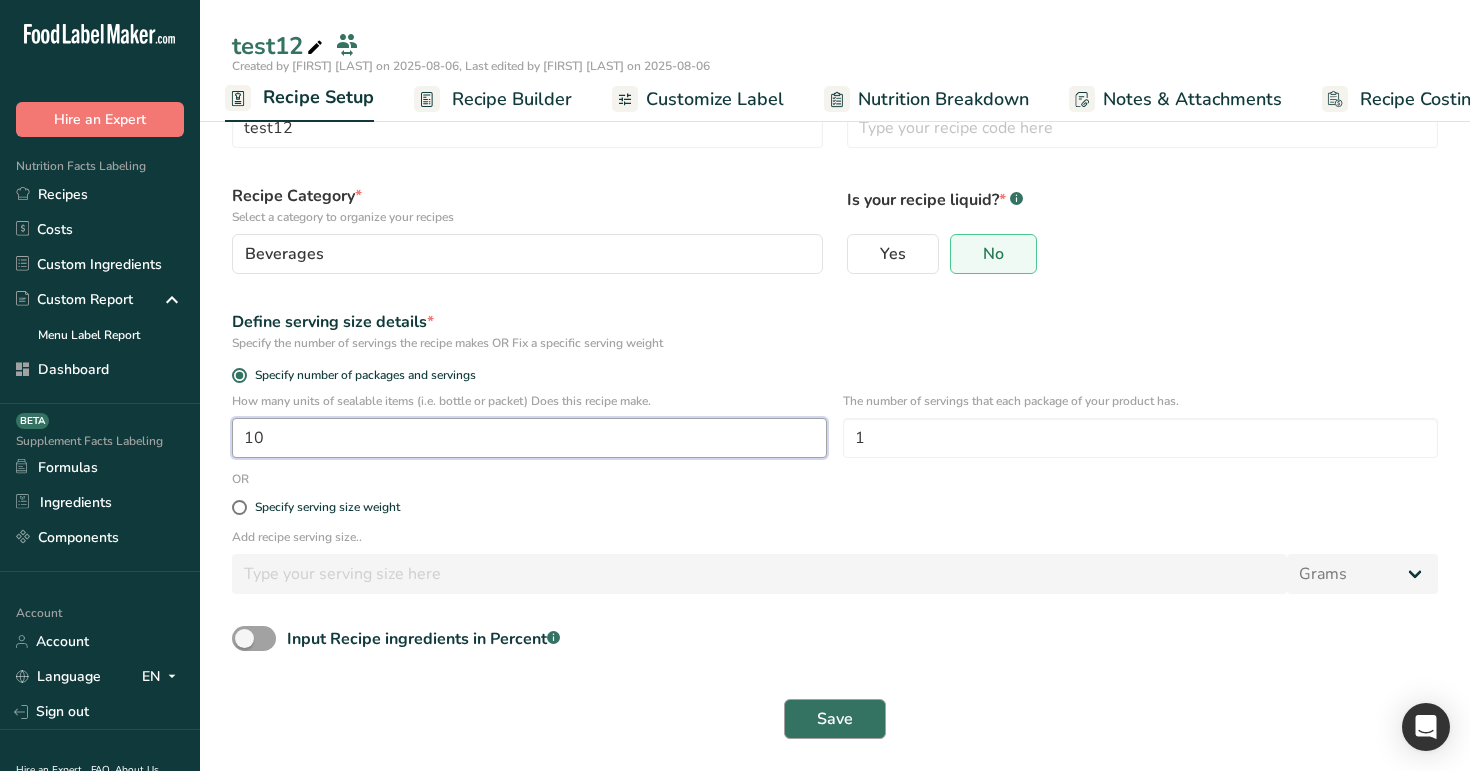 type on "10" 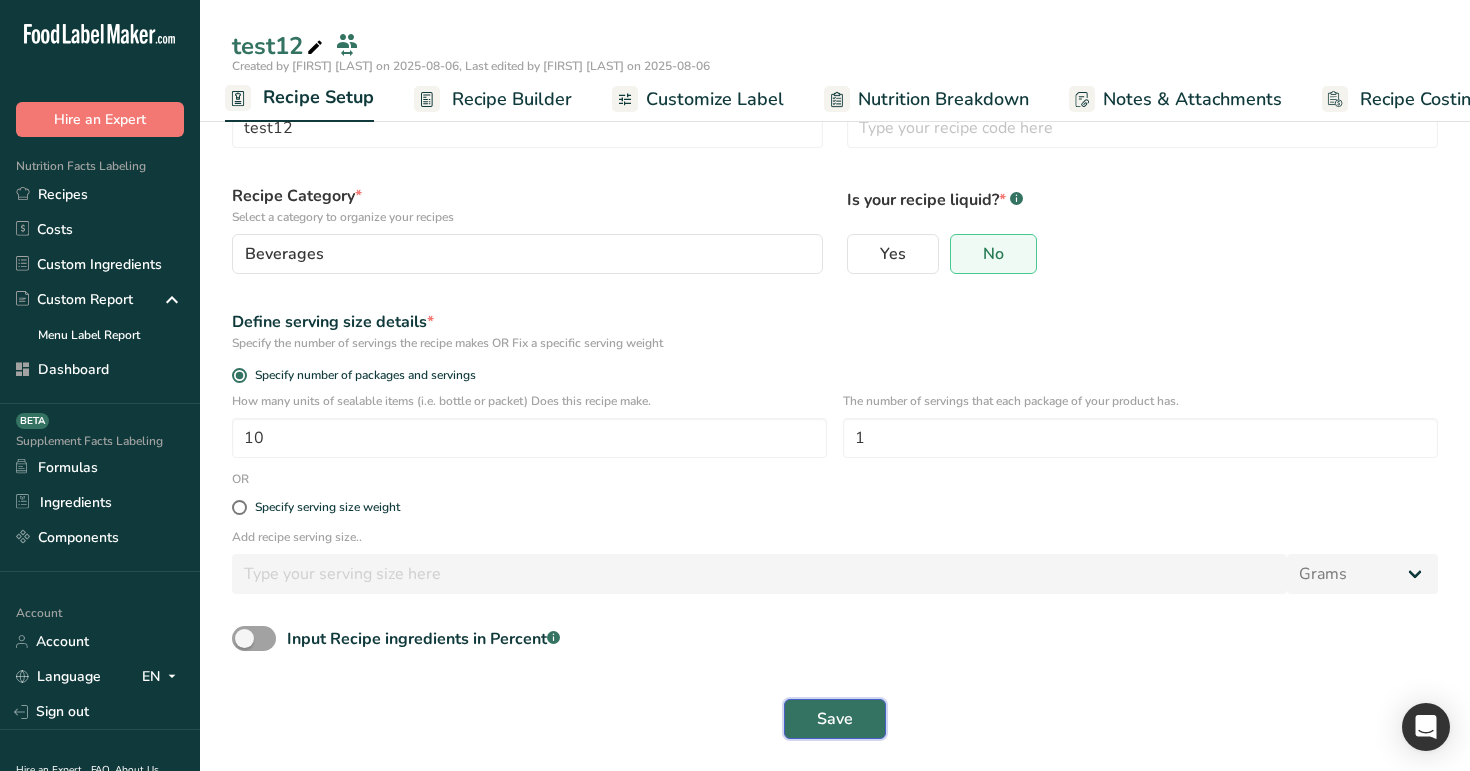 click on "Save" at bounding box center (835, 719) 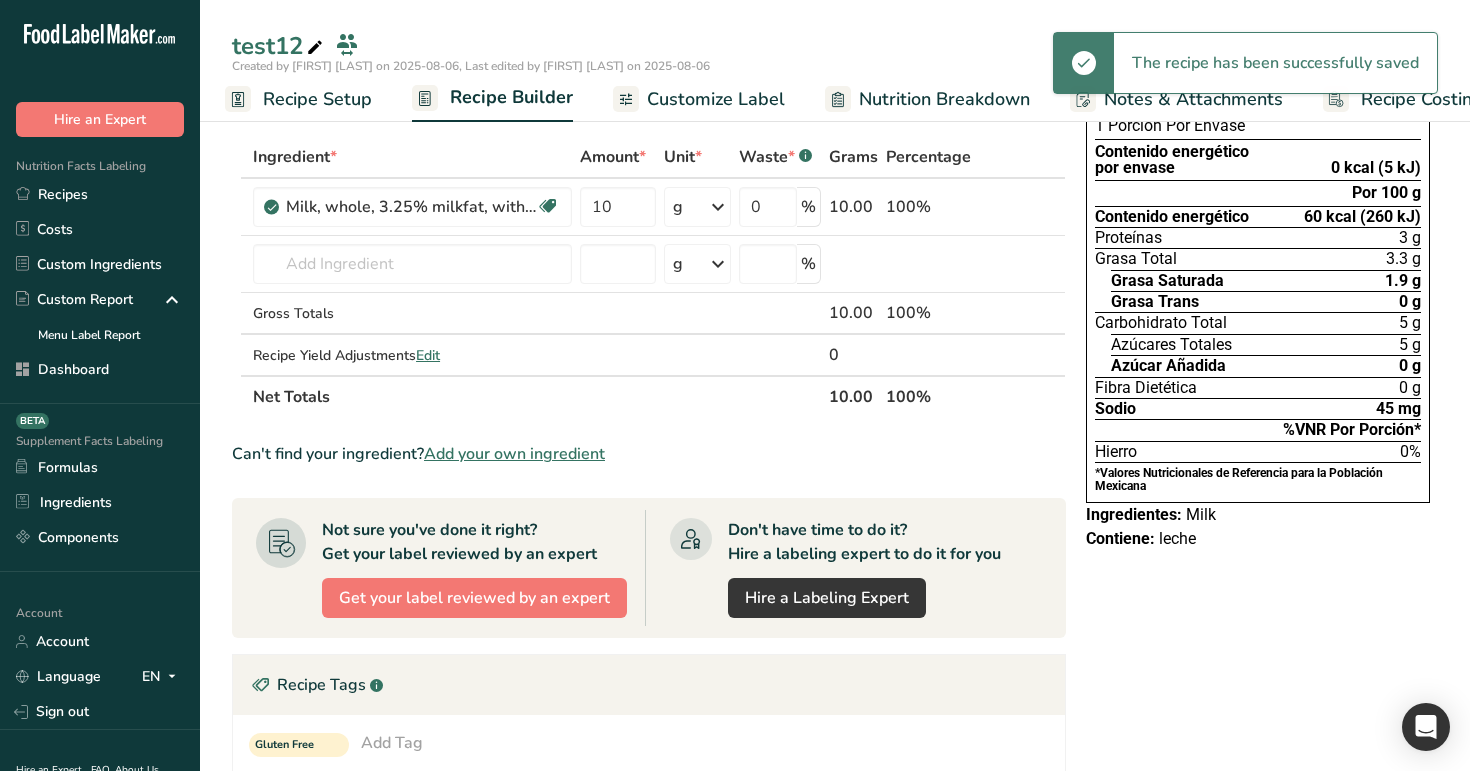 scroll, scrollTop: 0, scrollLeft: 0, axis: both 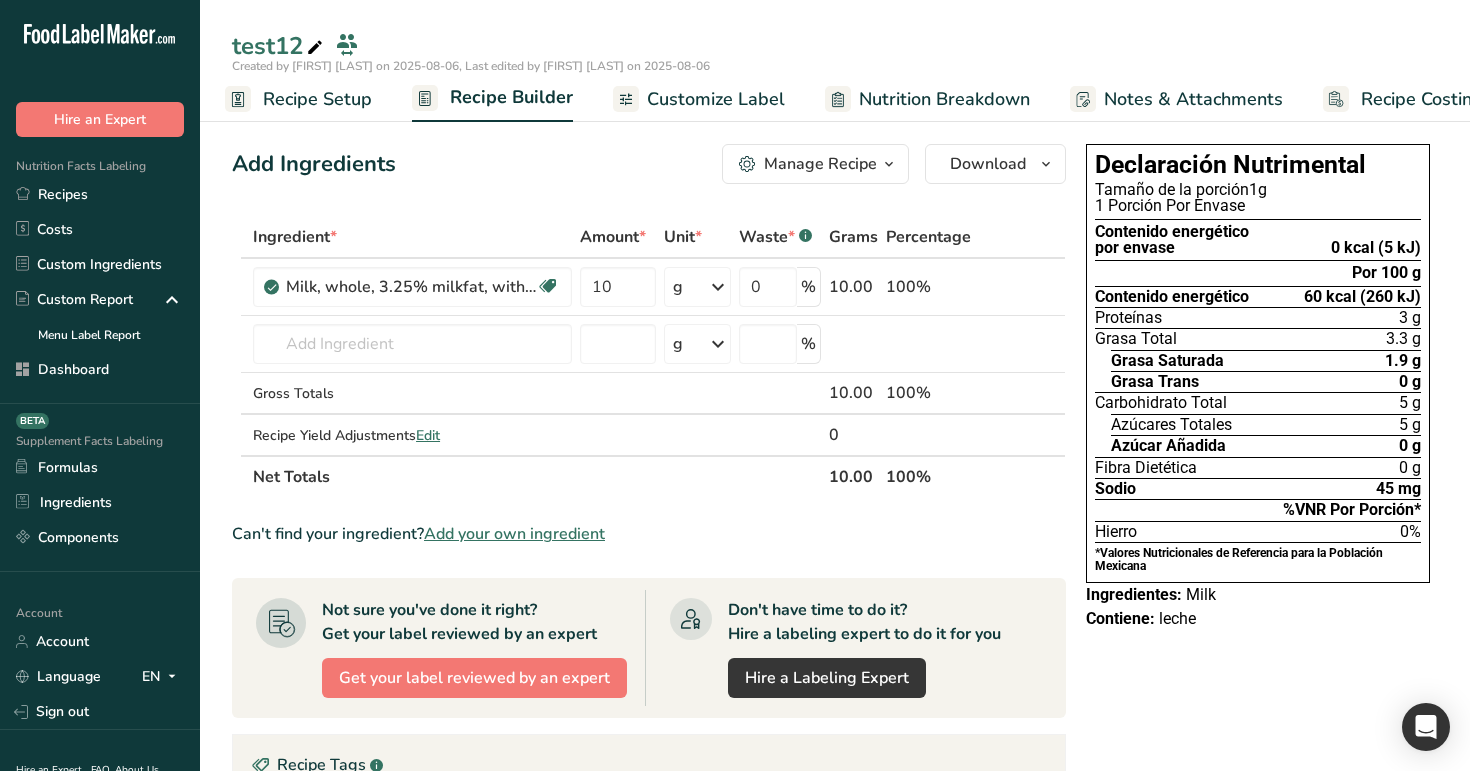 click on "Recipe Setup" at bounding box center [317, 99] 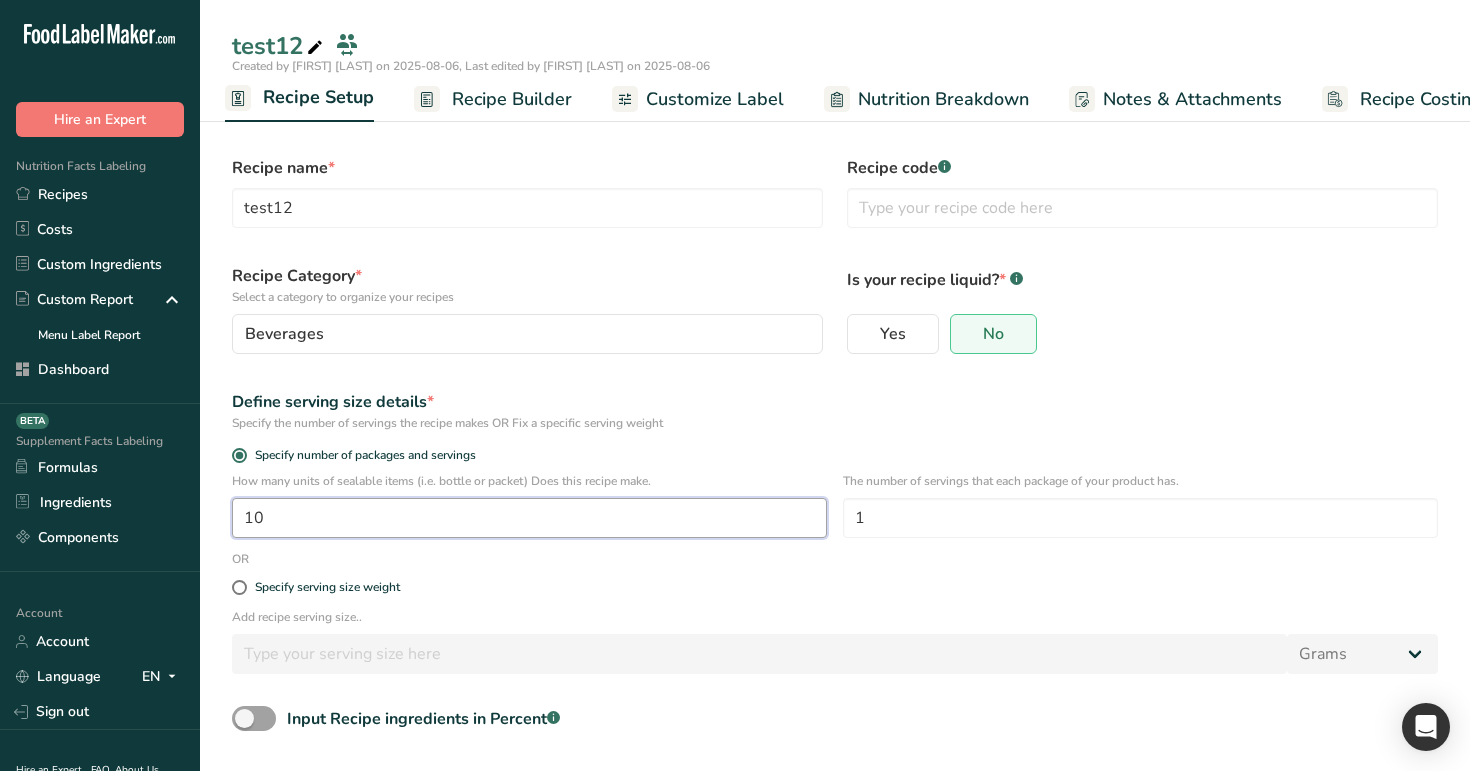 click on "10" at bounding box center [529, 518] 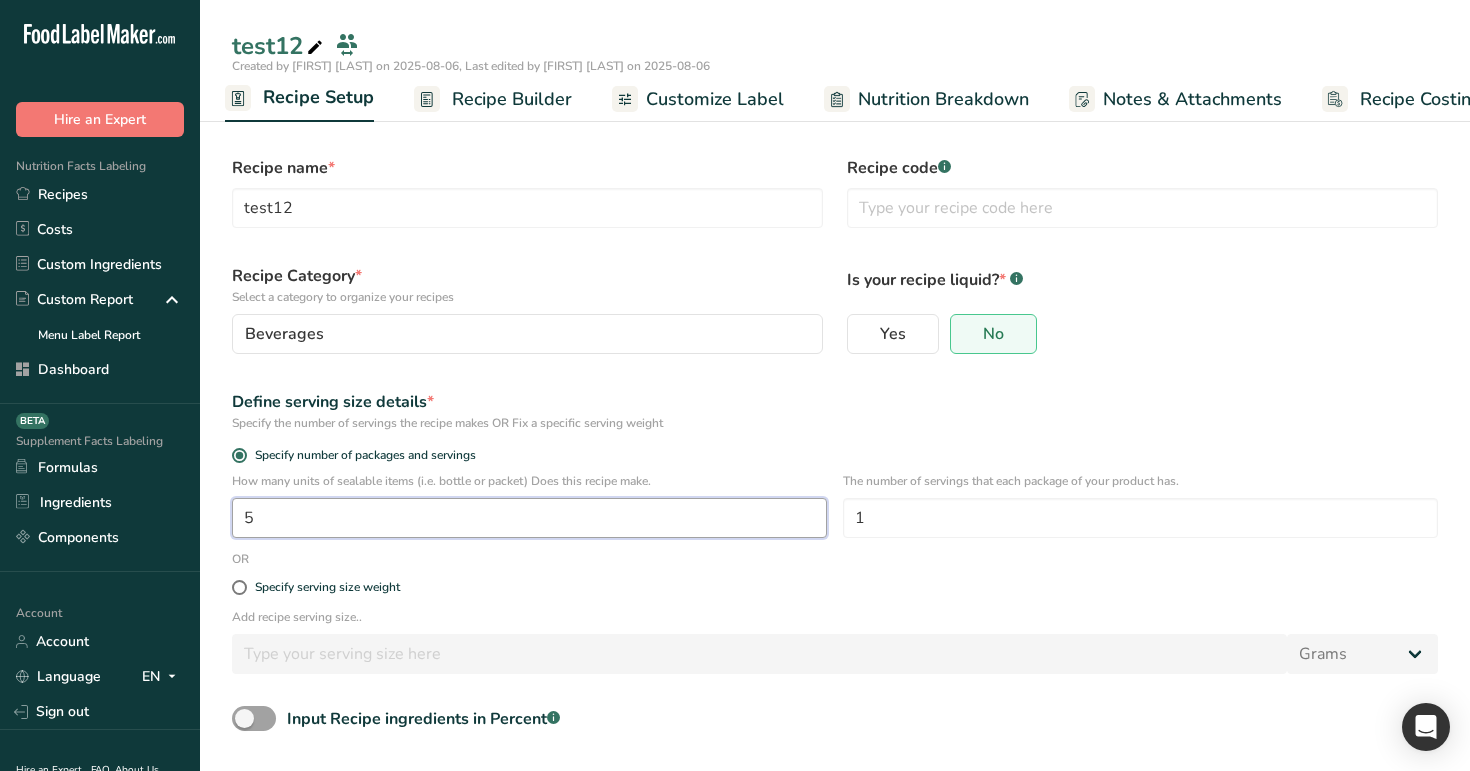 scroll, scrollTop: 80, scrollLeft: 0, axis: vertical 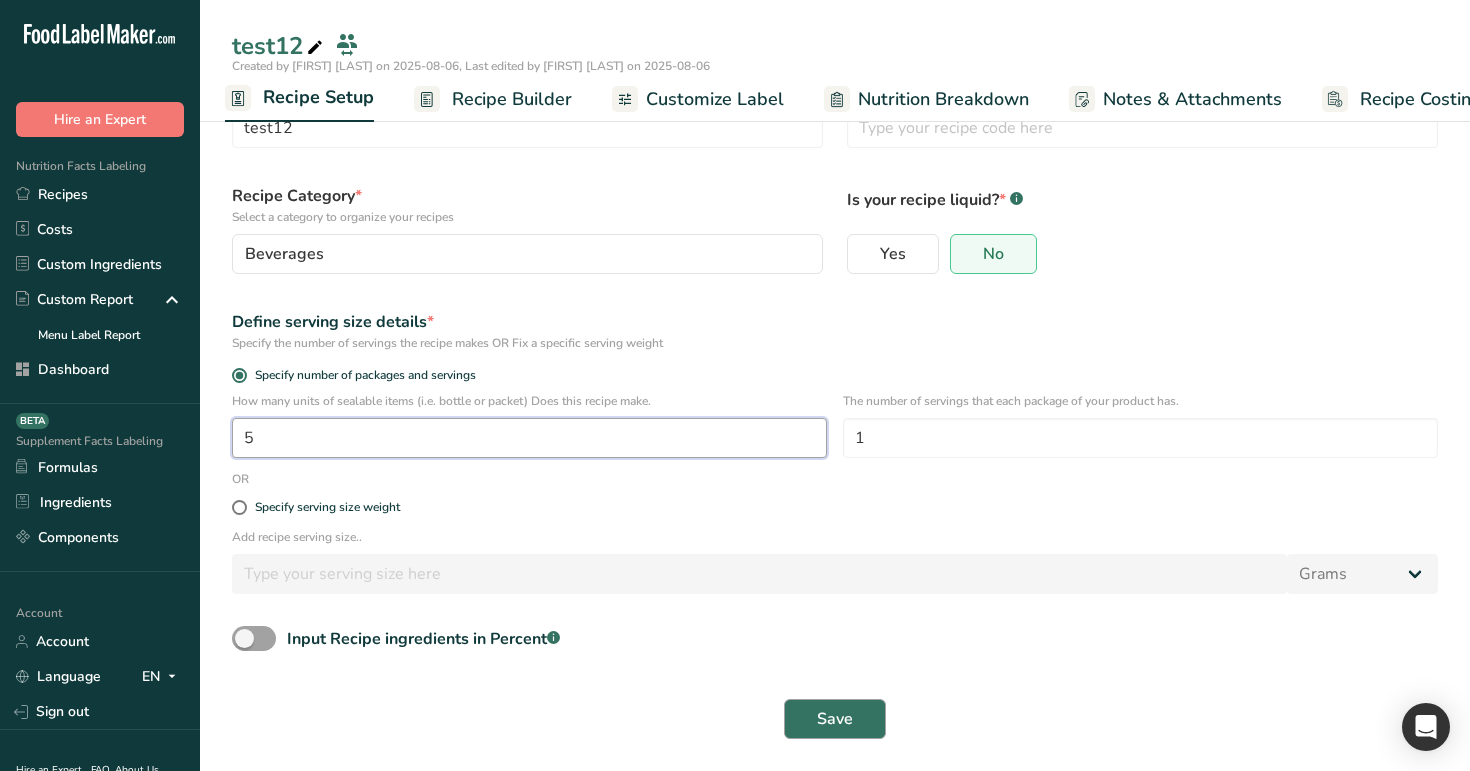 type on "5" 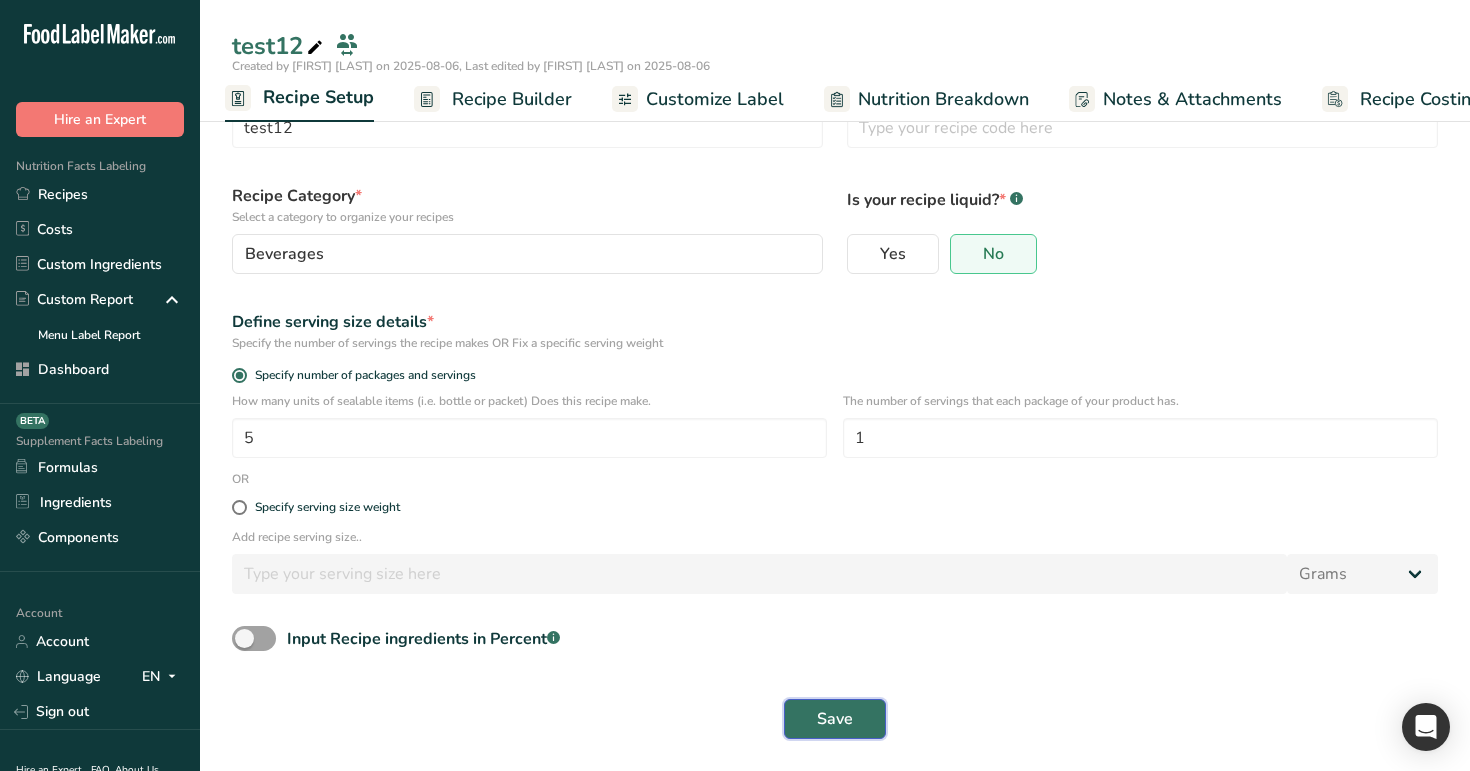 click on "Save" at bounding box center [835, 719] 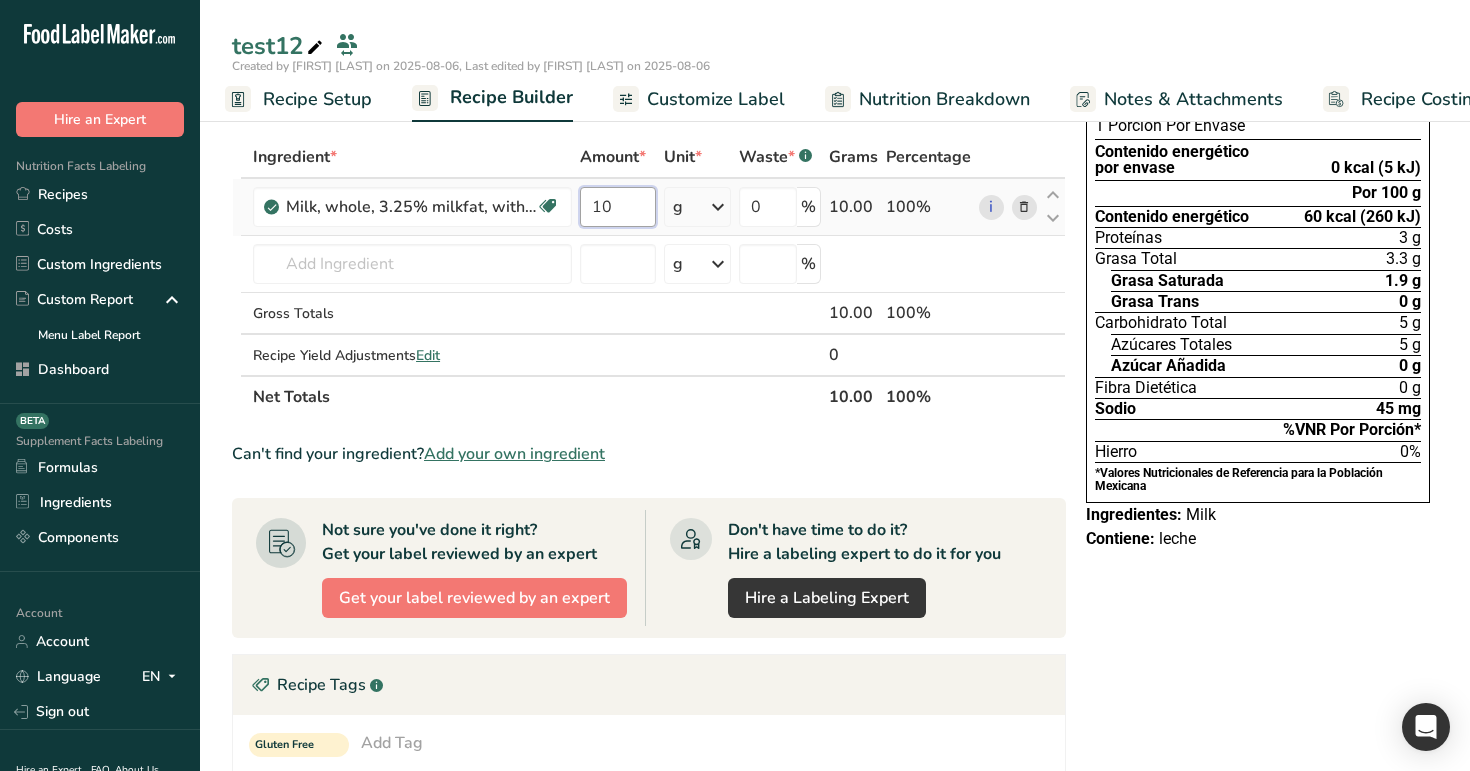 click on "10" at bounding box center [618, 207] 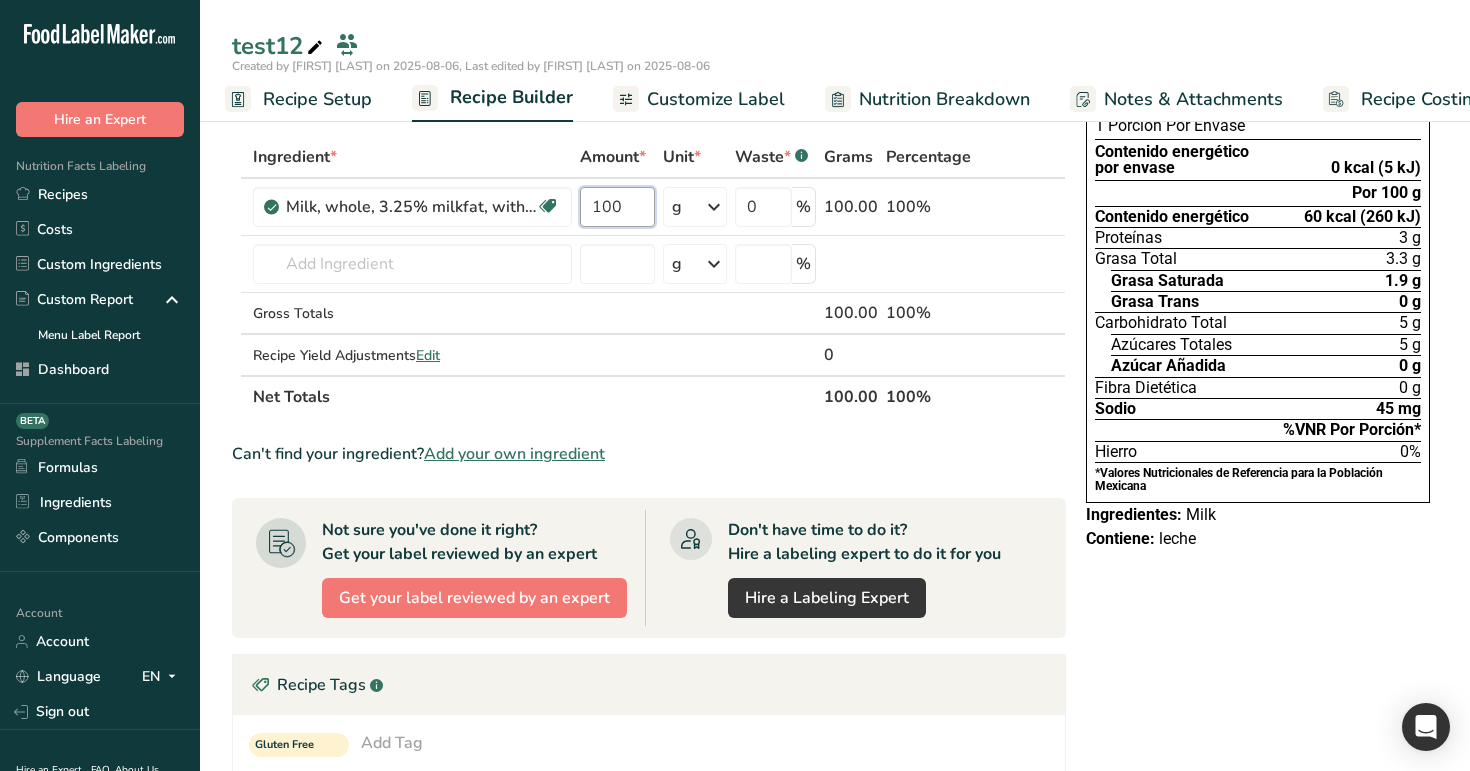type on "100" 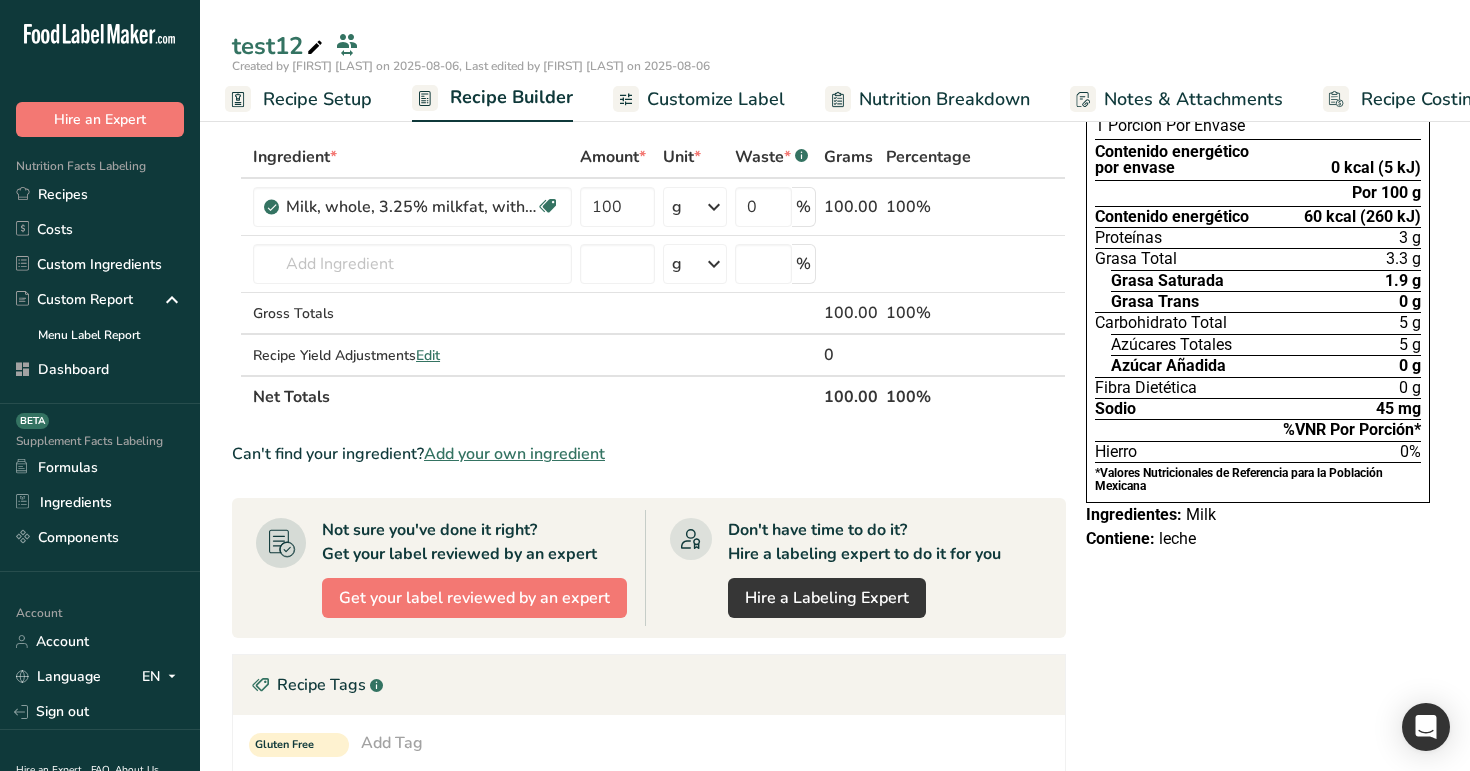 click on "Created by Tarek  test on 2025-08-06, Last edited by Tarek  test on 2025-08-06" at bounding box center [835, 66] 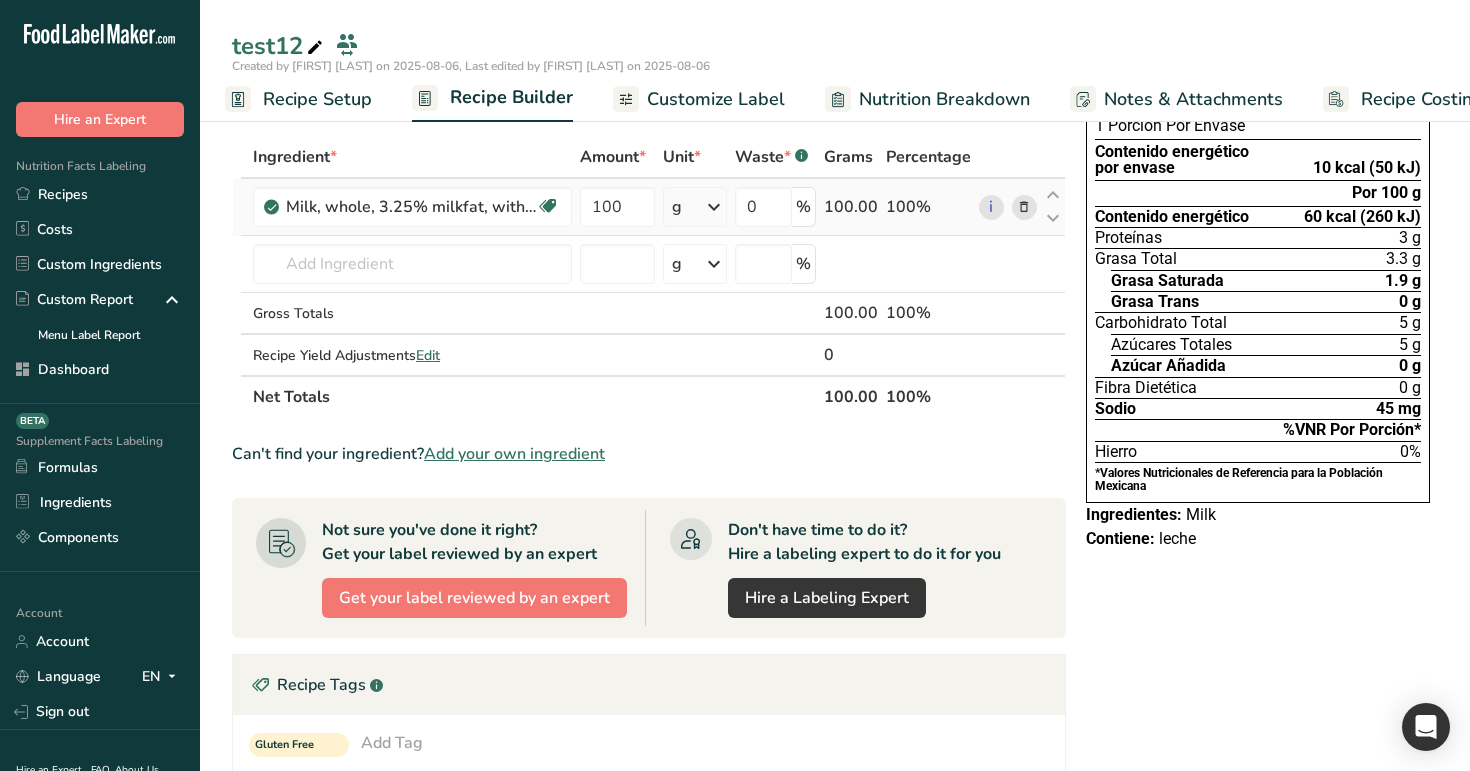 click at bounding box center [714, 207] 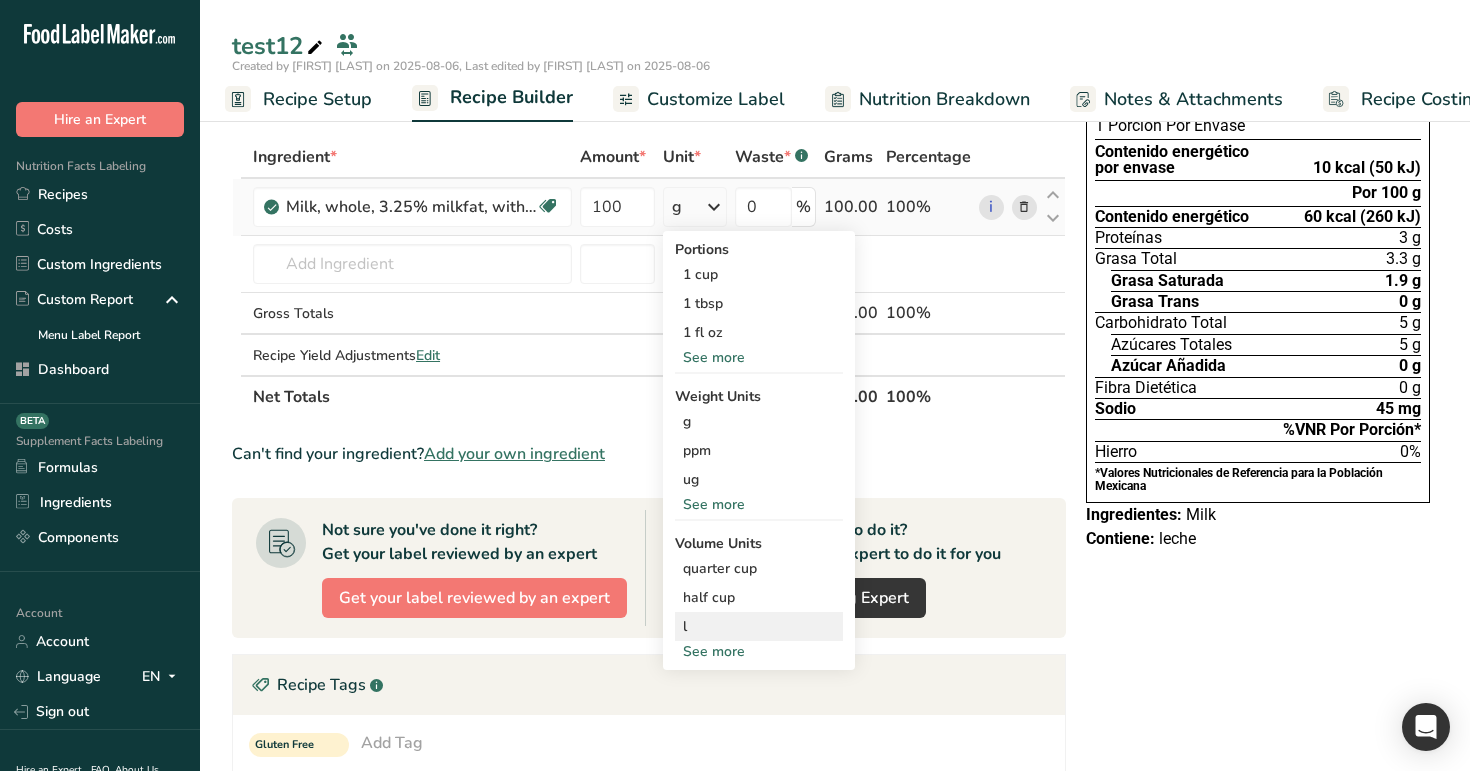 click on "l" at bounding box center [759, 626] 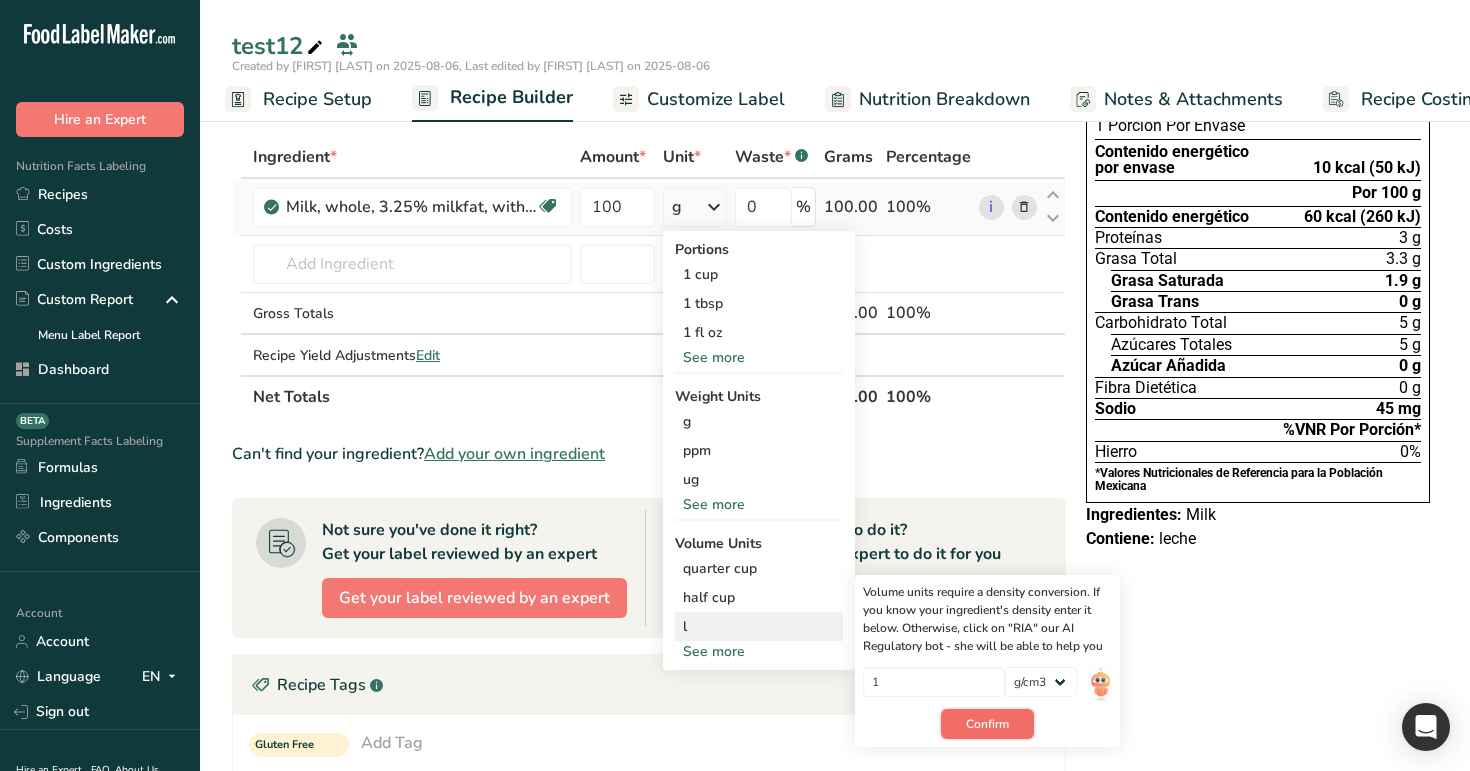 click on "Confirm" at bounding box center [987, 724] 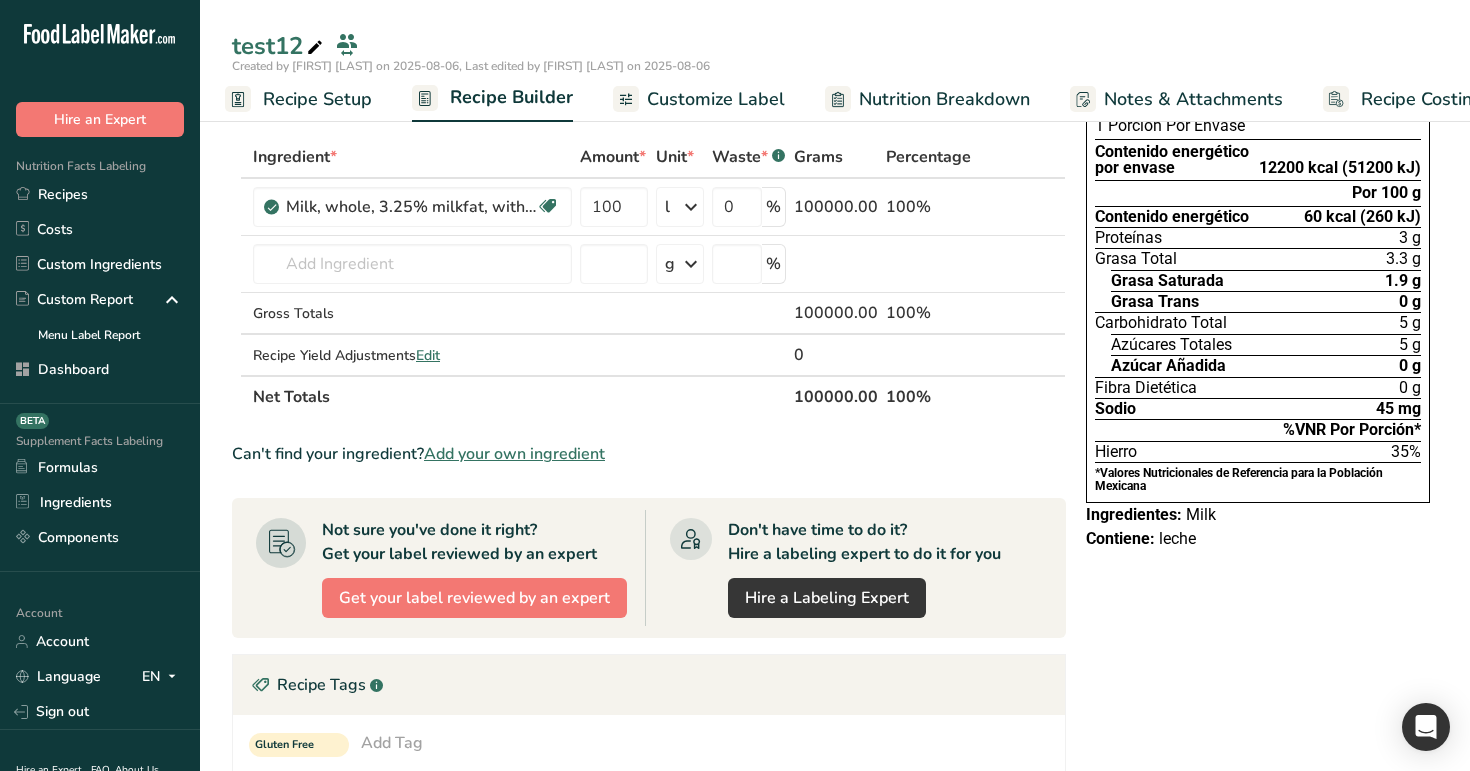 click on "Recipe Setup" at bounding box center (317, 99) 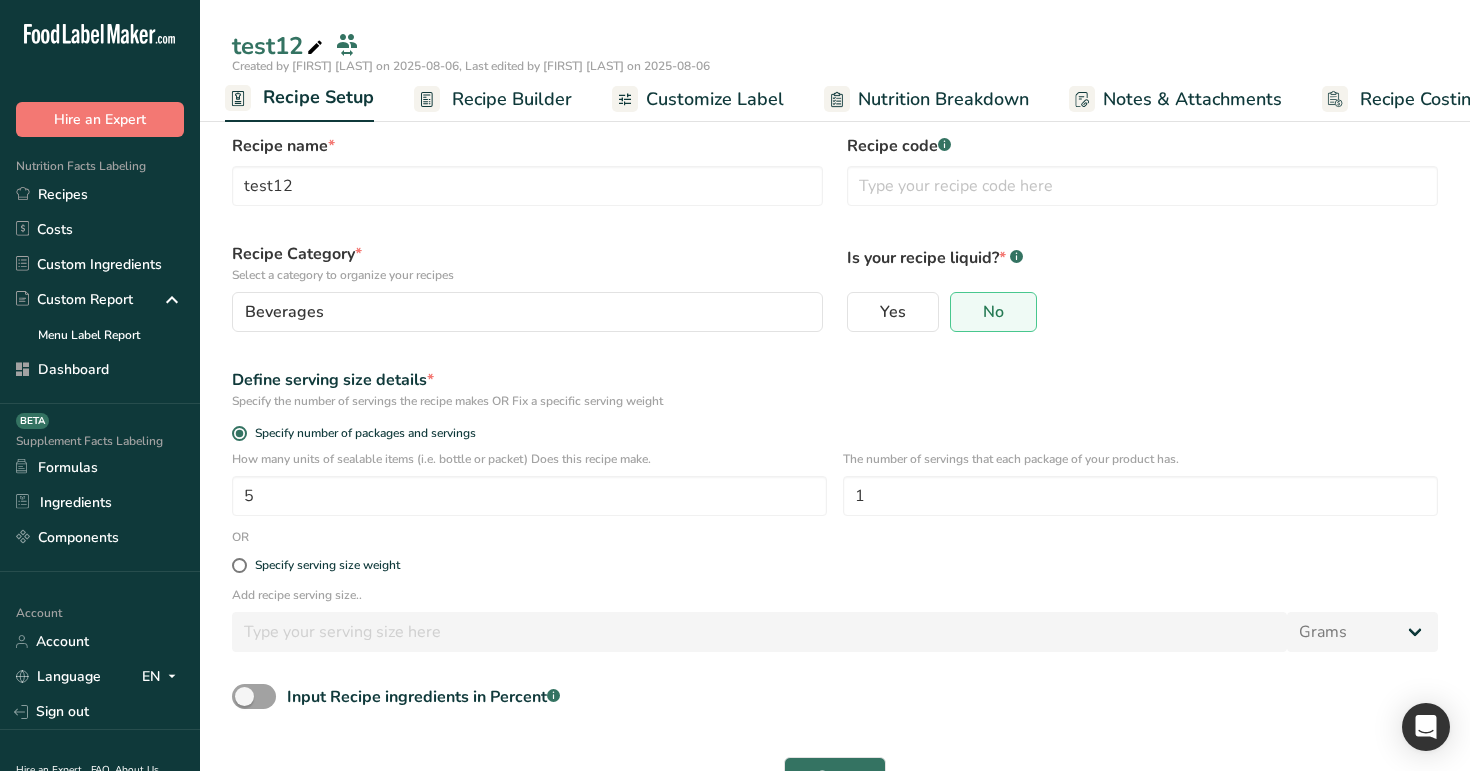 scroll, scrollTop: 0, scrollLeft: 0, axis: both 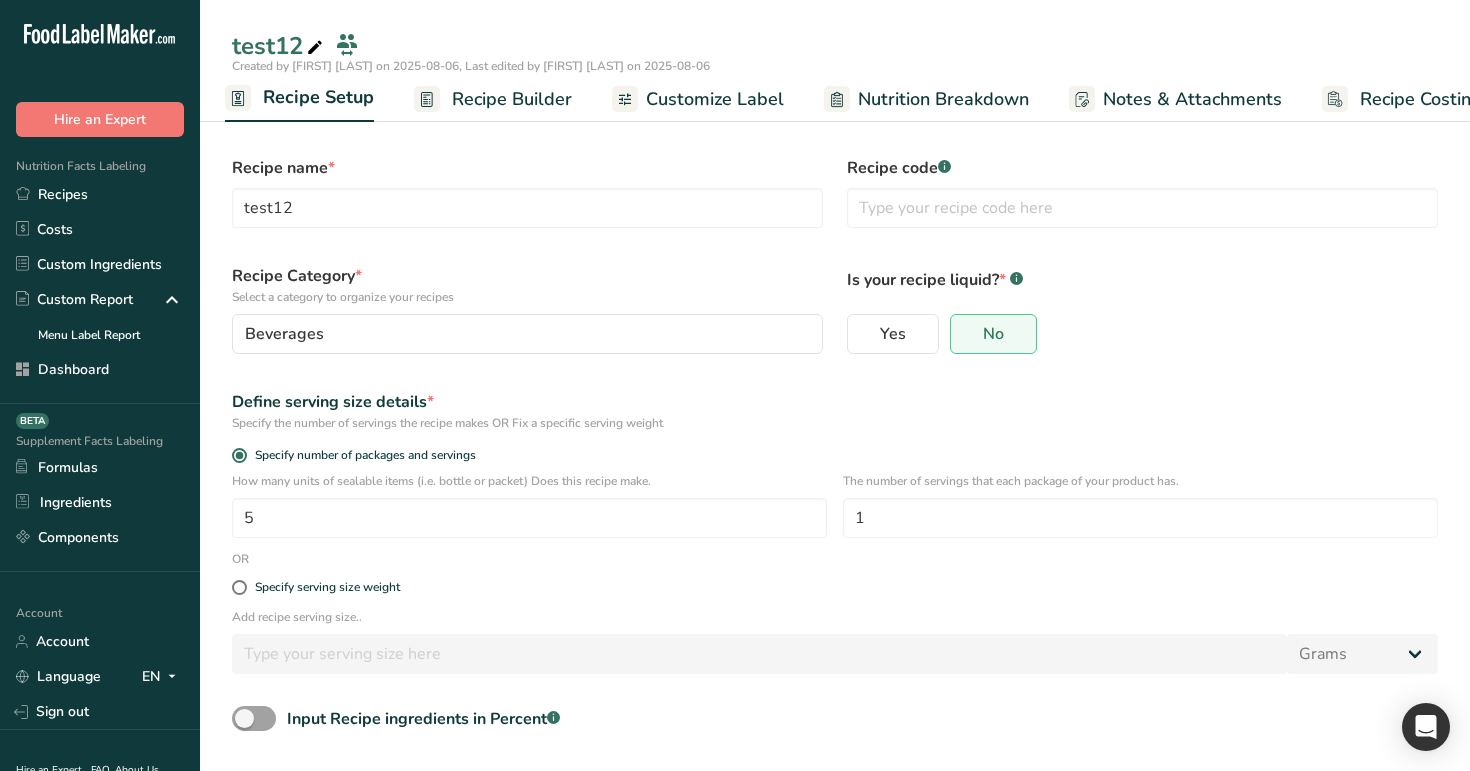 click on "Recipe Builder" at bounding box center [512, 99] 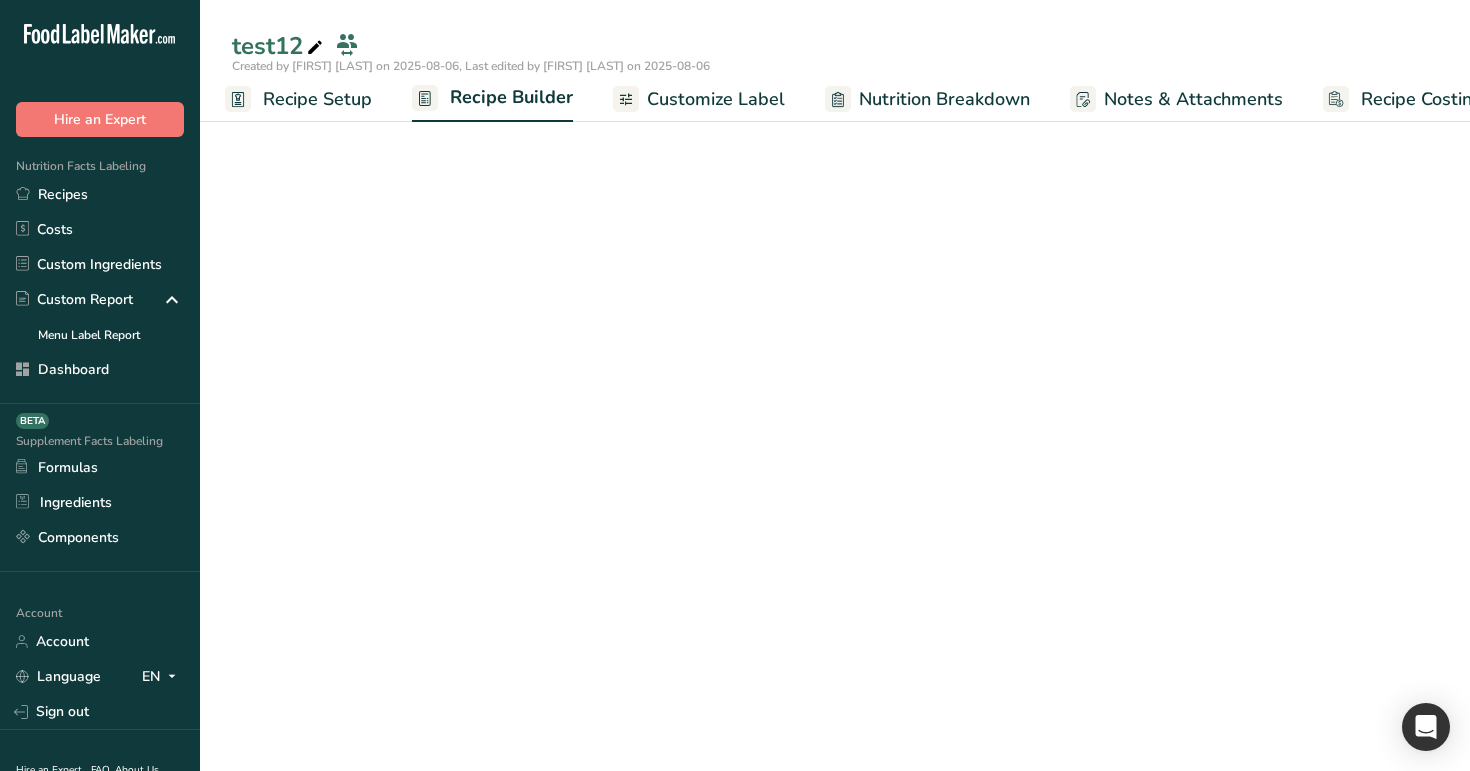 scroll, scrollTop: 0, scrollLeft: 51, axis: horizontal 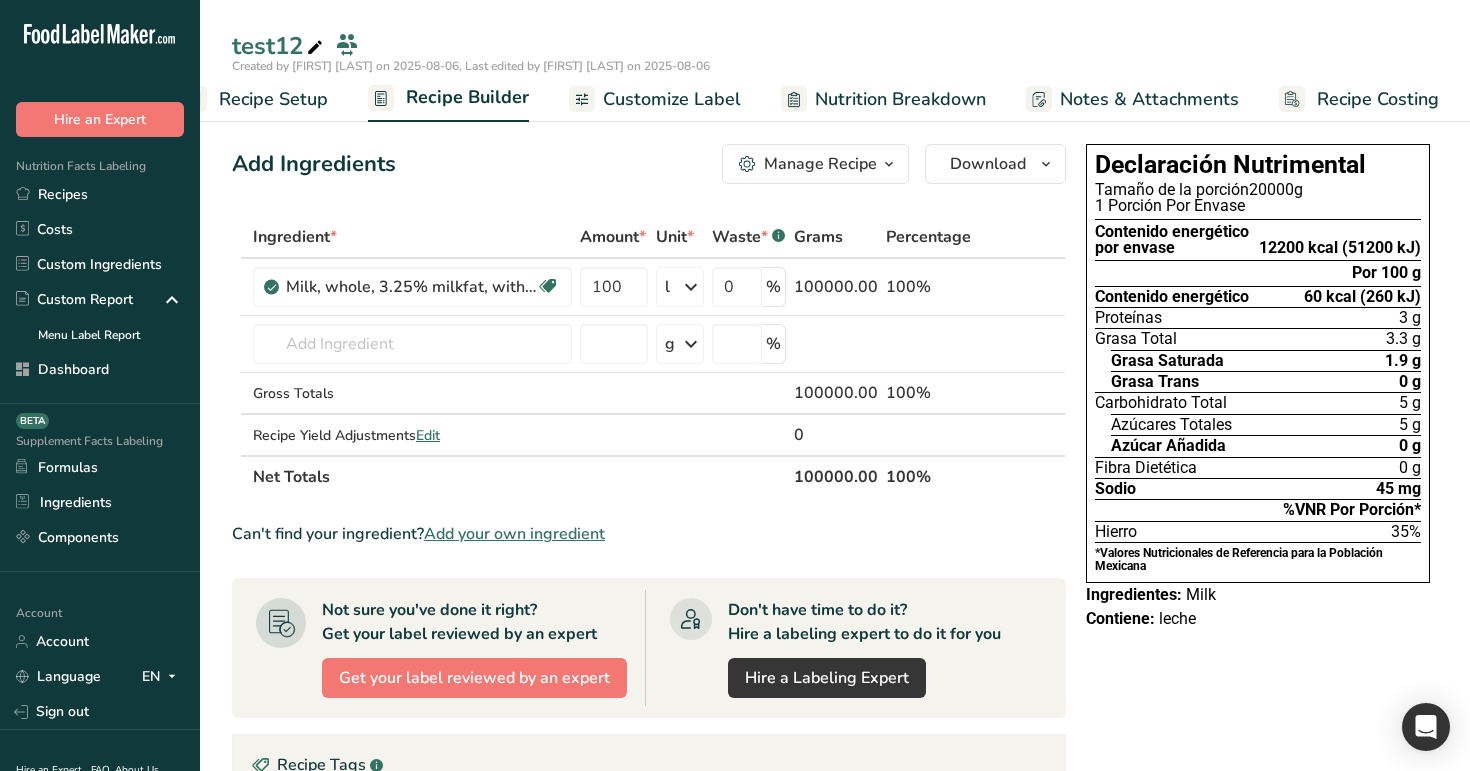 click on "Customize Label" at bounding box center (672, 99) 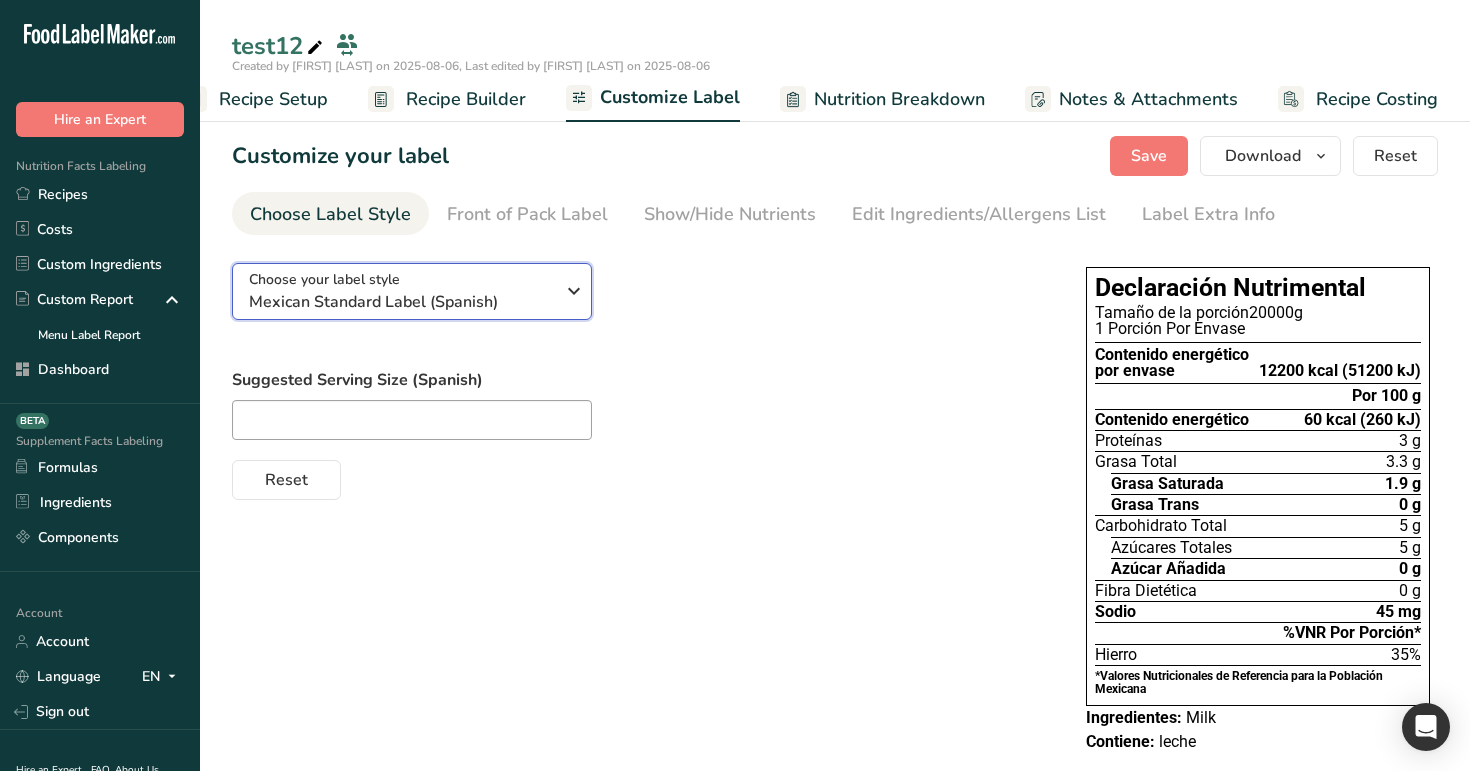 click on "Mexican Standard Label (Spanish)" at bounding box center (401, 302) 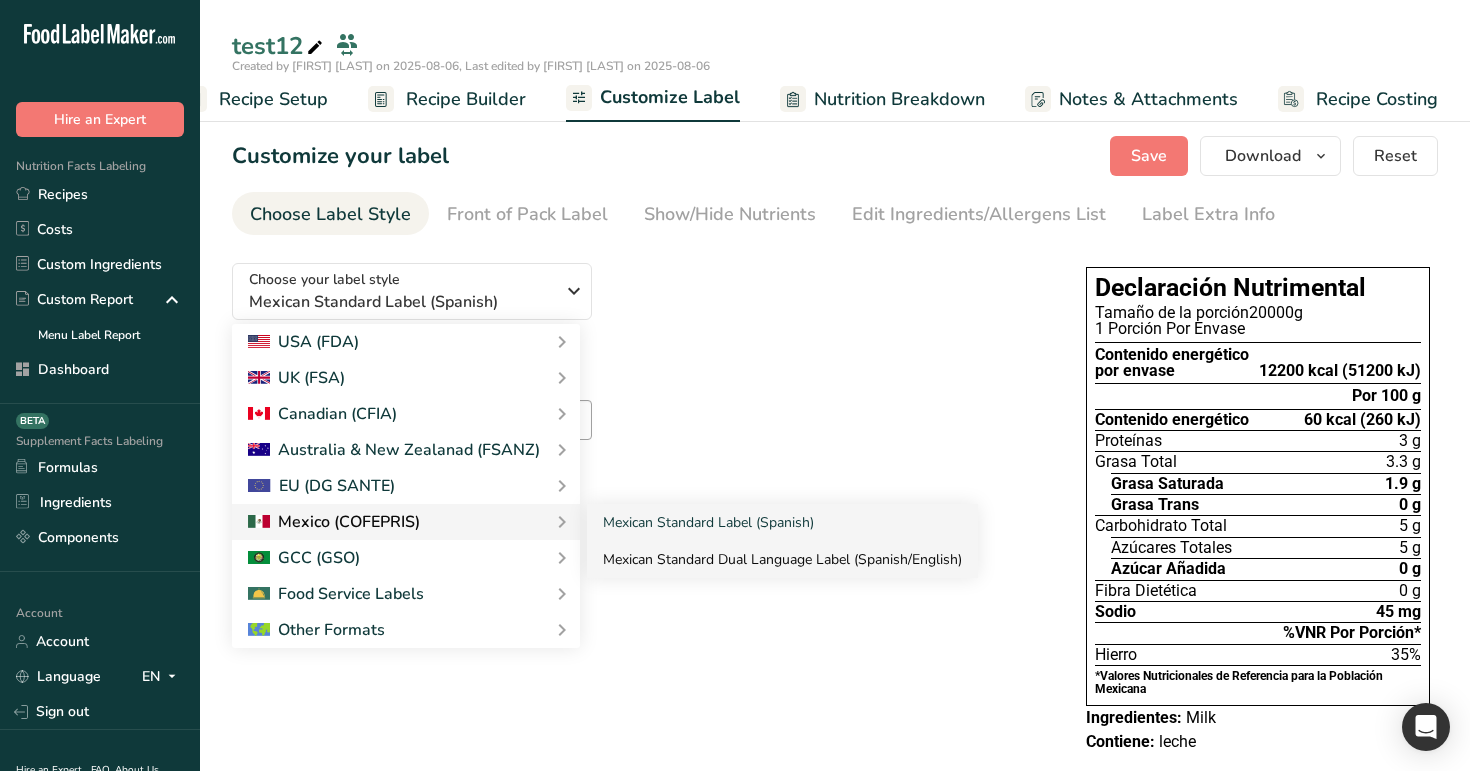 click on "Mexican Standard Dual Language Label (Spanish/English)" at bounding box center [782, 559] 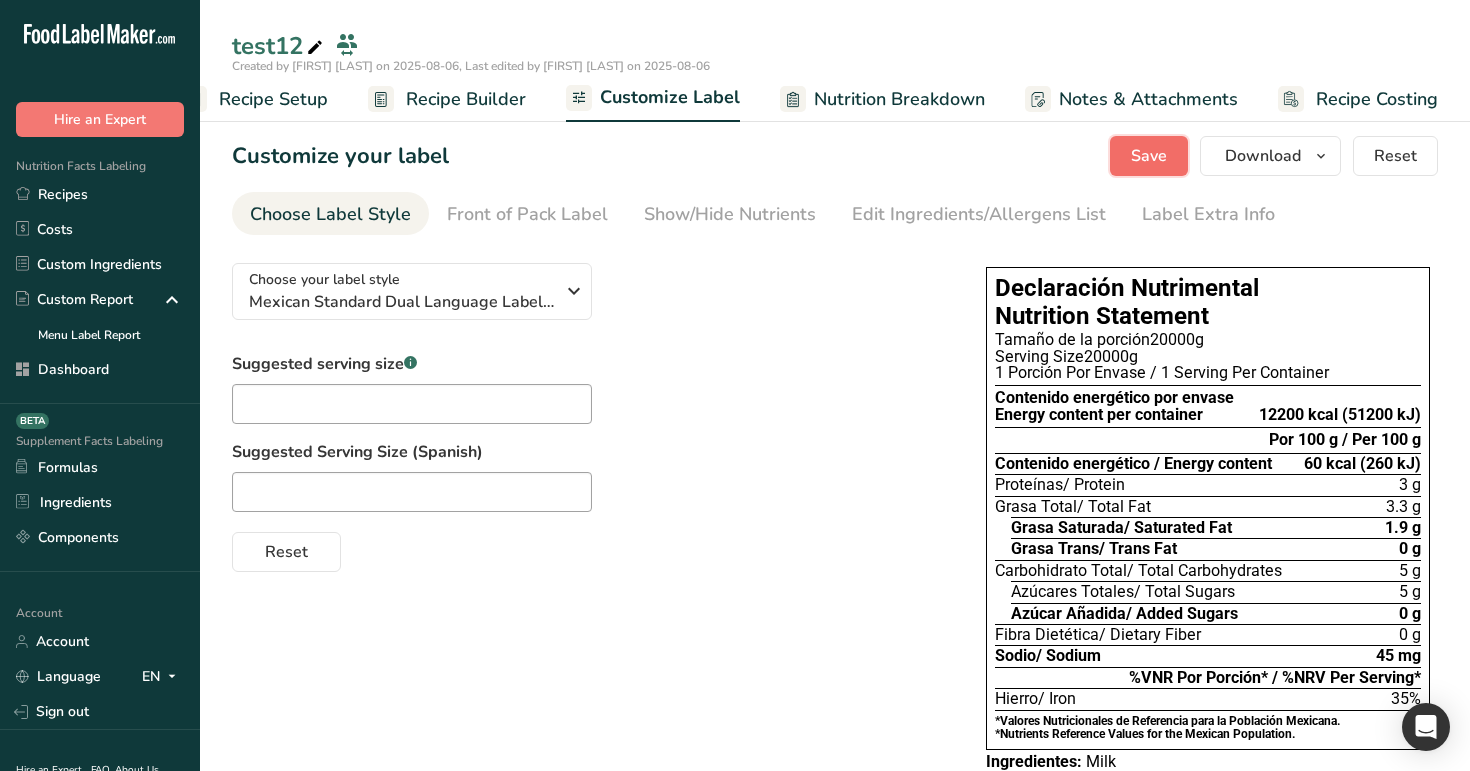 click on "Save" at bounding box center (1149, 156) 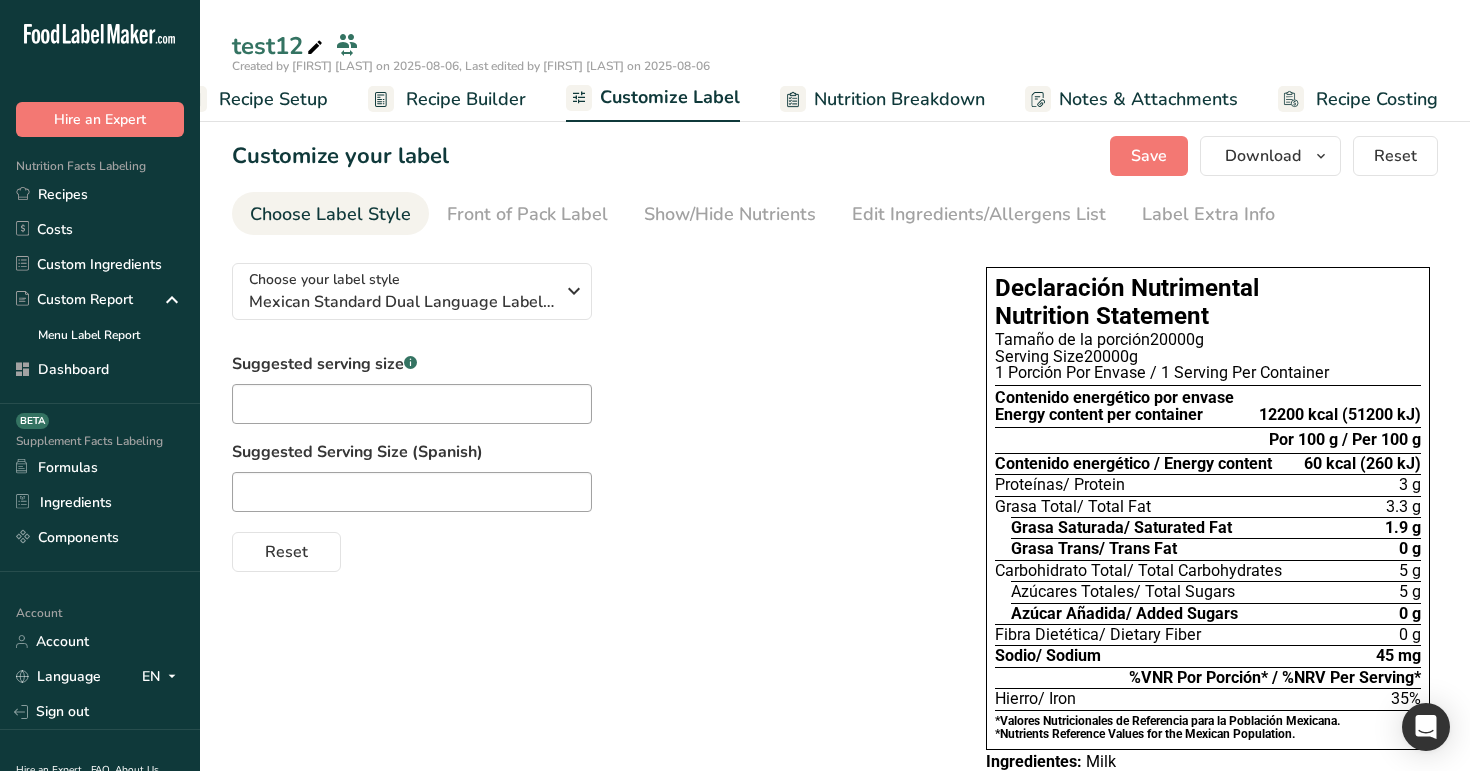 click on "Recipe Builder" at bounding box center [466, 99] 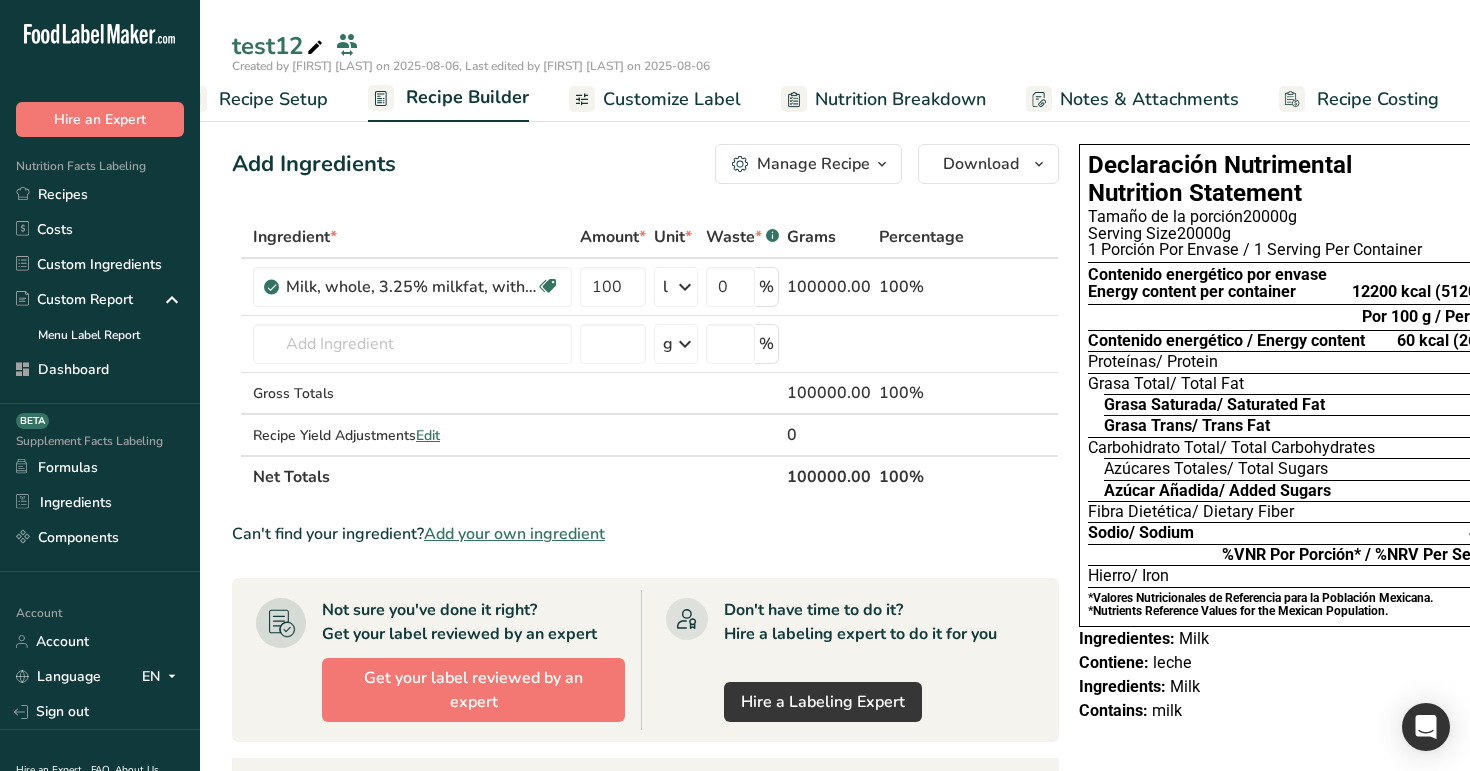 click on "Recipe Setup" at bounding box center [273, 99] 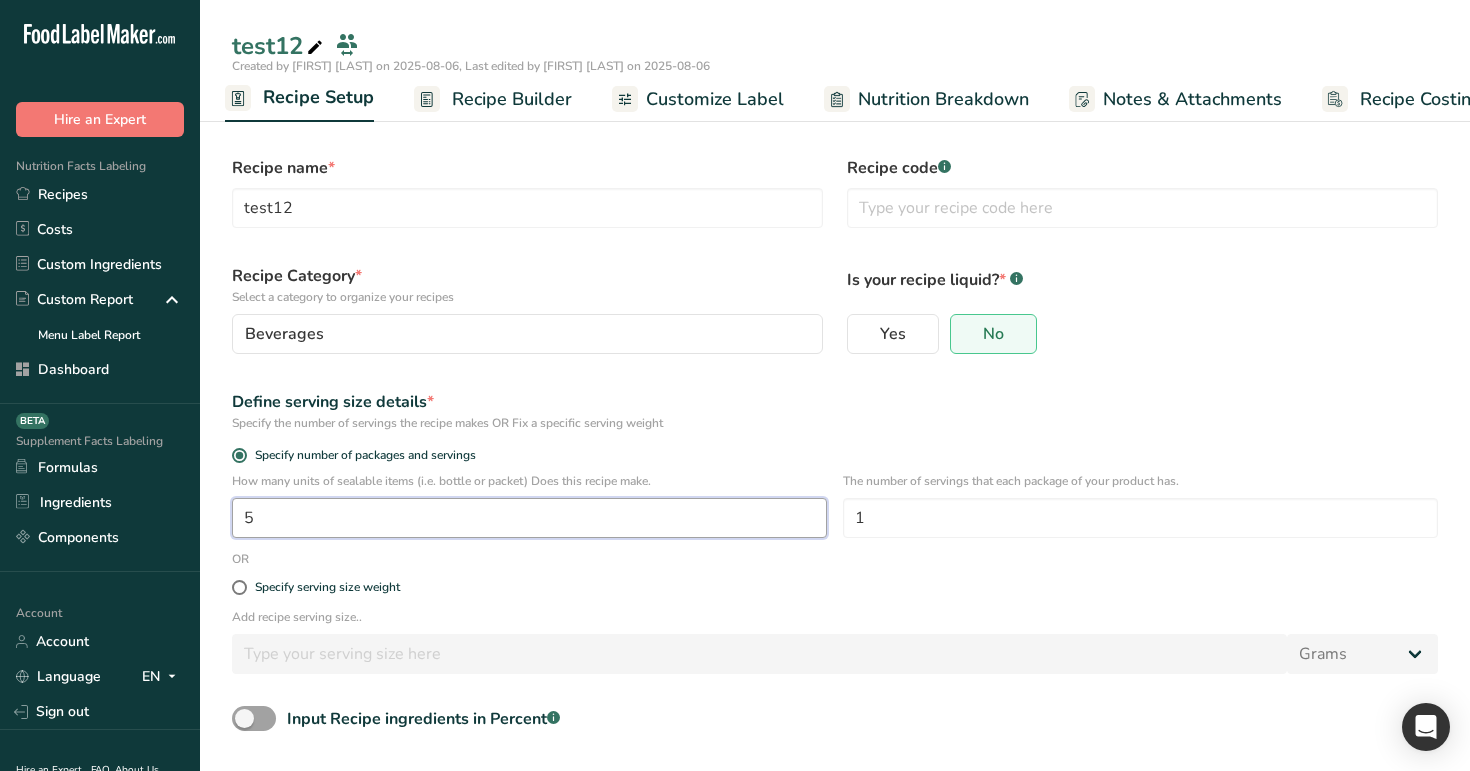 click on "5" at bounding box center [529, 518] 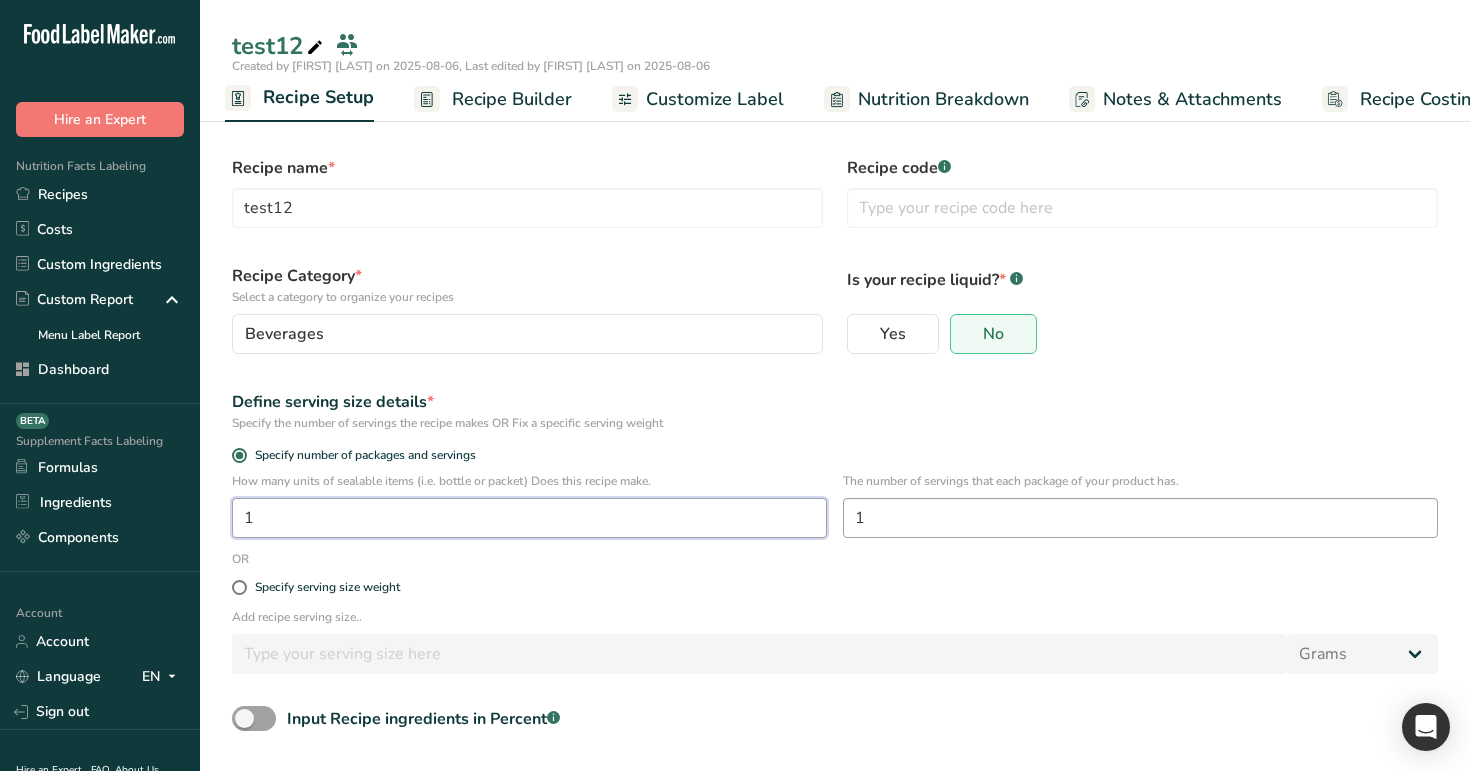 type on "1" 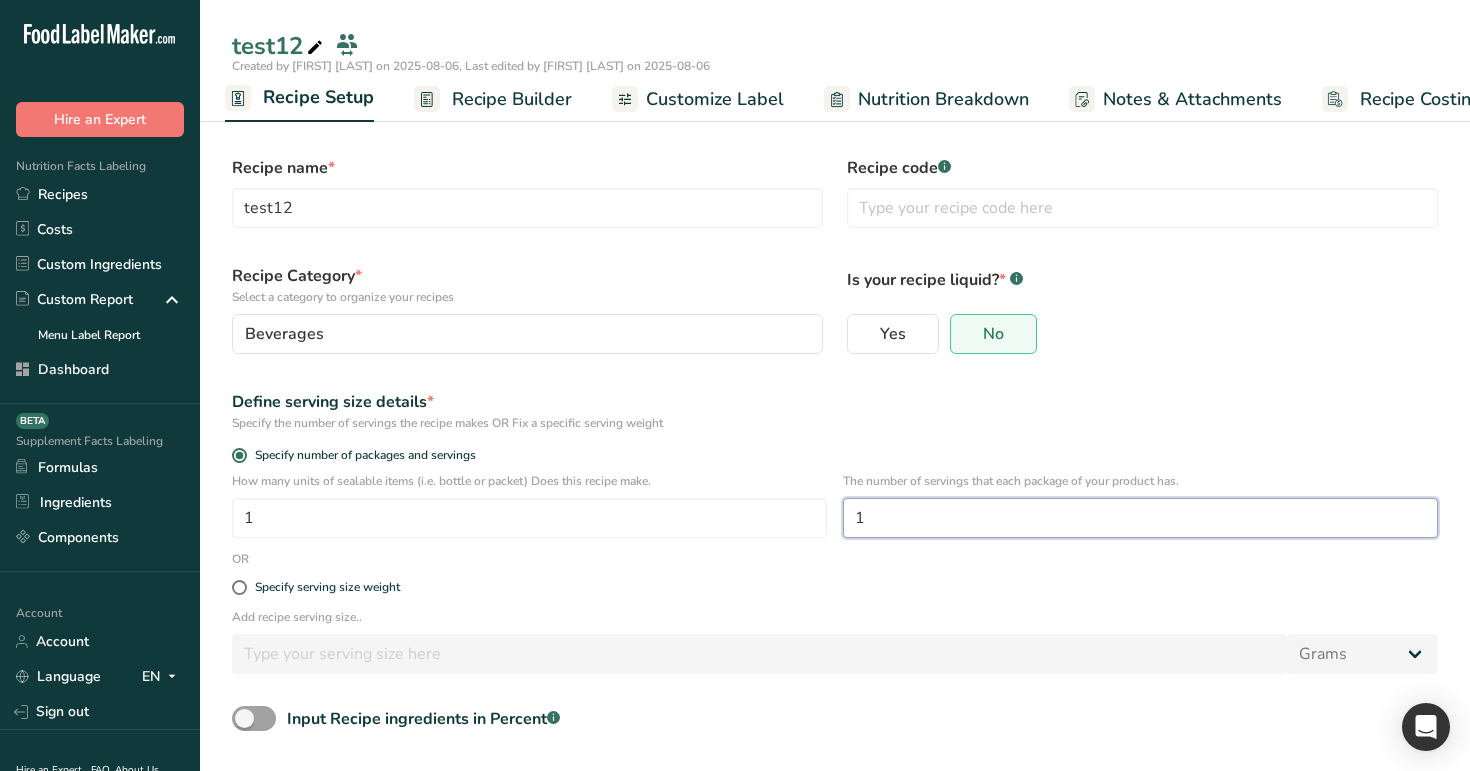 click on "1" at bounding box center [1140, 518] 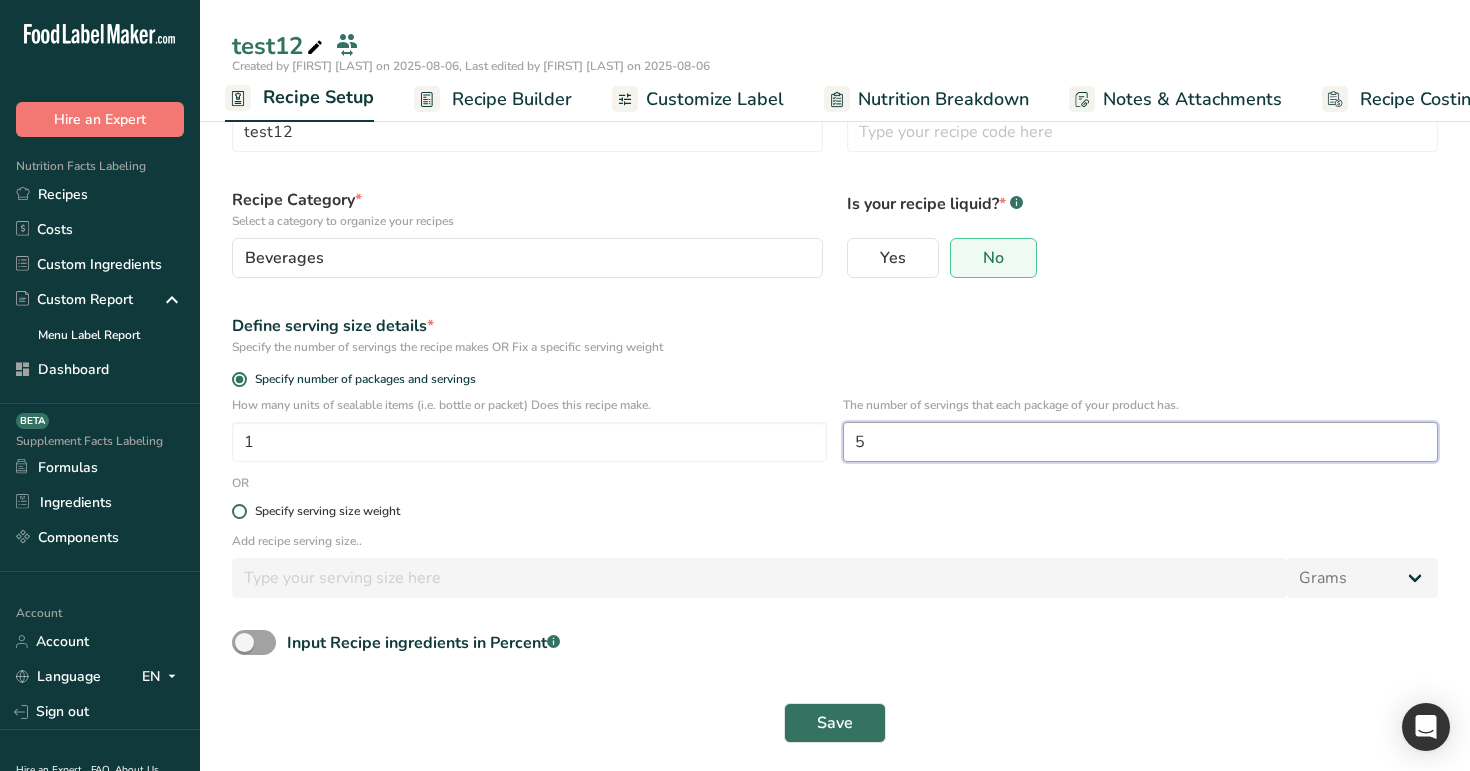 scroll, scrollTop: 80, scrollLeft: 0, axis: vertical 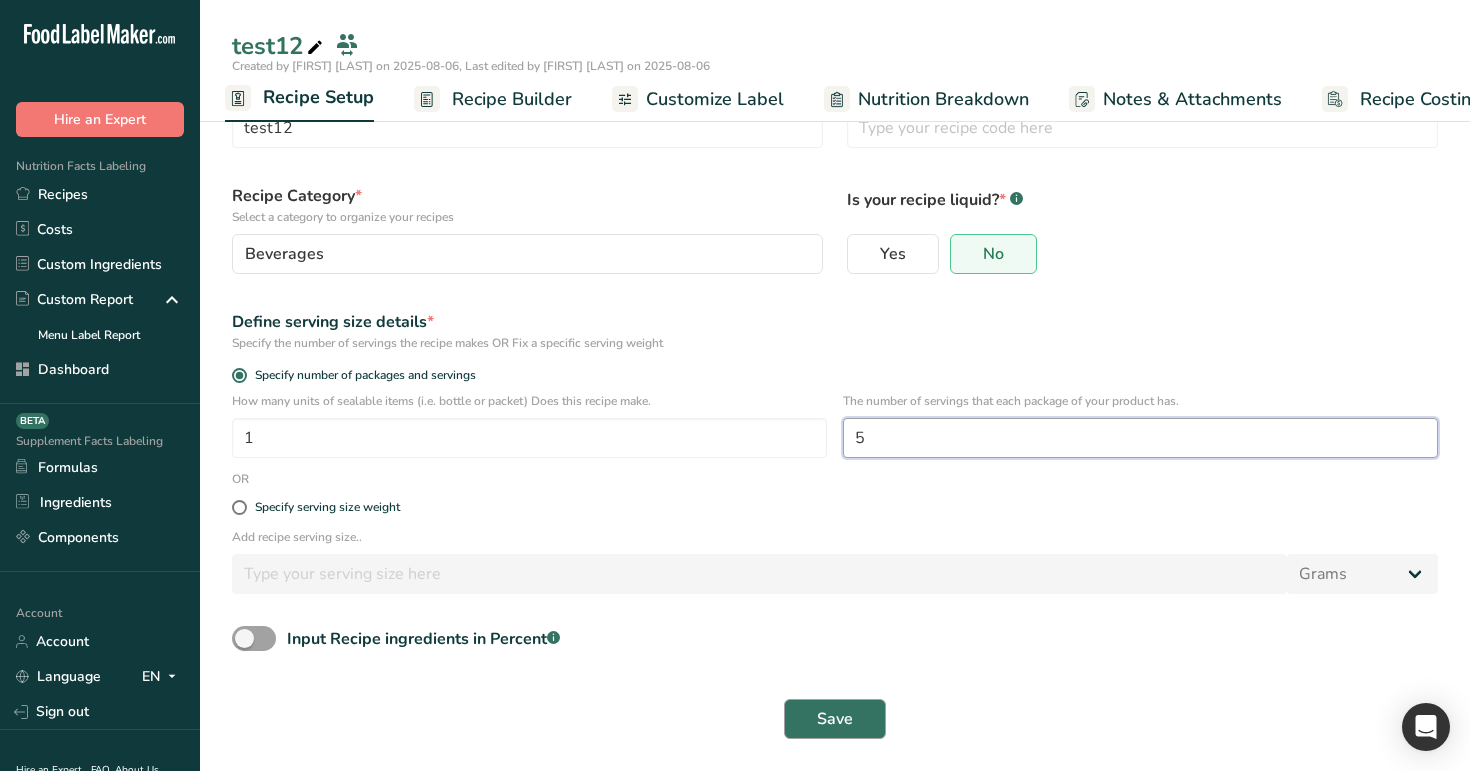 type on "5" 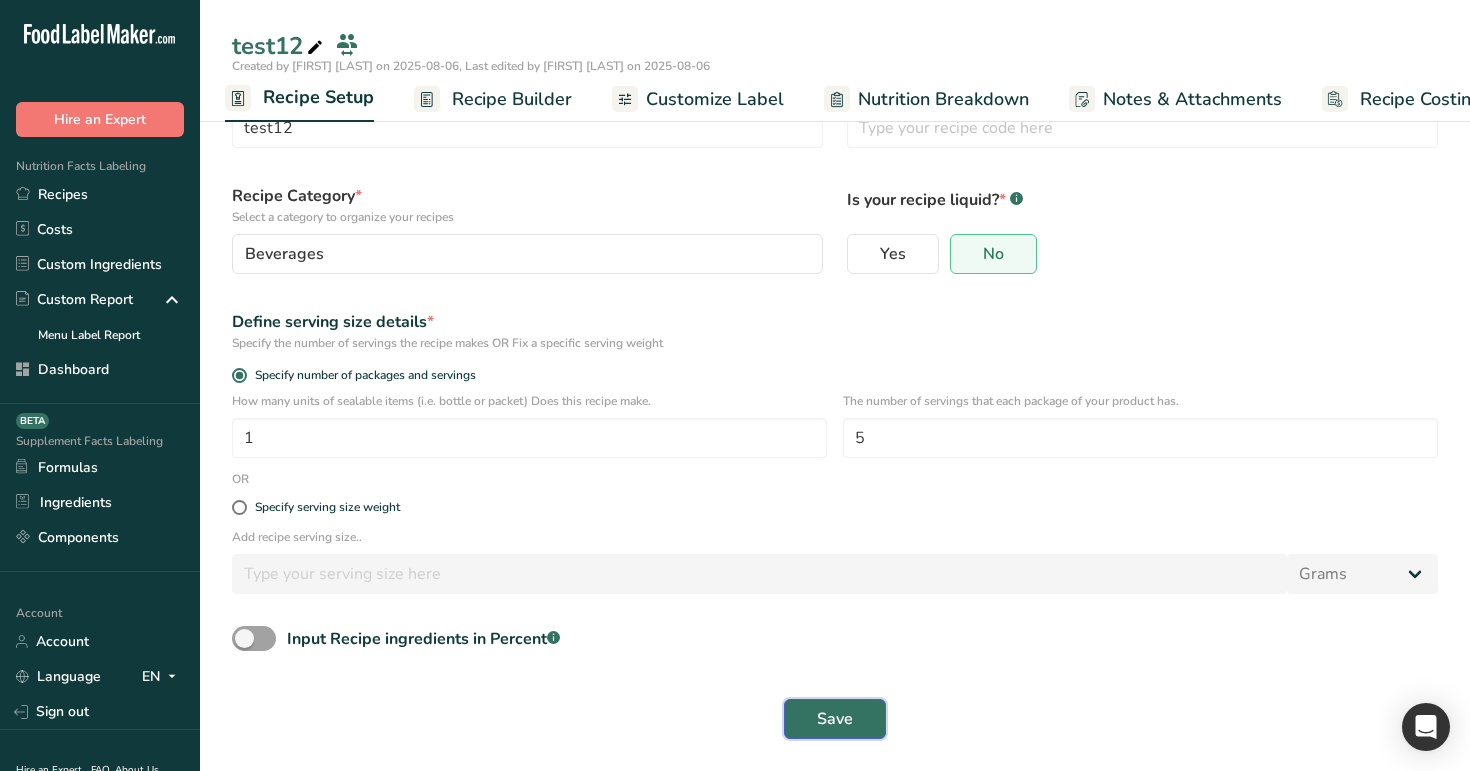 click on "Save" at bounding box center [835, 719] 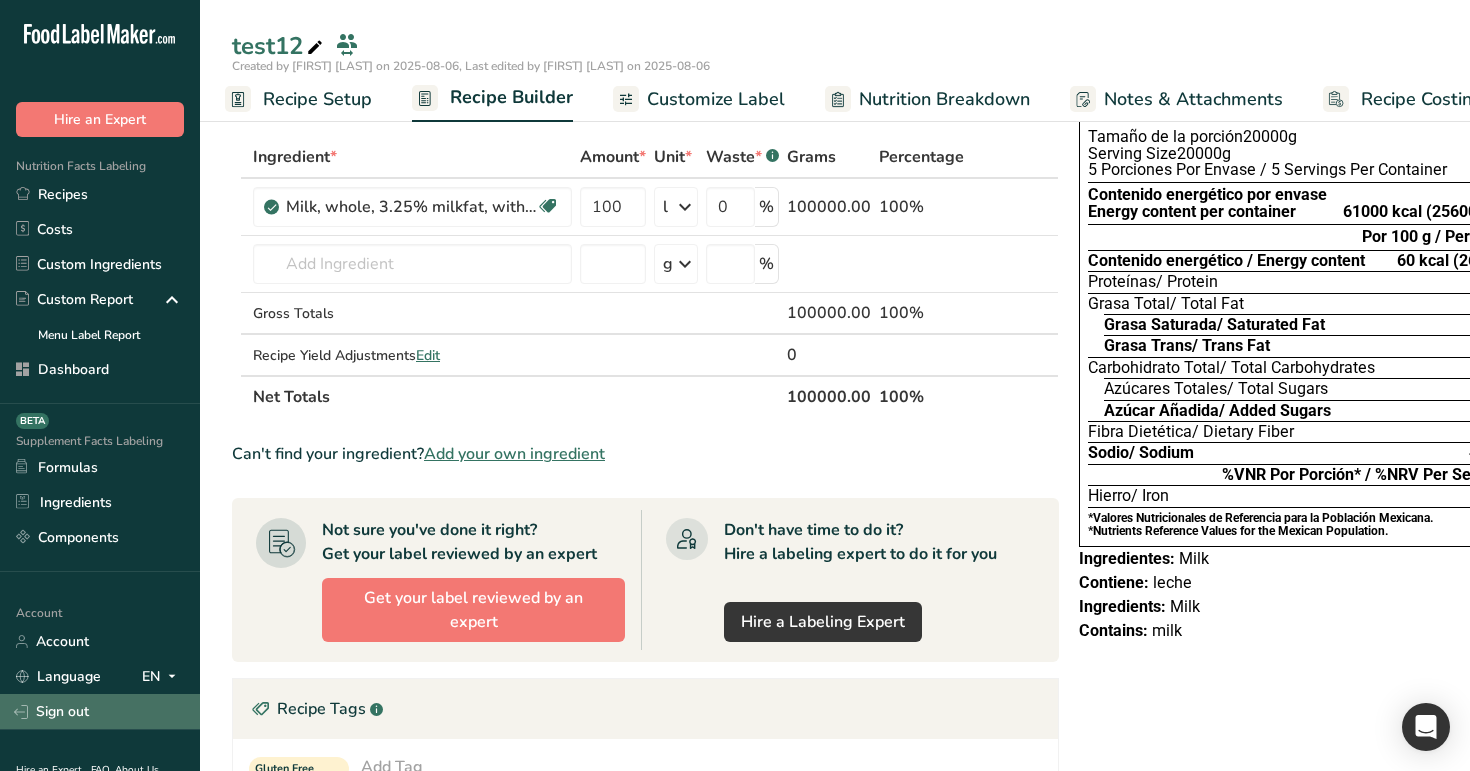 click on "Sign out" at bounding box center [100, 711] 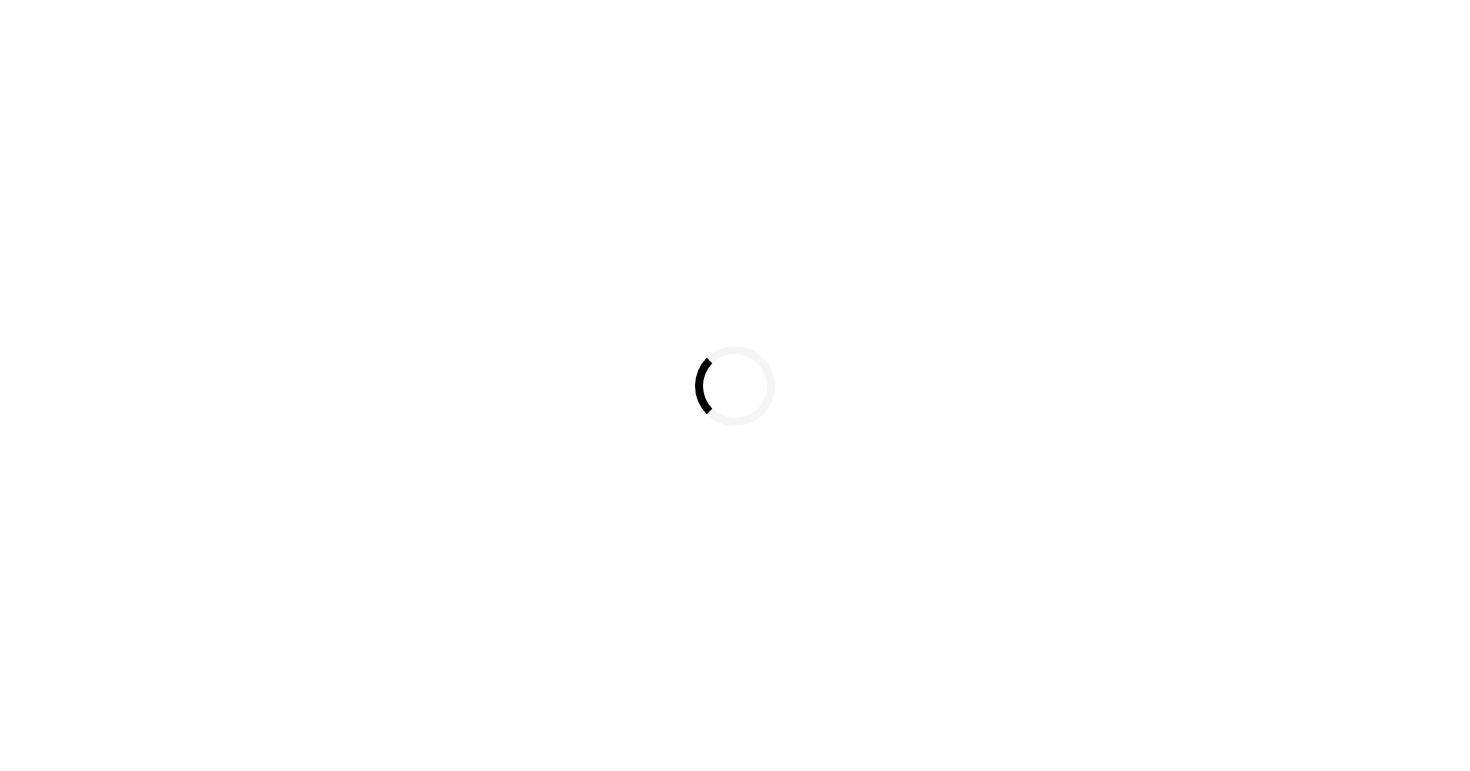 scroll, scrollTop: 0, scrollLeft: 0, axis: both 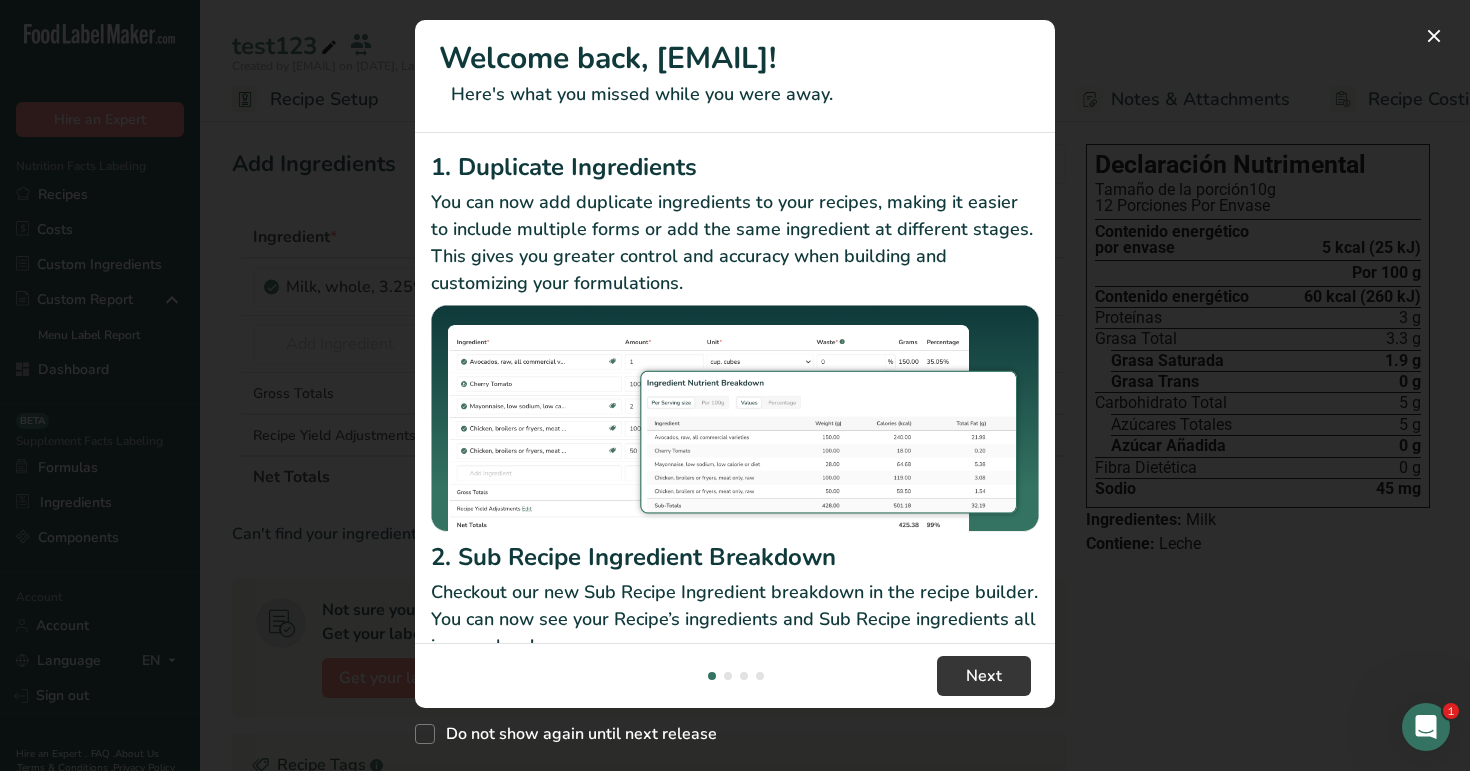 click at bounding box center [735, 385] 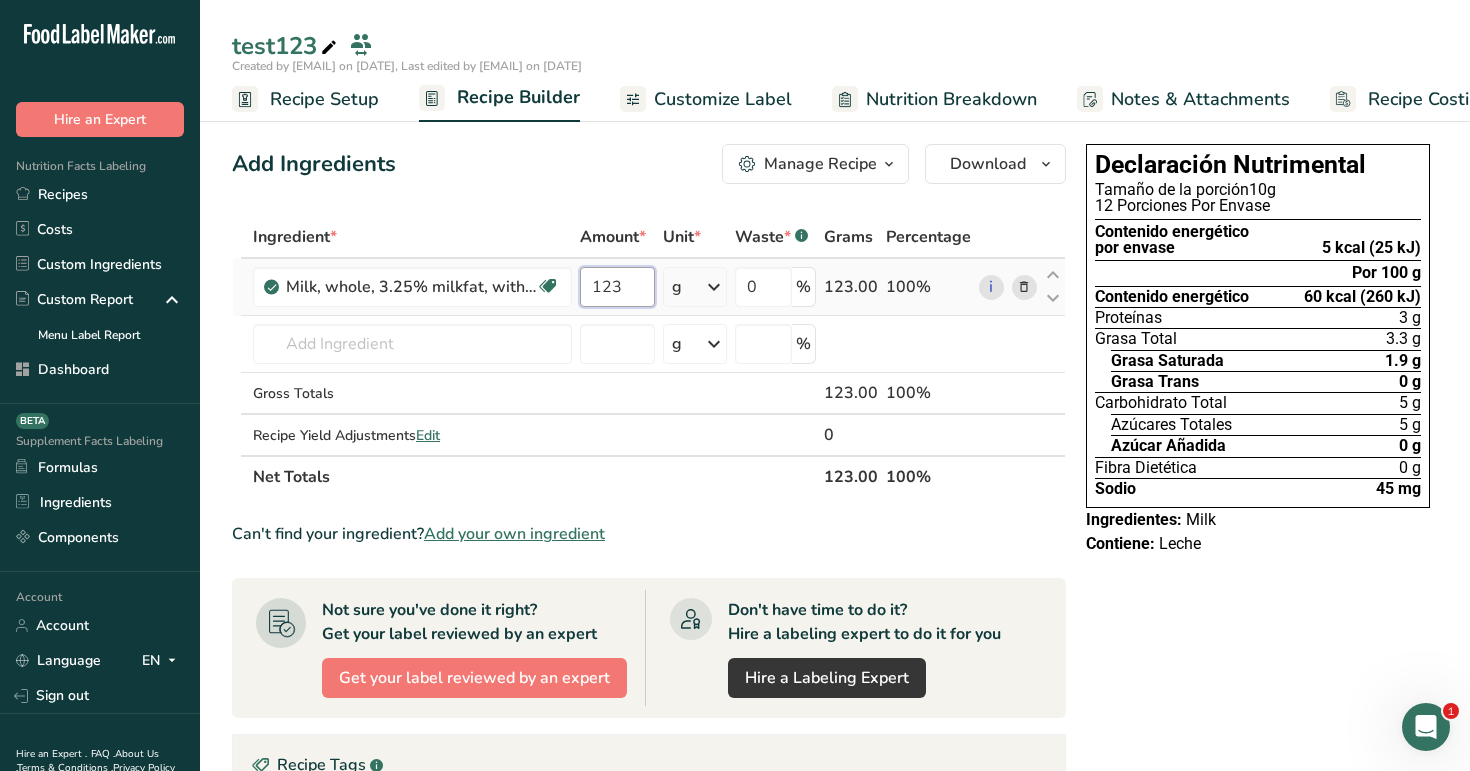 click on "123" at bounding box center [617, 287] 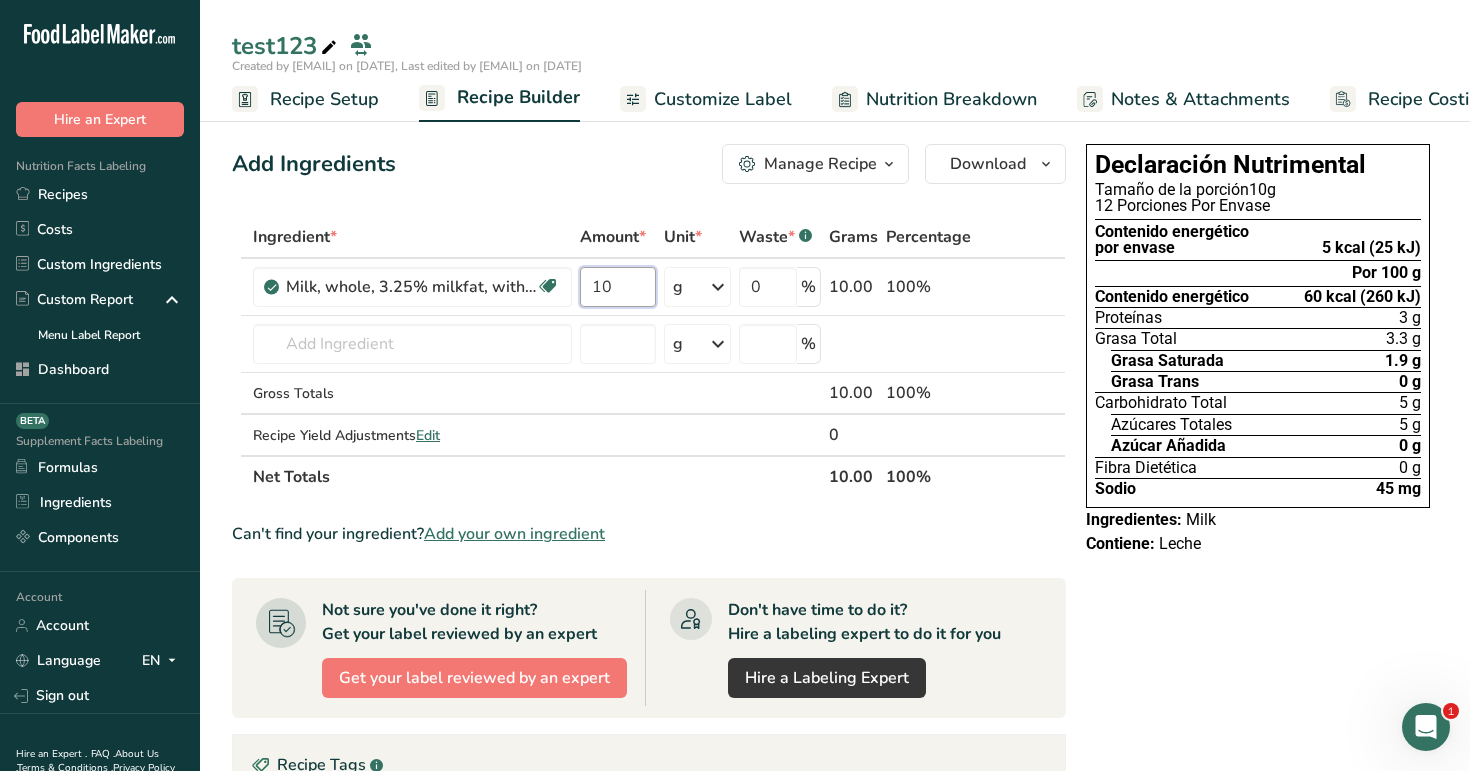 type on "10" 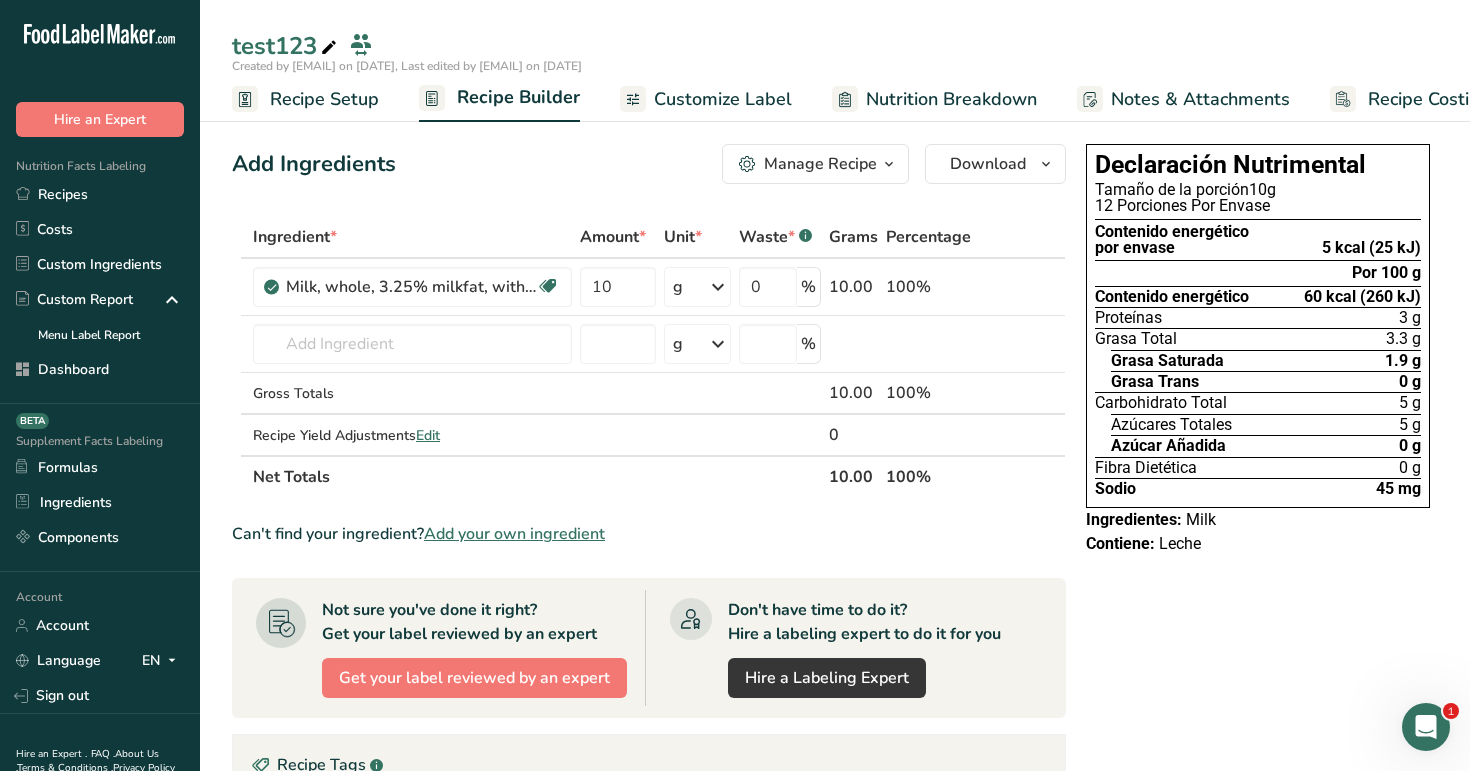click on "test123" at bounding box center [835, 46] 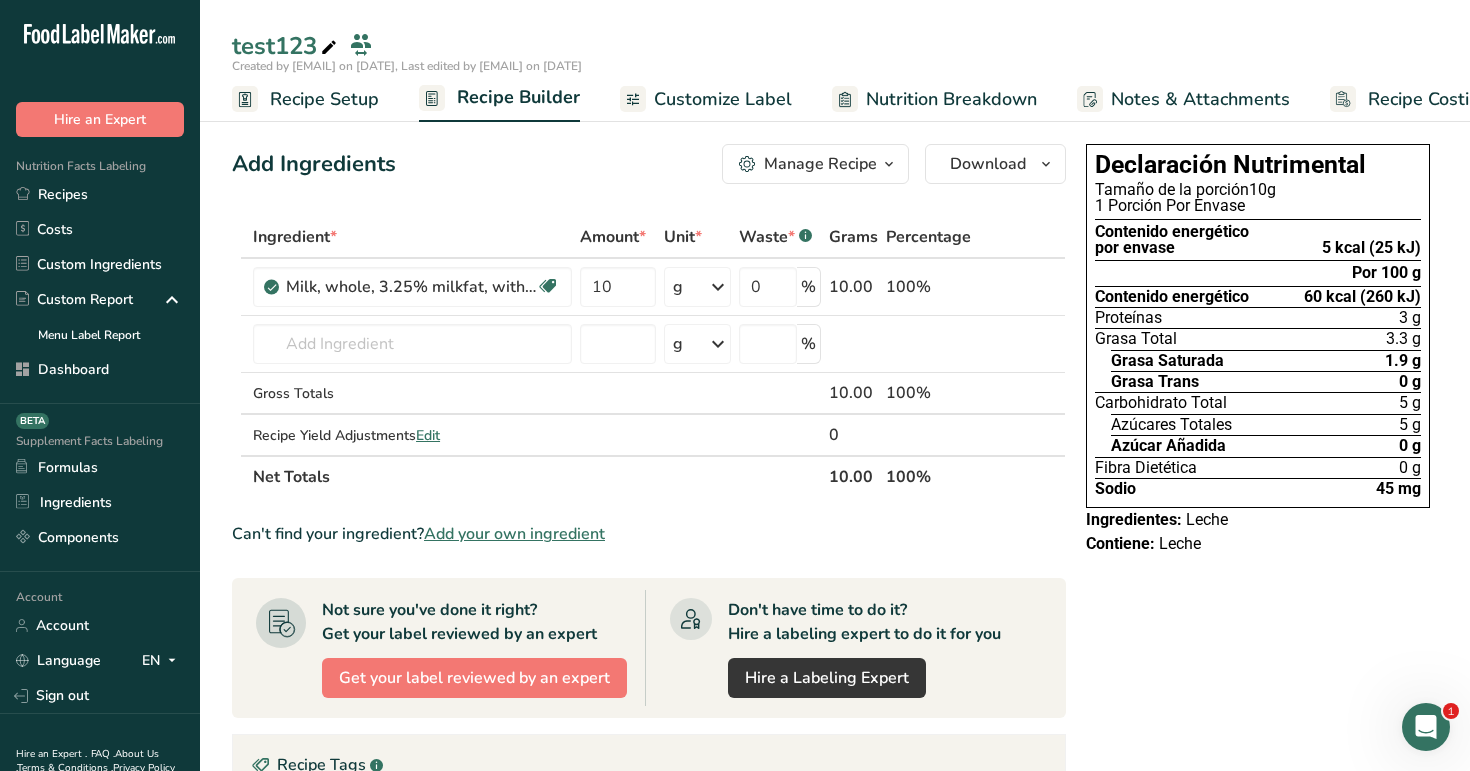 click on "Recipe Setup" at bounding box center [324, 99] 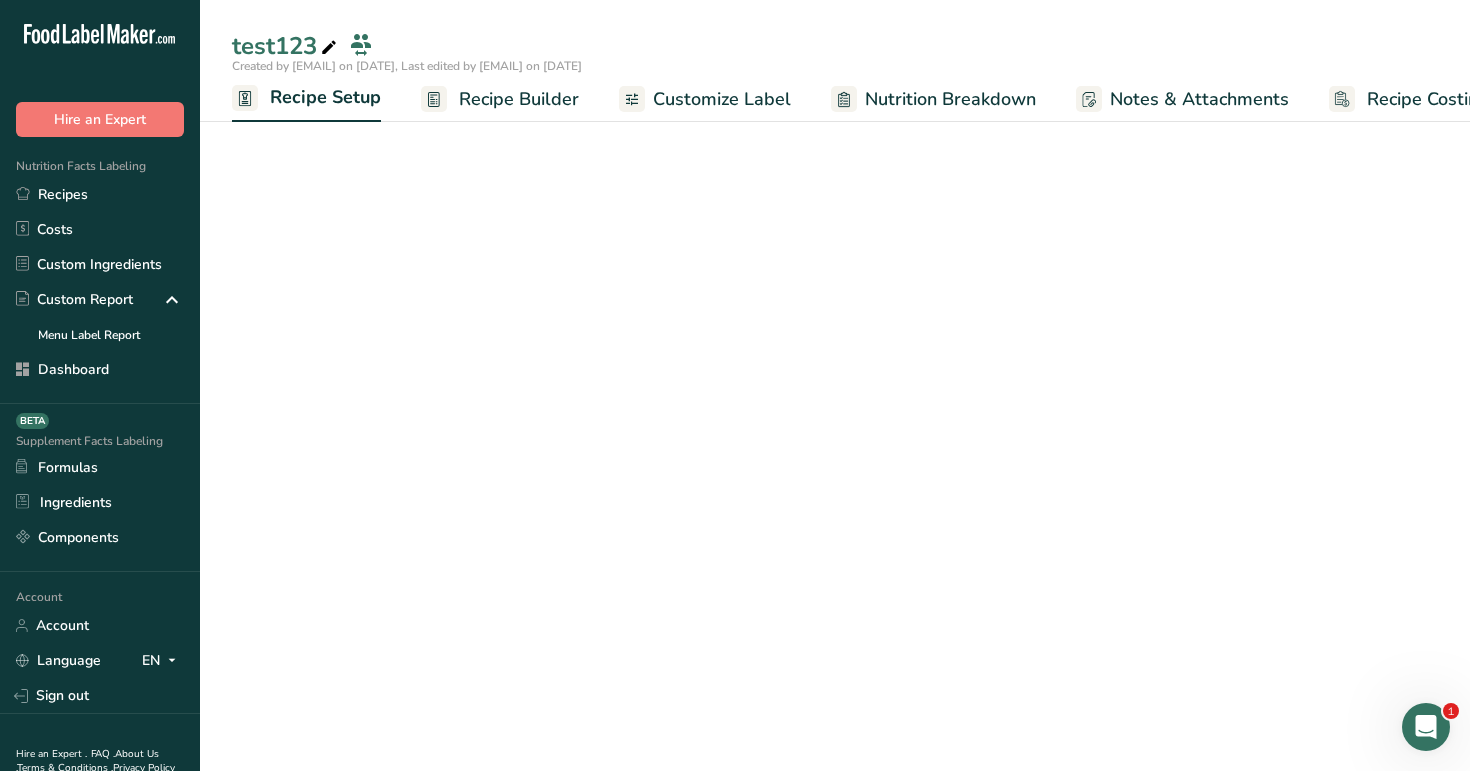 scroll, scrollTop: 0, scrollLeft: 7, axis: horizontal 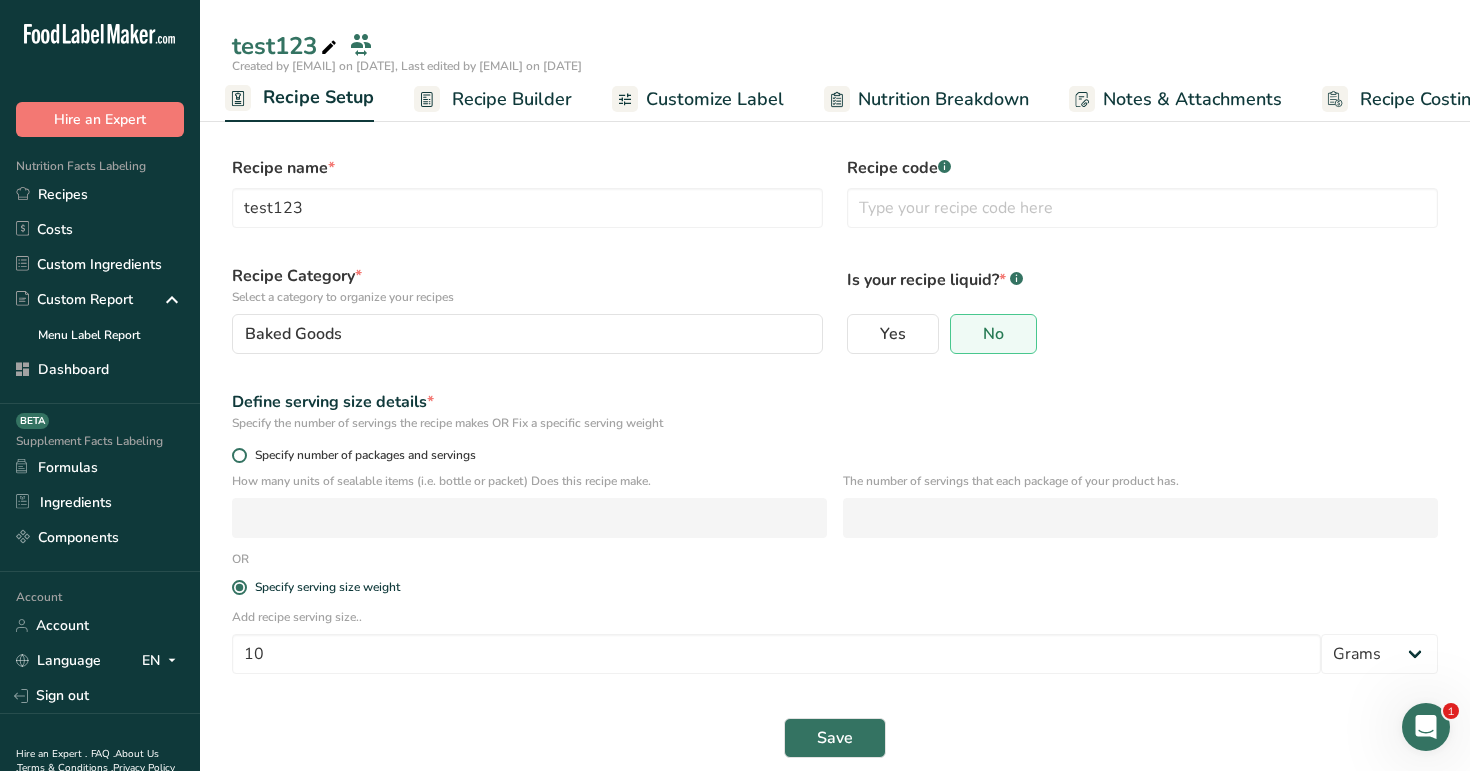 click at bounding box center (239, 455) 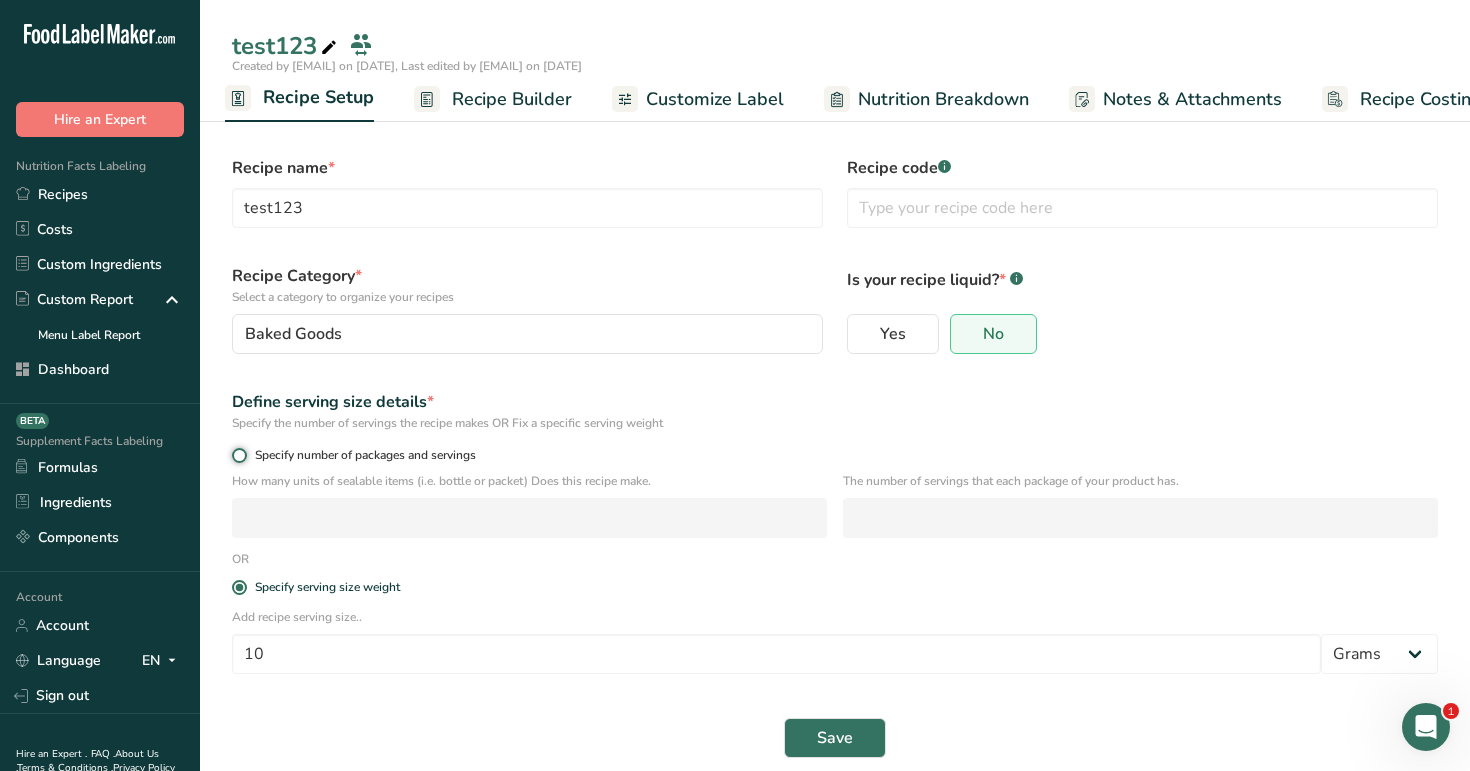 click on "Specify number of packages and servings" at bounding box center [238, 455] 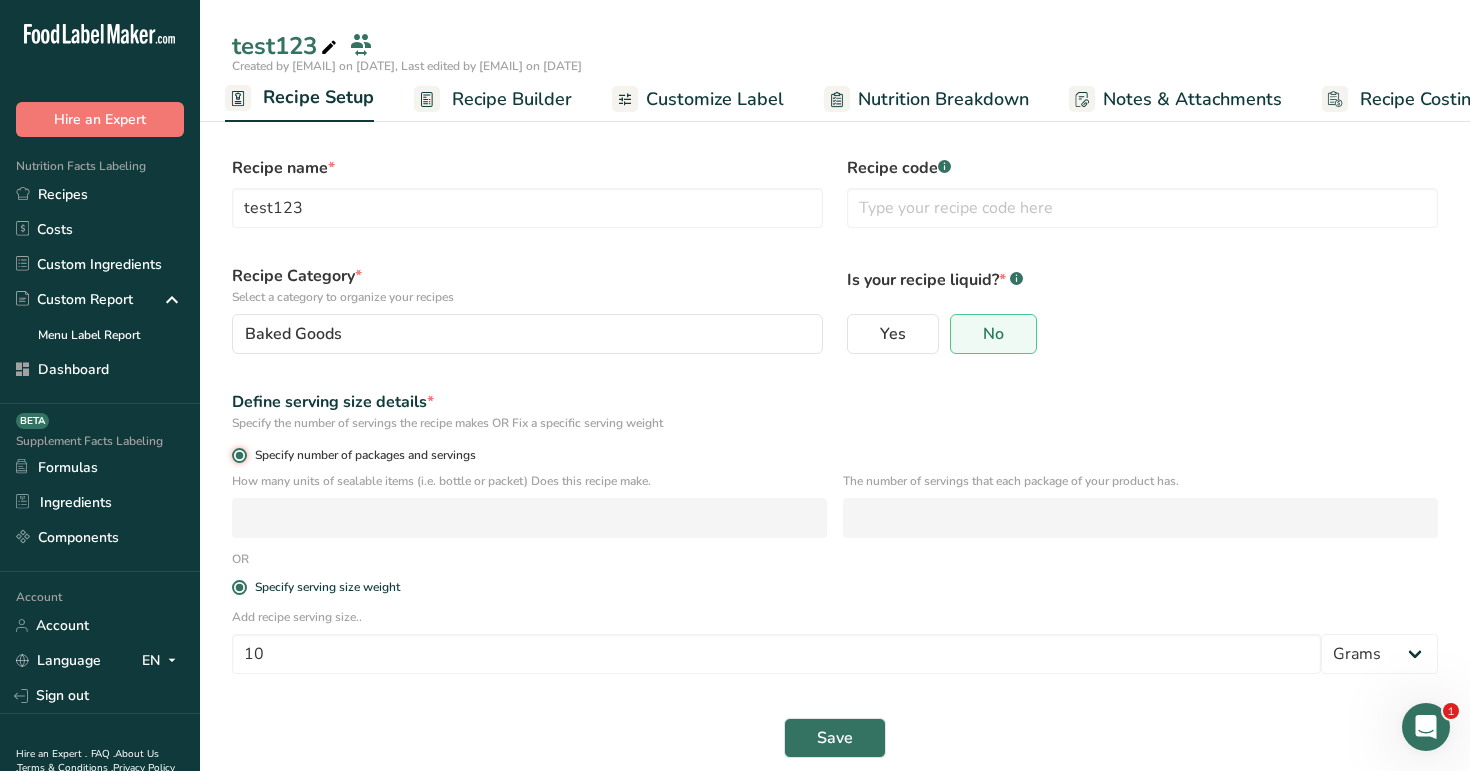 radio on "false" 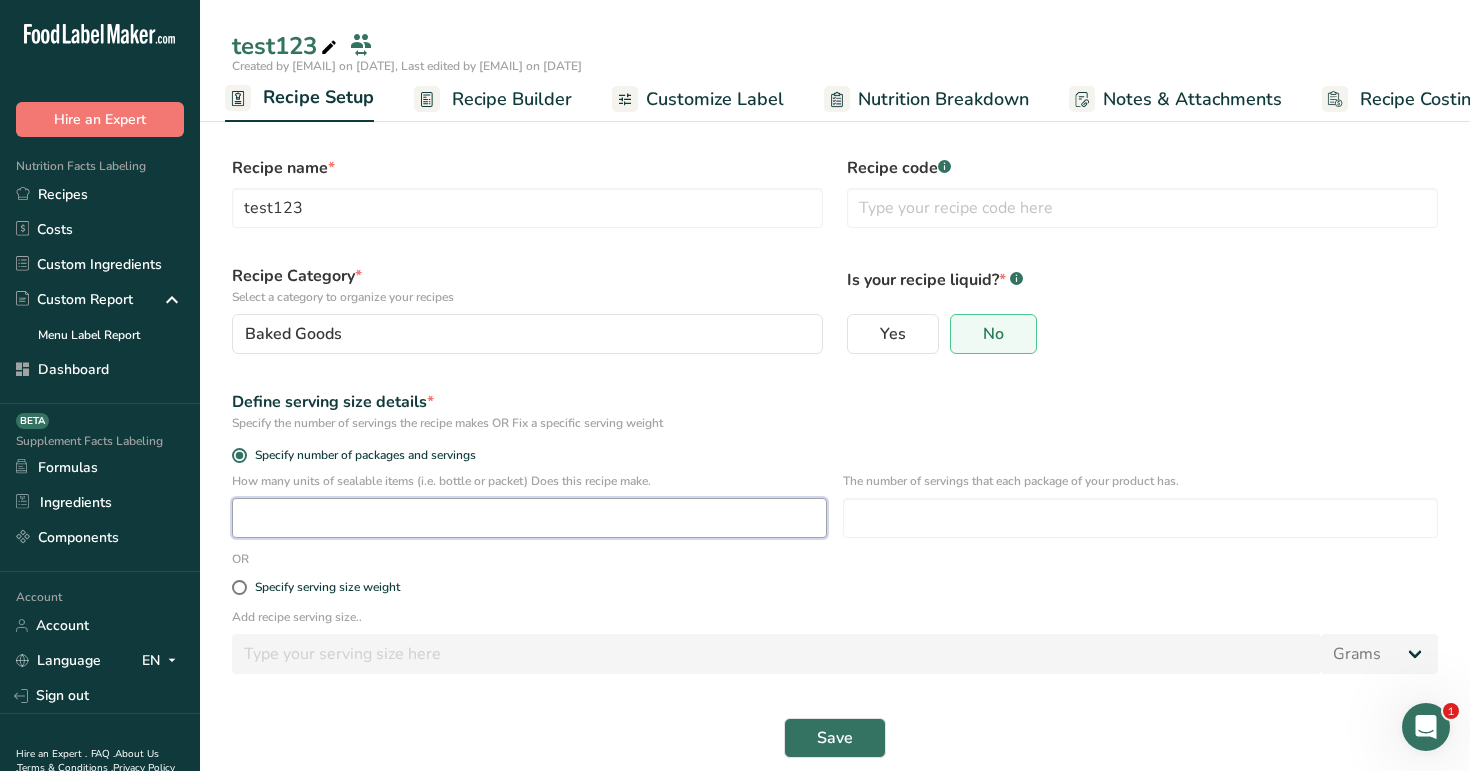 click at bounding box center [529, 518] 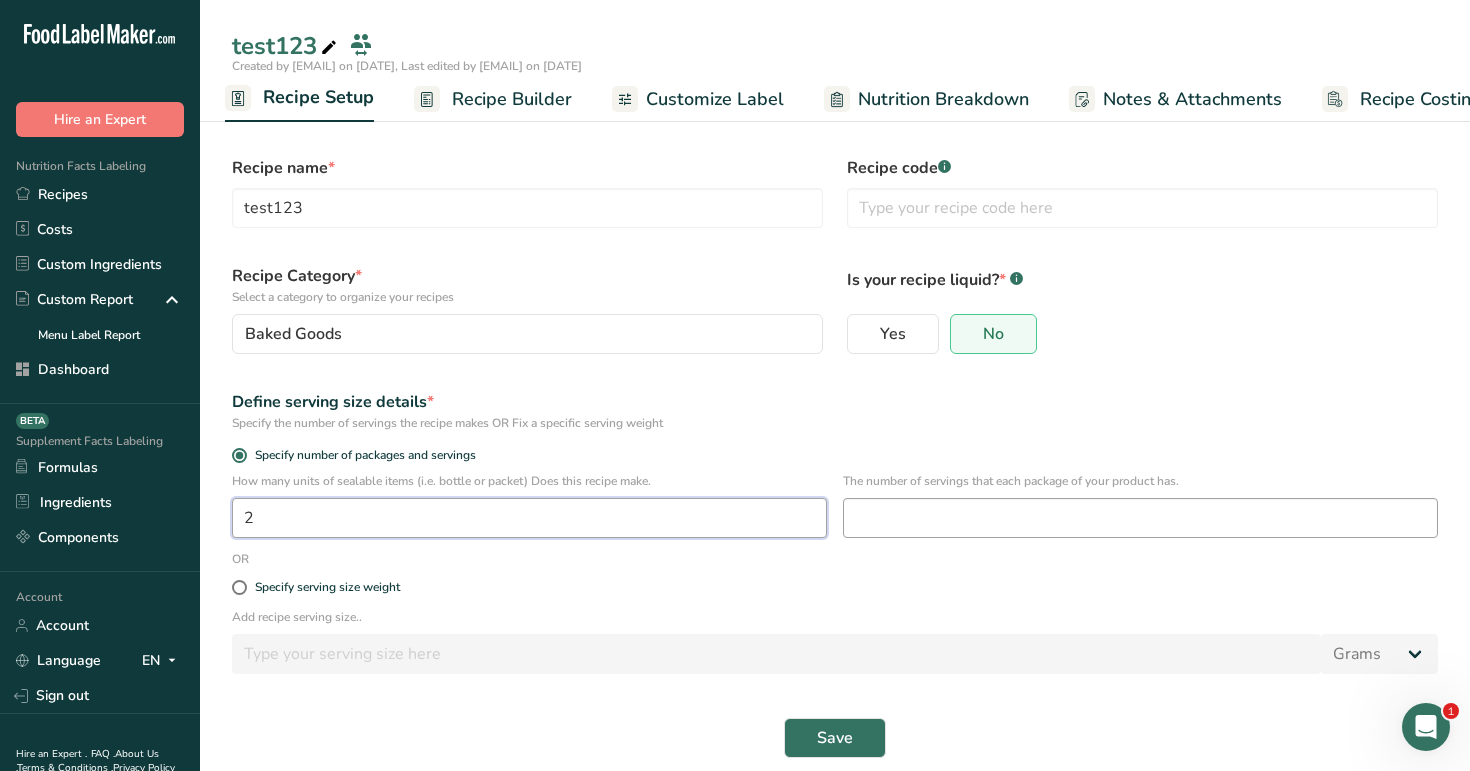type on "2" 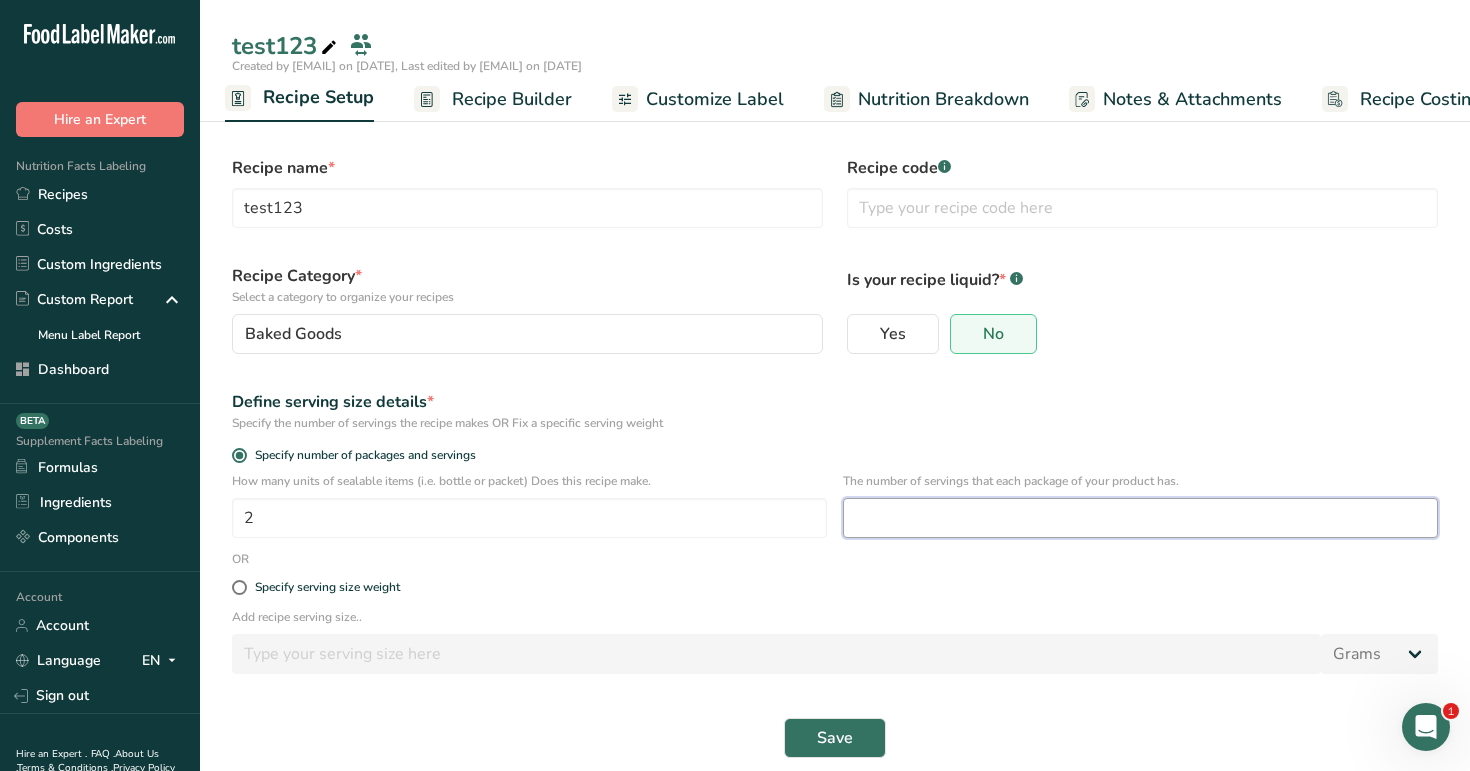 click at bounding box center [1140, 518] 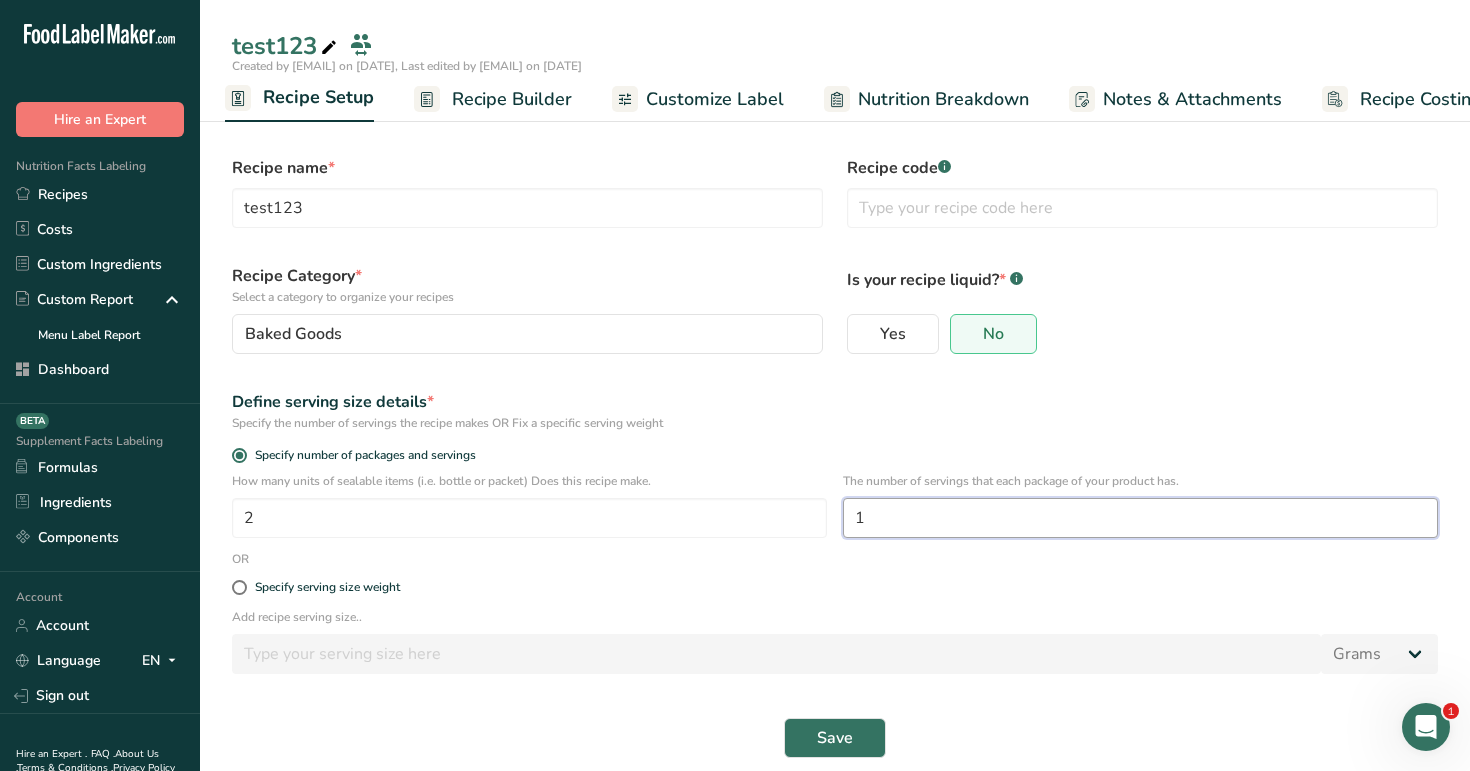 type on "1" 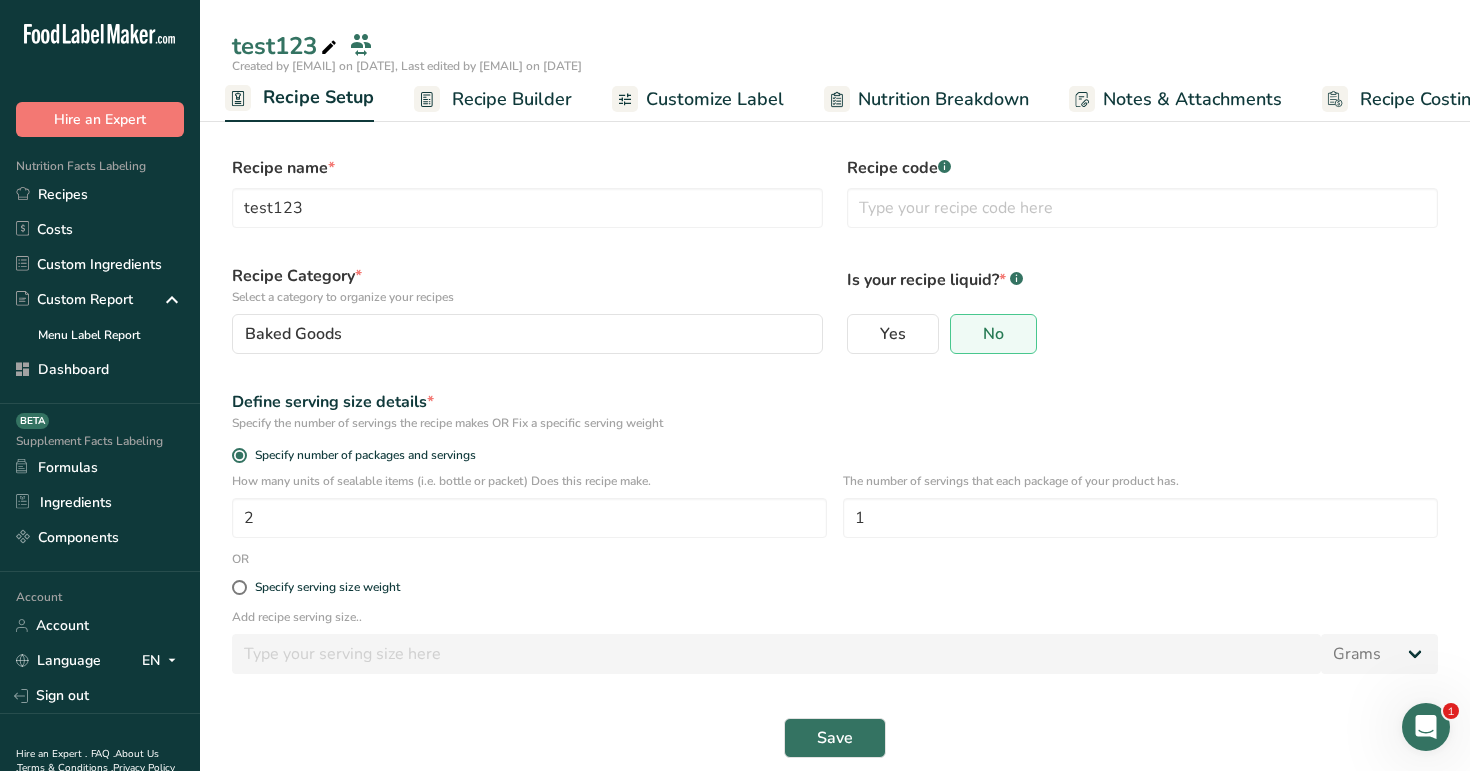 drag, startPoint x: 950, startPoint y: 414, endPoint x: 828, endPoint y: 503, distance: 151.01324 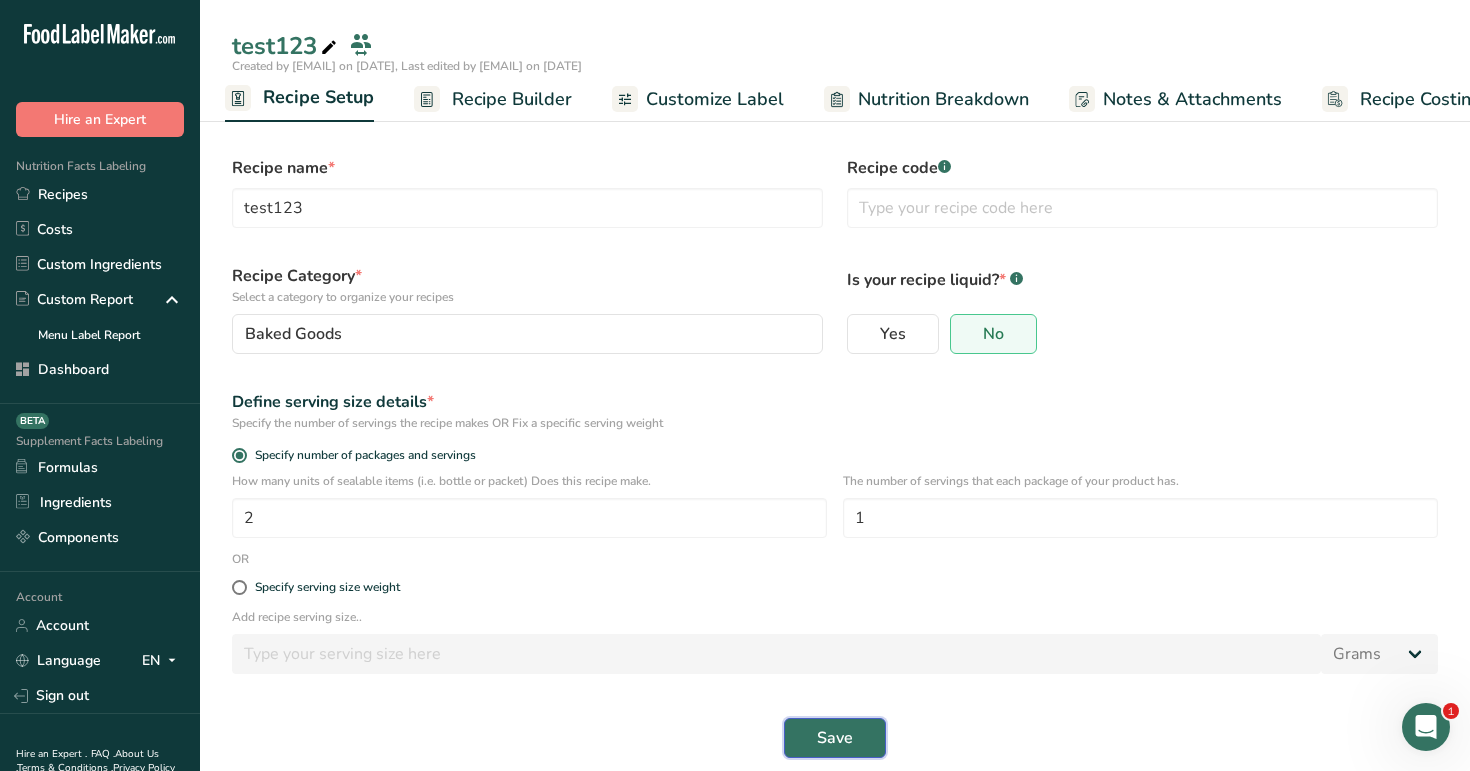 click on "Save" at bounding box center [835, 738] 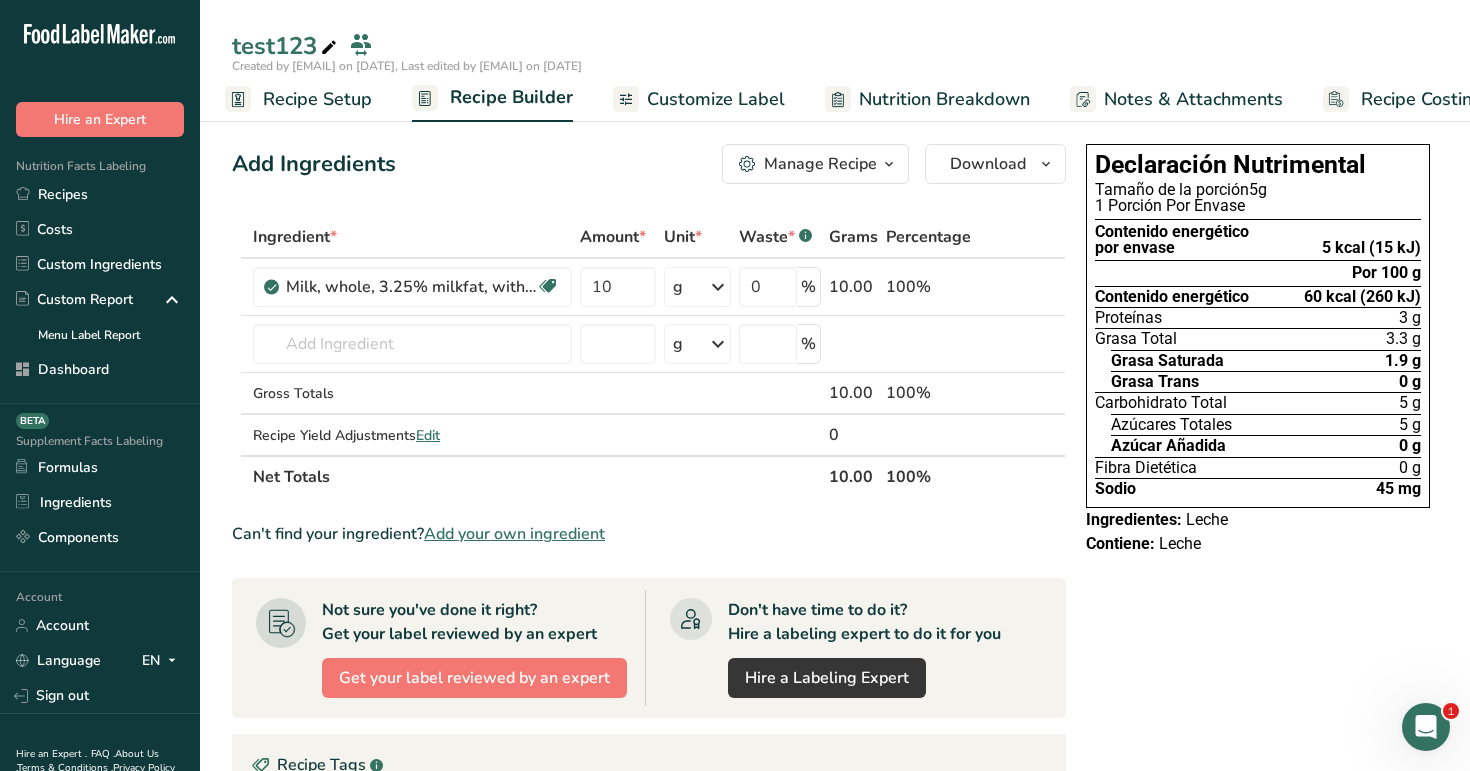 click on "Recipe Setup" at bounding box center [317, 99] 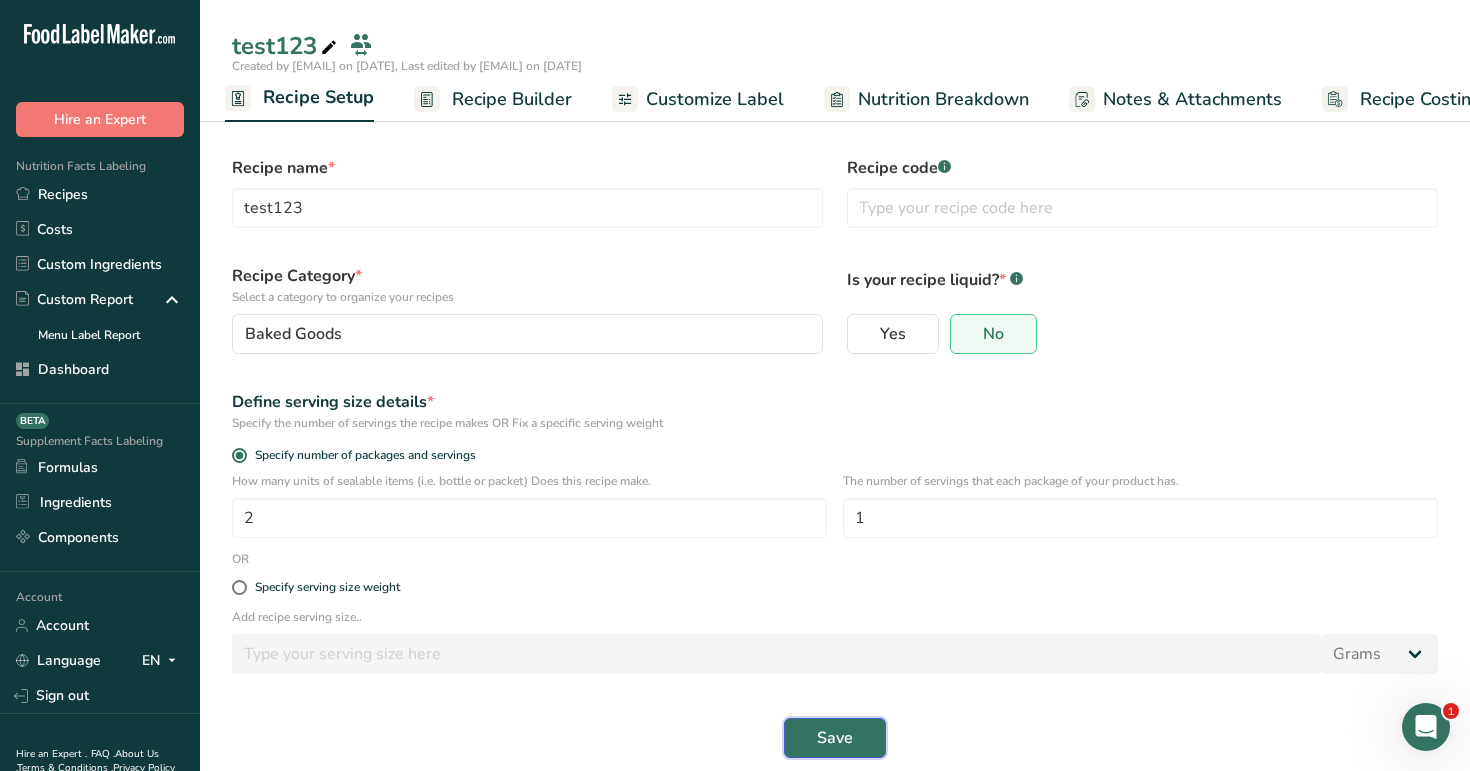 click on "Save" at bounding box center (835, 738) 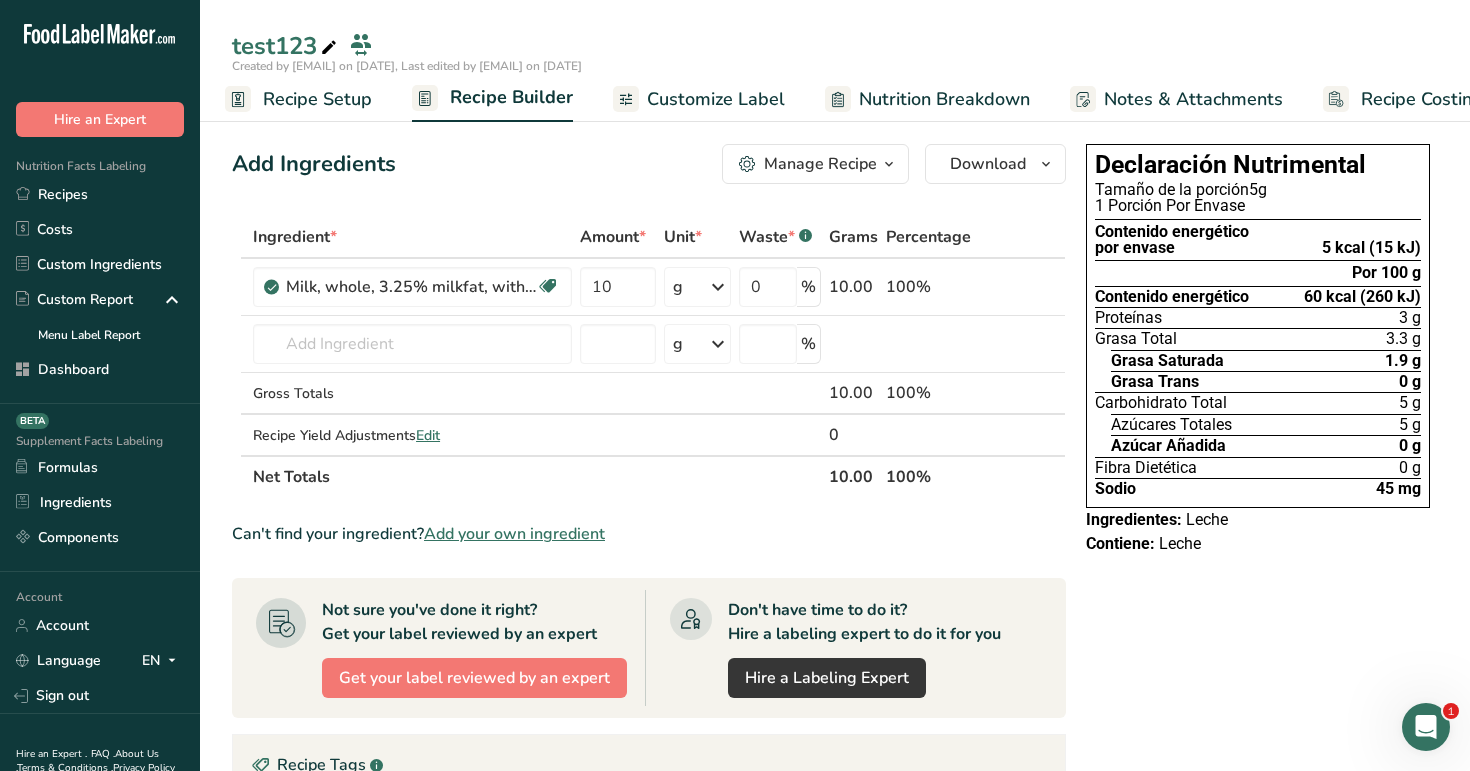 click on "Recipe Setup" at bounding box center [317, 99] 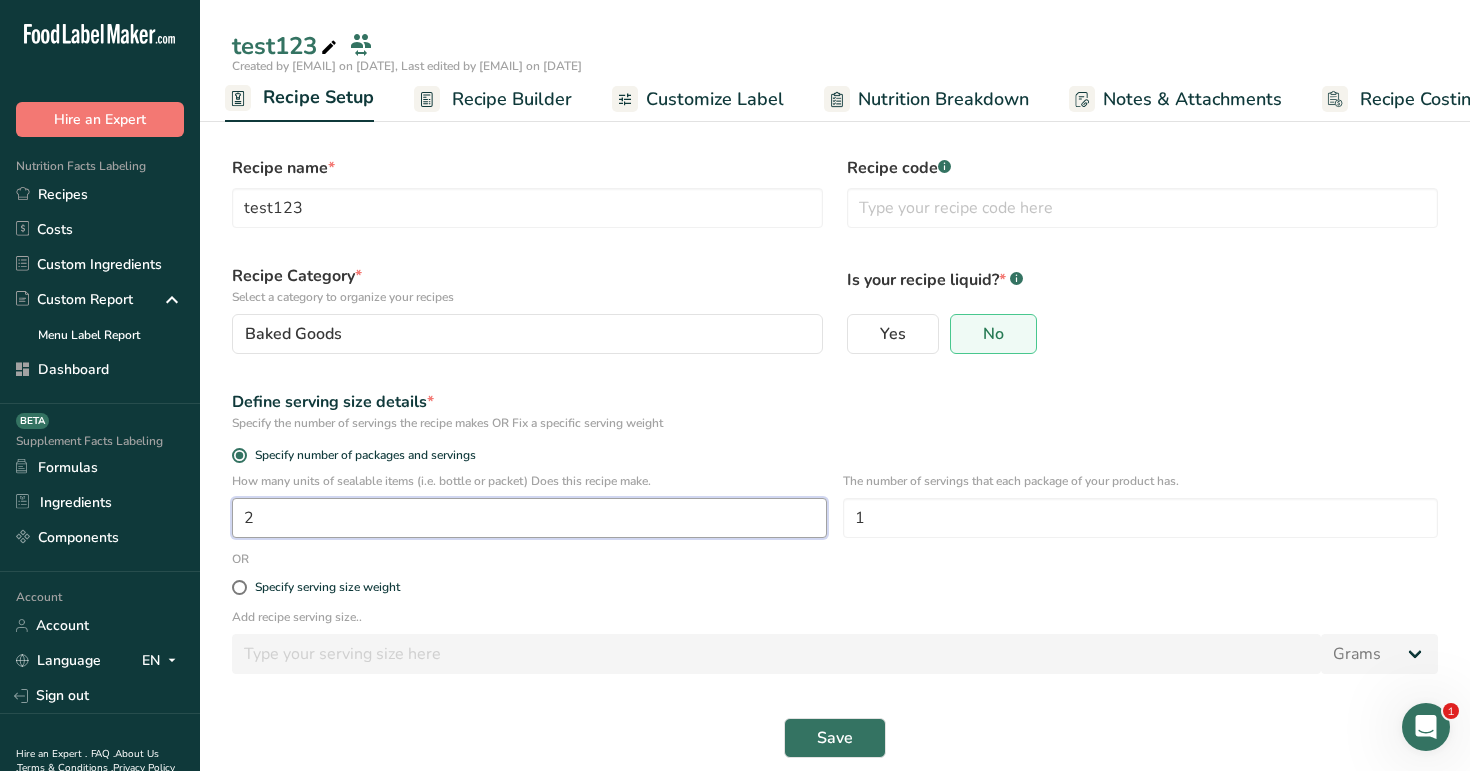 click on "2" at bounding box center [529, 518] 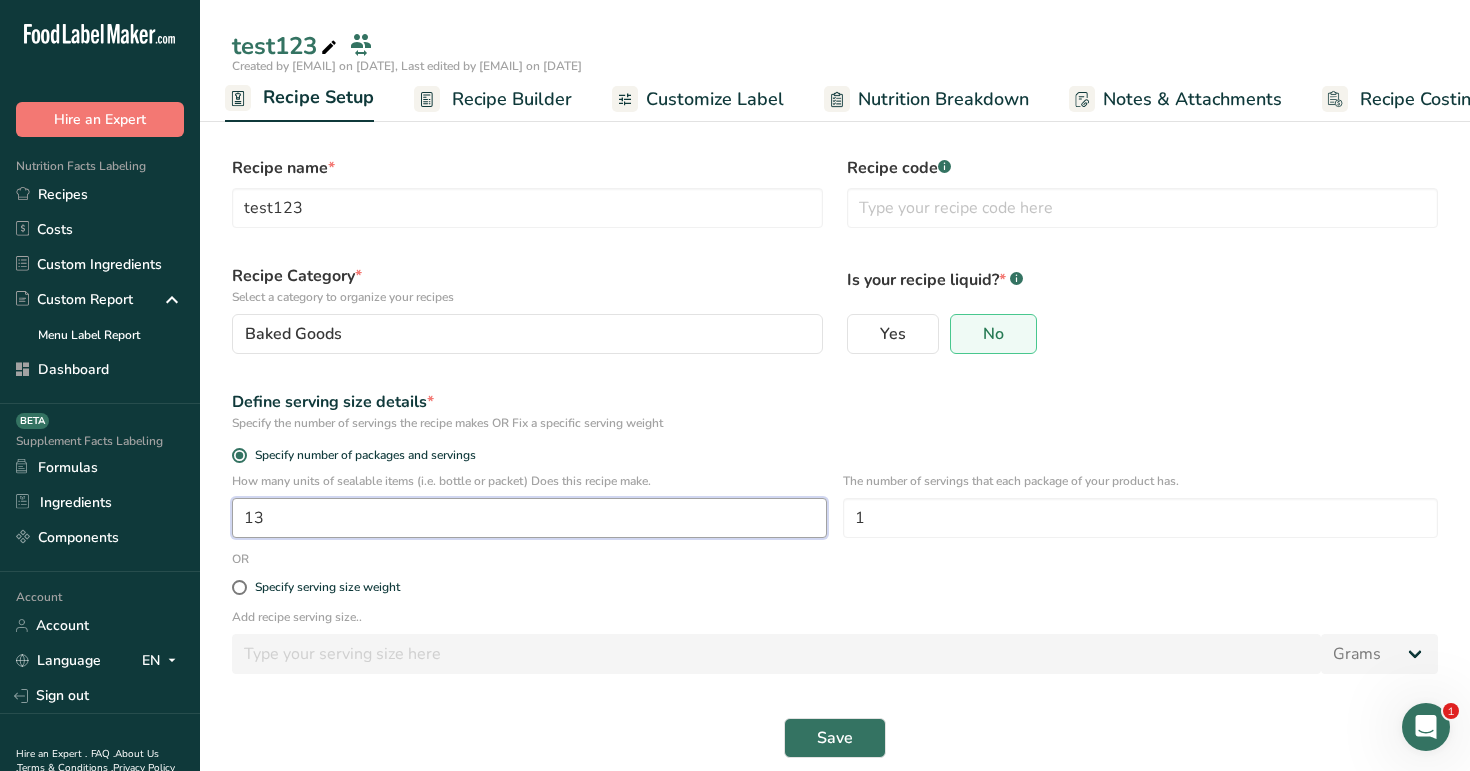 type on "1" 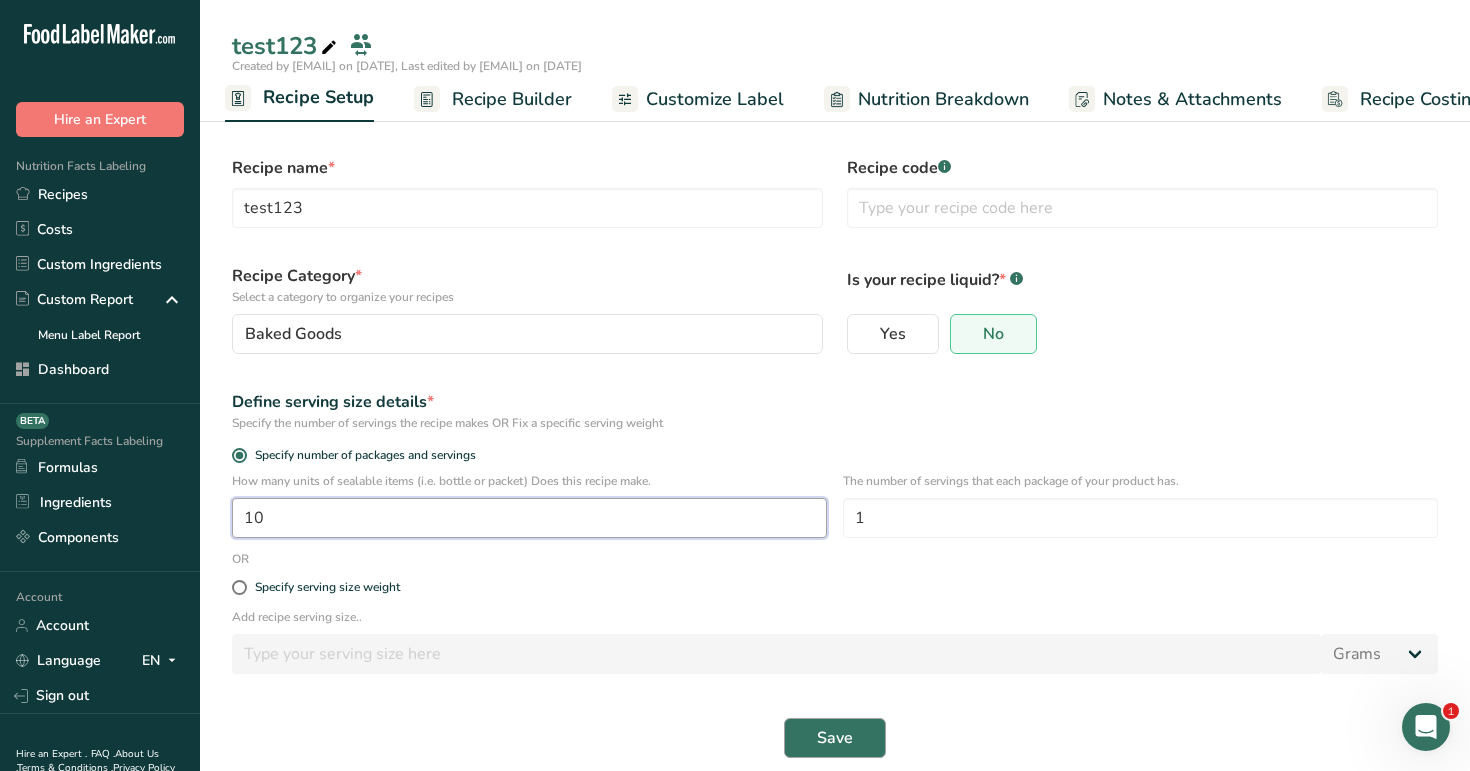 type on "10" 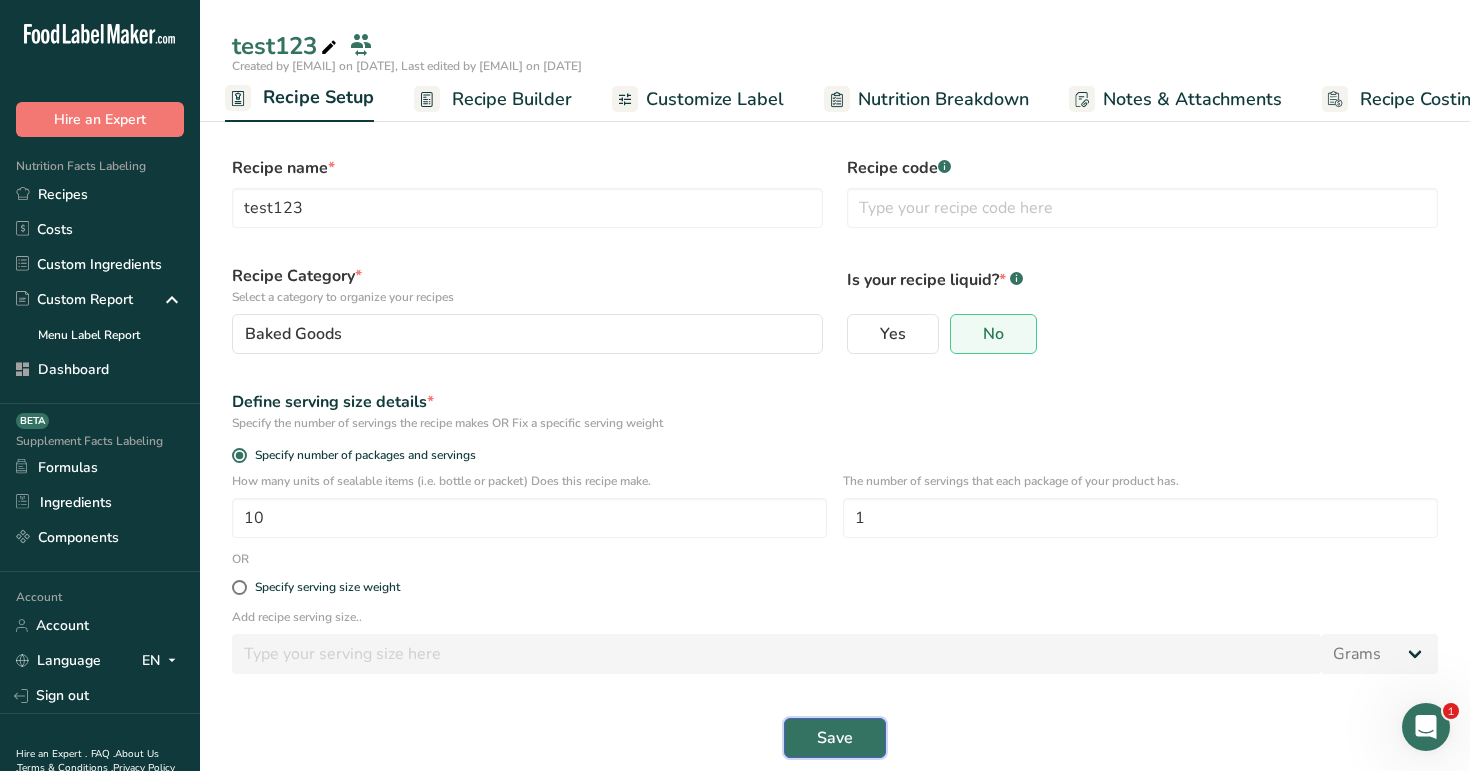 click on "Save" at bounding box center [835, 738] 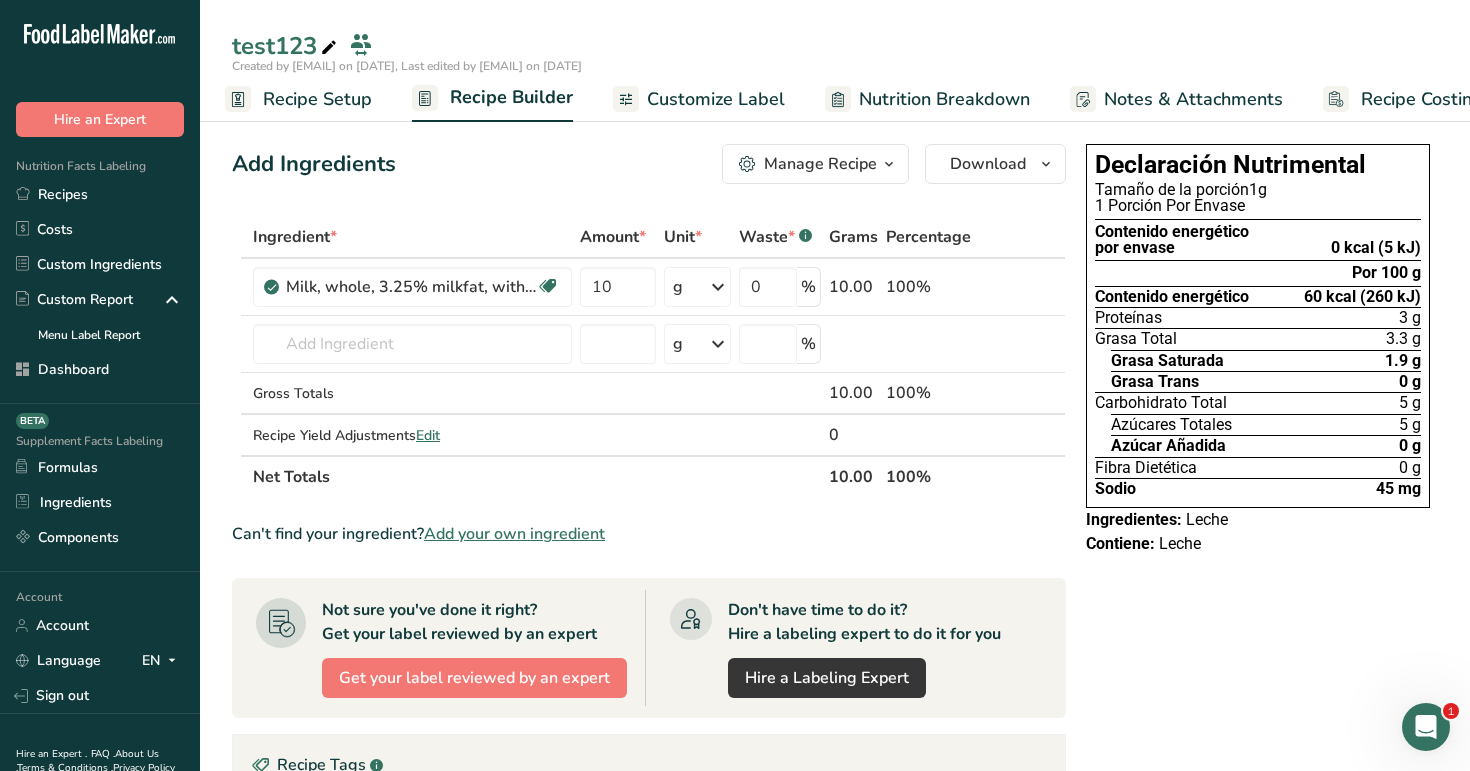 click on "Recipe Setup" at bounding box center [317, 99] 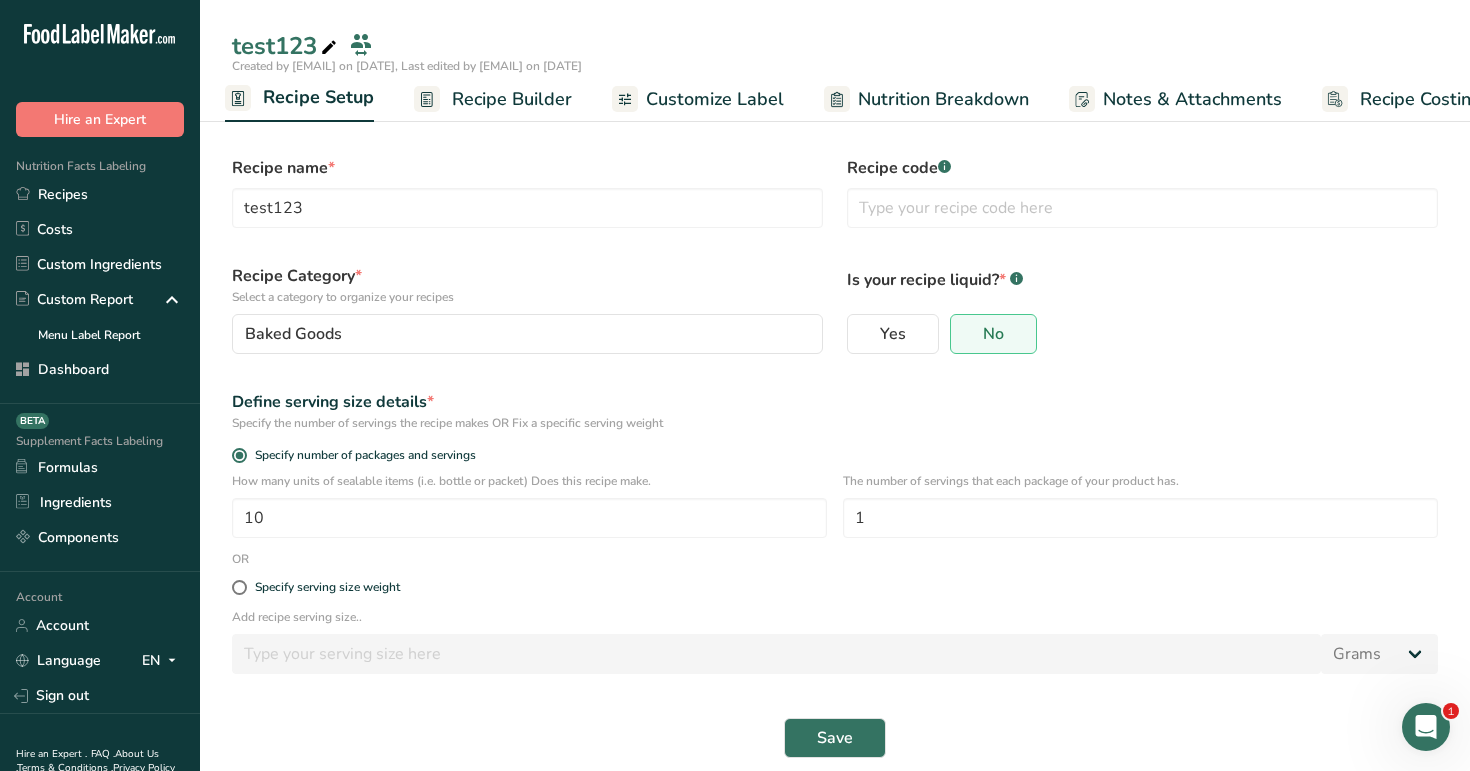 click on "How many units of sealable items (i.e. bottle or packet) Does this recipe make.
10" at bounding box center (529, 505) 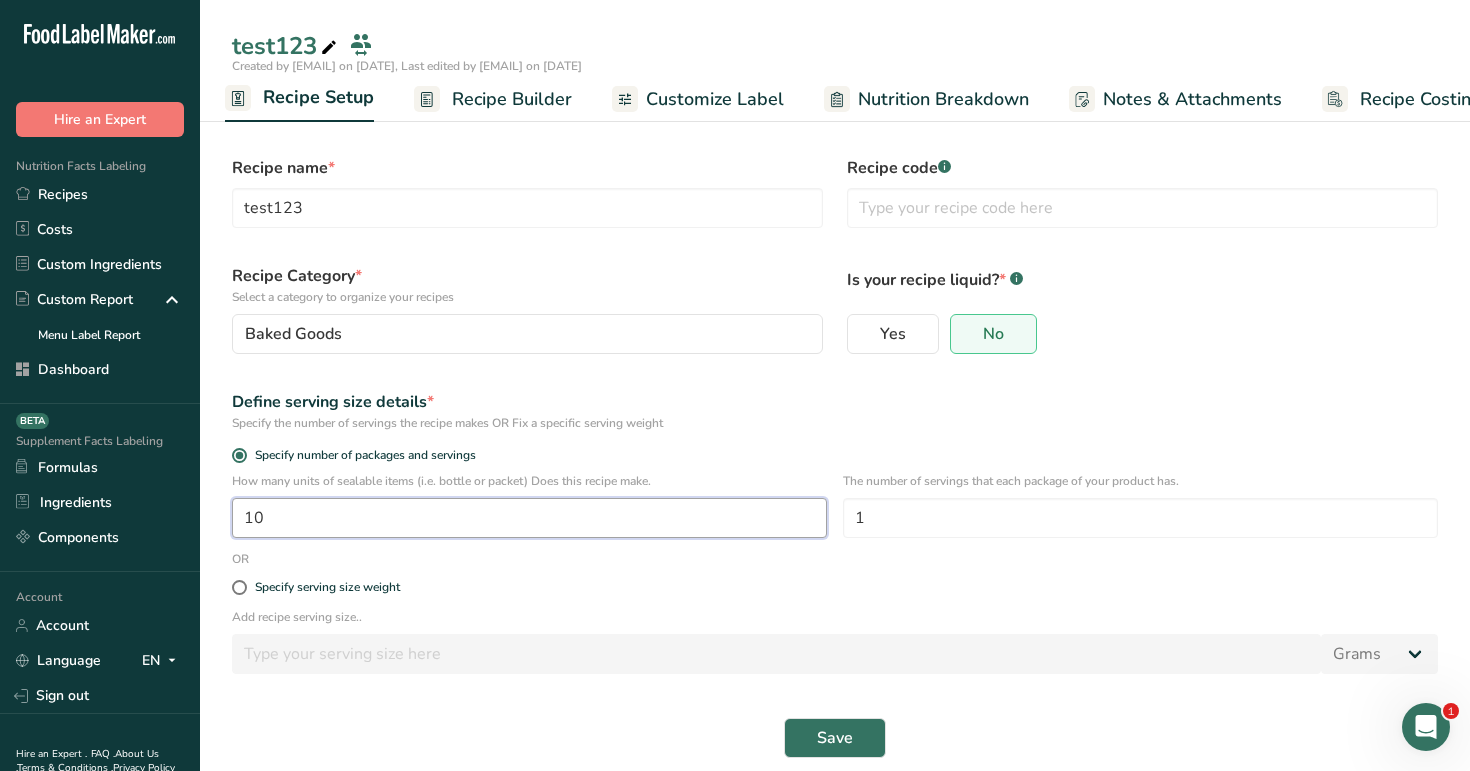 click on "10" at bounding box center (529, 518) 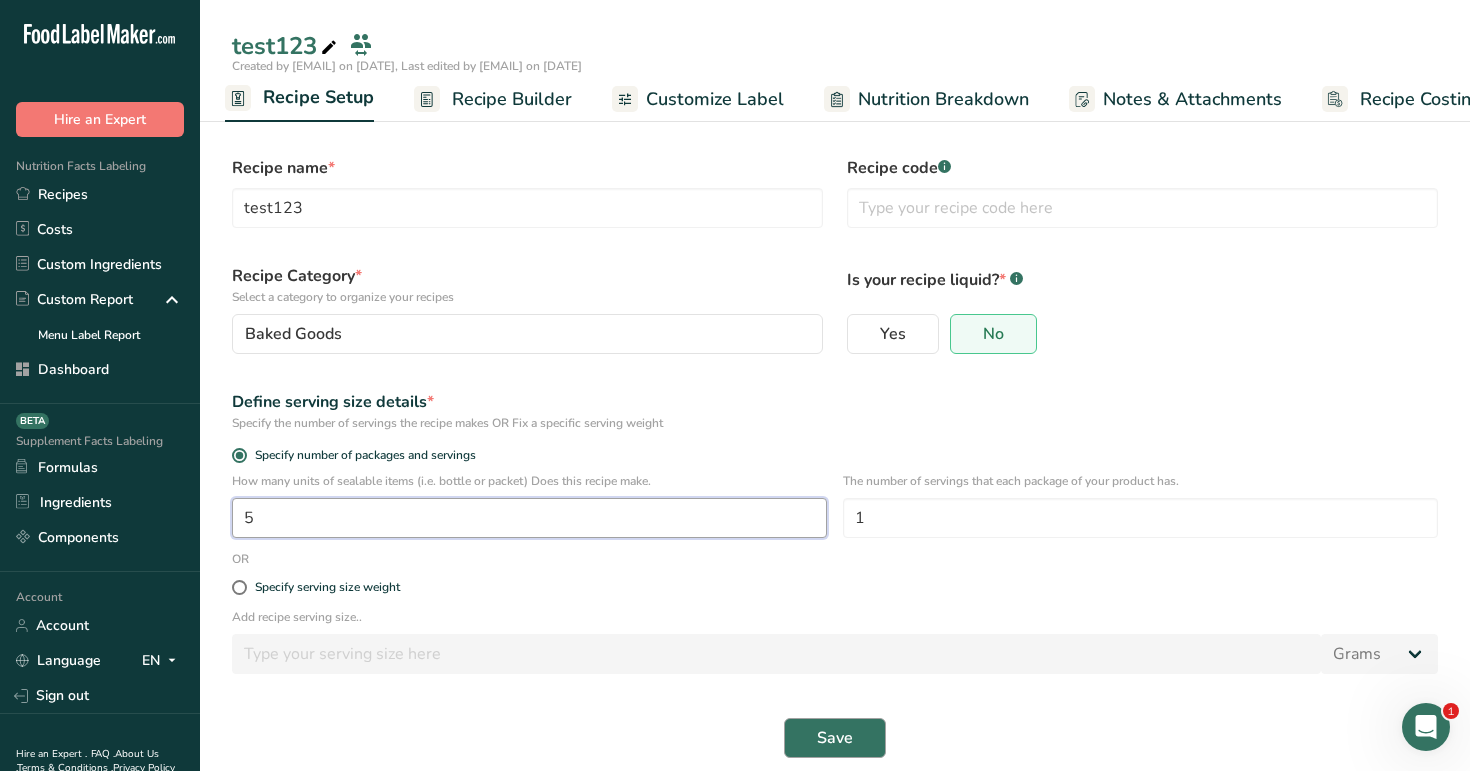 type on "5" 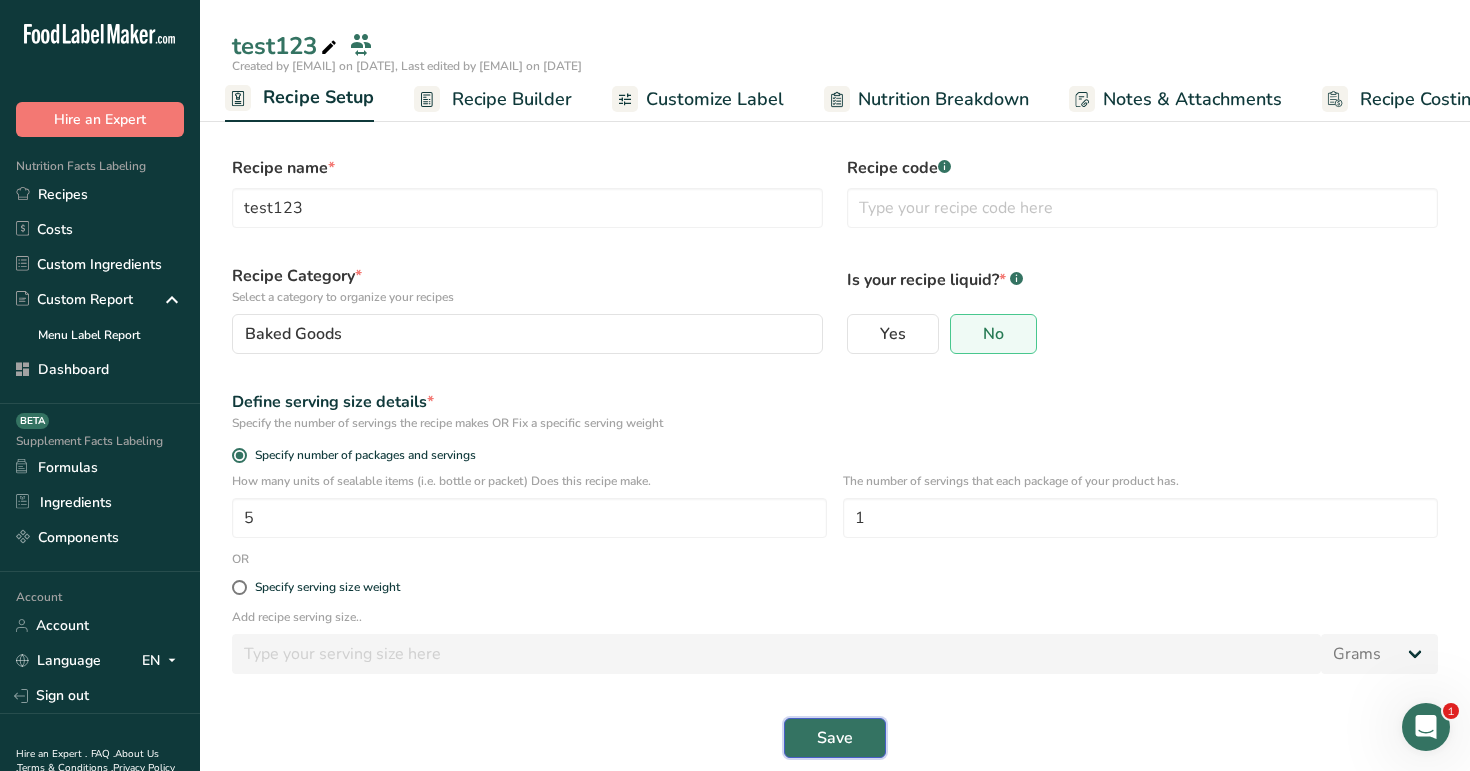 click on "Save" at bounding box center (835, 738) 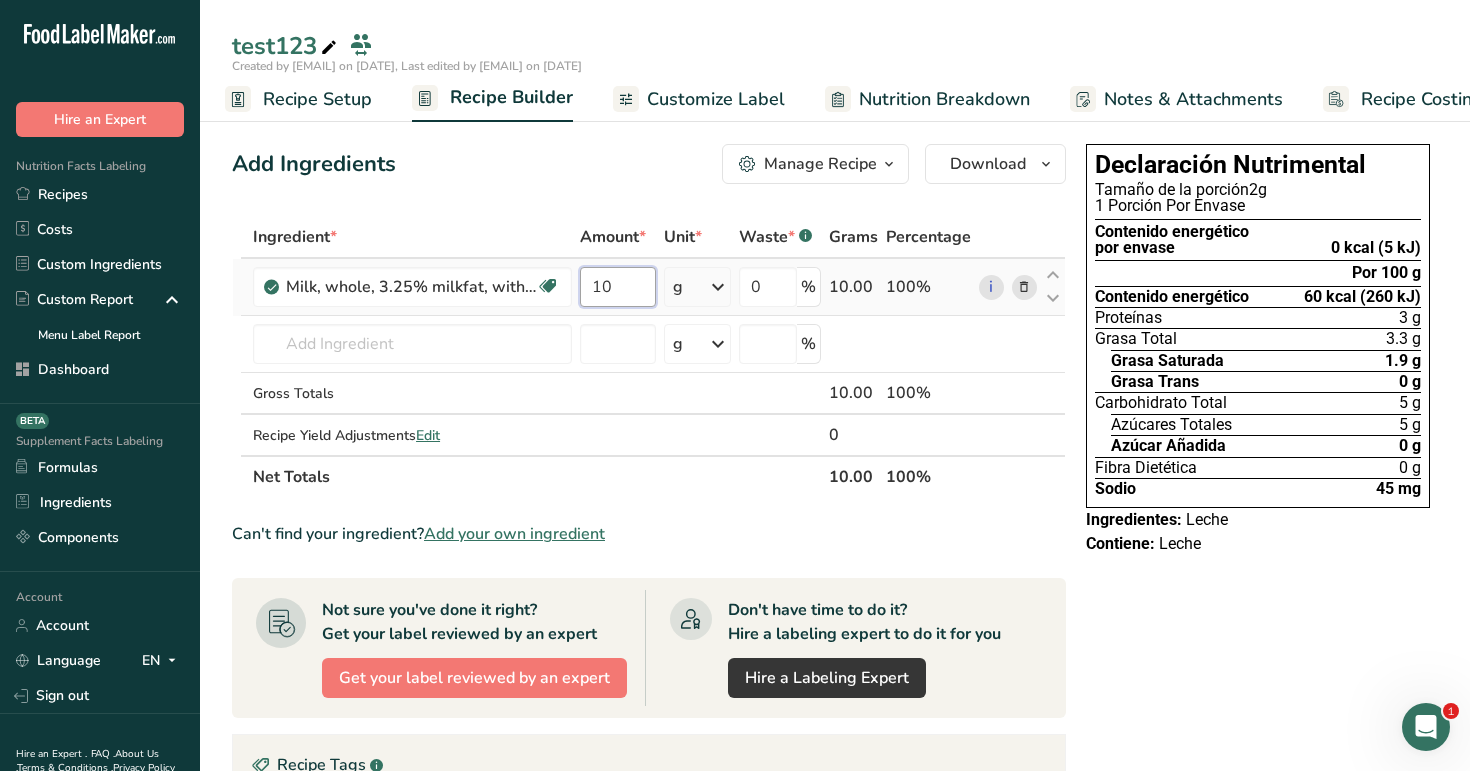 click on "10" at bounding box center (618, 287) 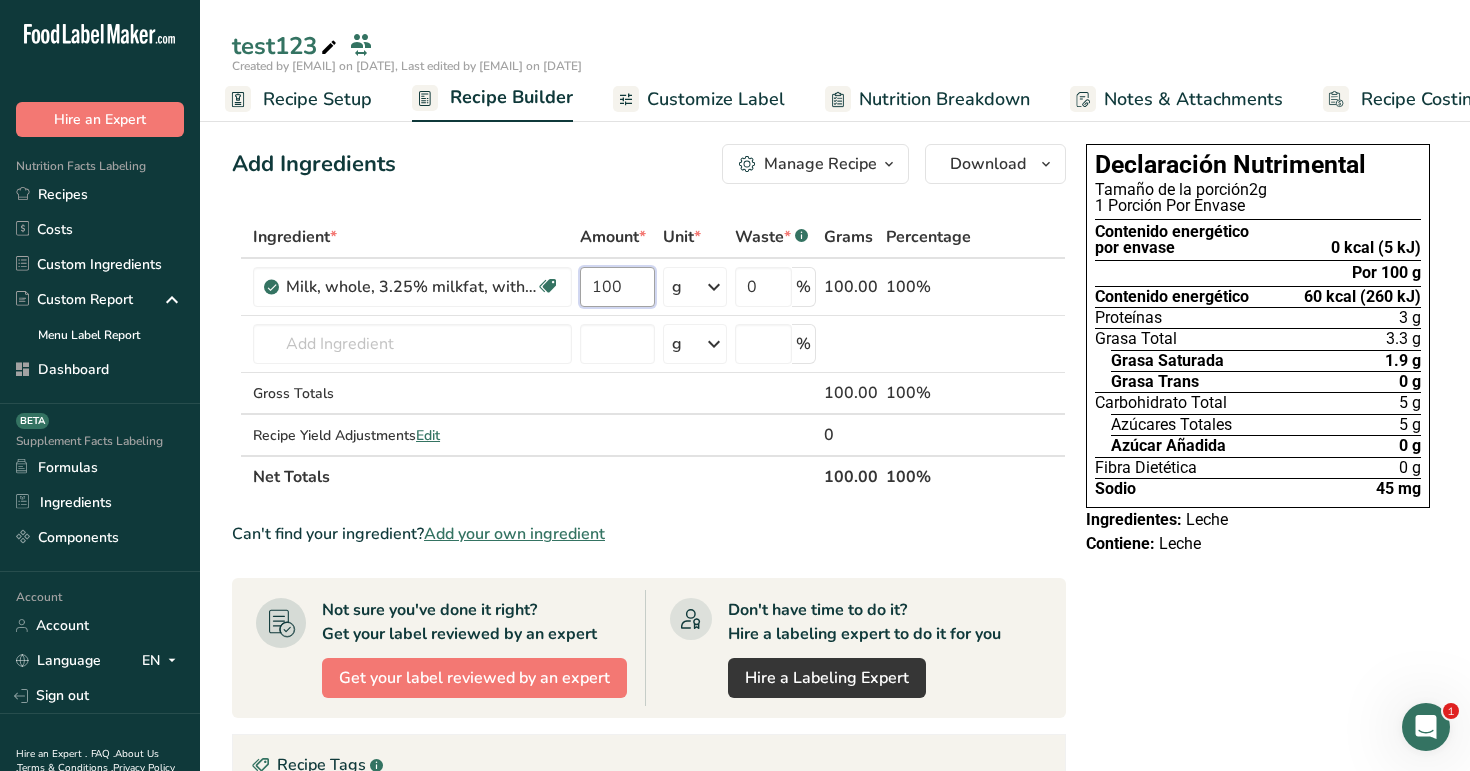 type on "100" 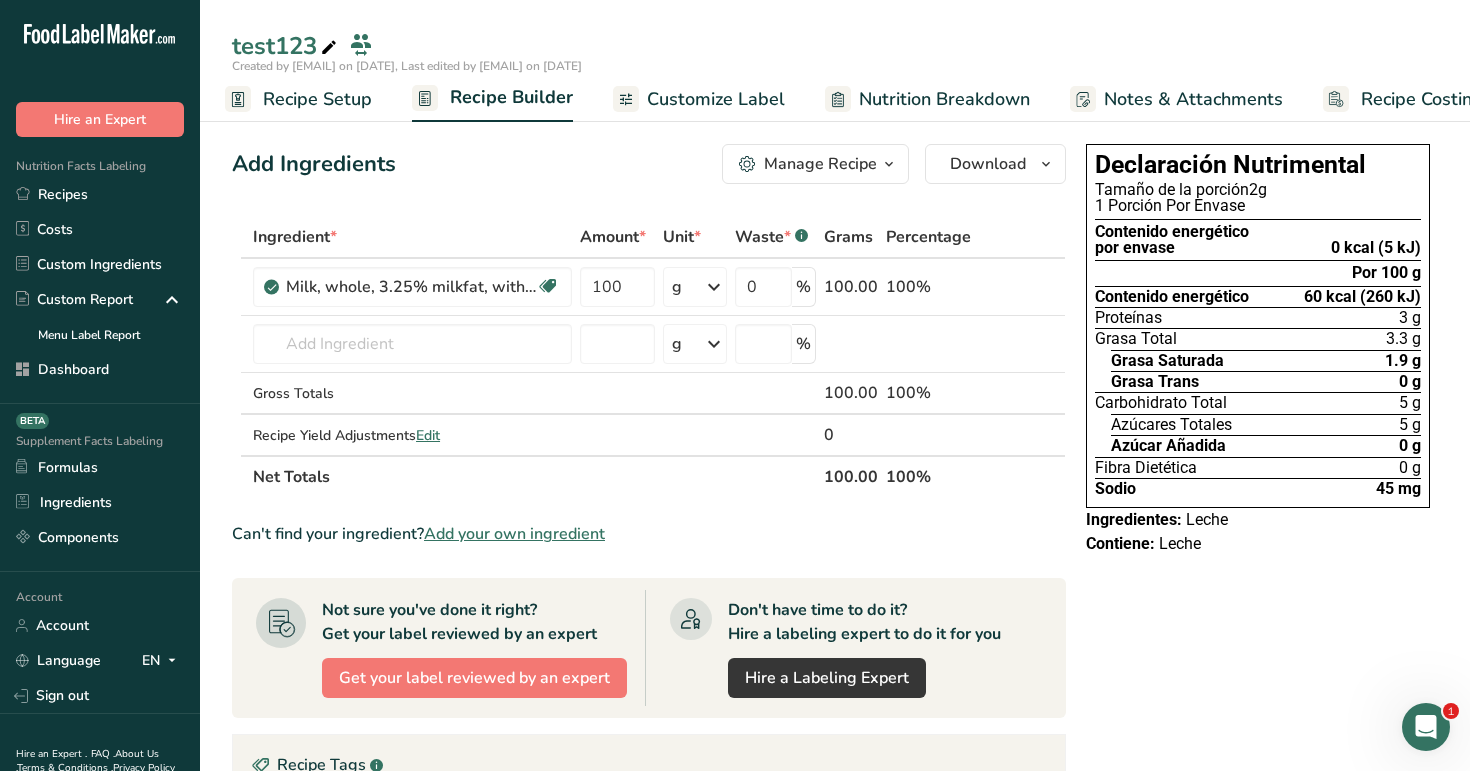 click on "test123" at bounding box center (835, 46) 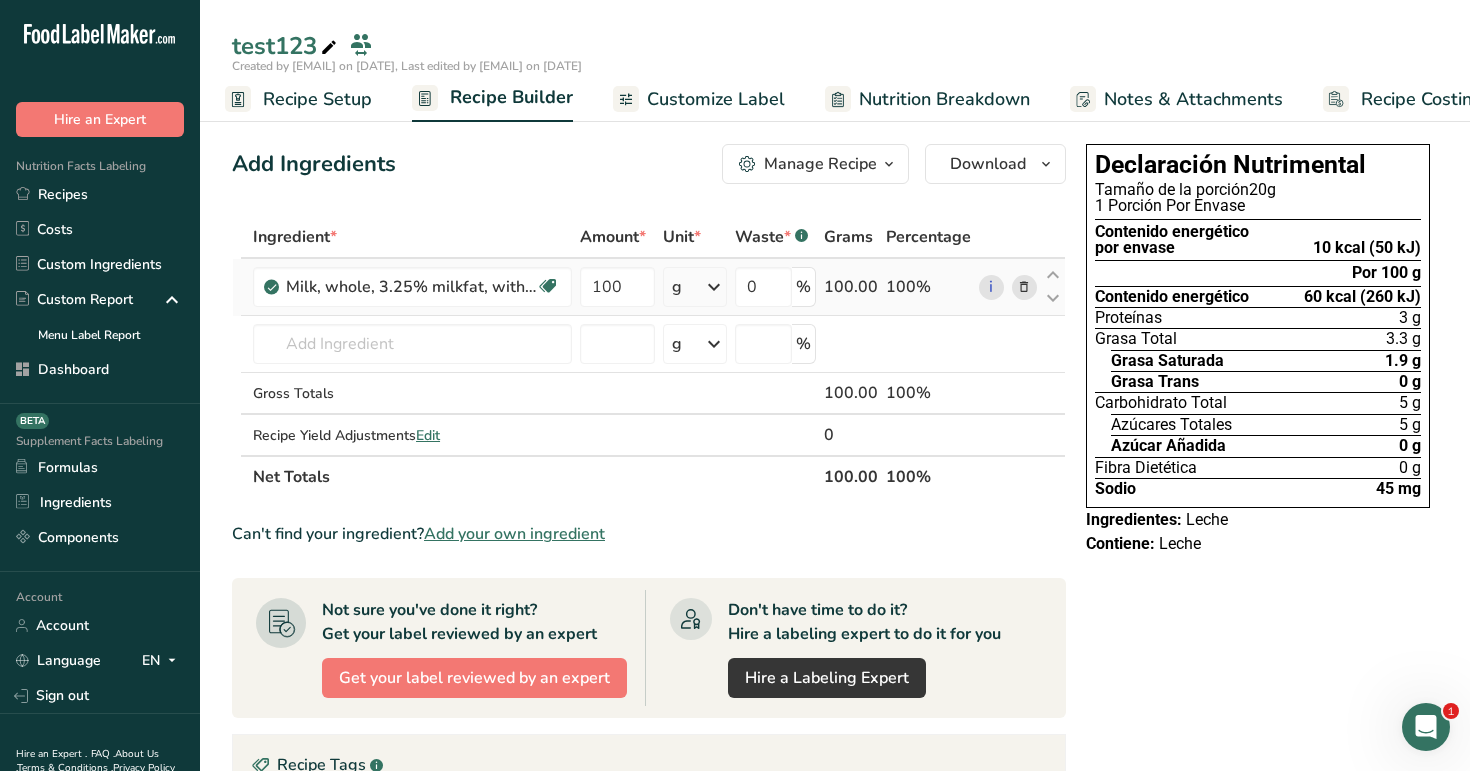 click on "g" at bounding box center [695, 287] 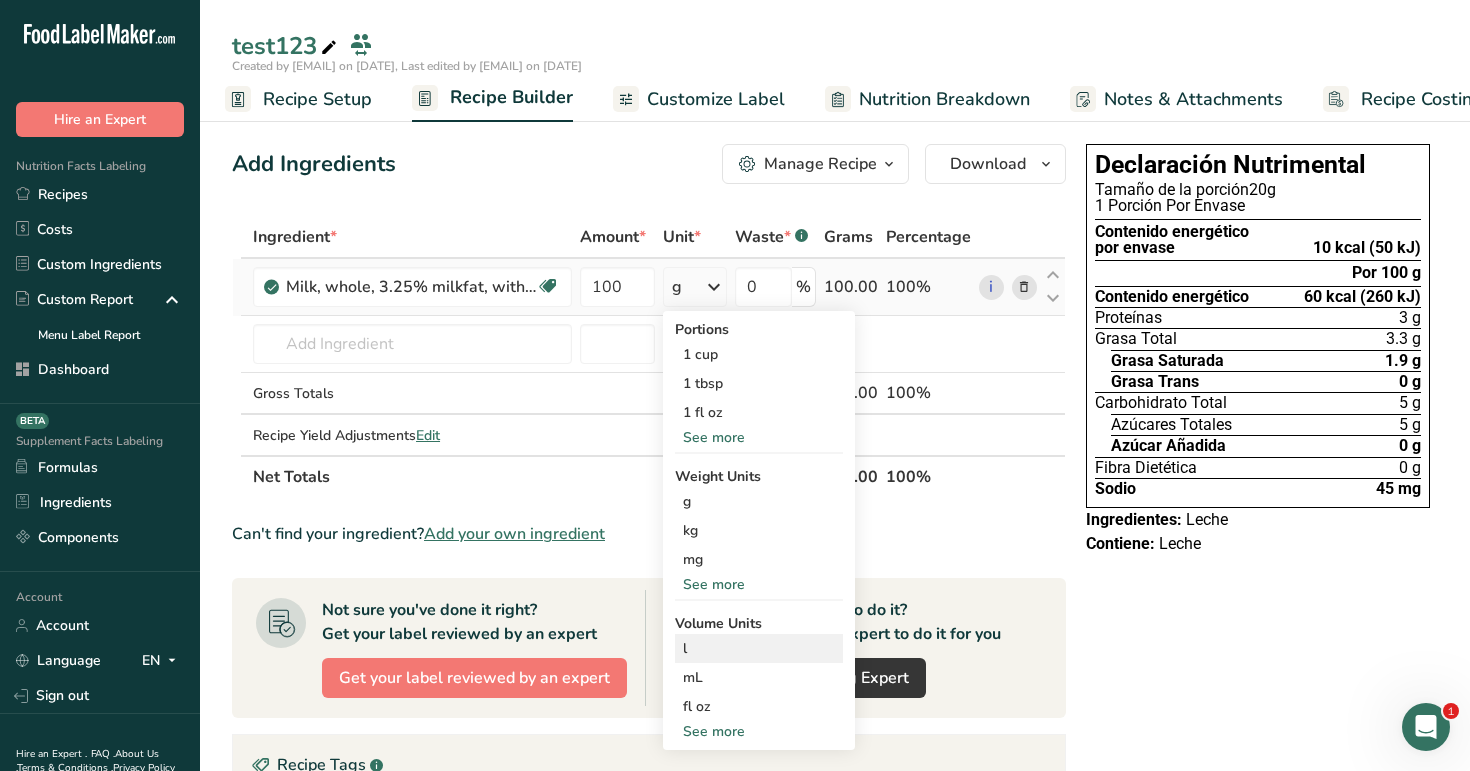 click on "l" at bounding box center [759, 648] 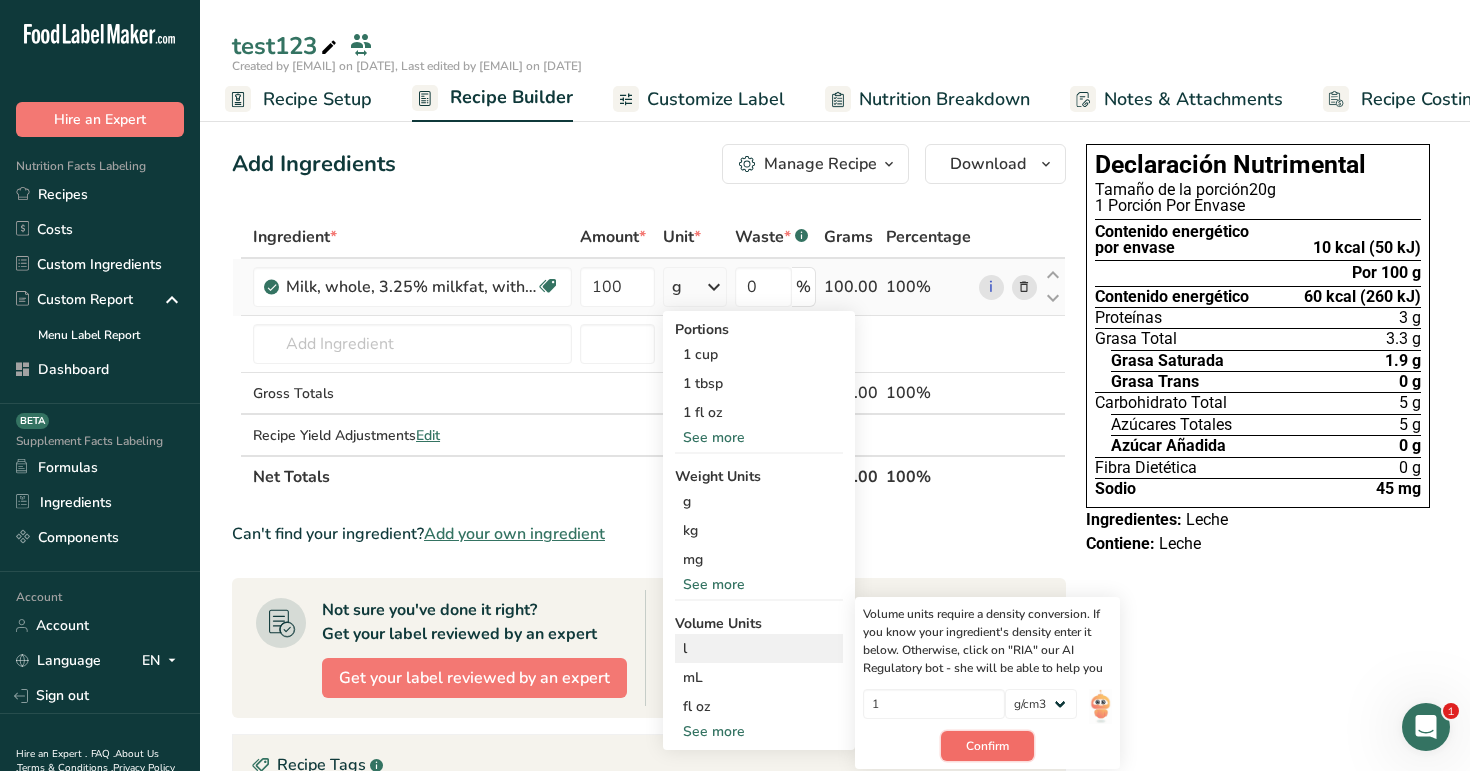 click on "Confirm" at bounding box center (987, 746) 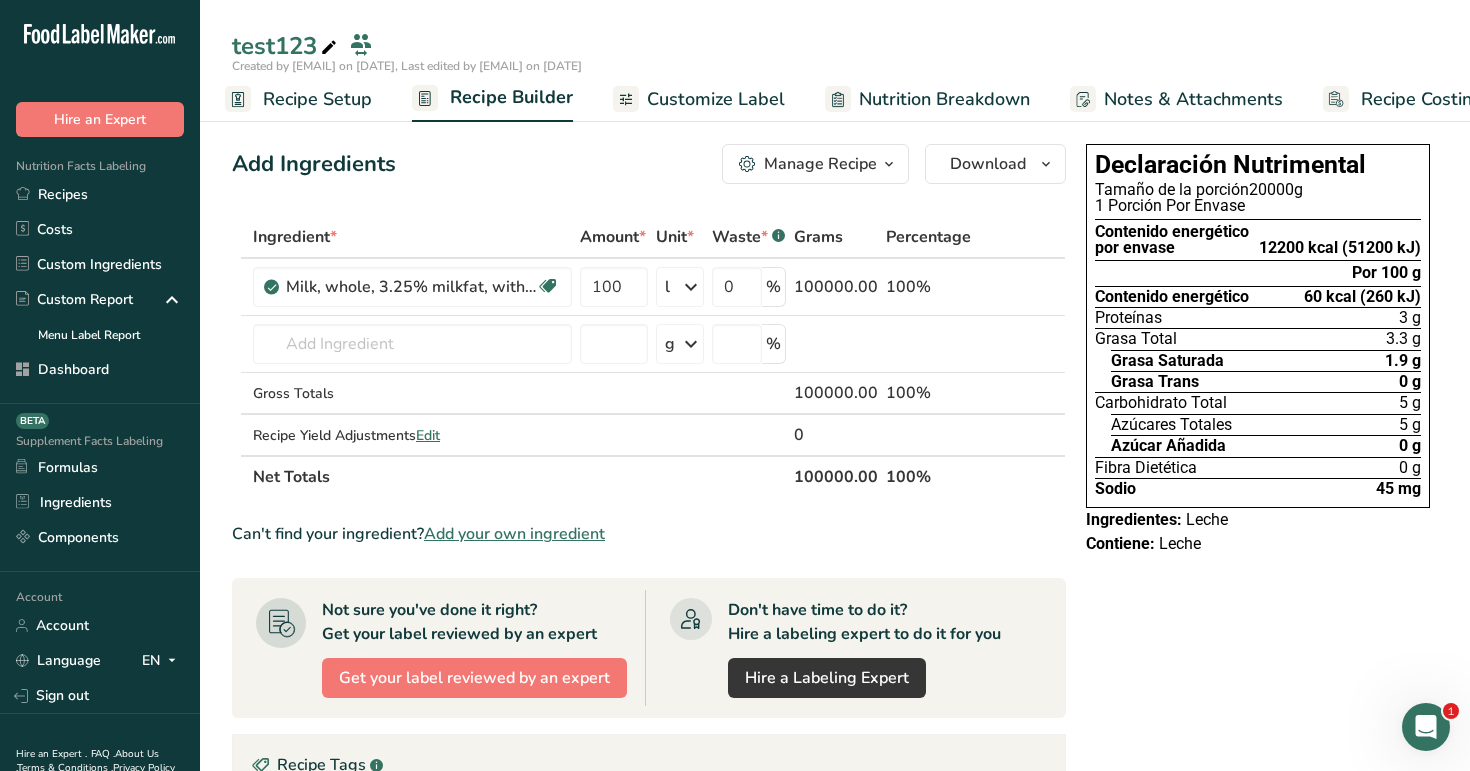 click on "Customize Label" at bounding box center (716, 99) 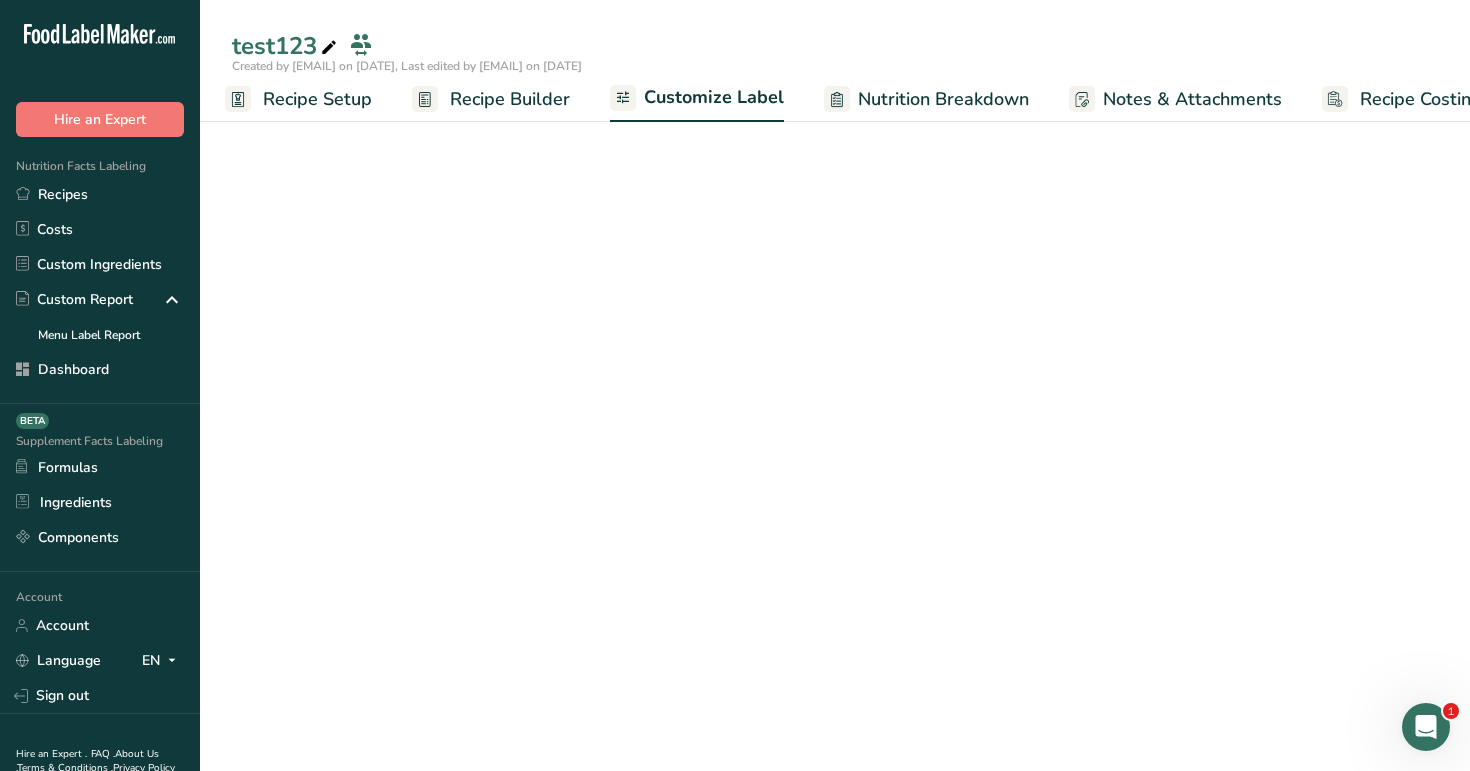 scroll, scrollTop: 0, scrollLeft: 51, axis: horizontal 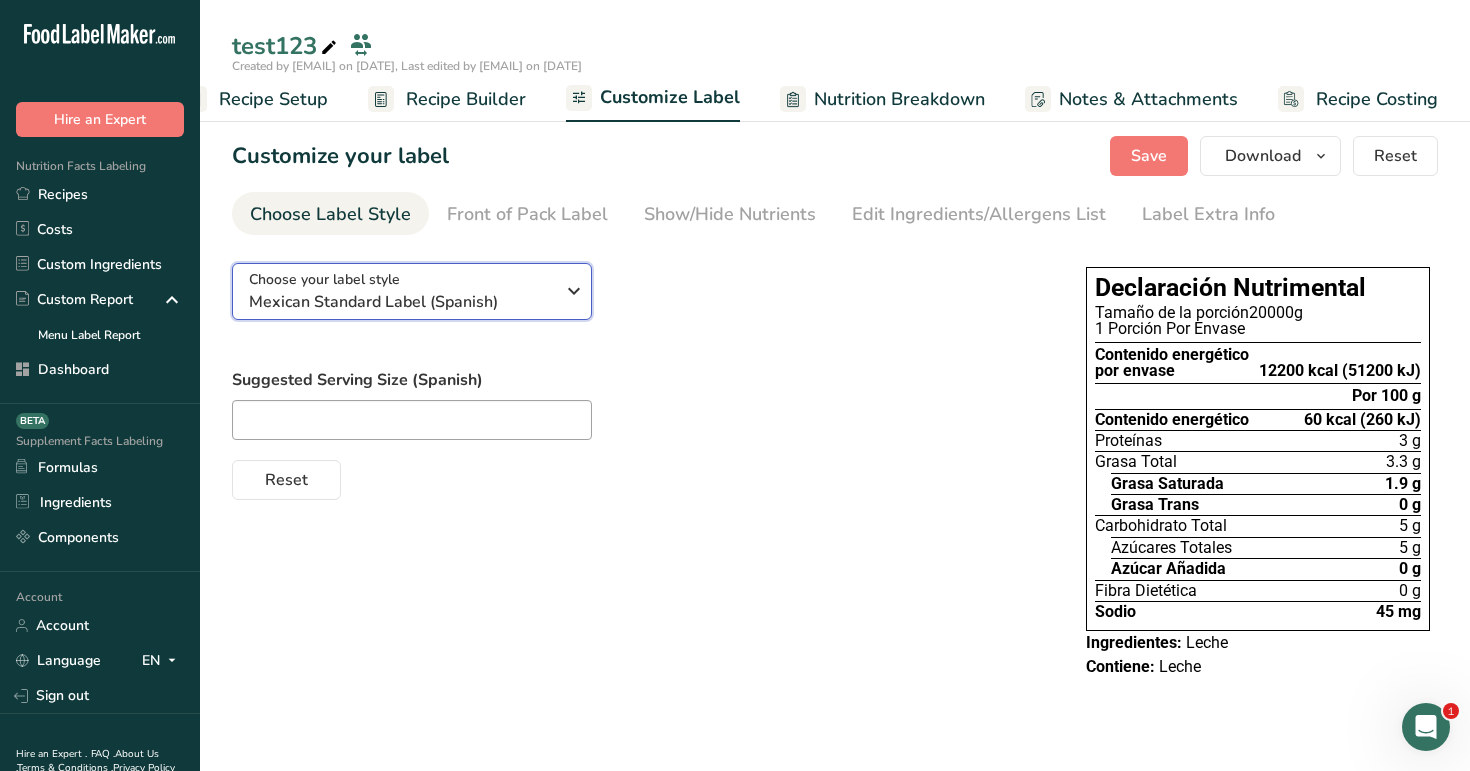 click on "Mexican Standard Label (Spanish)" at bounding box center (401, 302) 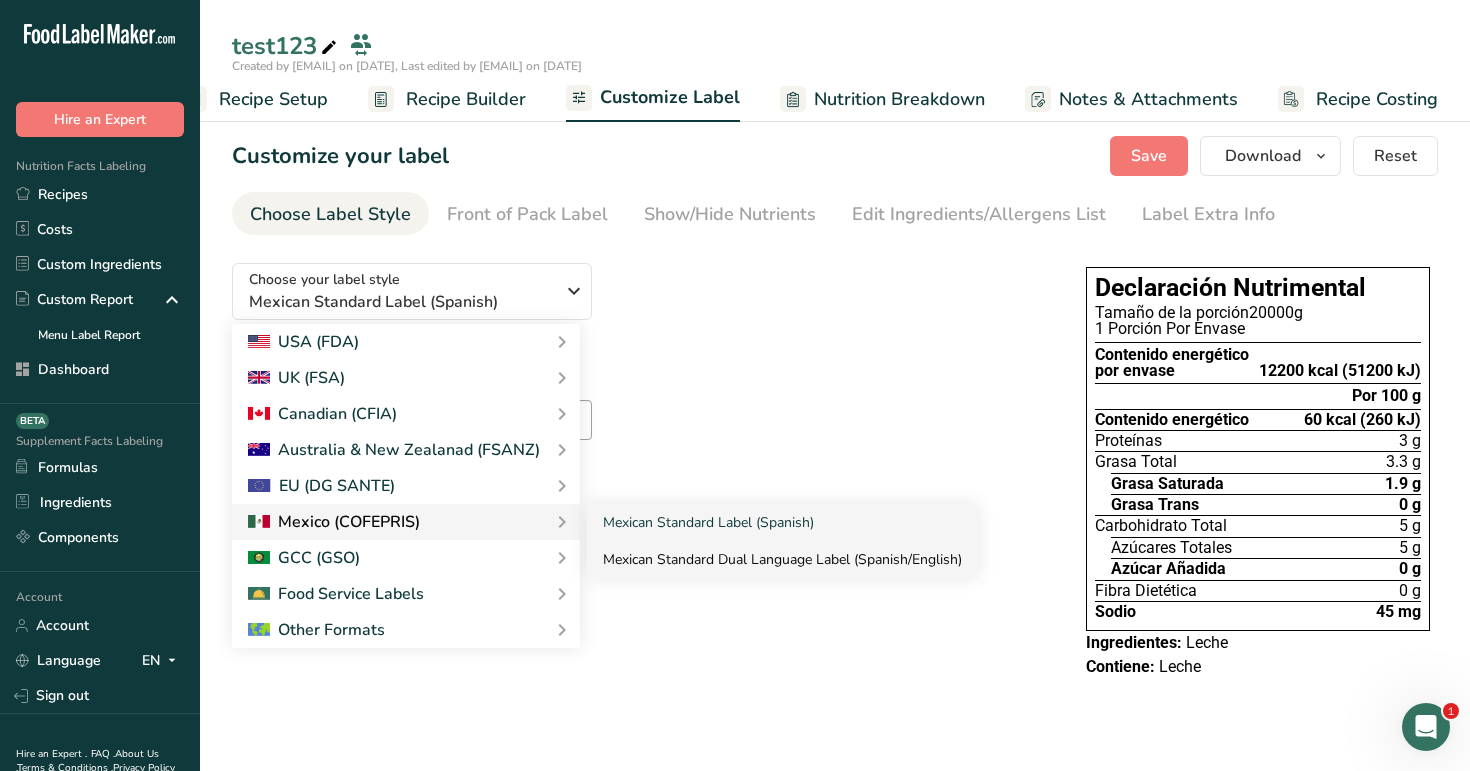 click on "Mexican Standard Dual Language Label (Spanish/English)" at bounding box center [782, 559] 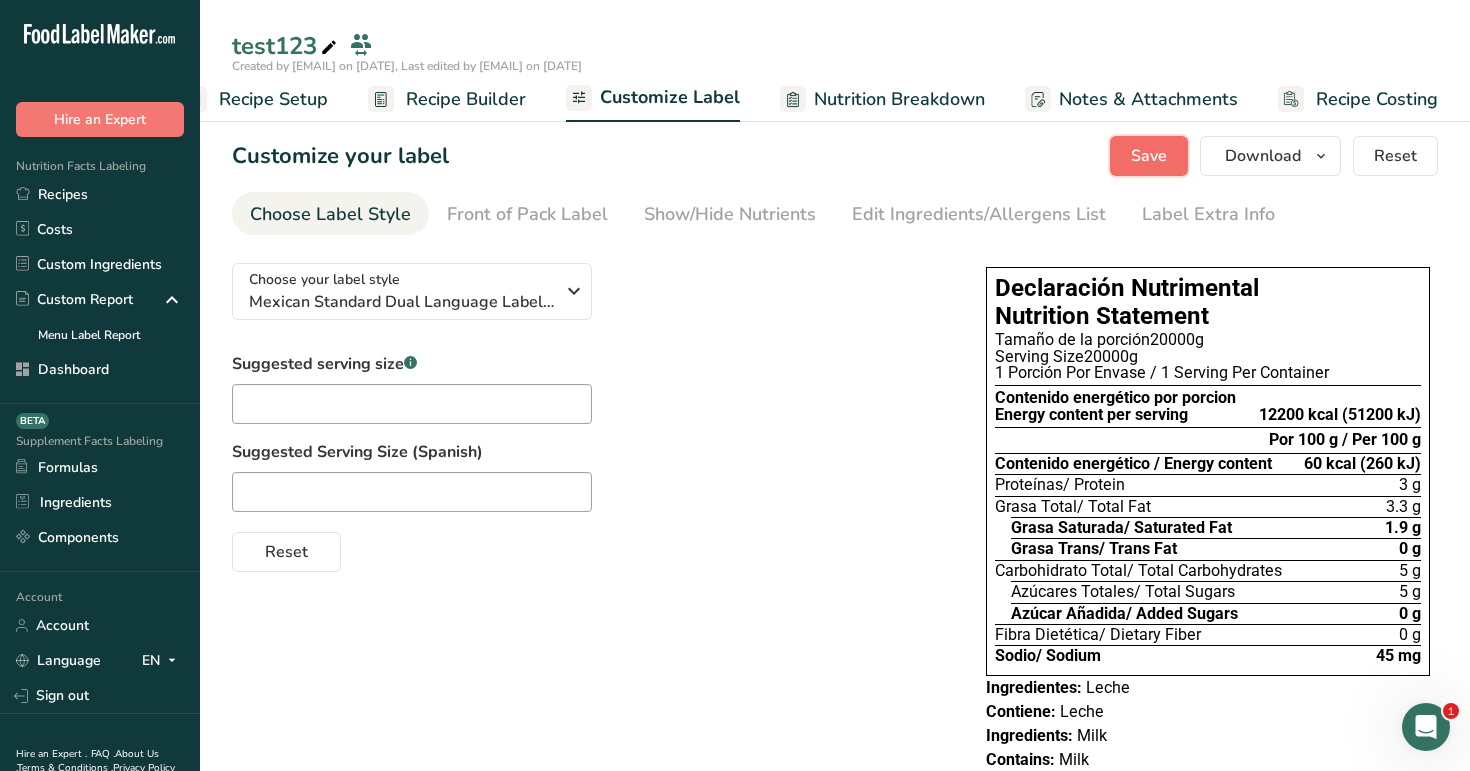 click on "Save" at bounding box center (1149, 156) 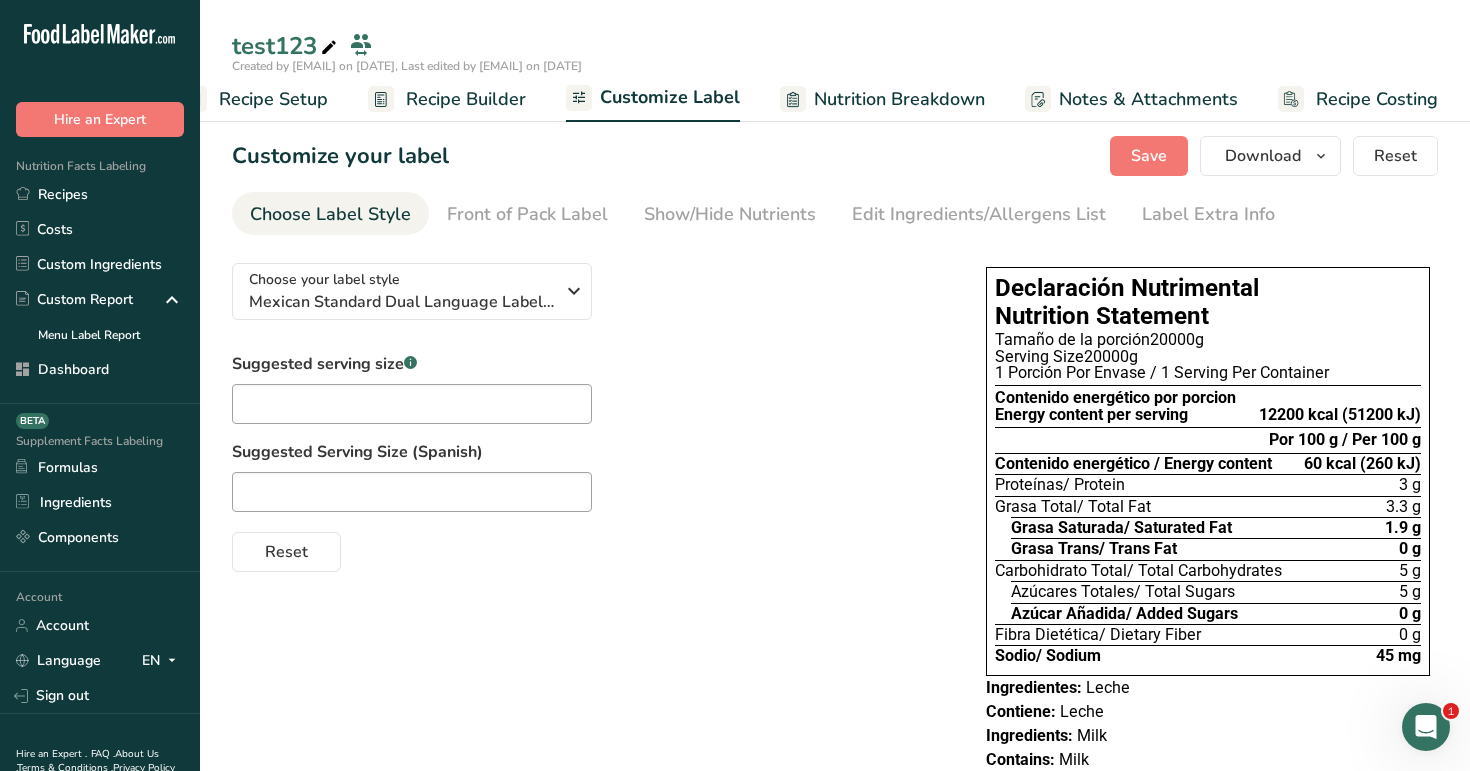 click on "Recipe Builder" at bounding box center [466, 99] 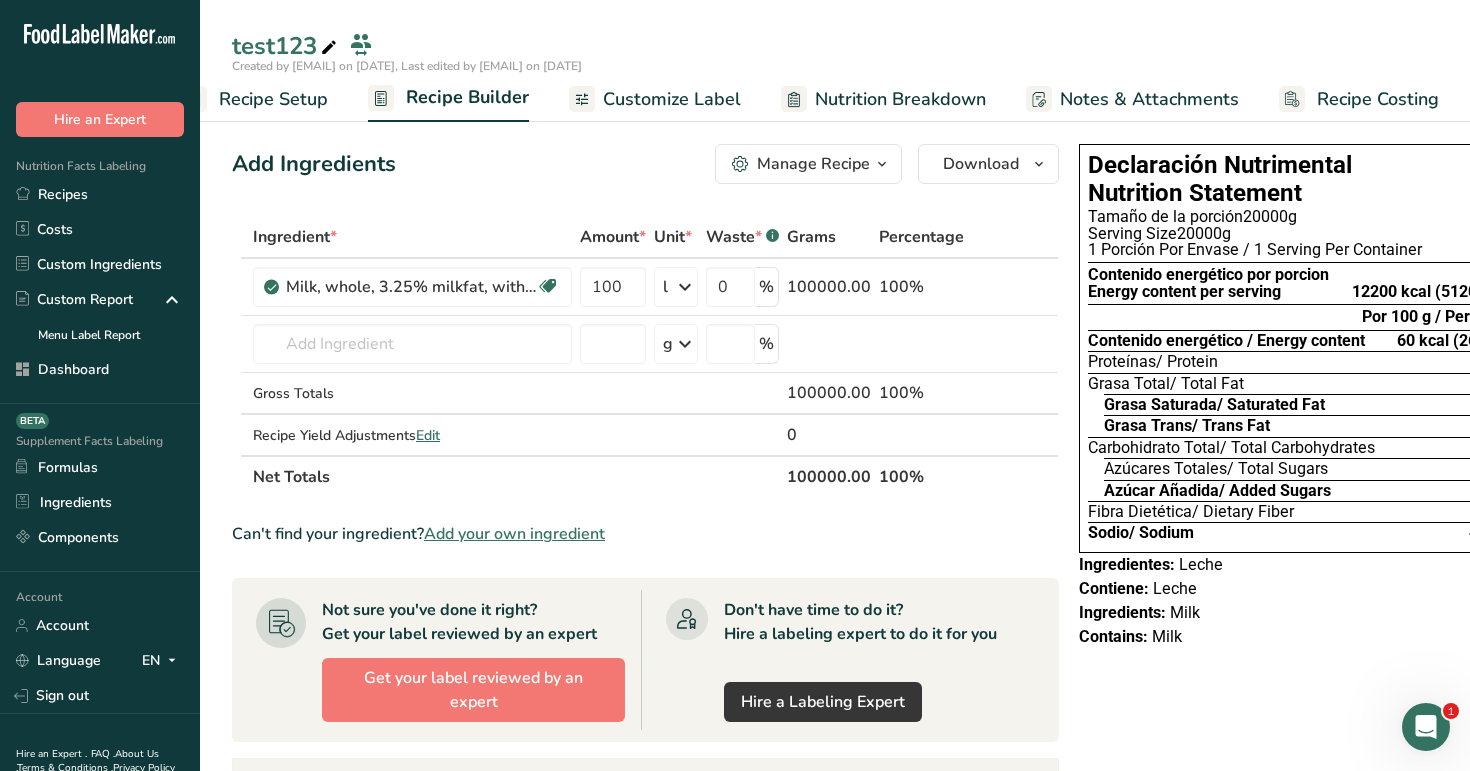 click on "Recipe Setup" at bounding box center [273, 99] 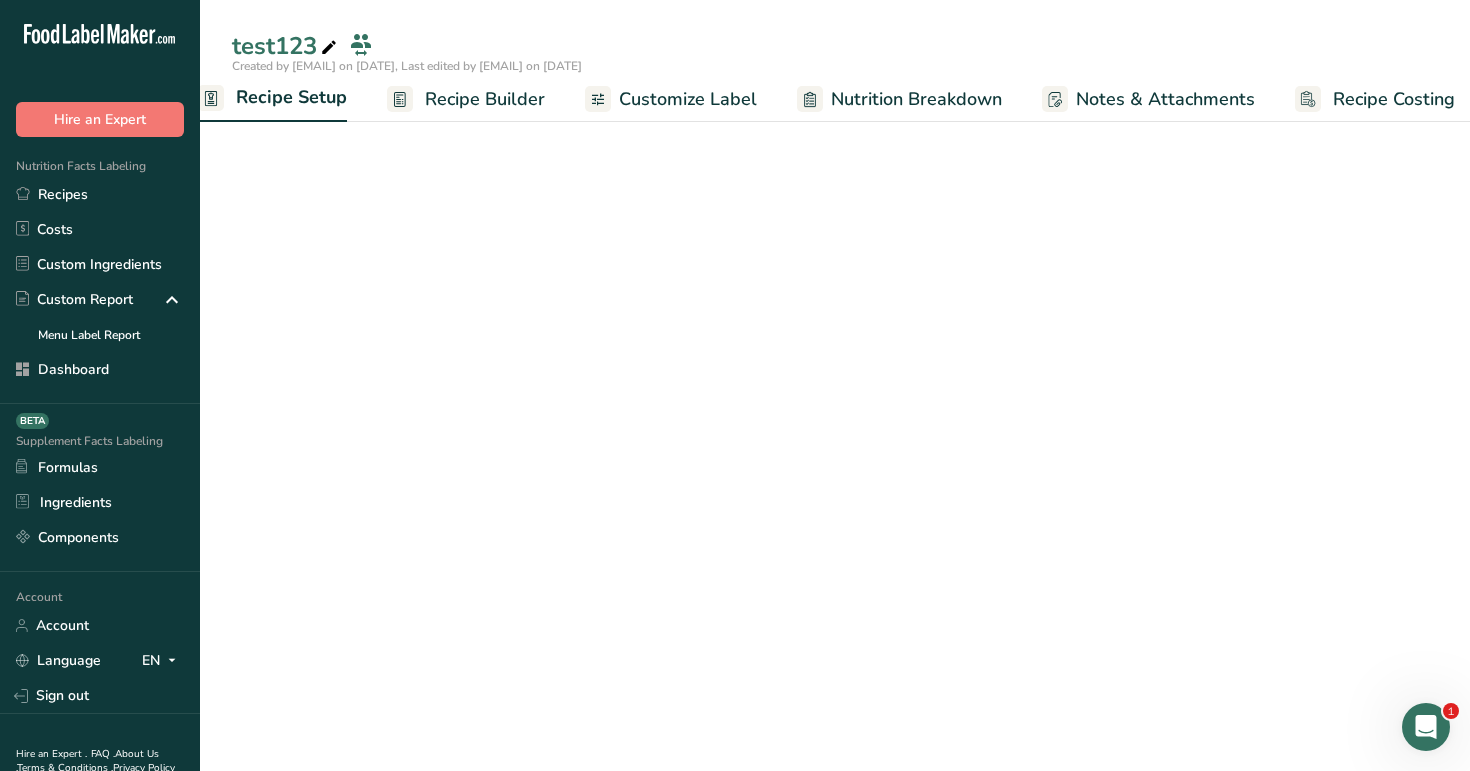 scroll, scrollTop: 0, scrollLeft: 7, axis: horizontal 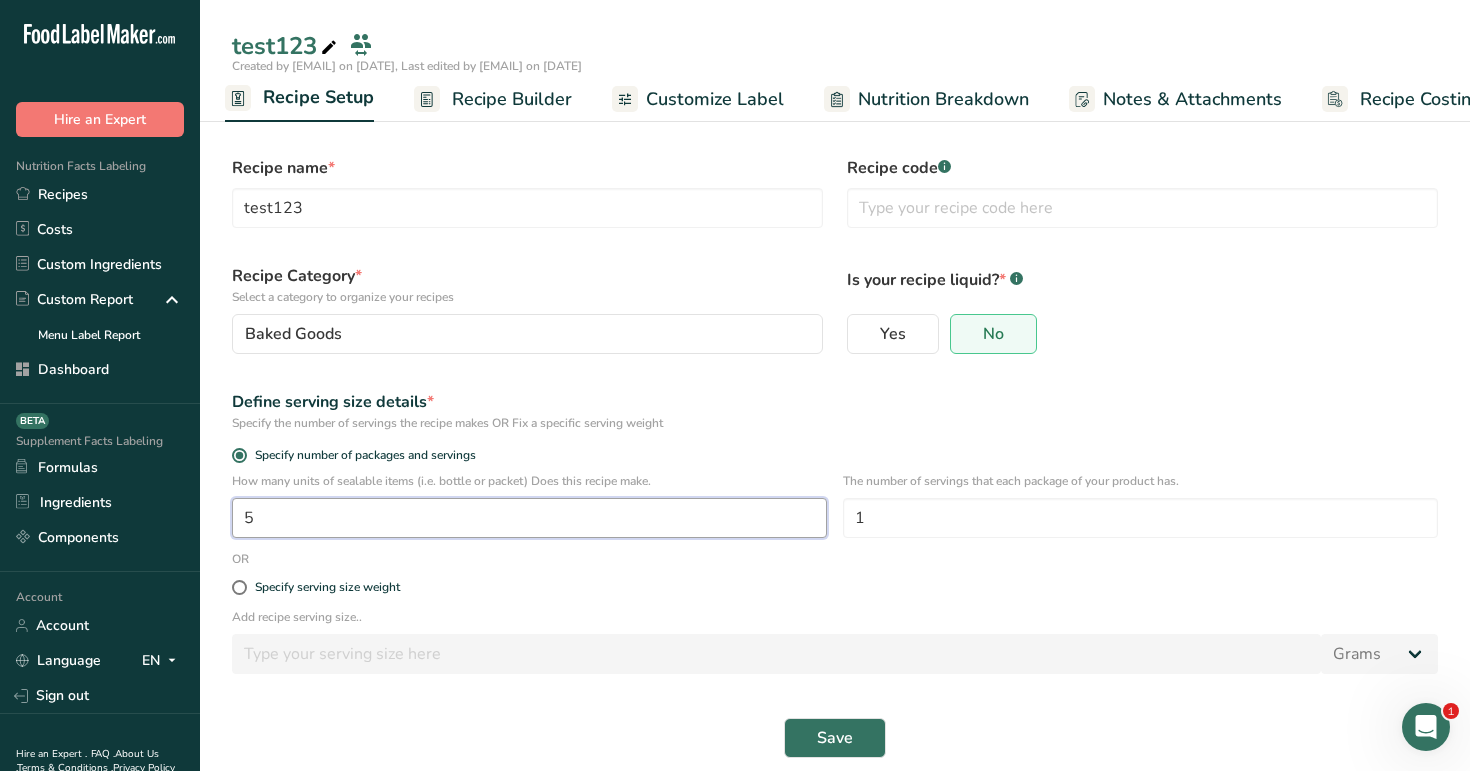 click on "5" at bounding box center (529, 518) 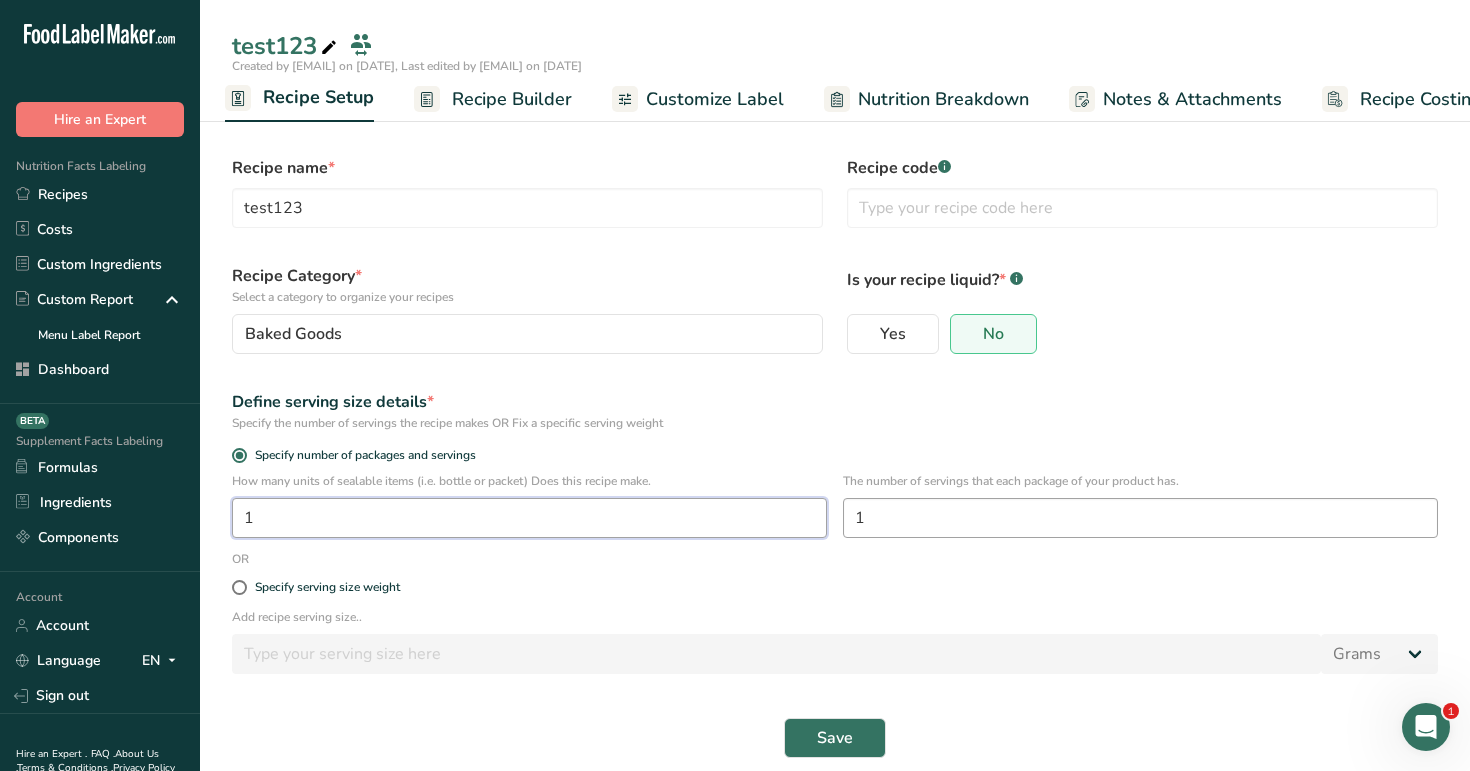 type on "1" 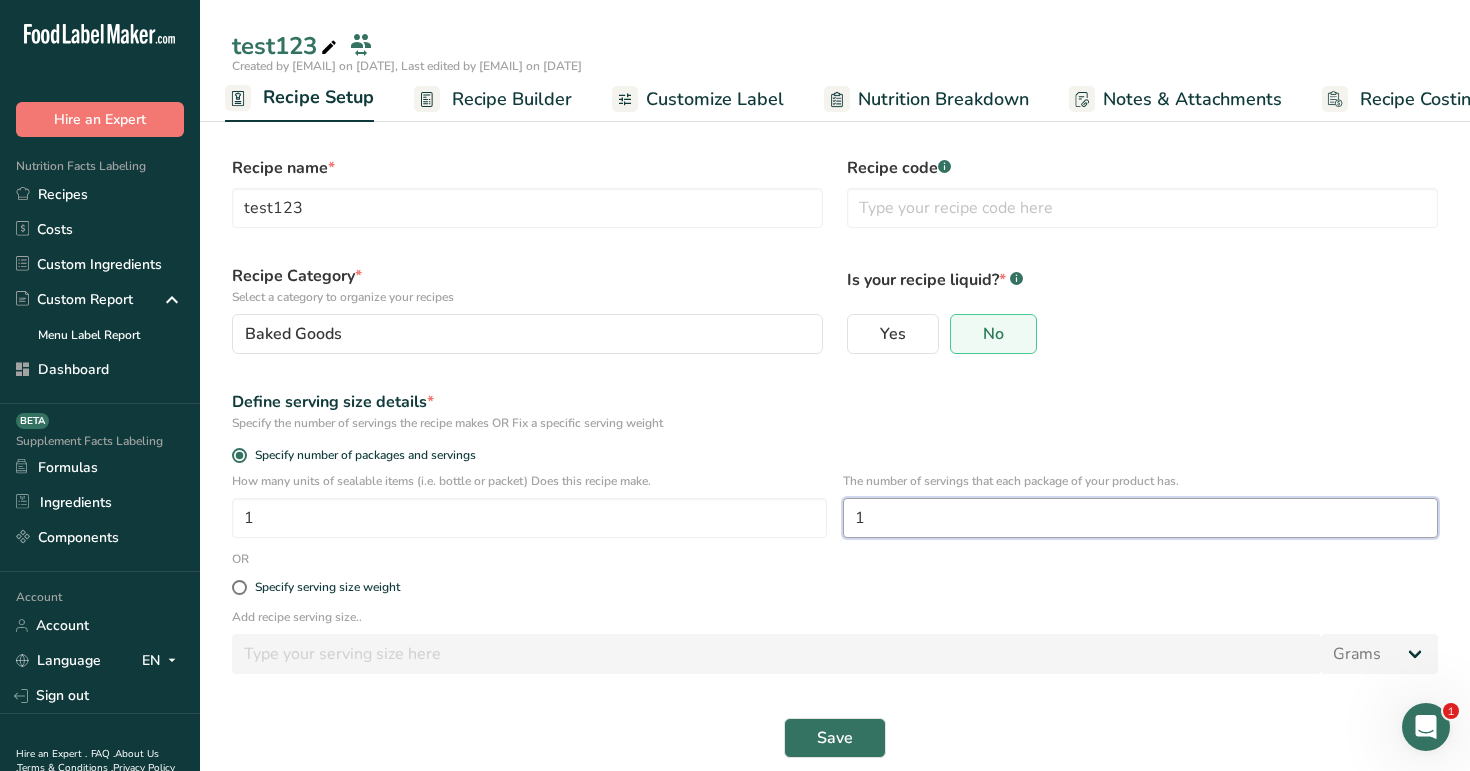click on "1" at bounding box center (1140, 518) 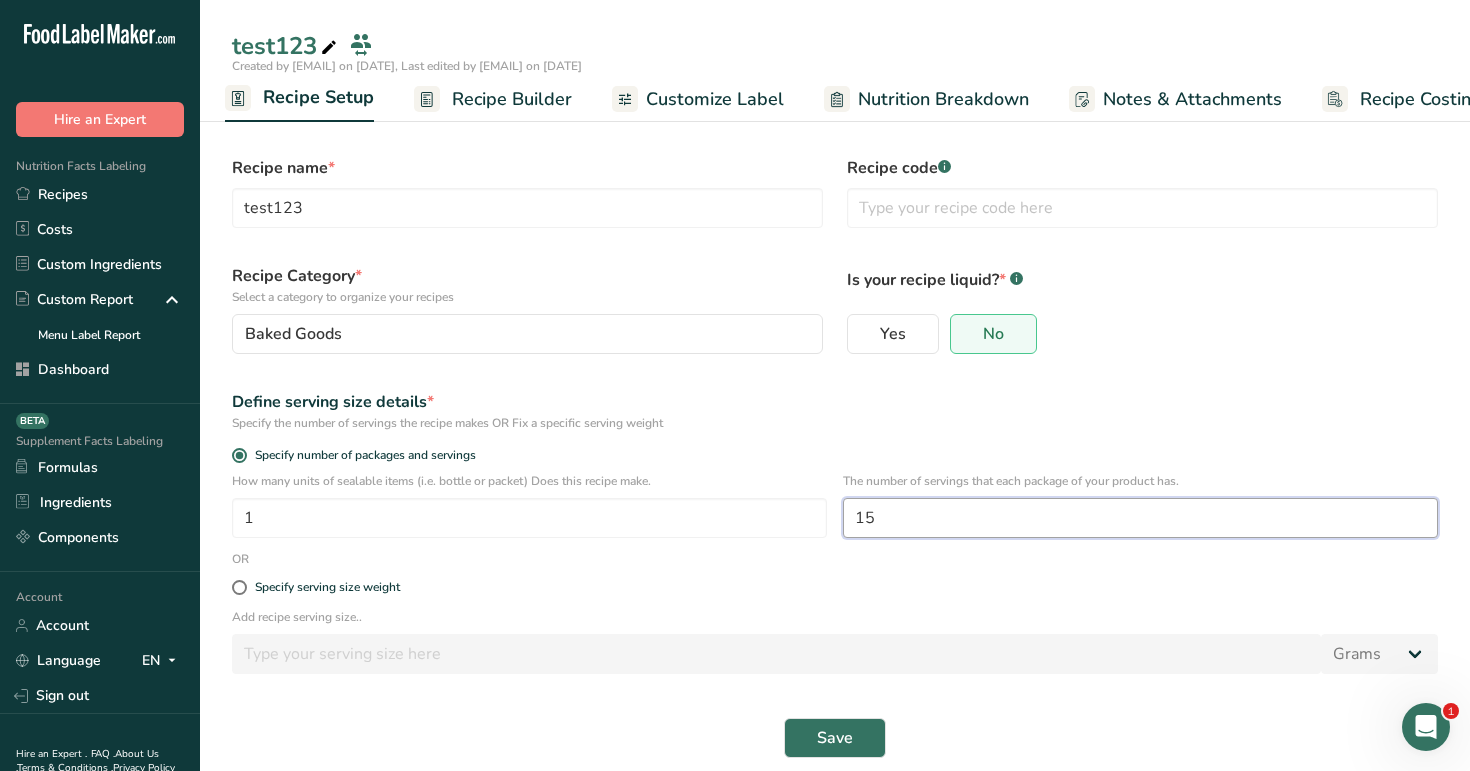 type on "1" 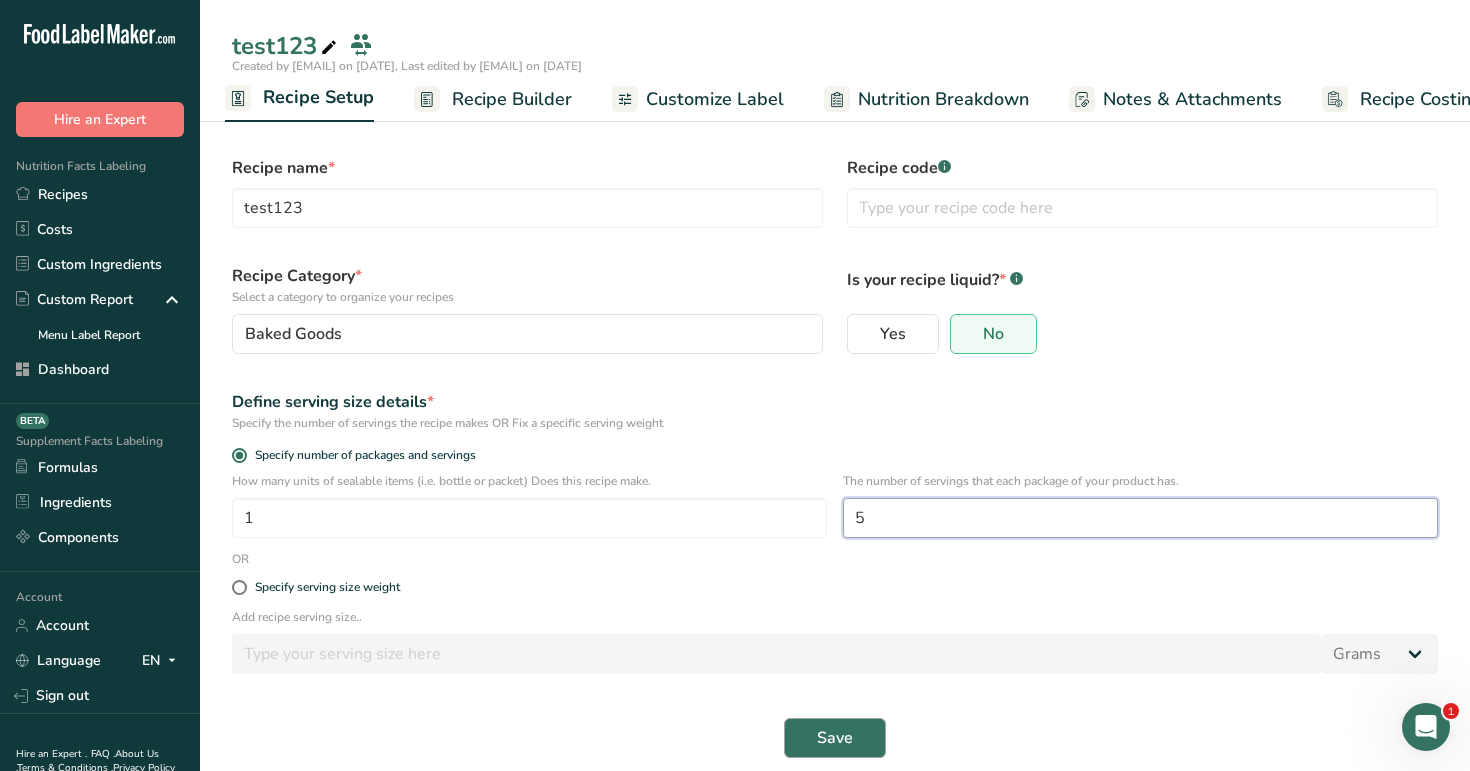 type on "5" 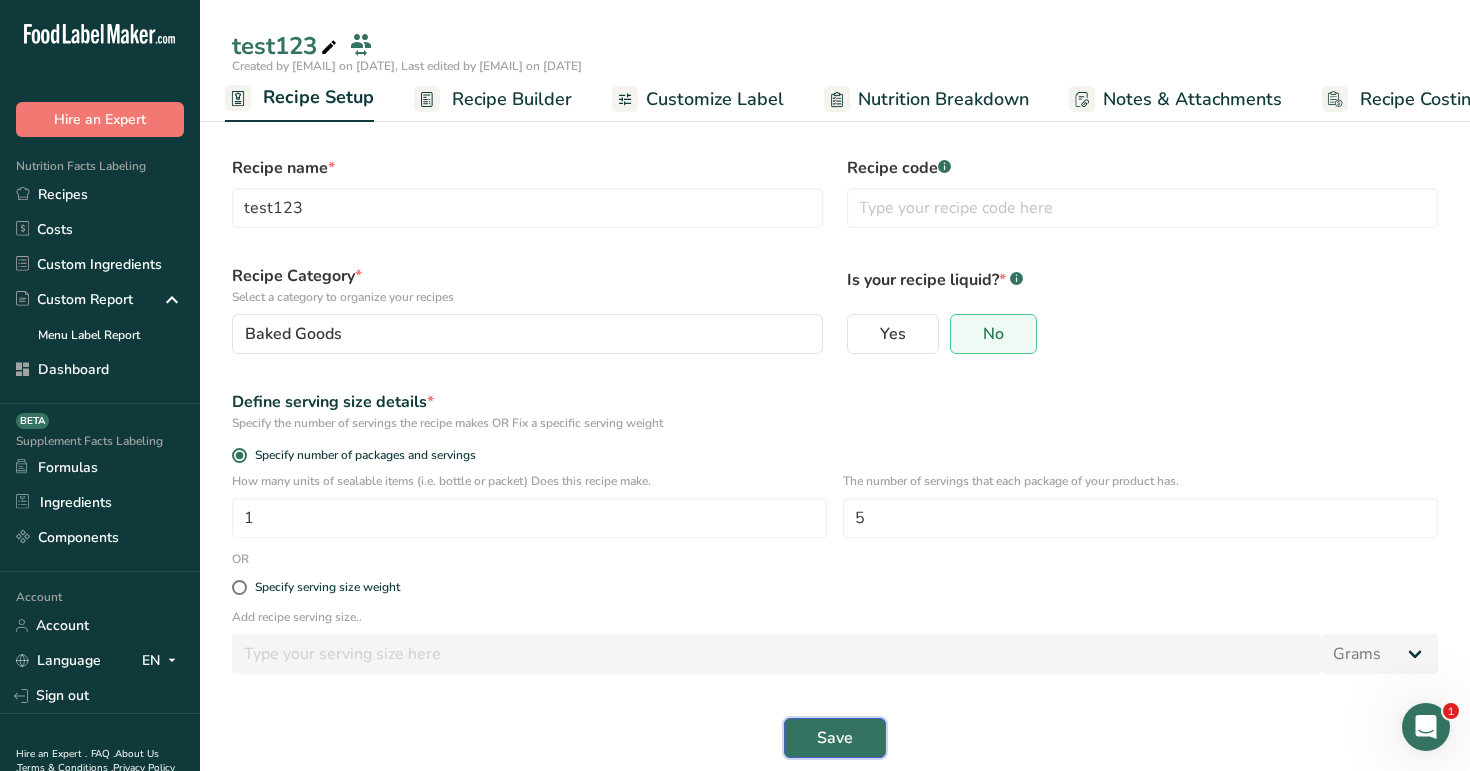 click on "Save" at bounding box center [835, 738] 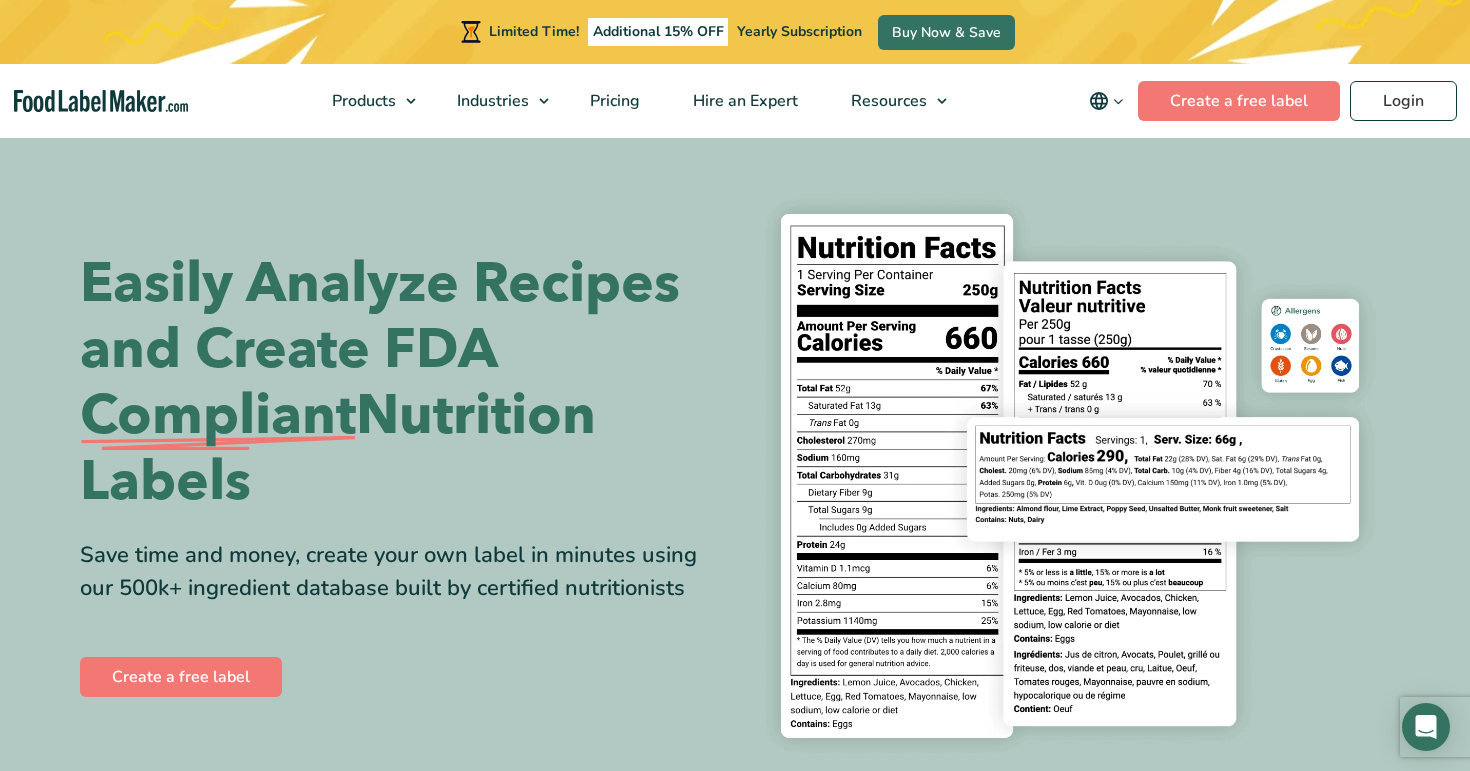 scroll, scrollTop: 0, scrollLeft: 0, axis: both 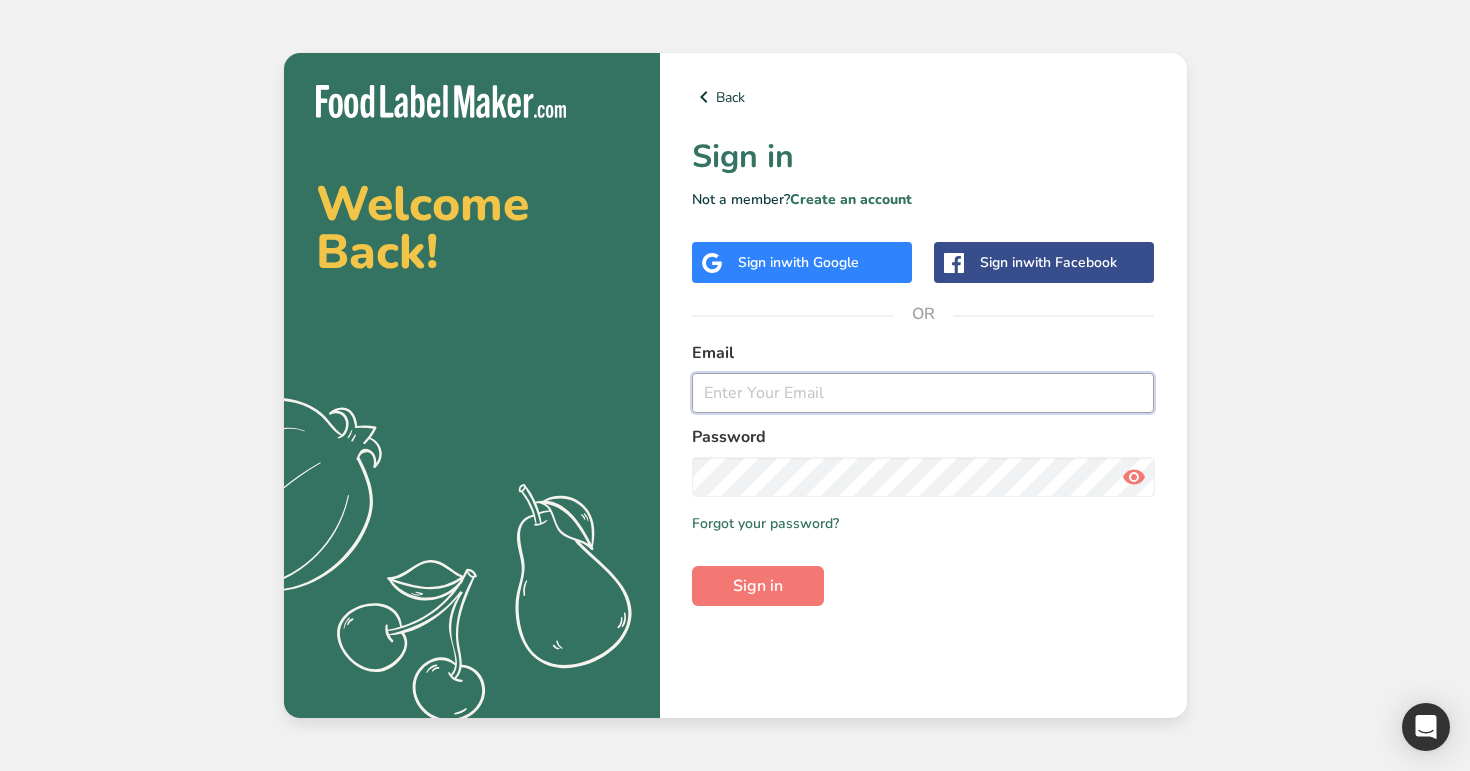 click at bounding box center (923, 393) 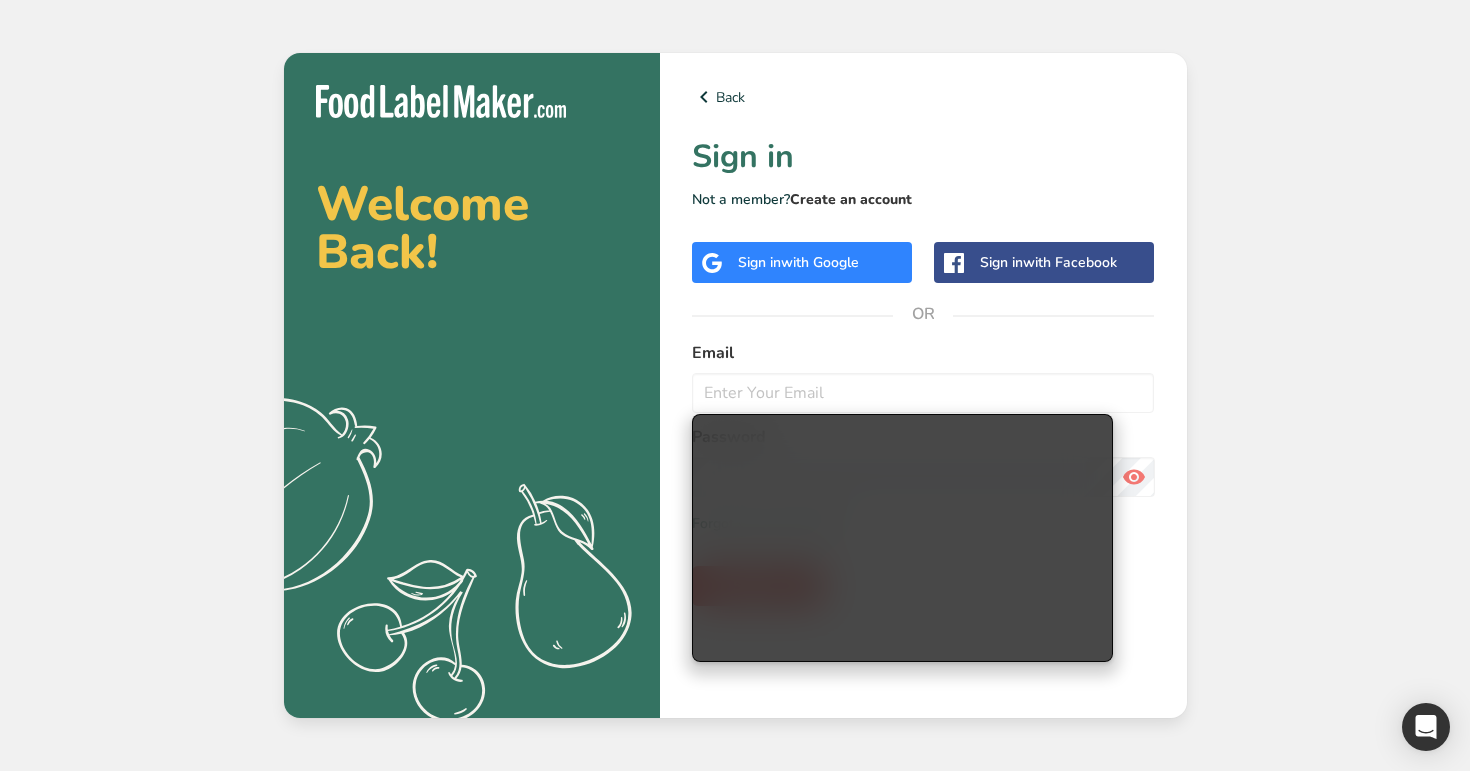 click on "Create an account" at bounding box center (851, 199) 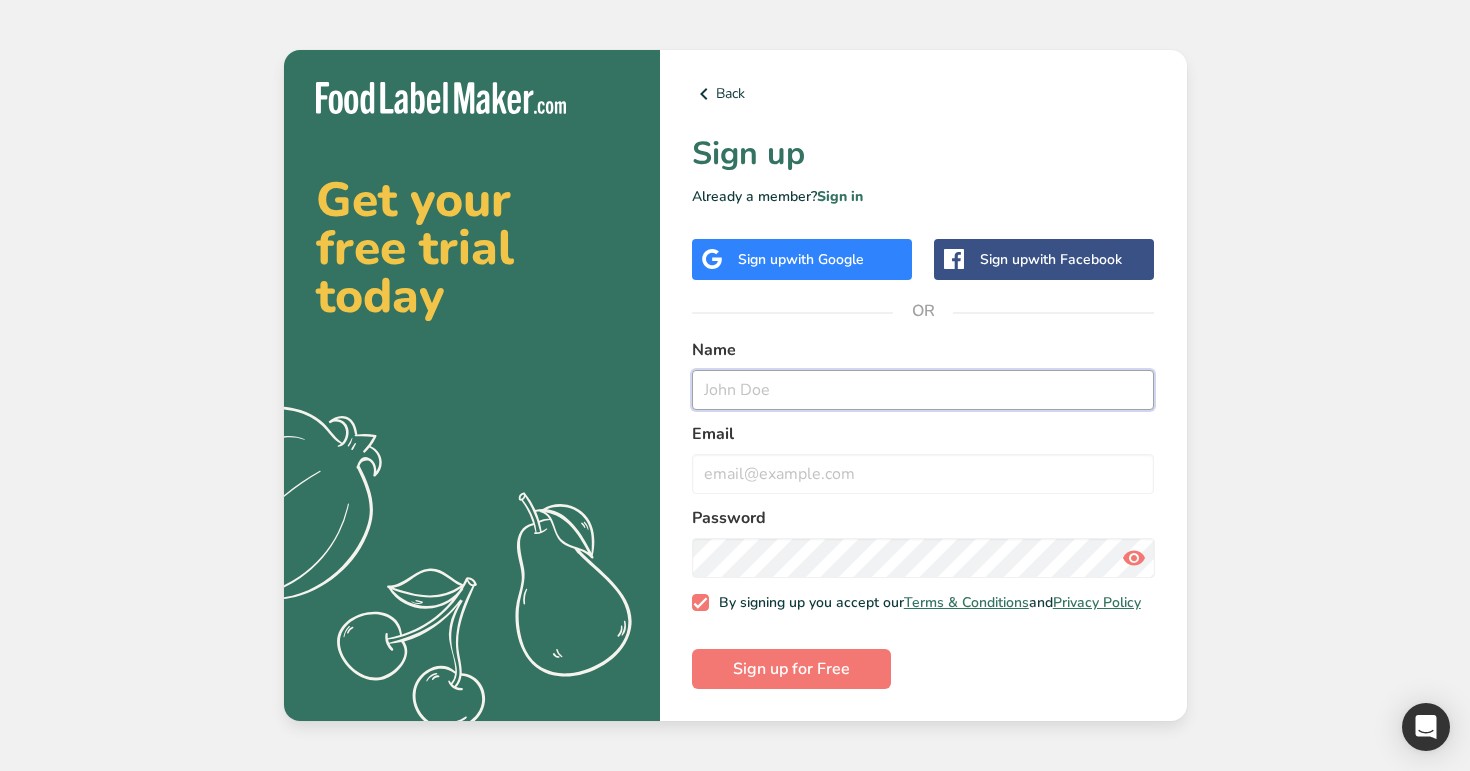 click at bounding box center (923, 390) 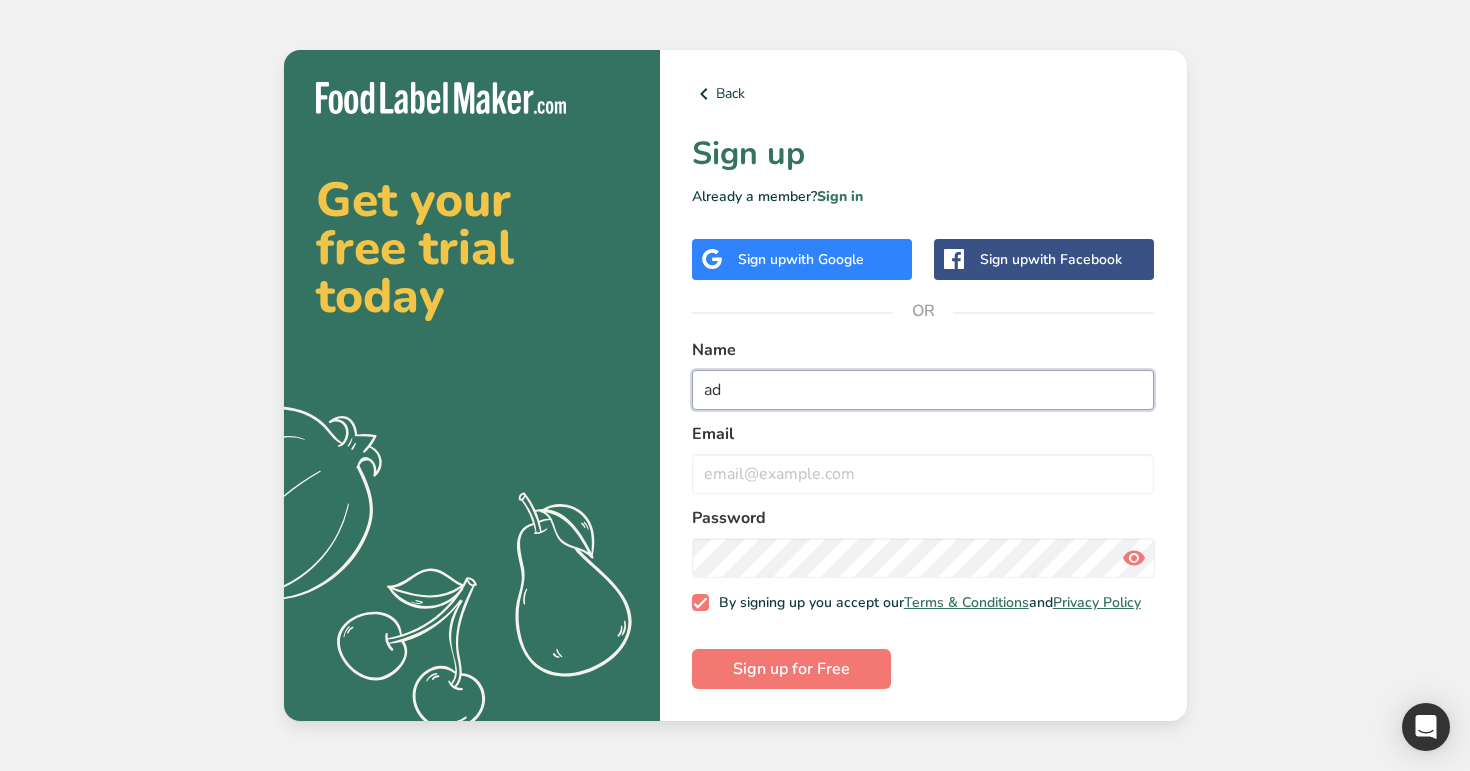 type on "a" 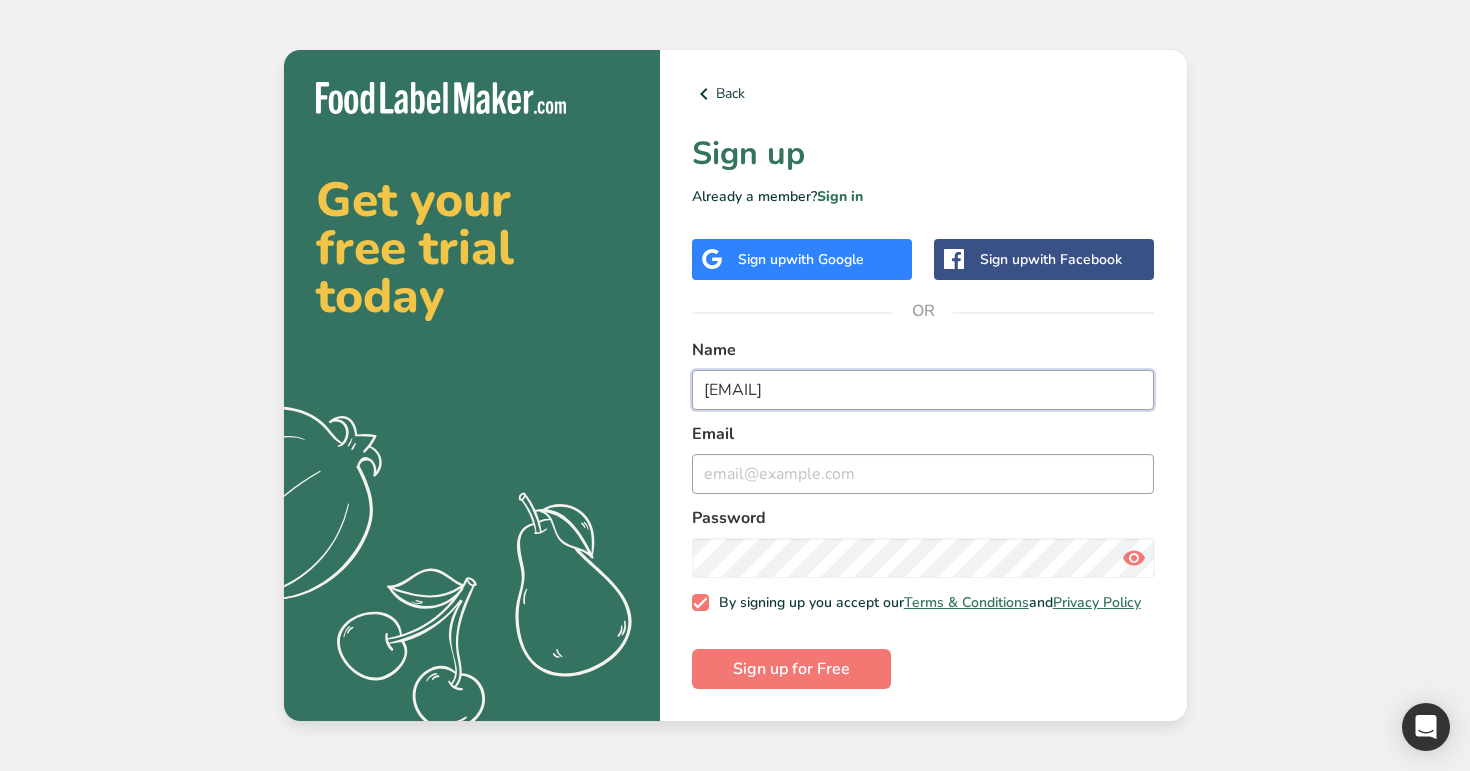 type on "[EMAIL]" 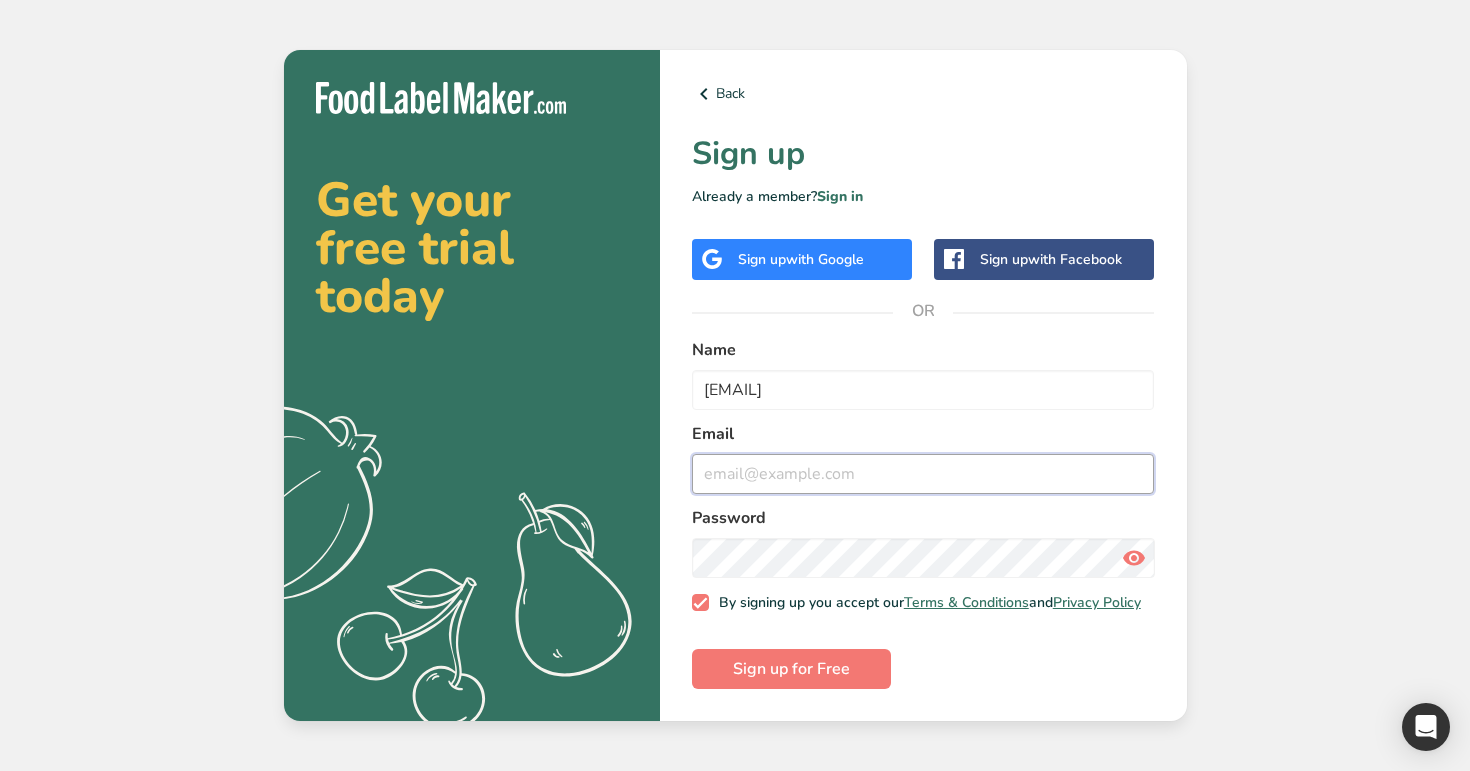 click at bounding box center [923, 474] 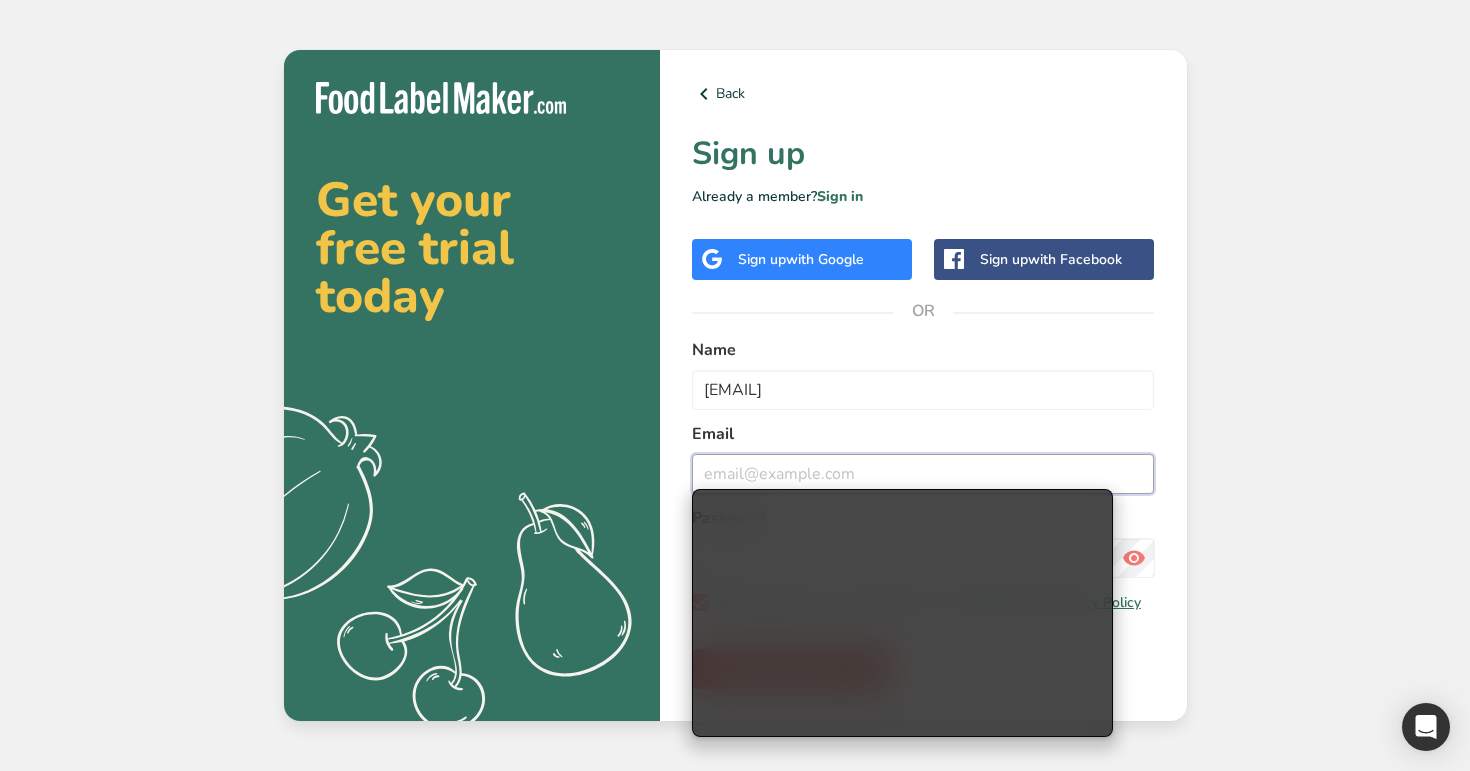paste on "[EMAIL]" 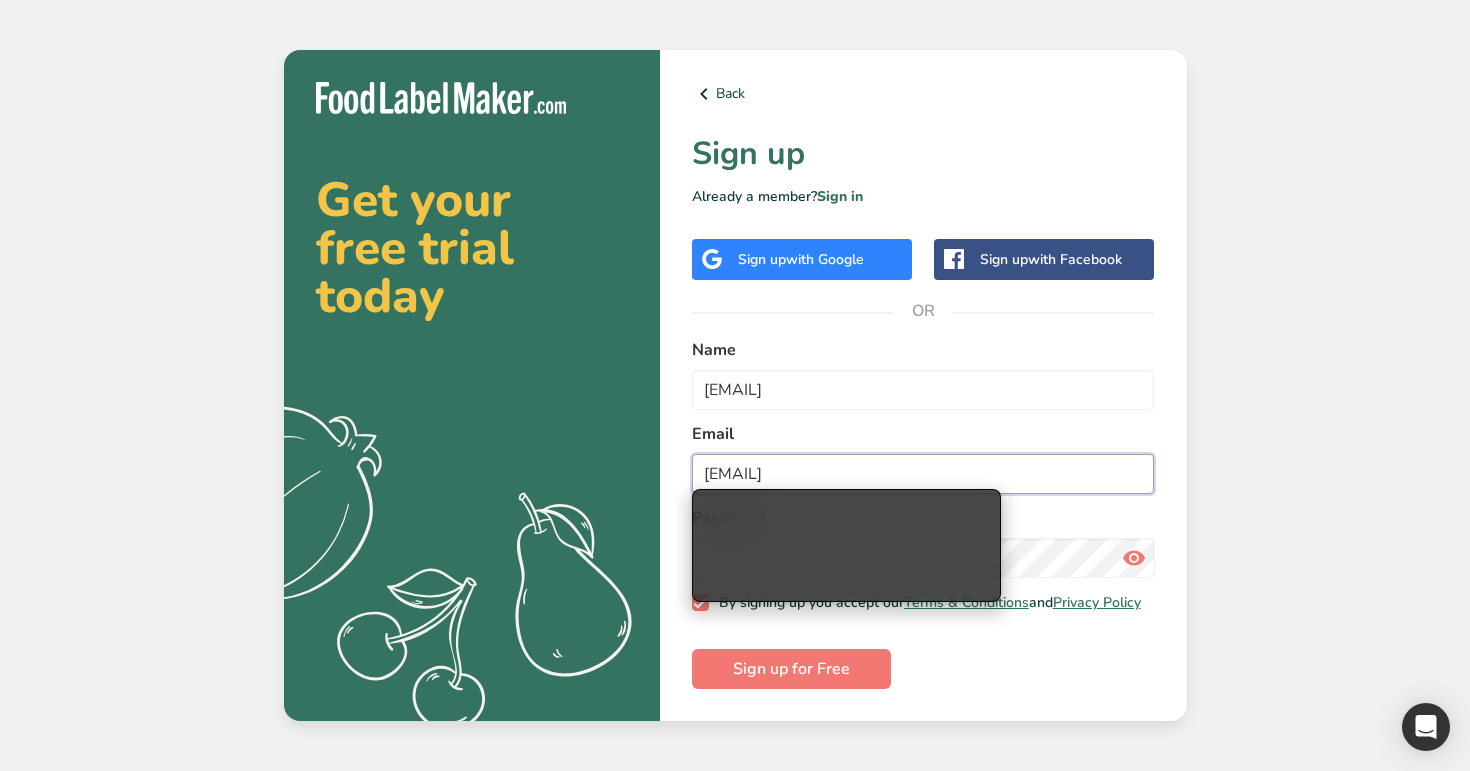 click on "[EMAIL]" at bounding box center (923, 474) 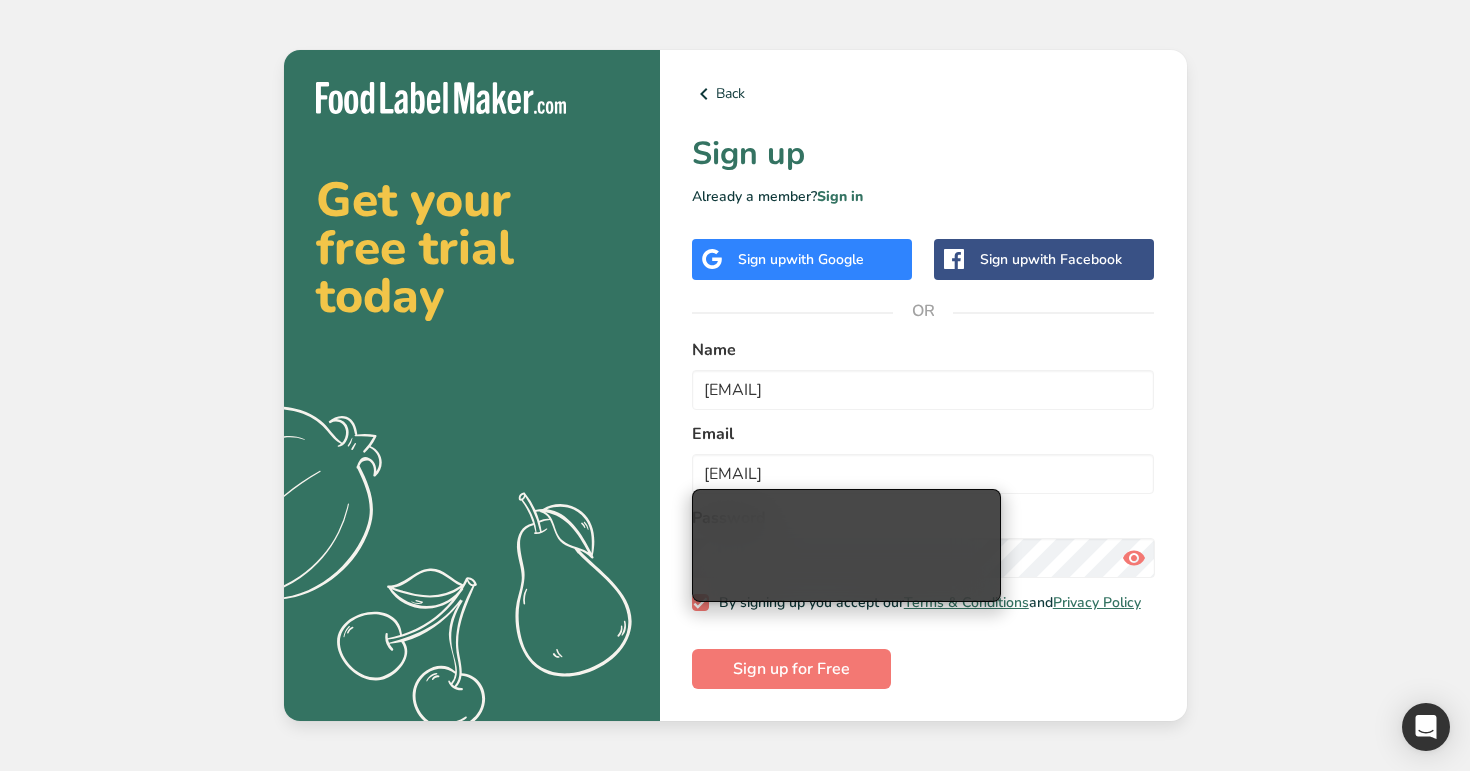 click on "Email" at bounding box center (923, 434) 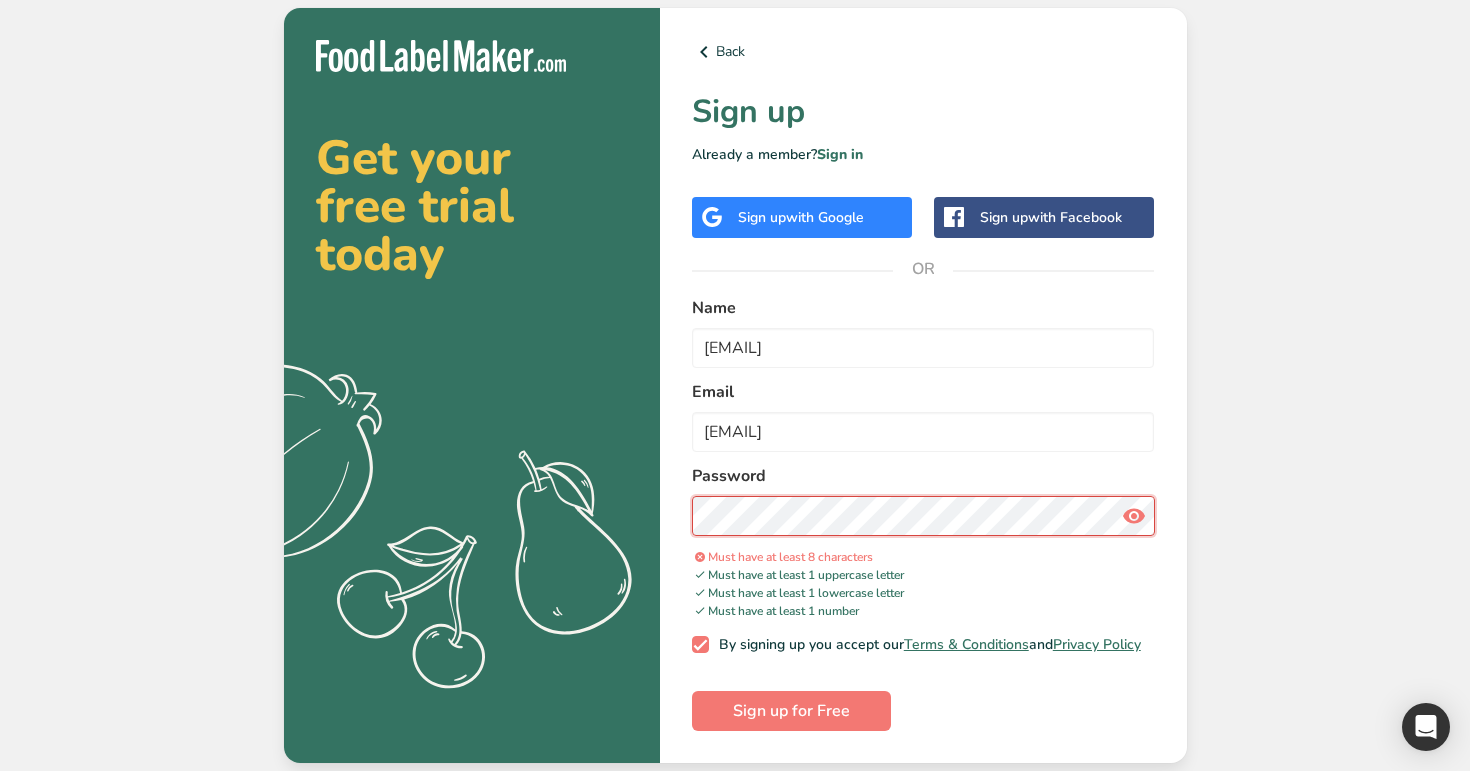 click on "Sign up for Free" at bounding box center (791, 711) 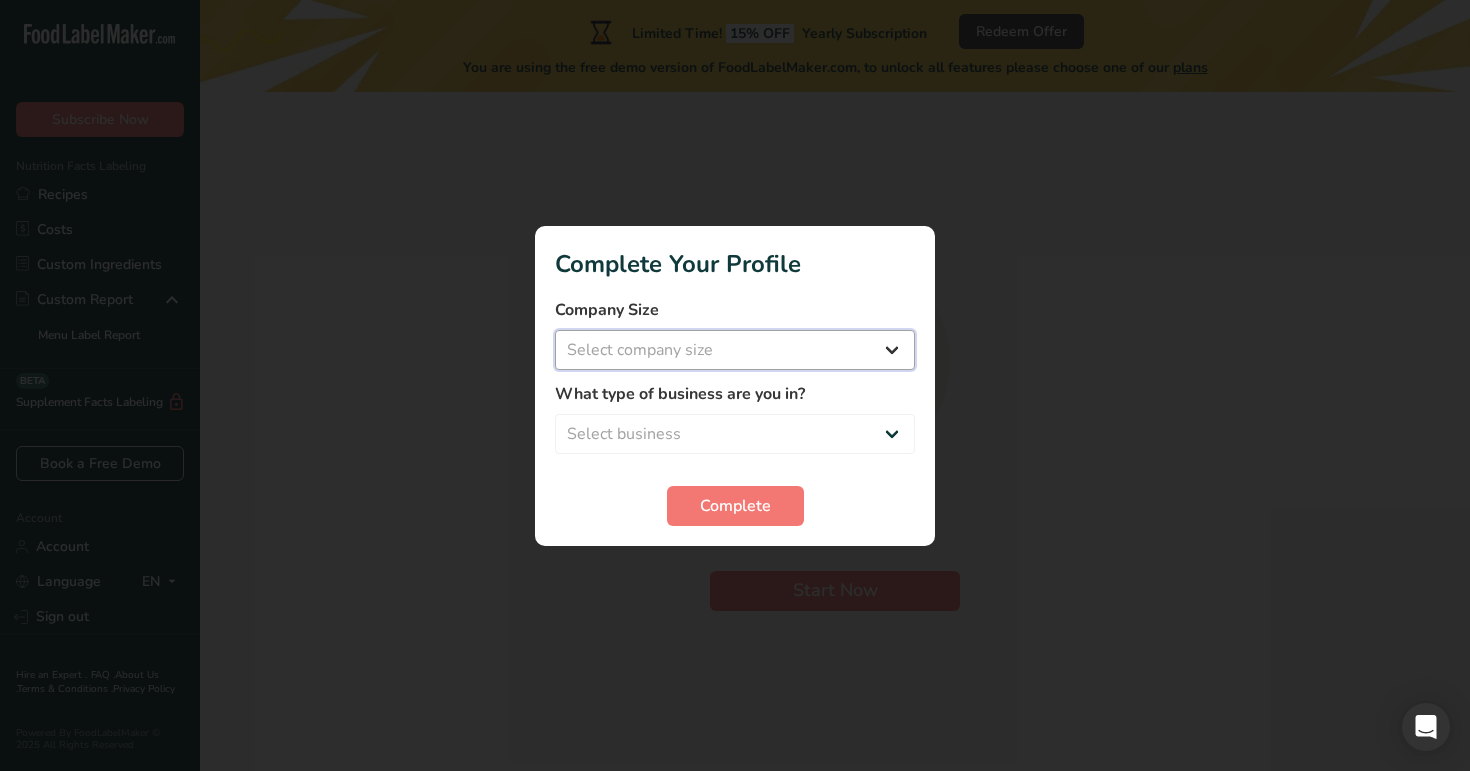 click on "Select company size
Over 500 Employees
test 1
1
Fewer than 10 Employees
Fewer than 10 Employees 123 4
Fewer than 10 Employees 123 4. 5" at bounding box center (735, 350) 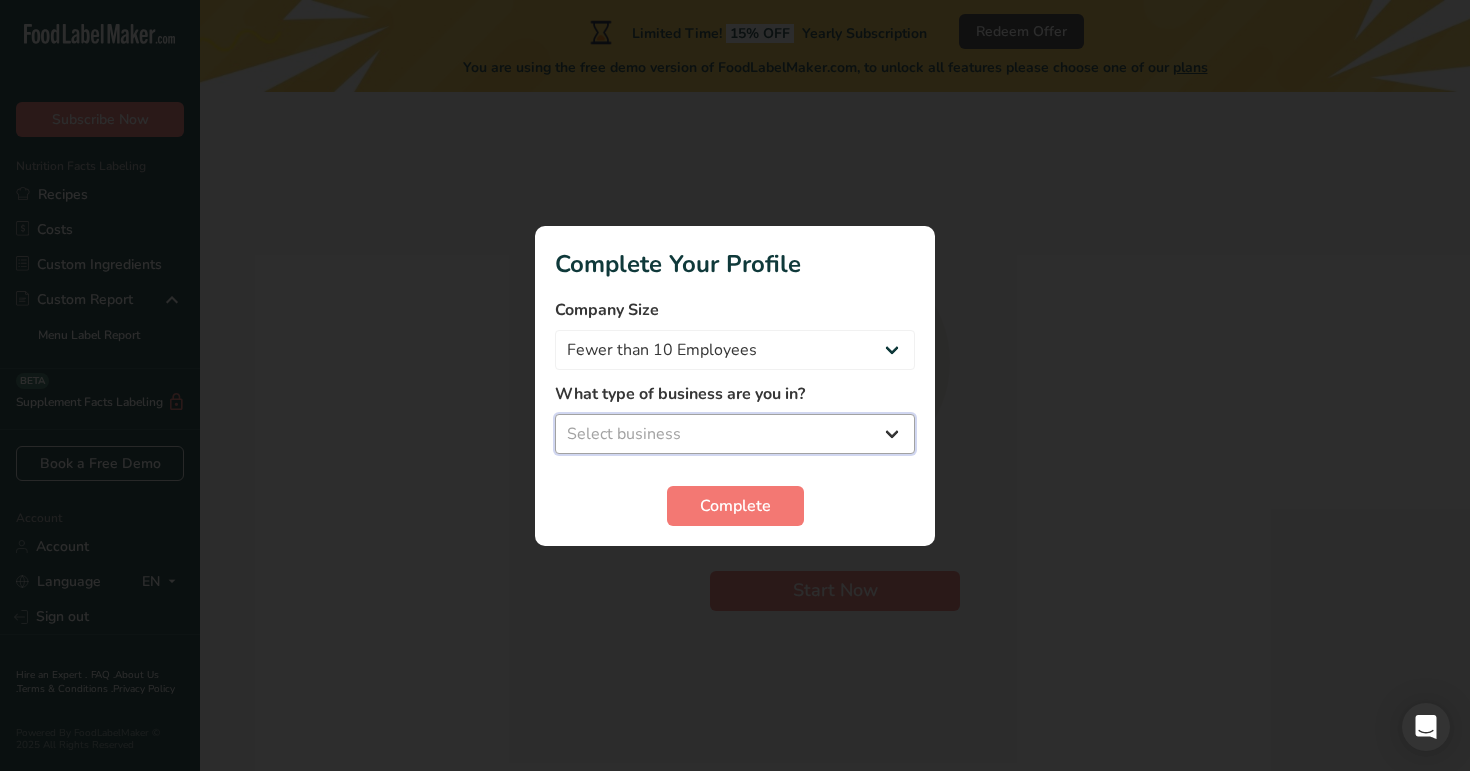 click on "Select business
Packaged Food Manufacturer
Restaurant & Cafe
Bakery
Meal Plans & Catering Company
Nutritionist
Food Blogger
Personal Trainer
Other" at bounding box center (735, 434) 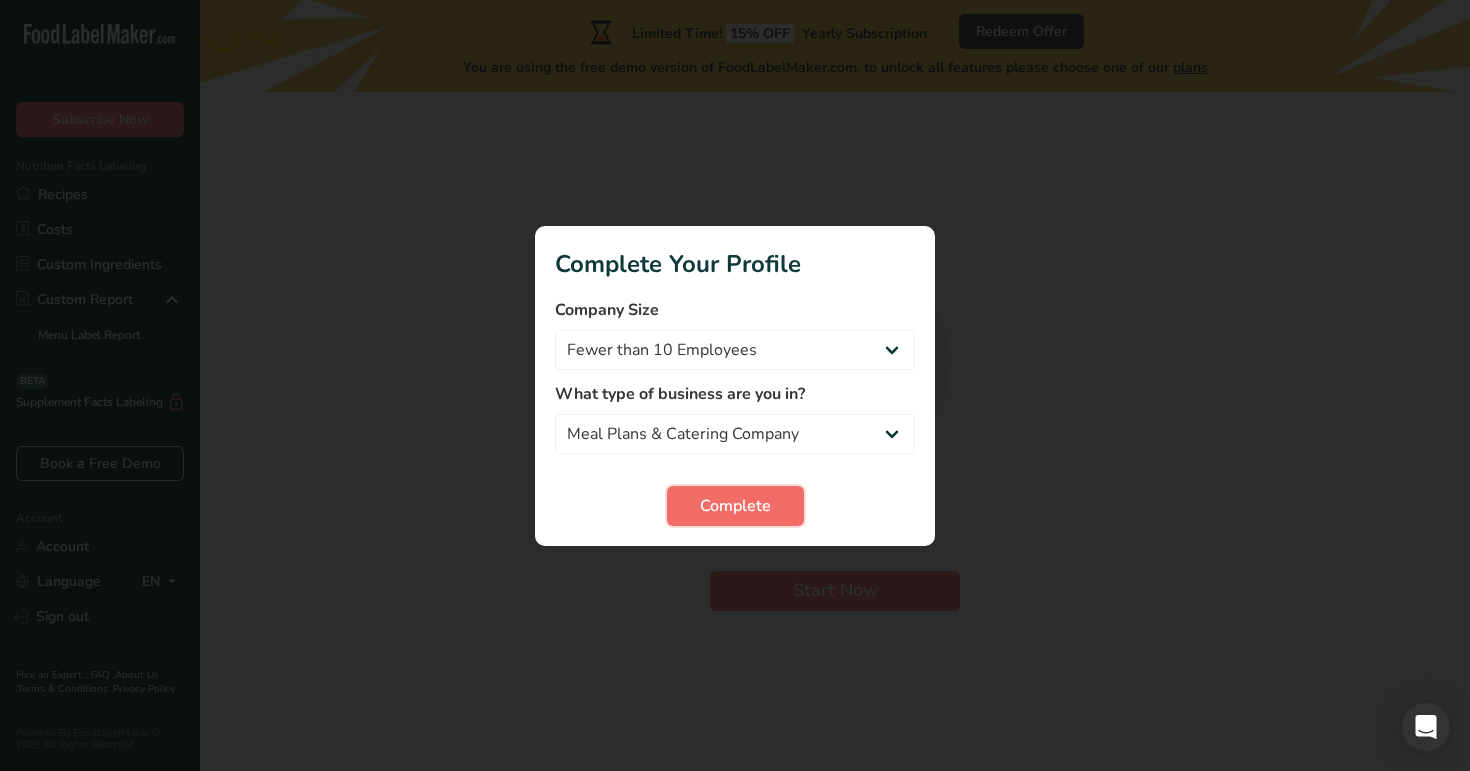 click on "Complete" at bounding box center (735, 506) 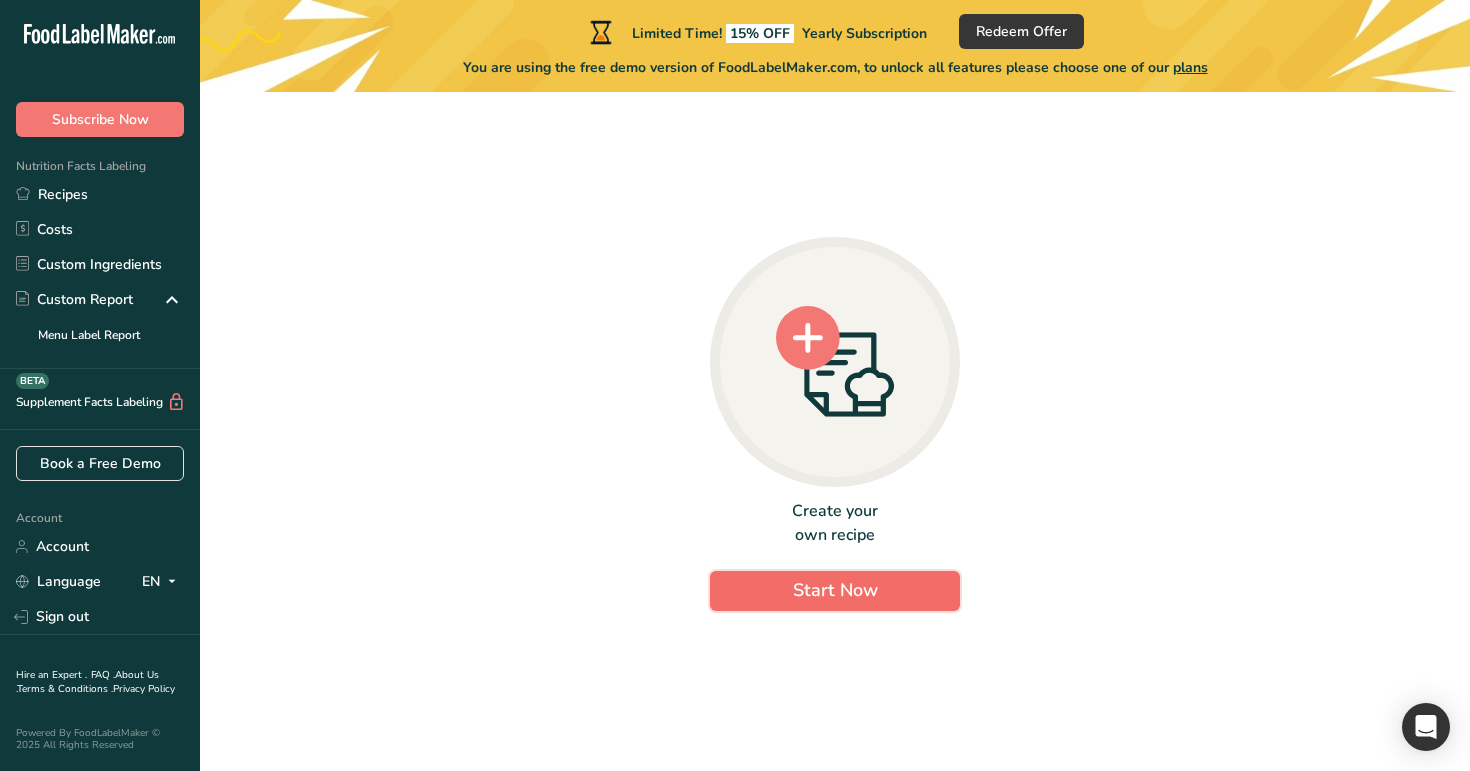 click on "Start Now" at bounding box center [835, 591] 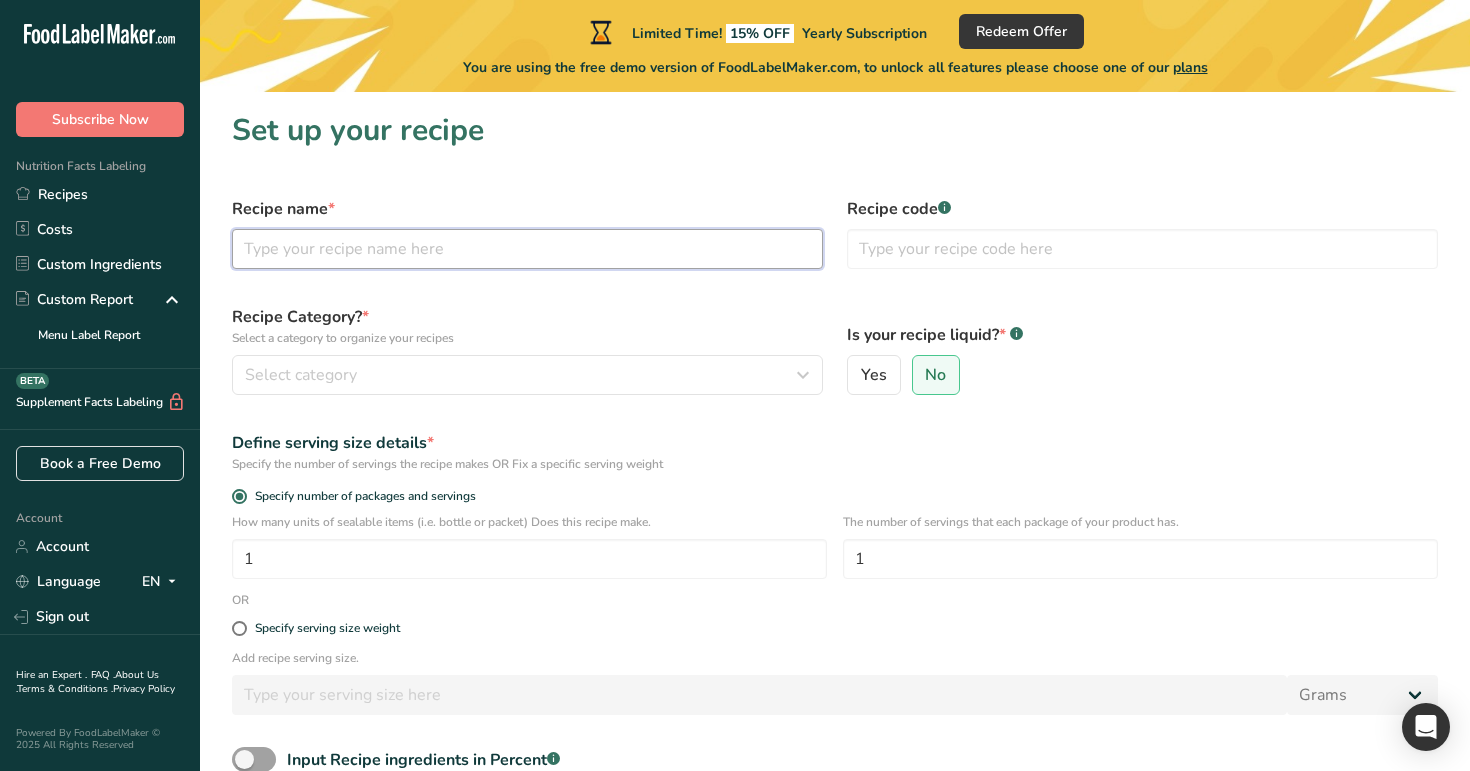 click at bounding box center [527, 249] 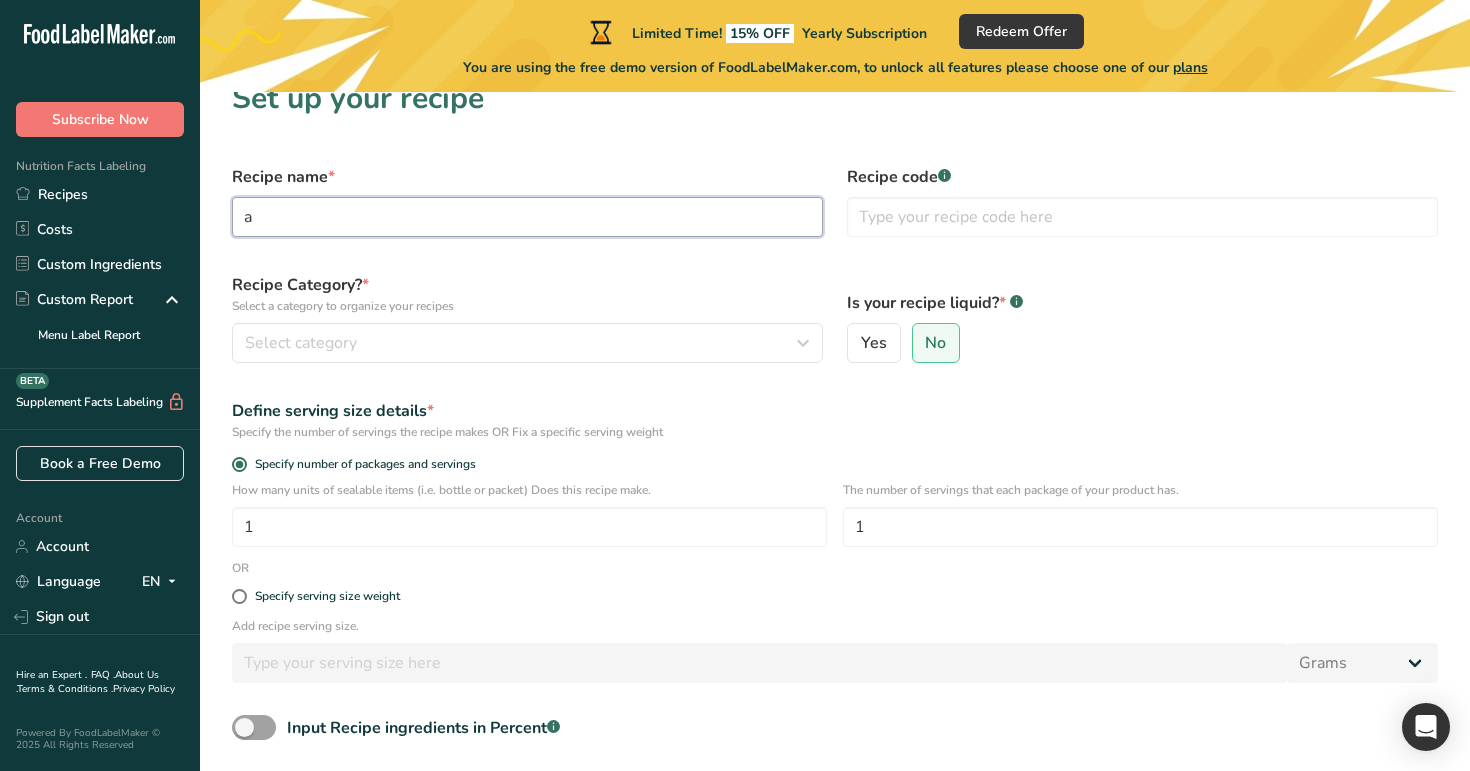 scroll, scrollTop: 58, scrollLeft: 0, axis: vertical 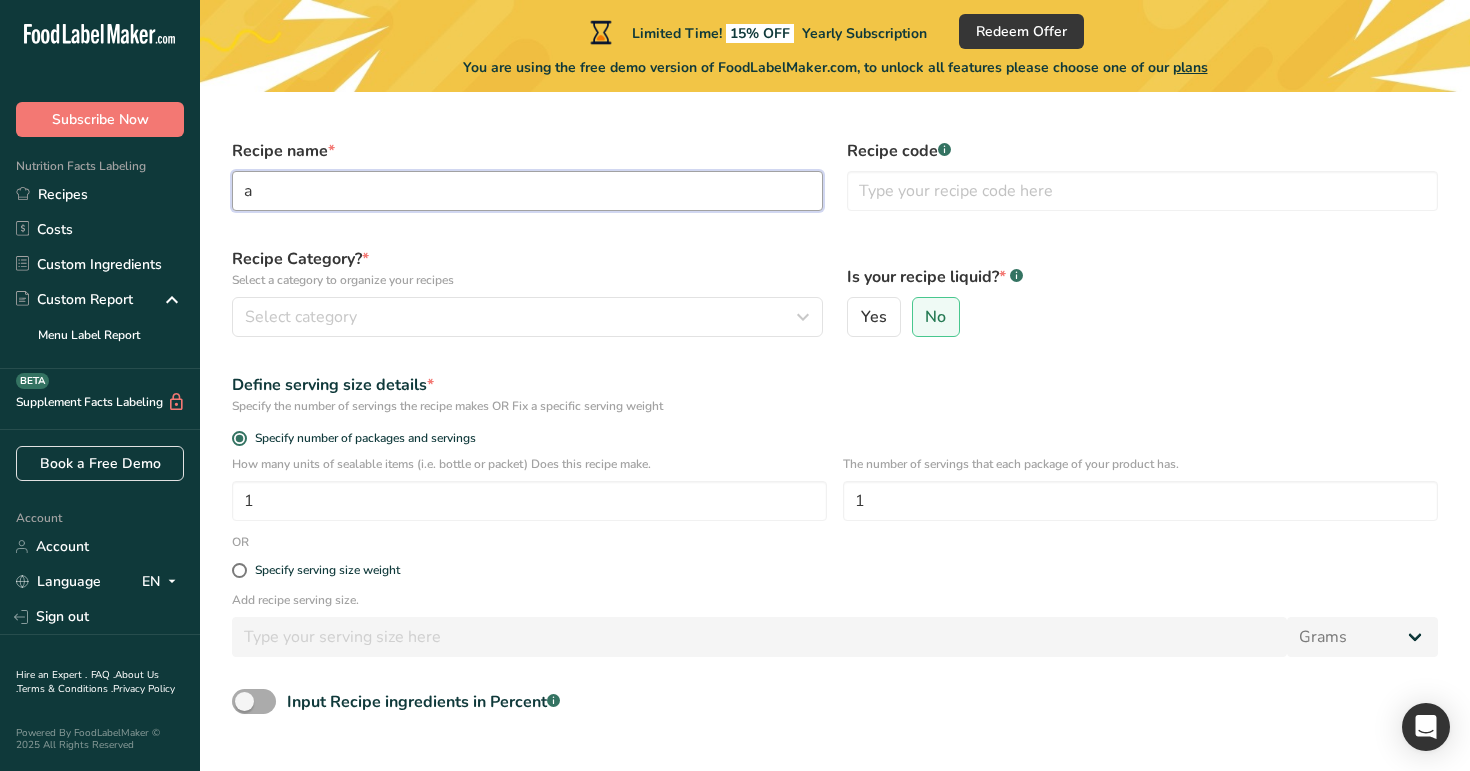type on "a" 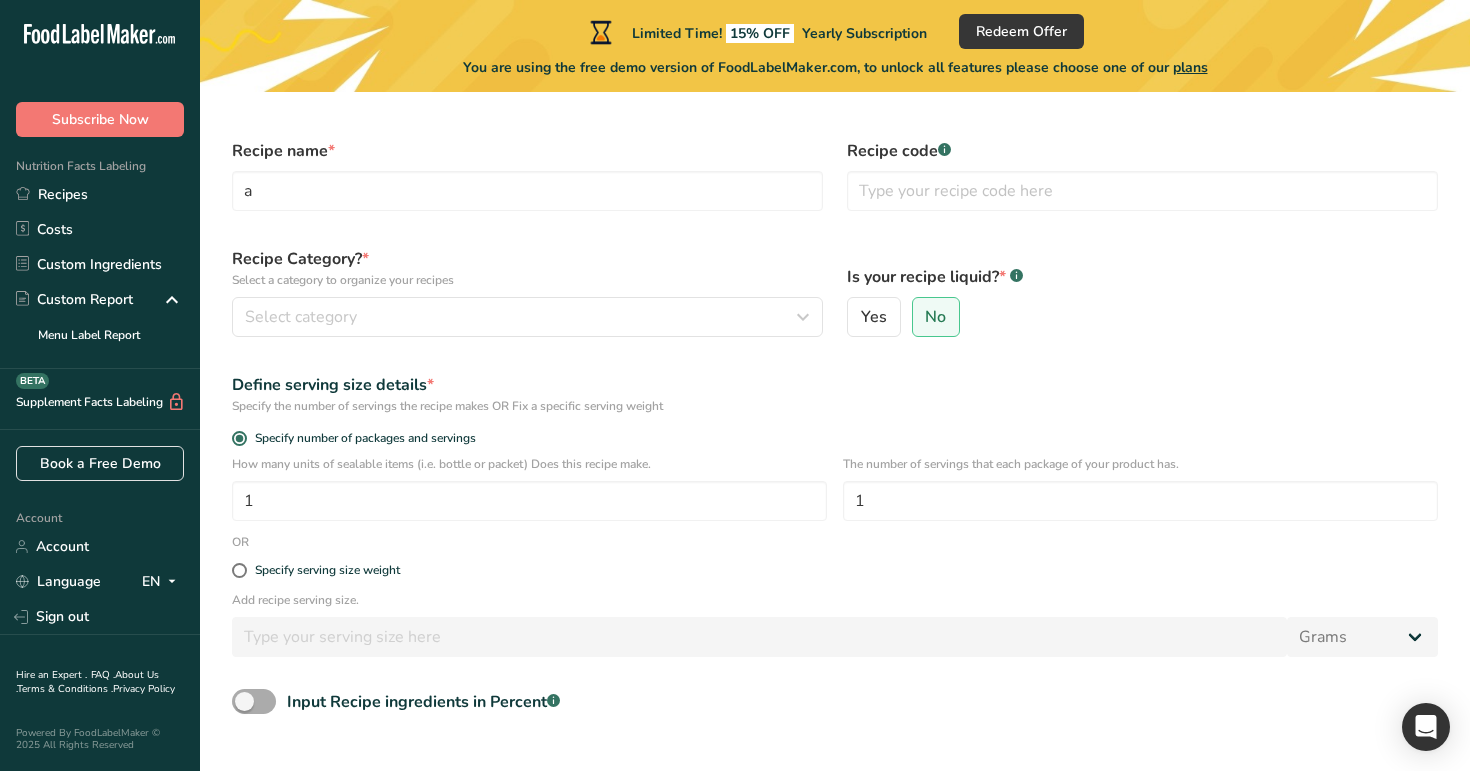 click at bounding box center (254, 701) 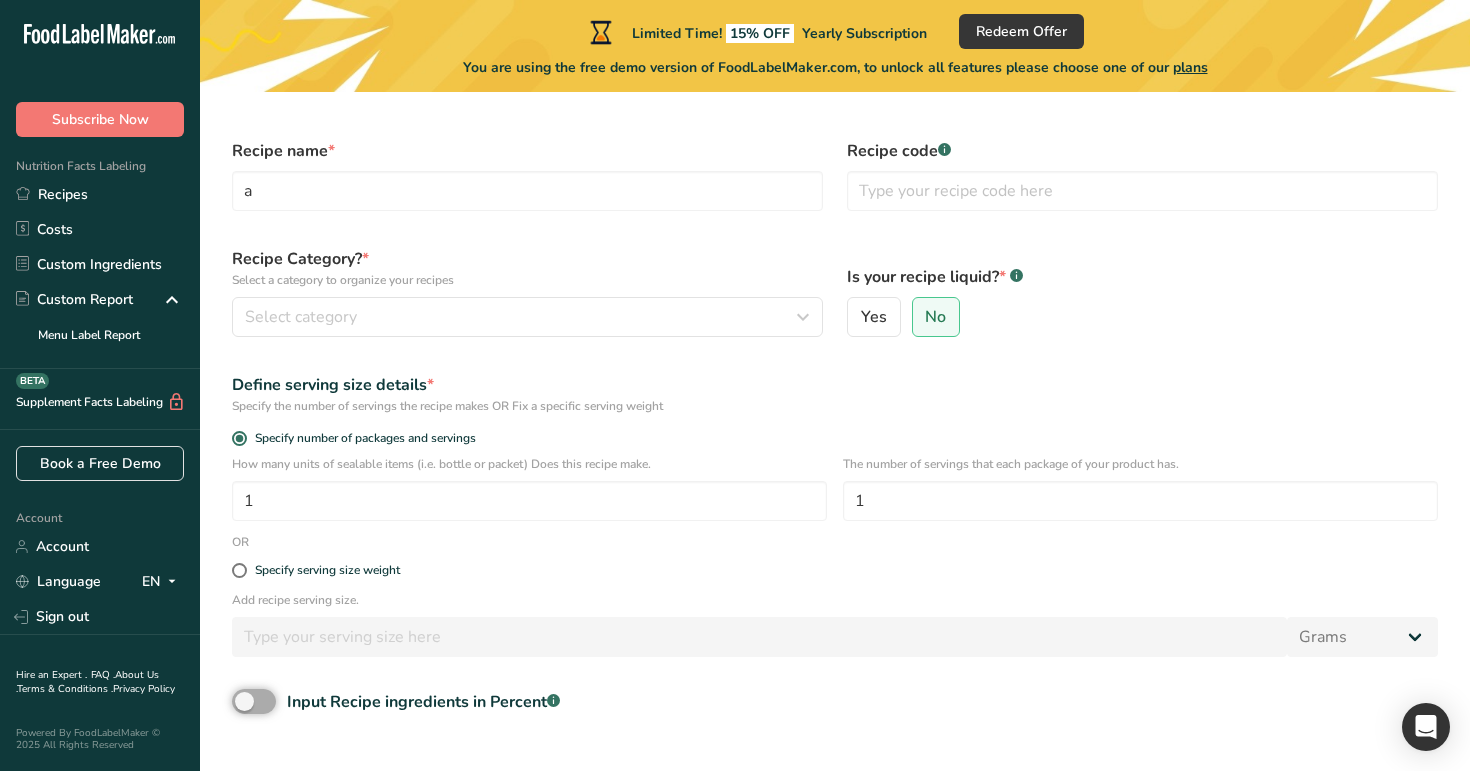 click on "Input Recipe ingredients in Percent
.a-a{fill:#347362;}.b-a{fill:#fff;}" at bounding box center [238, 701] 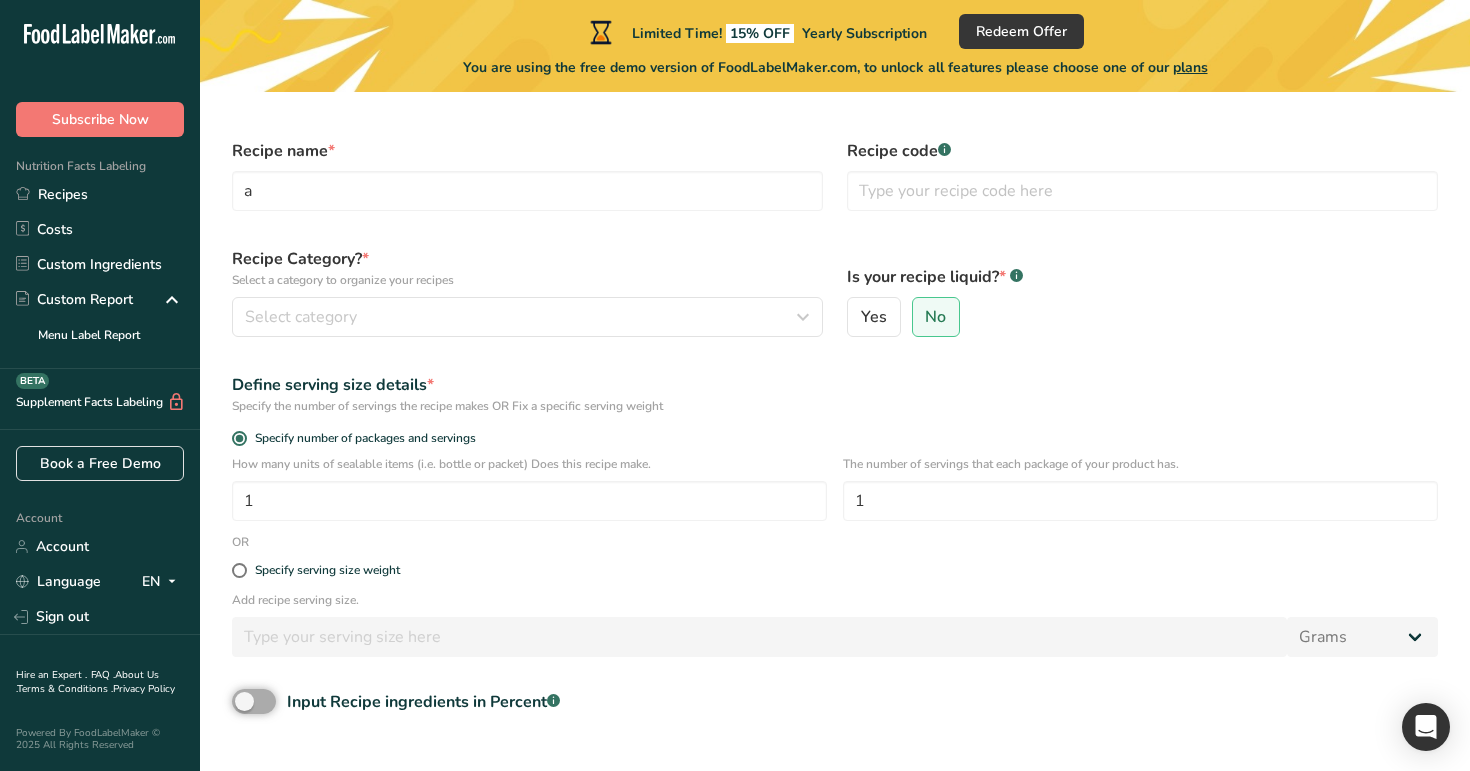 checkbox on "true" 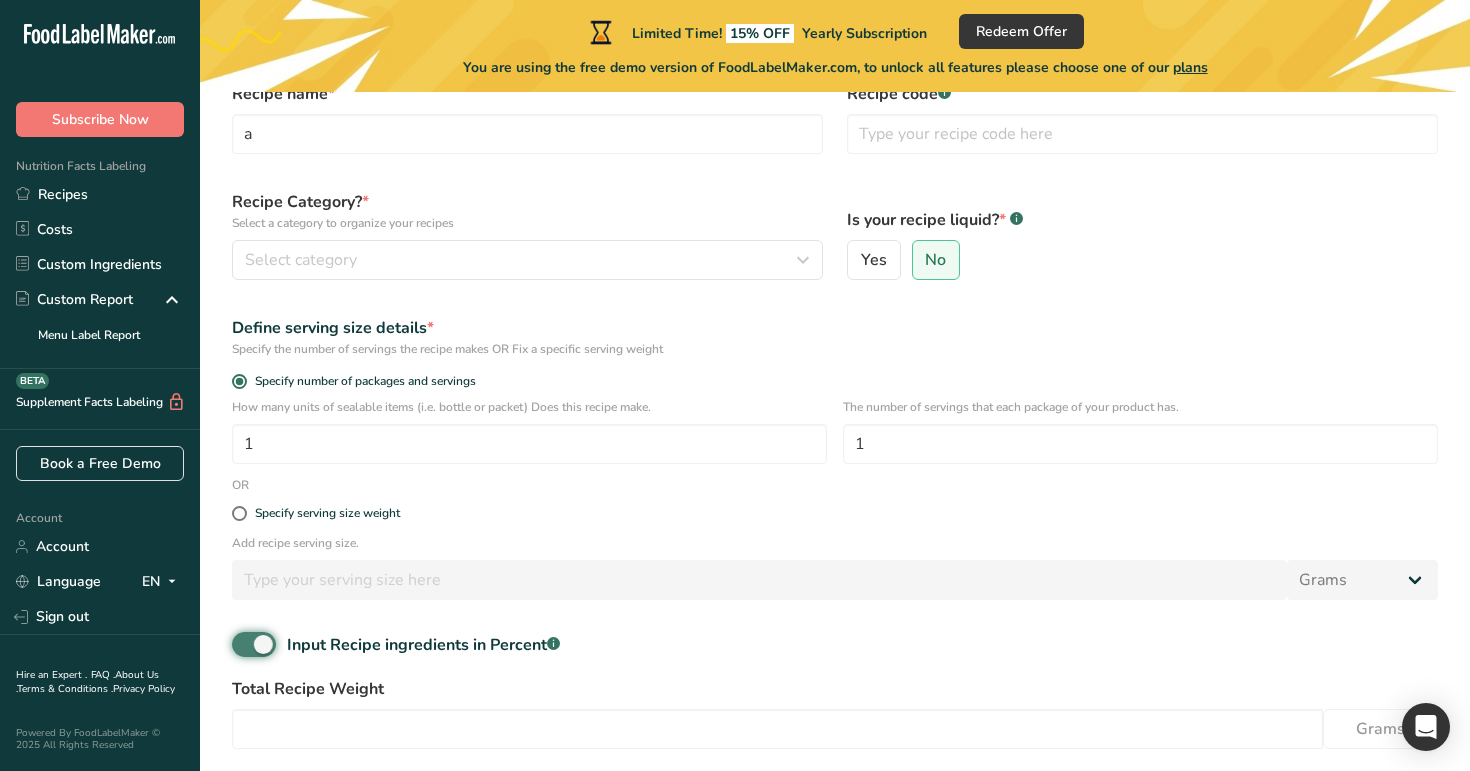 scroll, scrollTop: 227, scrollLeft: 0, axis: vertical 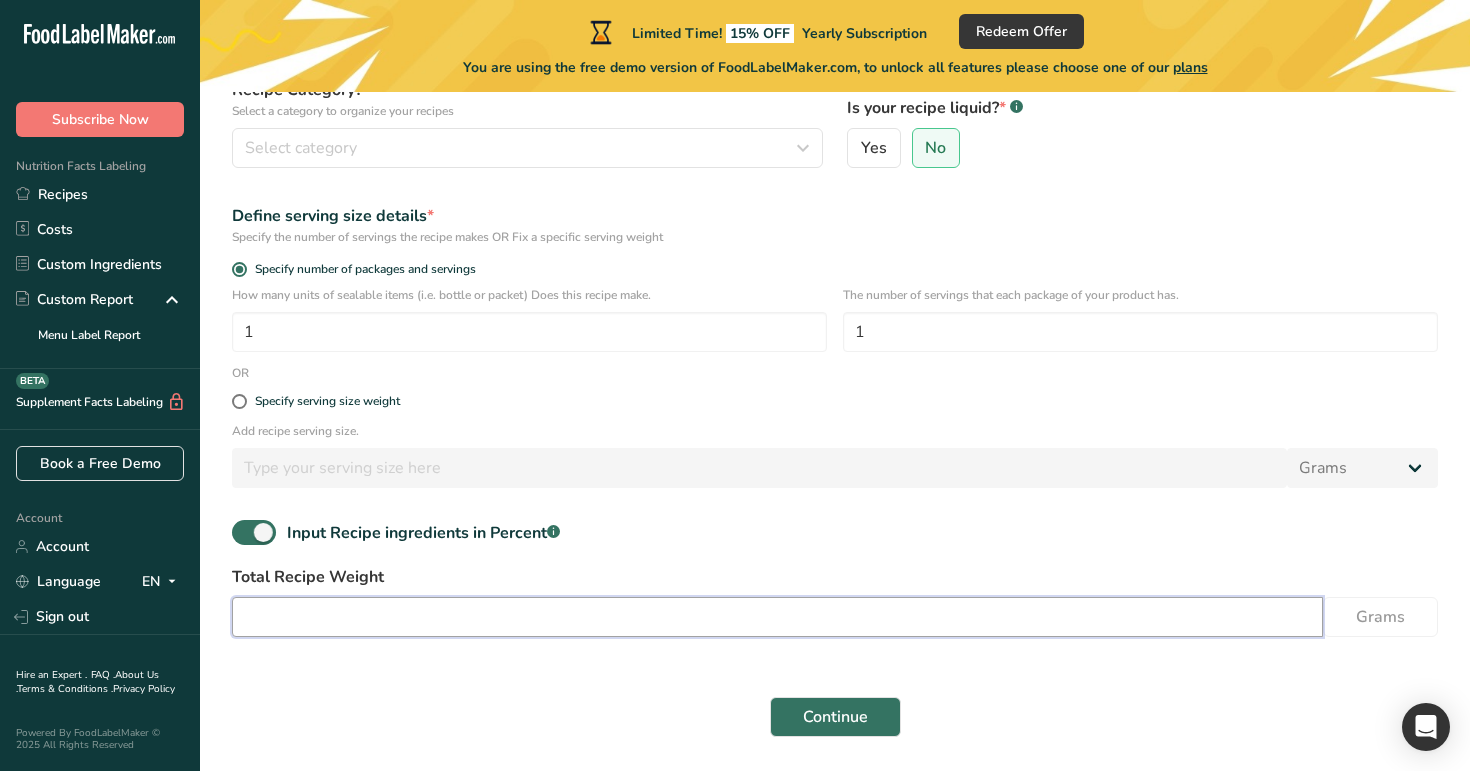 click at bounding box center (777, 617) 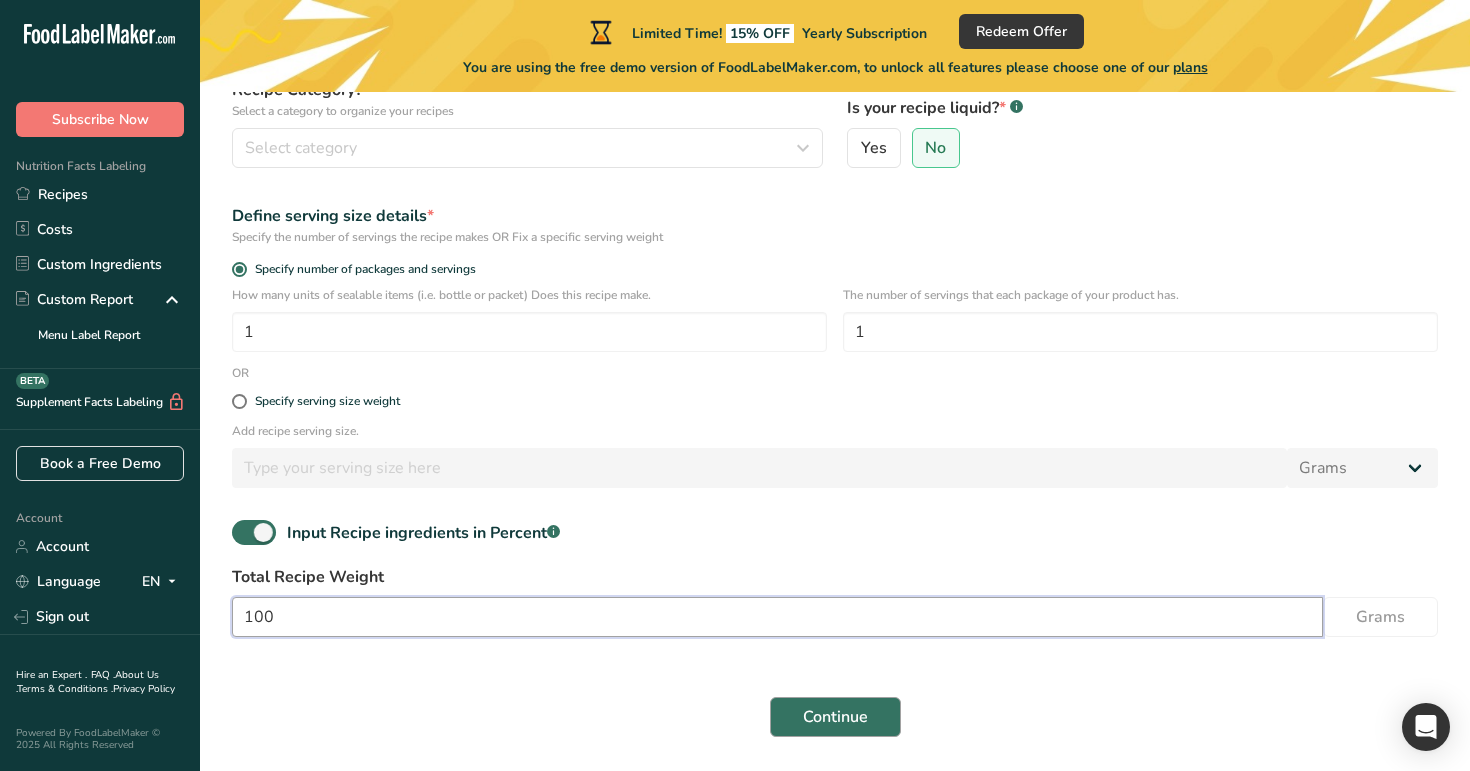 type on "100" 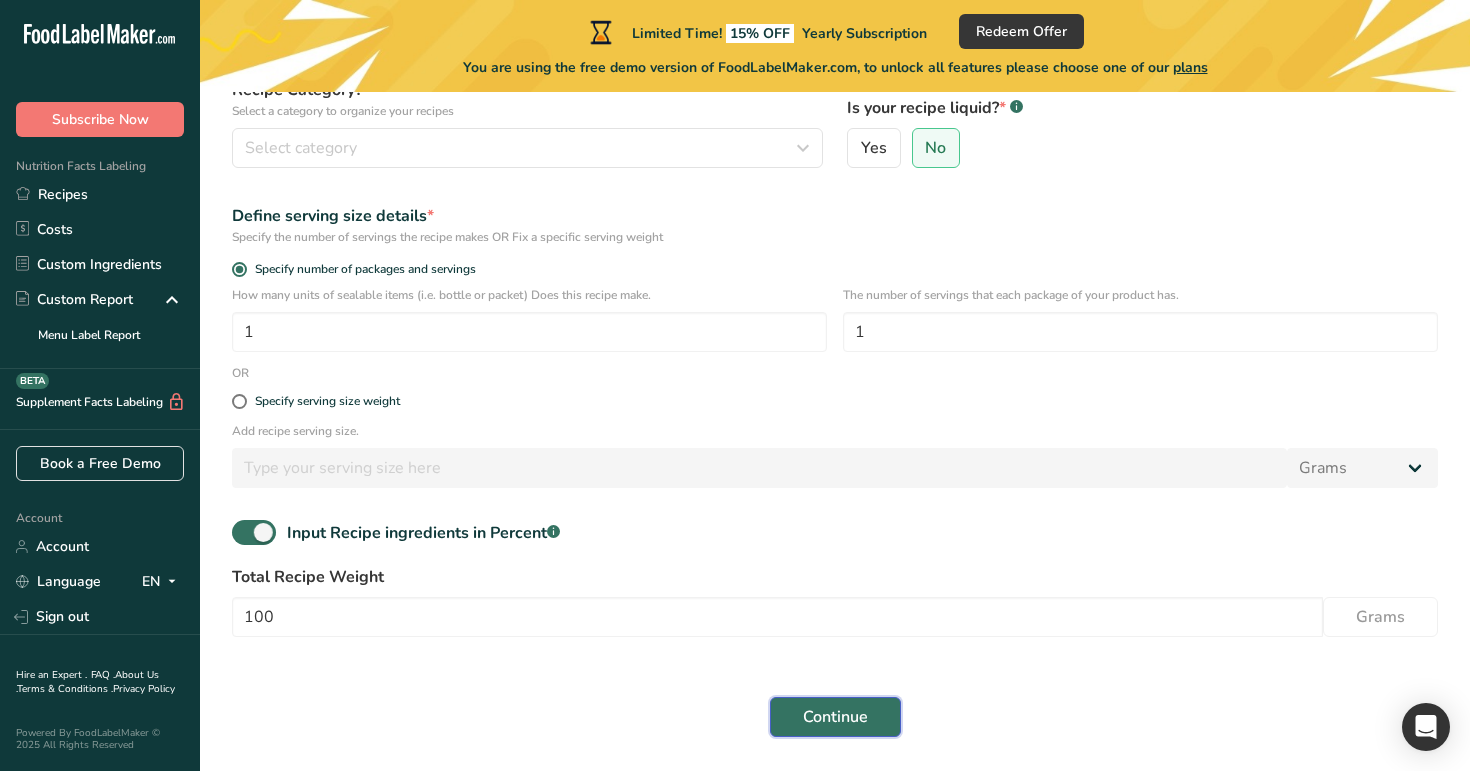 click on "Continue" at bounding box center (835, 717) 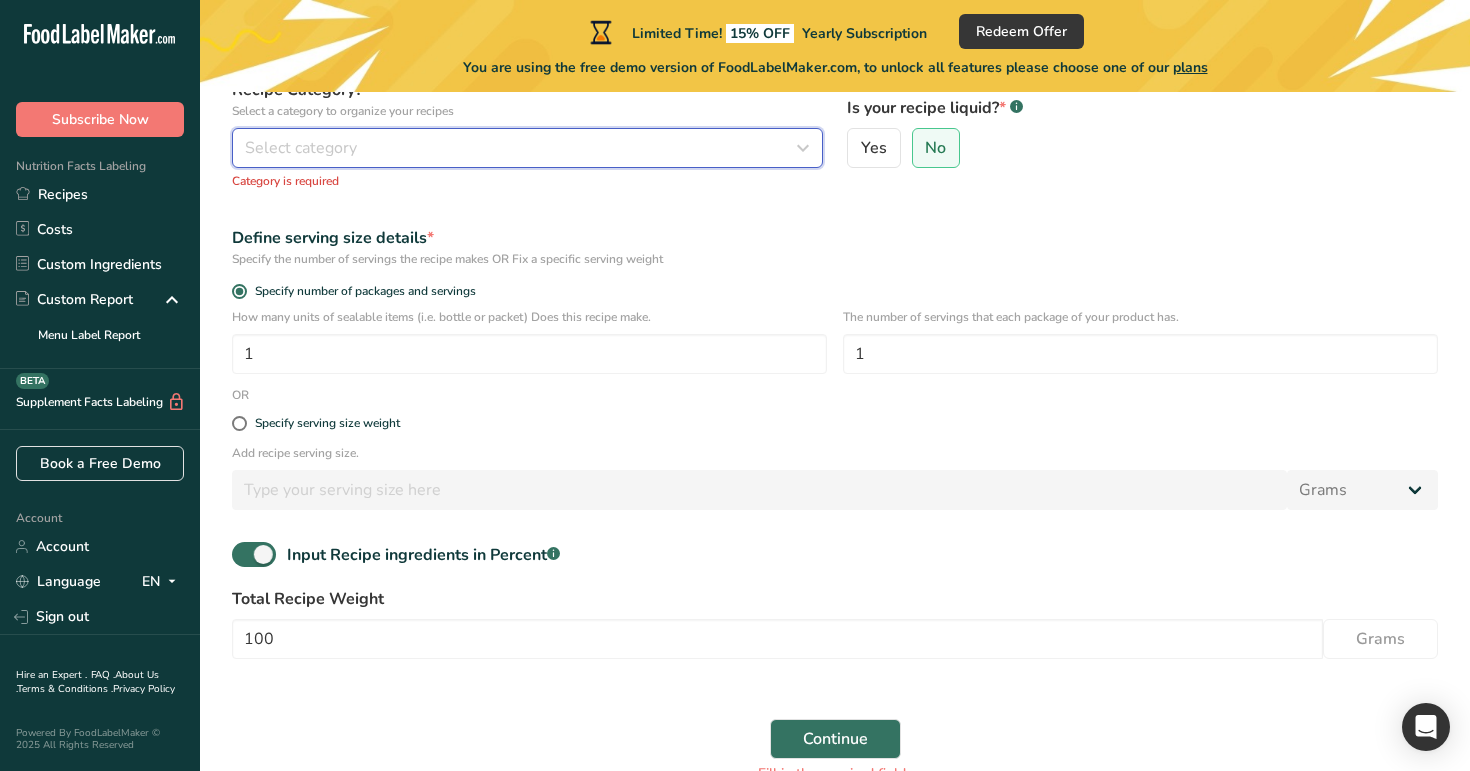 click on "Select category" at bounding box center [527, 148] 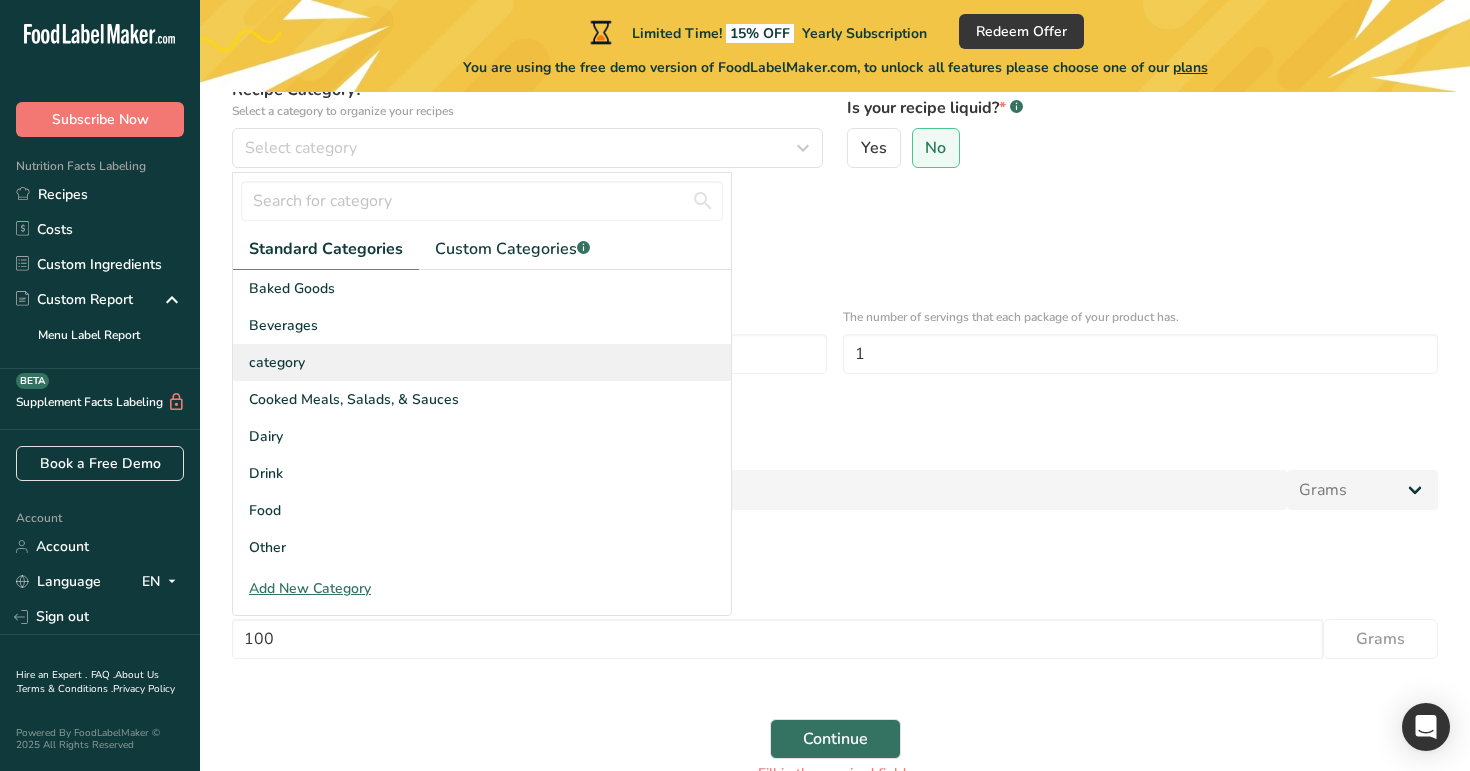click on "category" at bounding box center (482, 362) 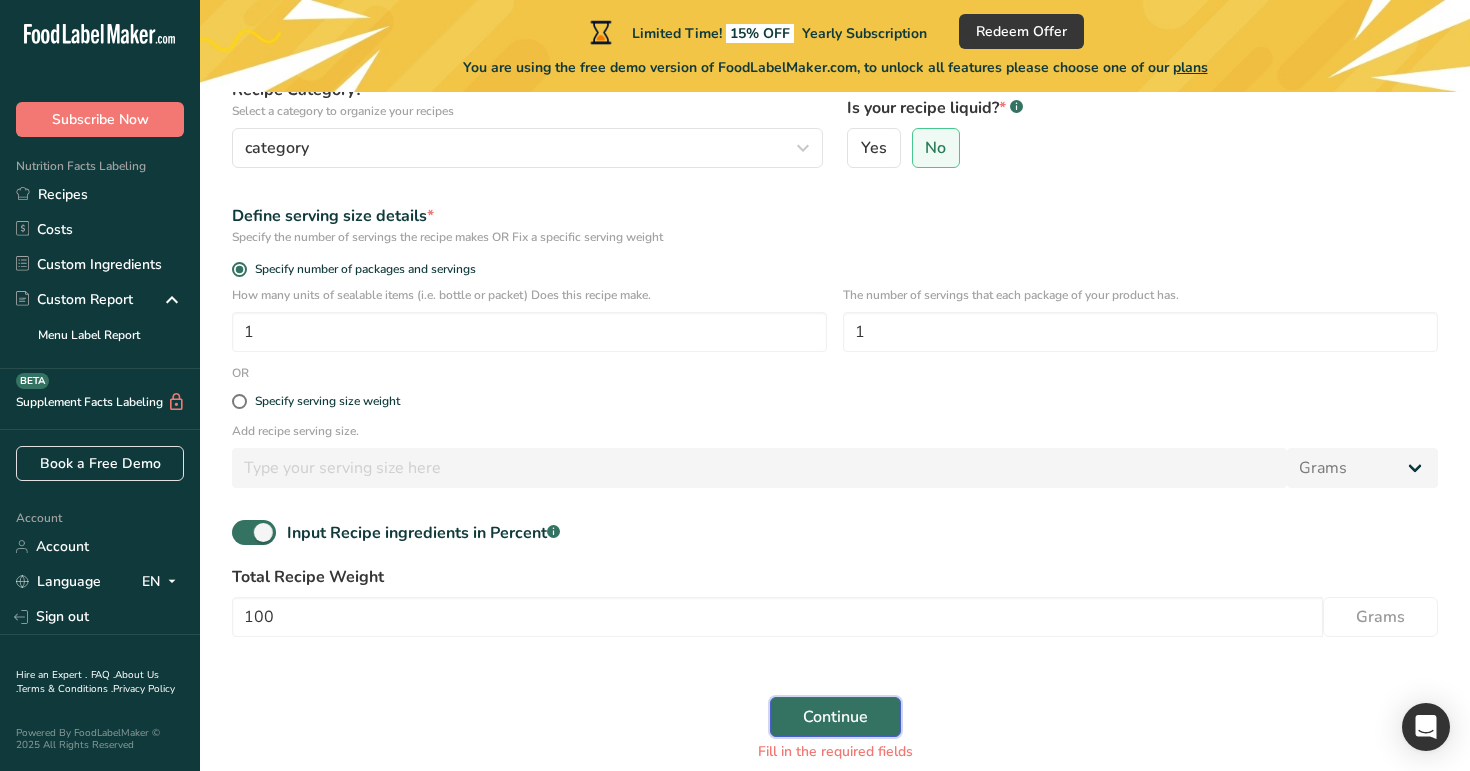 click on "Continue" at bounding box center (835, 717) 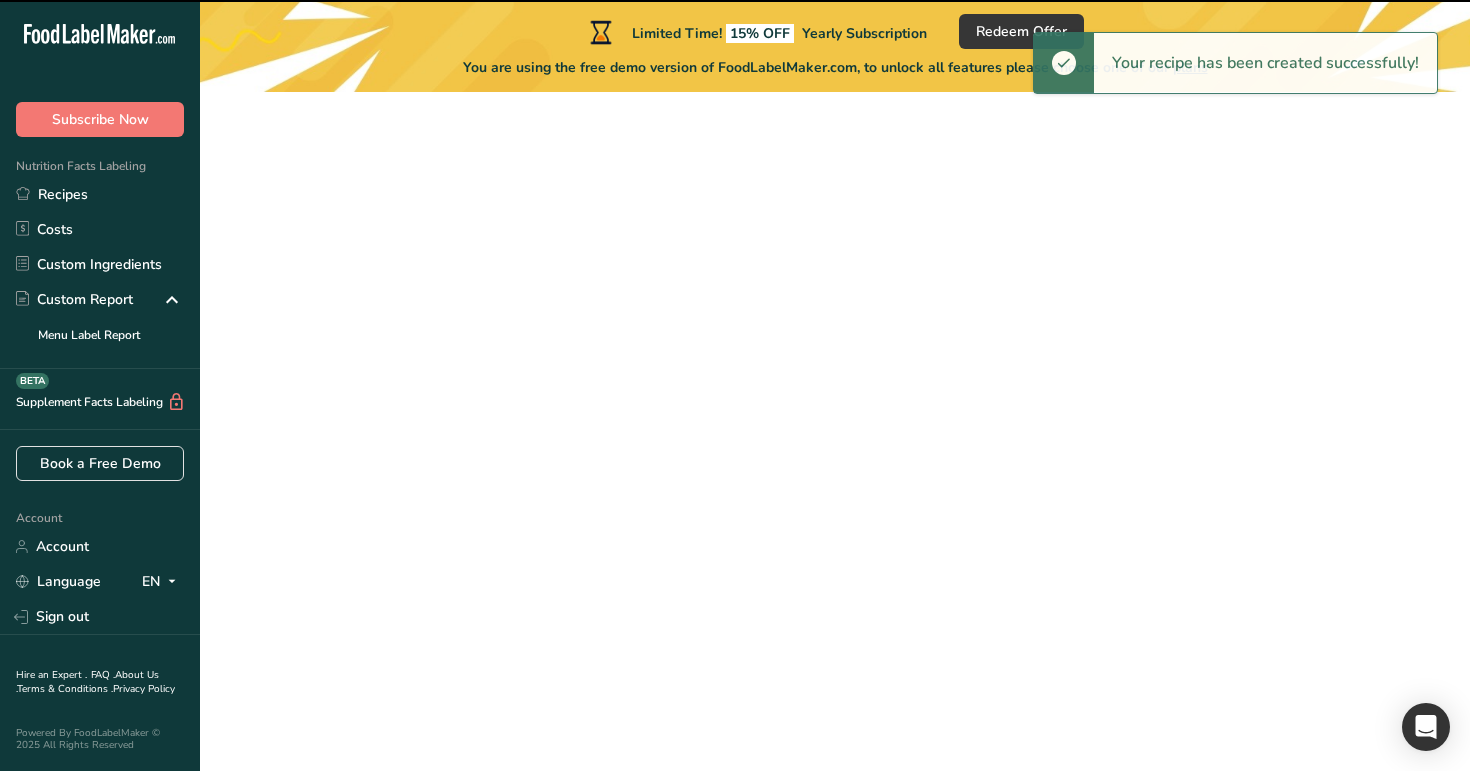 scroll, scrollTop: 0, scrollLeft: 0, axis: both 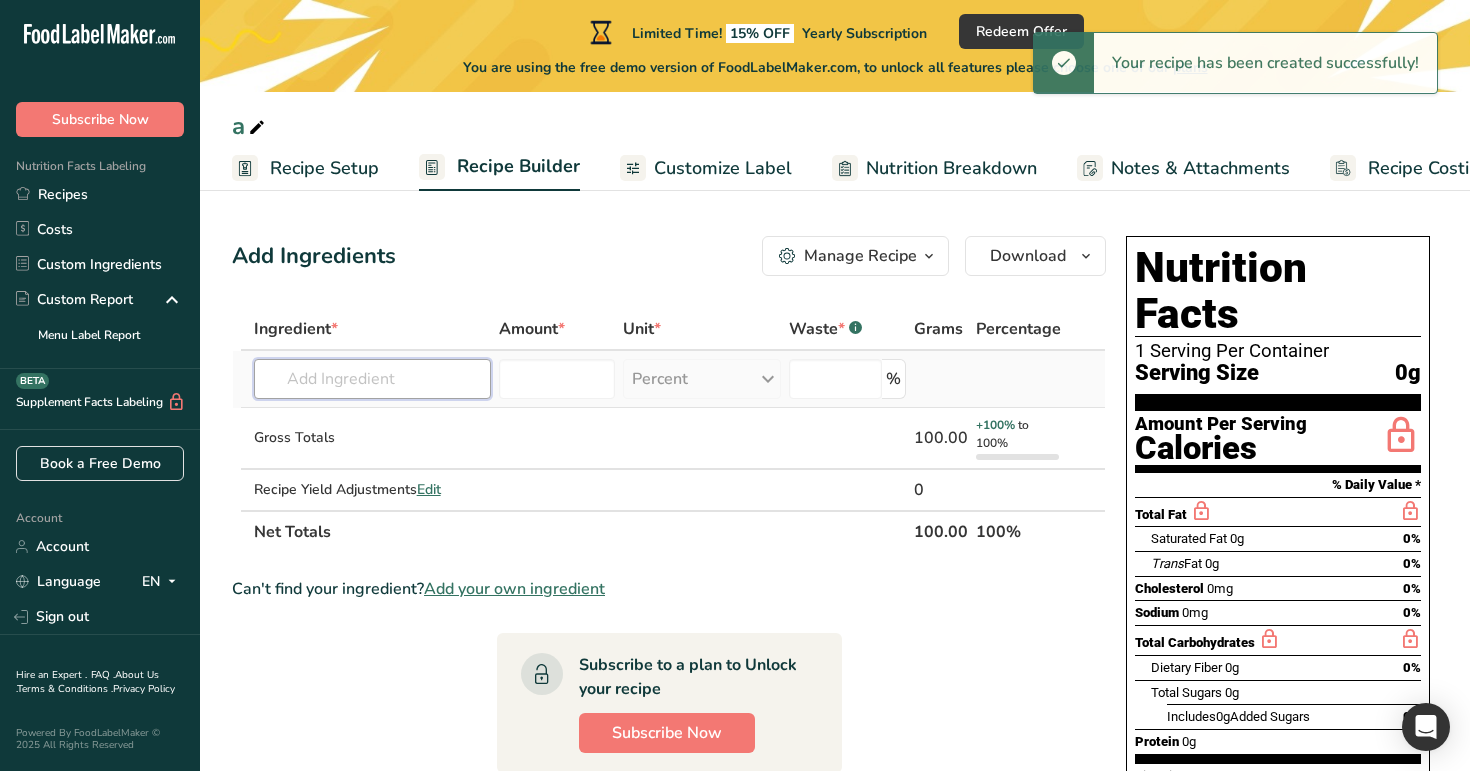 click at bounding box center [372, 379] 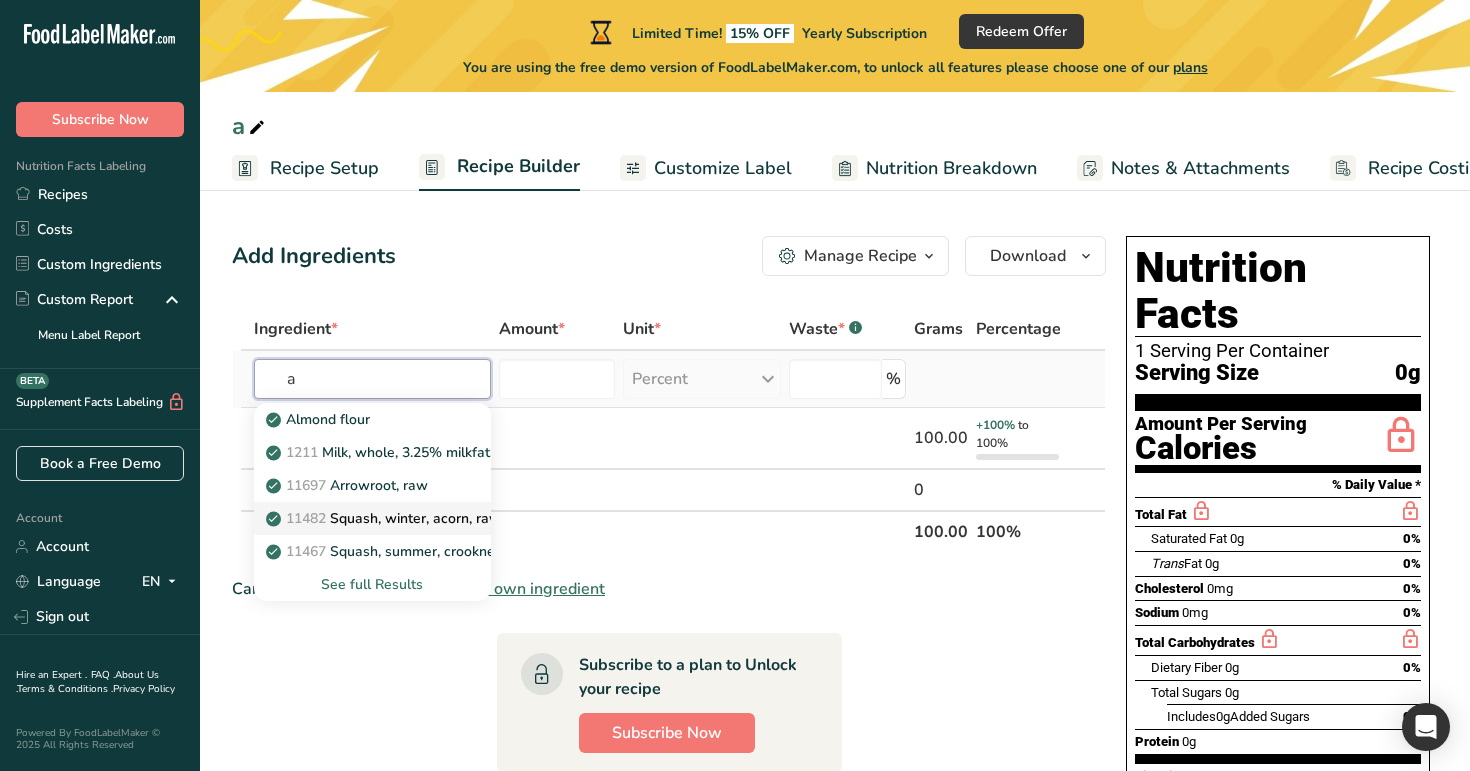 type on "a" 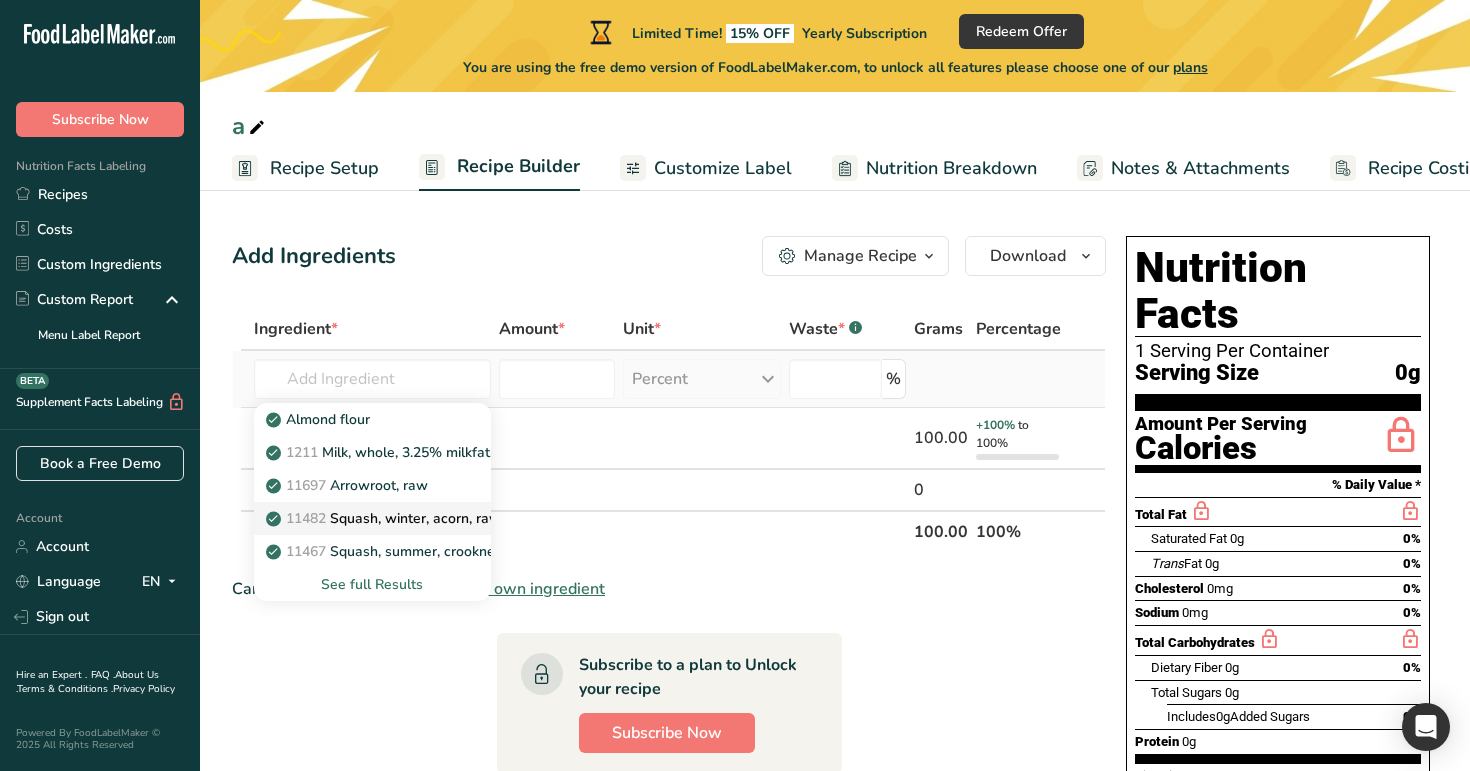 click on "11482
Squash, winter, acorn, raw" at bounding box center [385, 518] 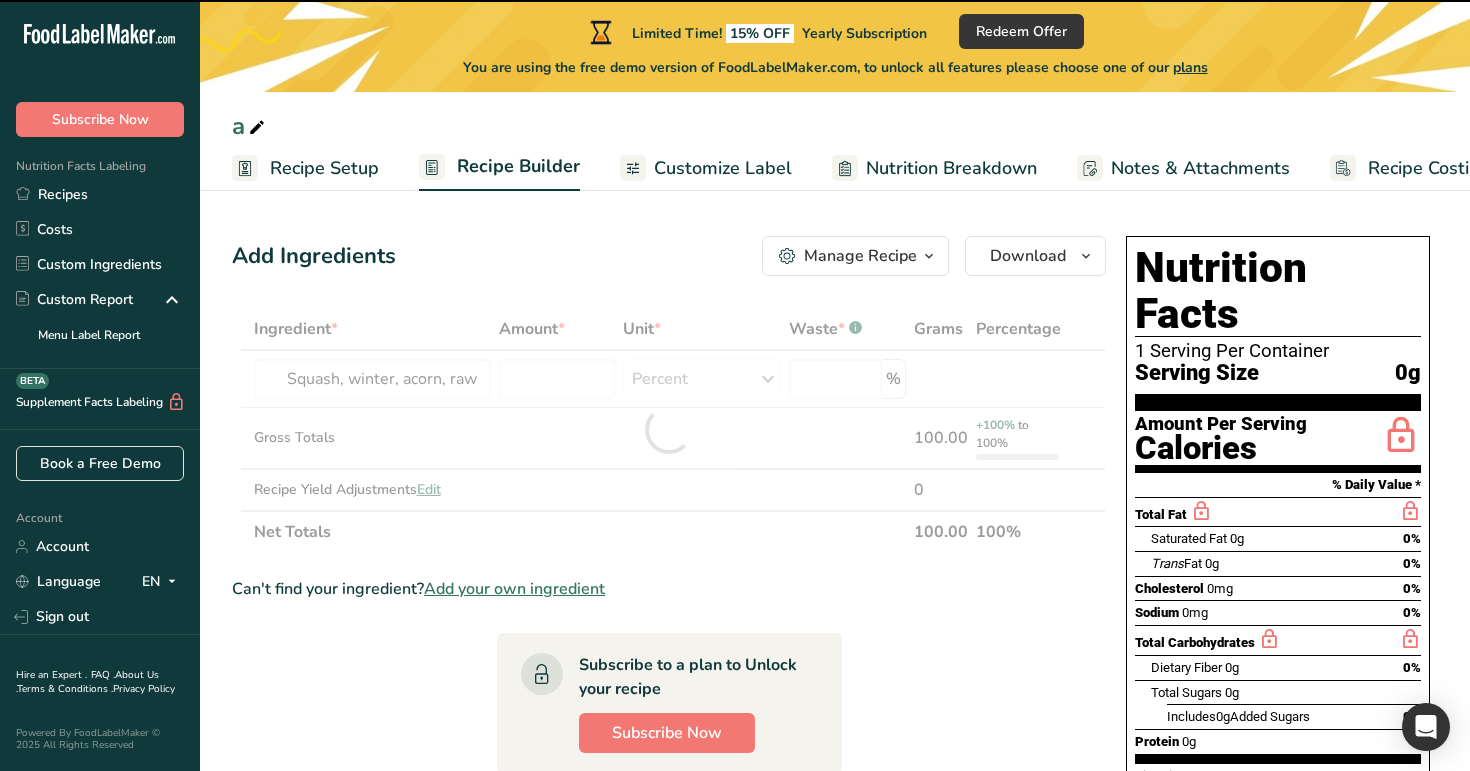type on "0" 